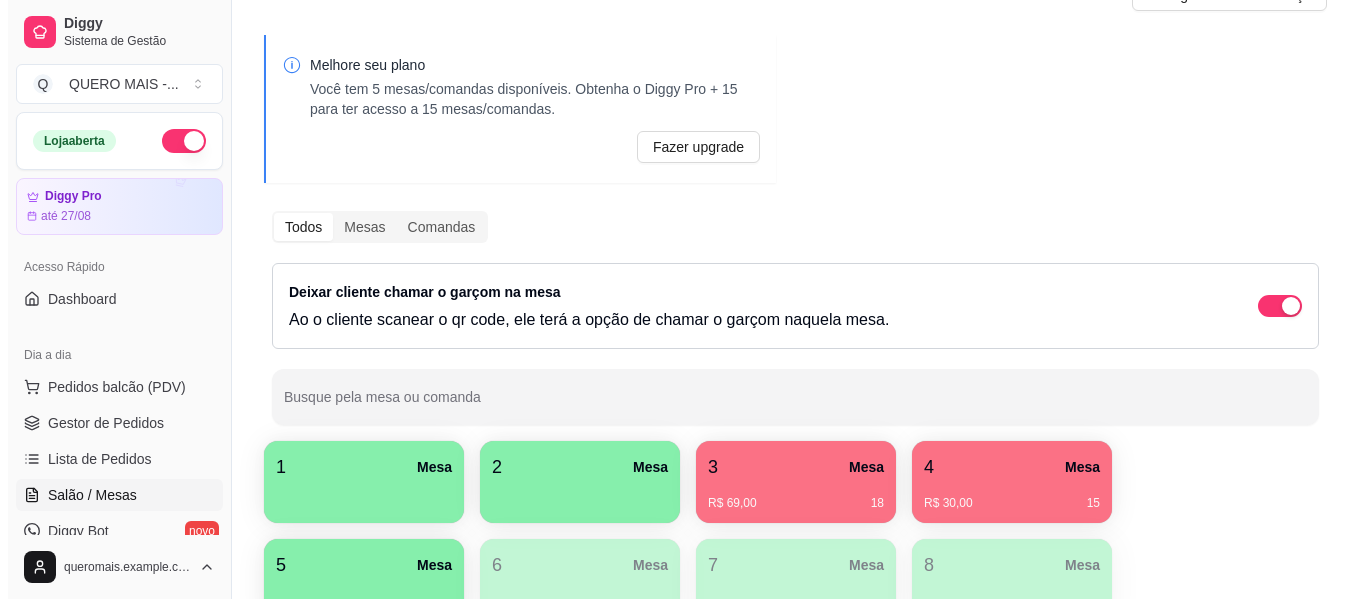 scroll, scrollTop: 200, scrollLeft: 0, axis: vertical 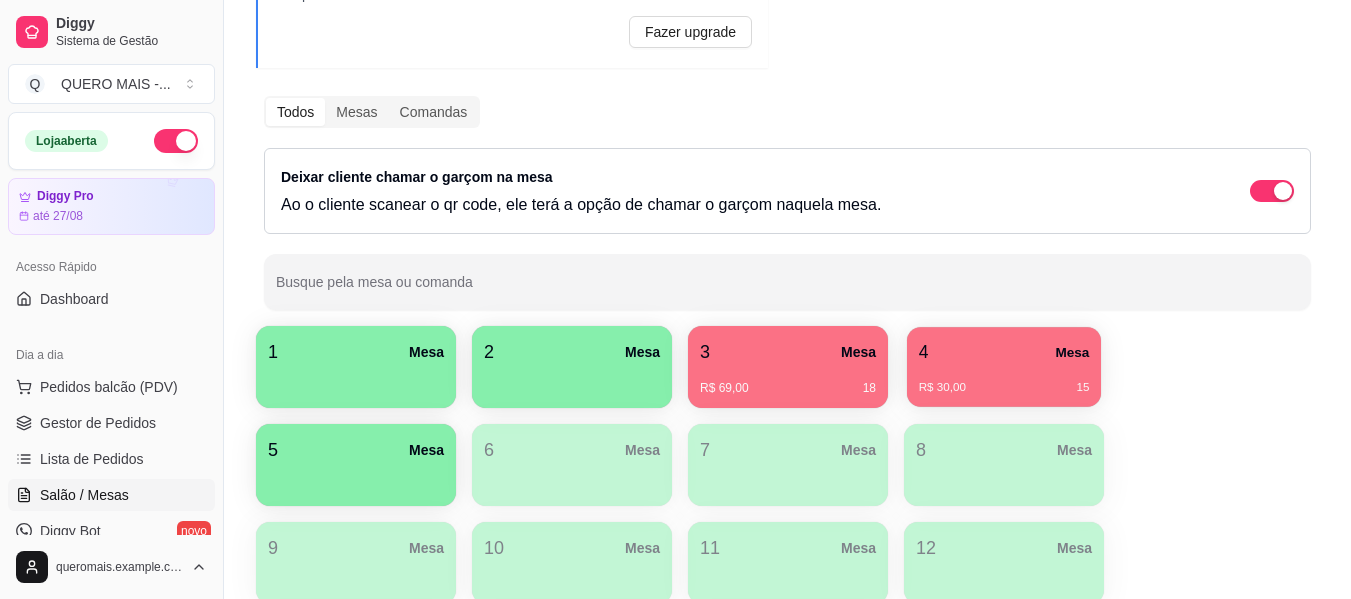click on "R$ 30,00 15" at bounding box center (1004, 388) 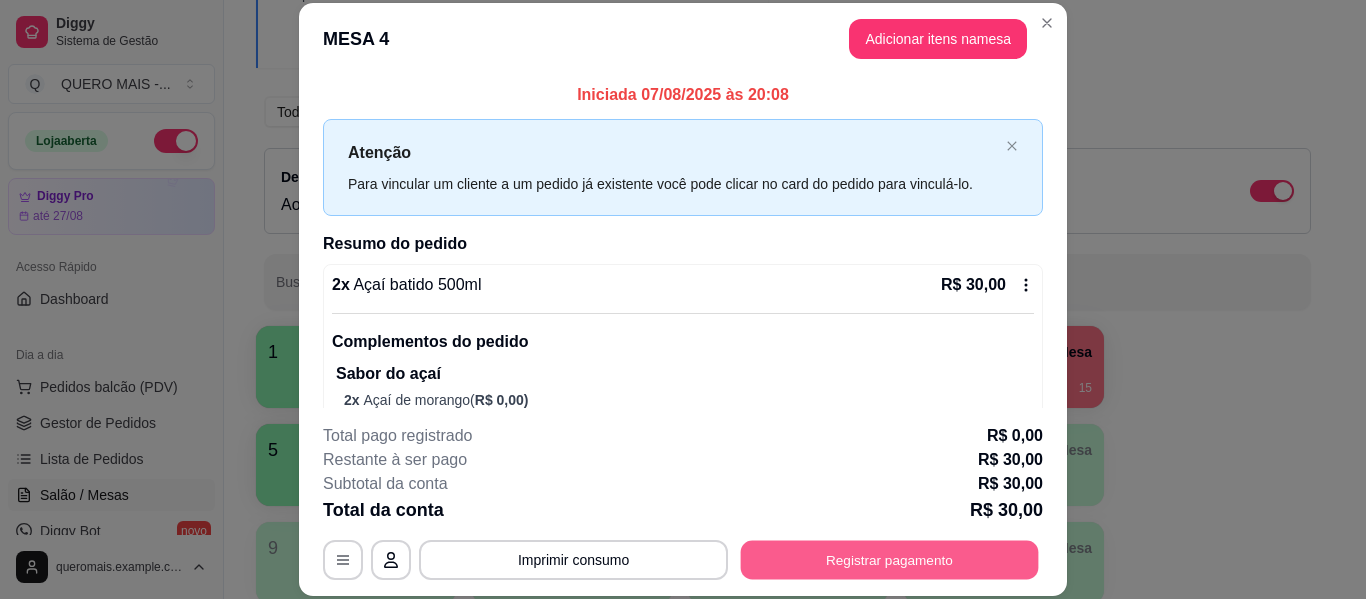 click on "Registrar pagamento" at bounding box center (890, 560) 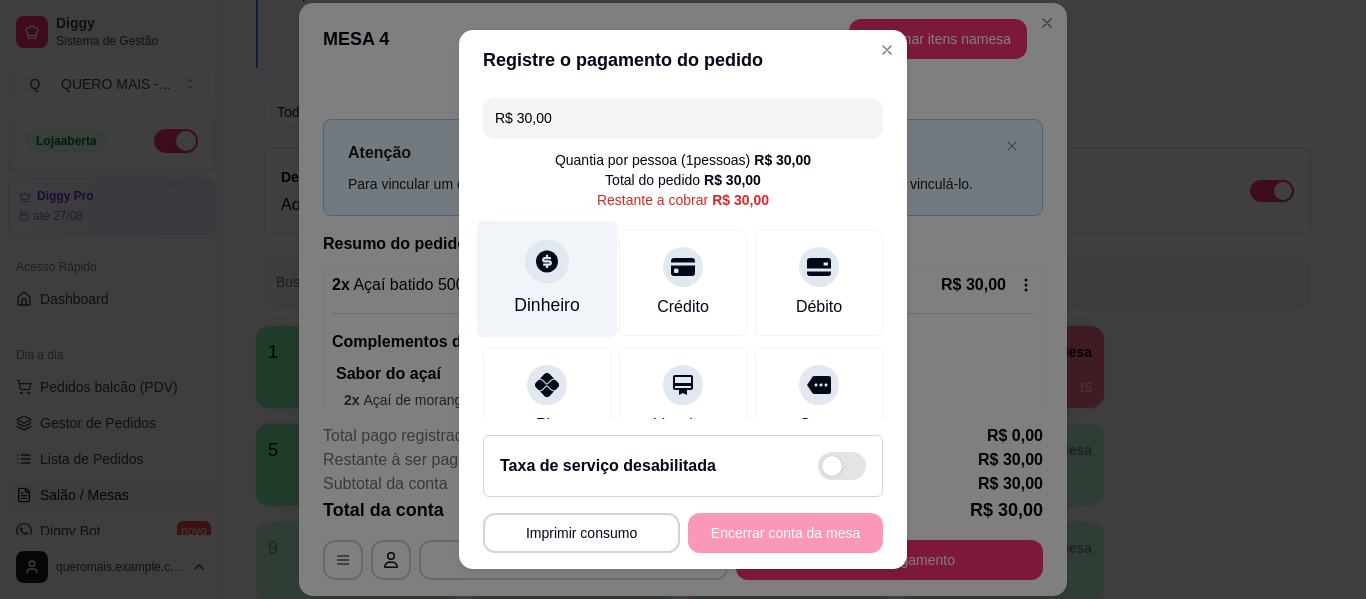 click on "Dinheiro" at bounding box center (547, 279) 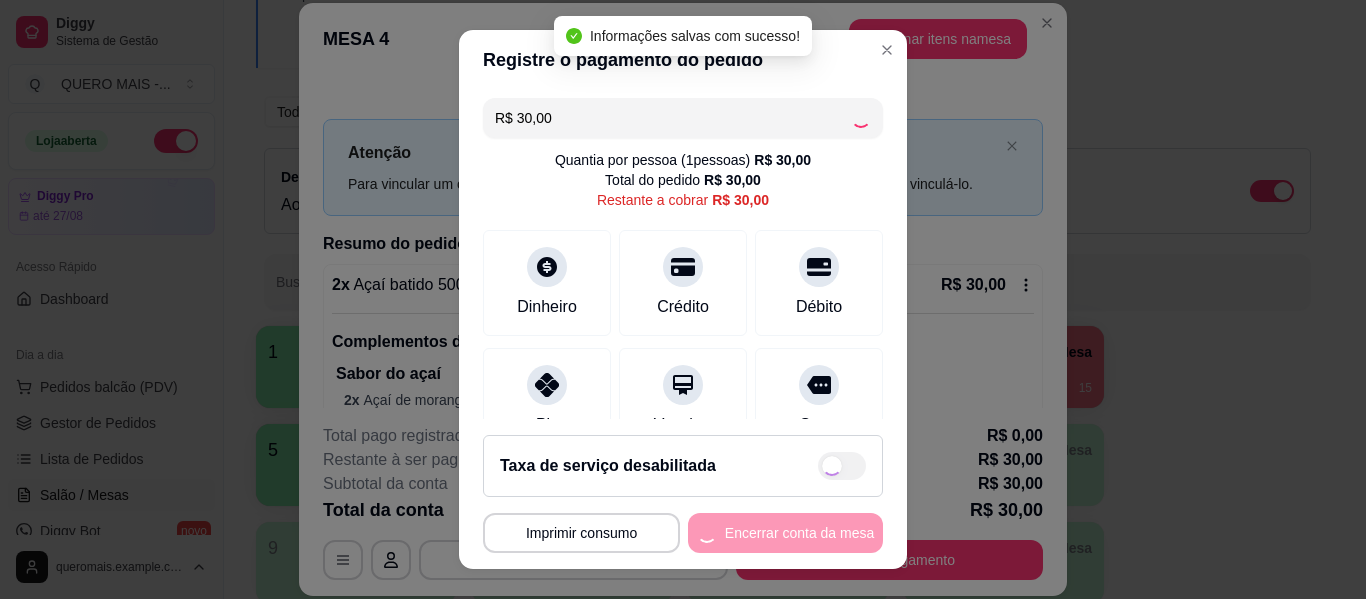 type on "R$ 0,00" 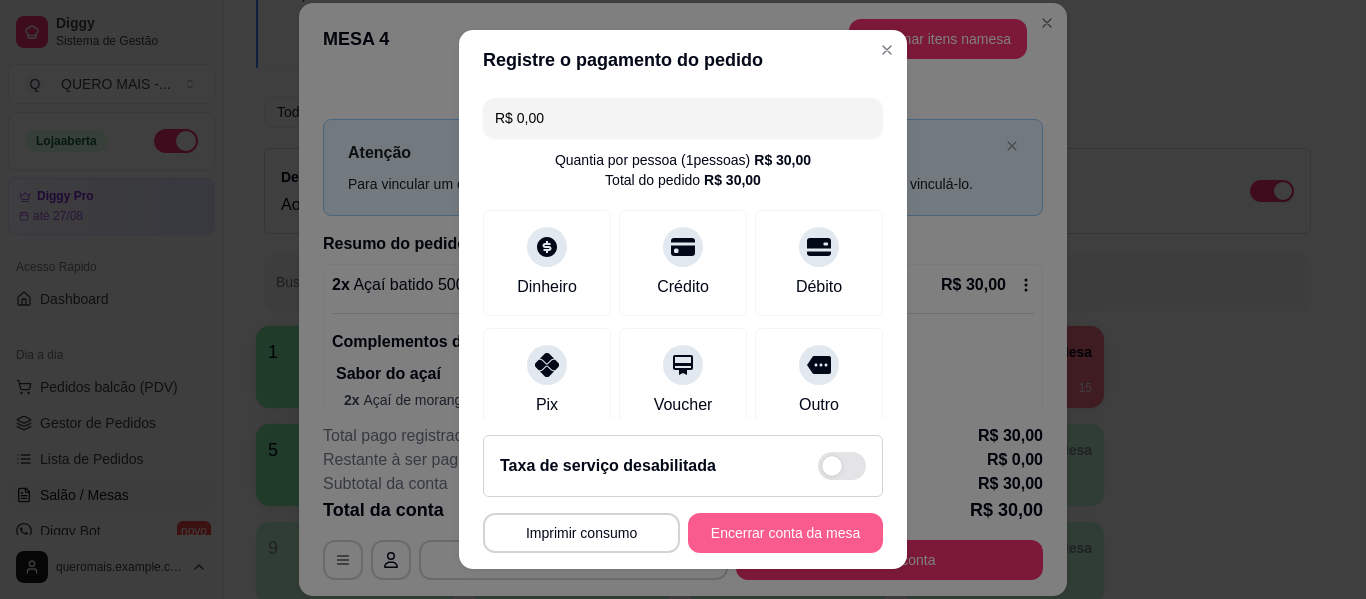click on "Encerrar conta da mesa" at bounding box center [785, 533] 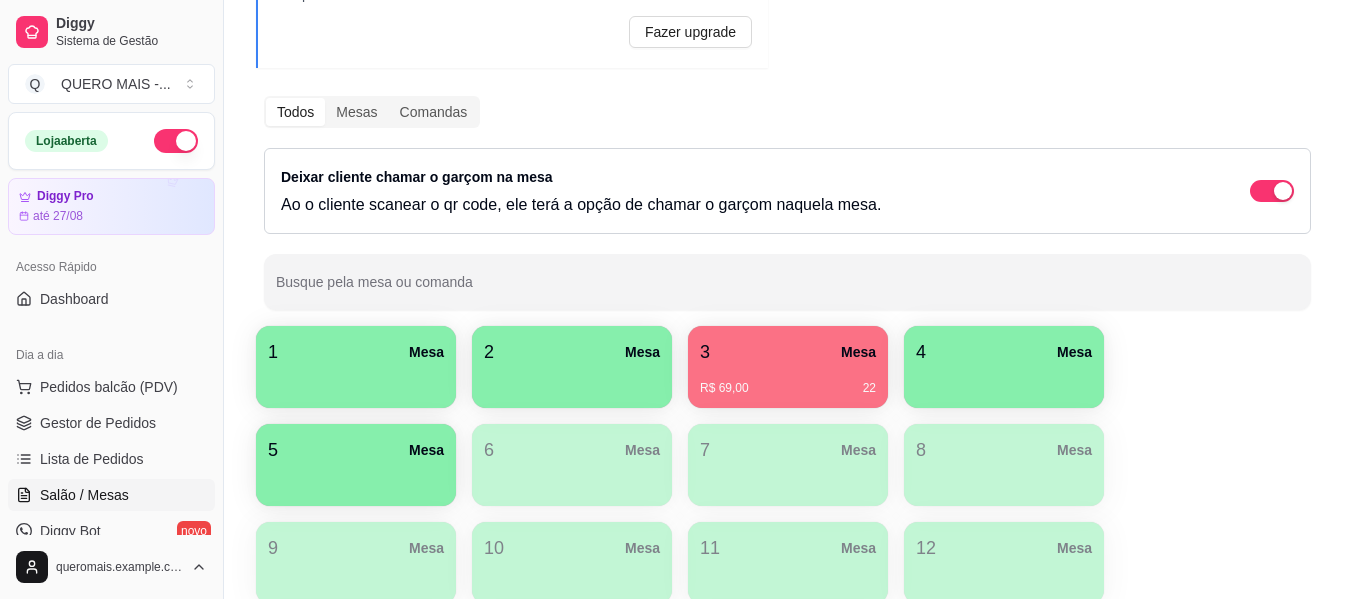 click at bounding box center [356, 381] 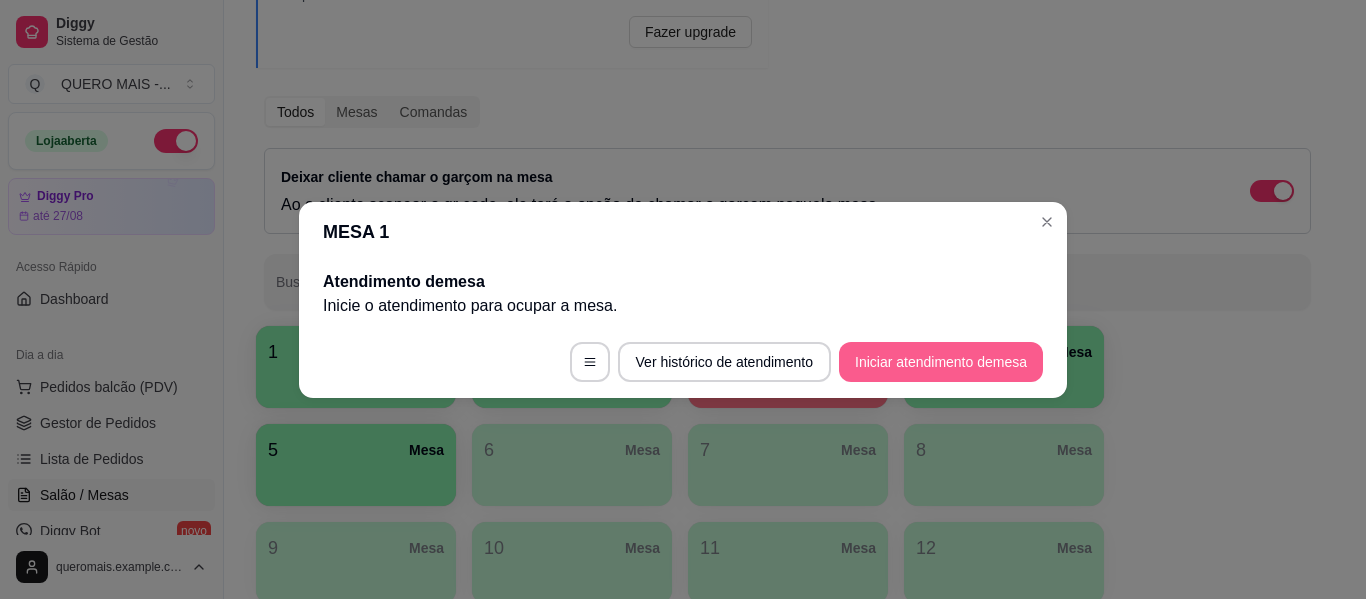 click on "Iniciar atendimento de  mesa" at bounding box center (941, 362) 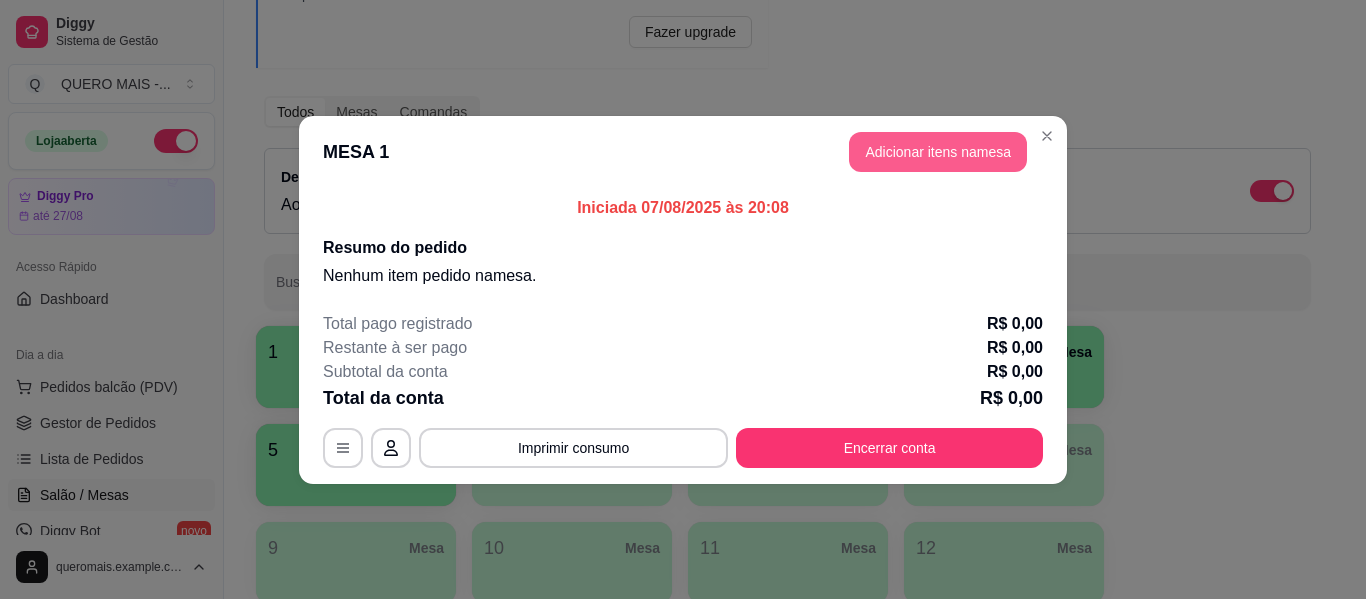 click on "Adicionar itens na  mesa" at bounding box center (938, 152) 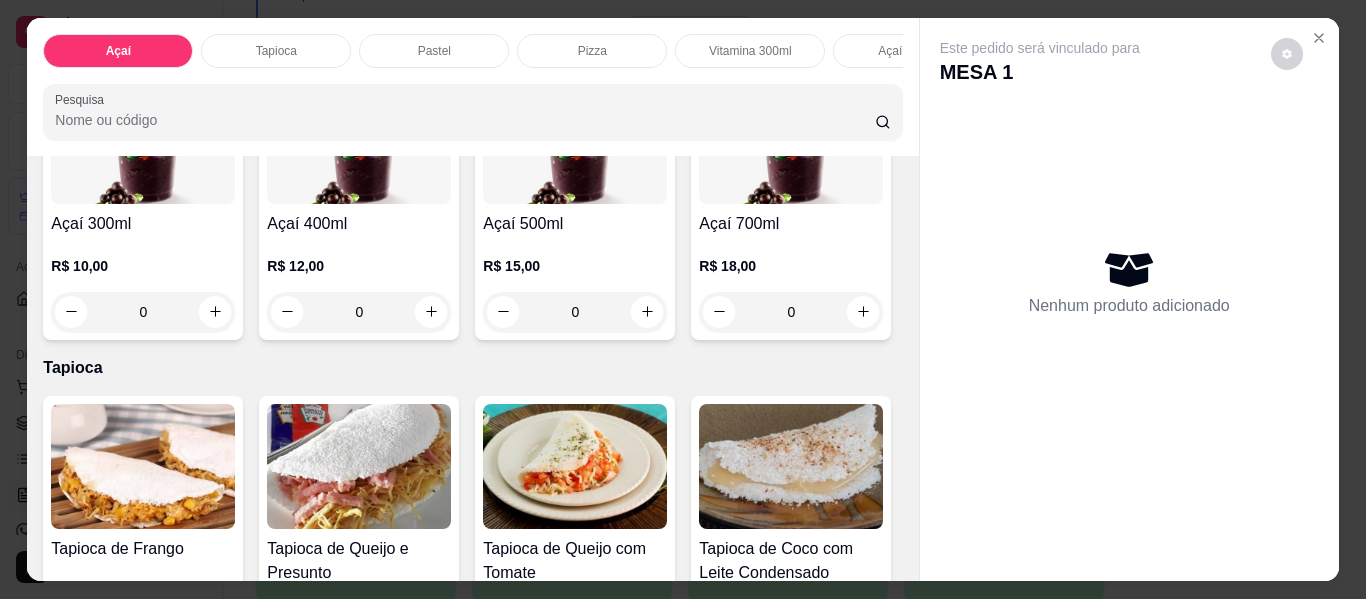 scroll, scrollTop: 600, scrollLeft: 0, axis: vertical 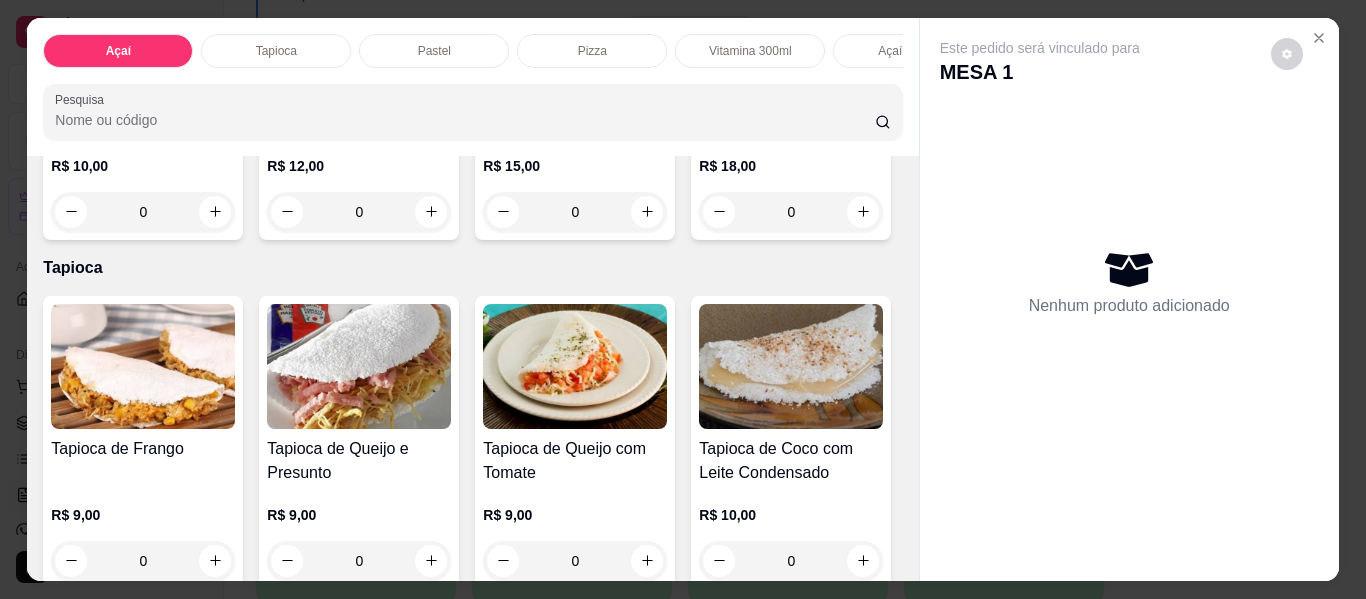 click on "0" at bounding box center (575, 212) 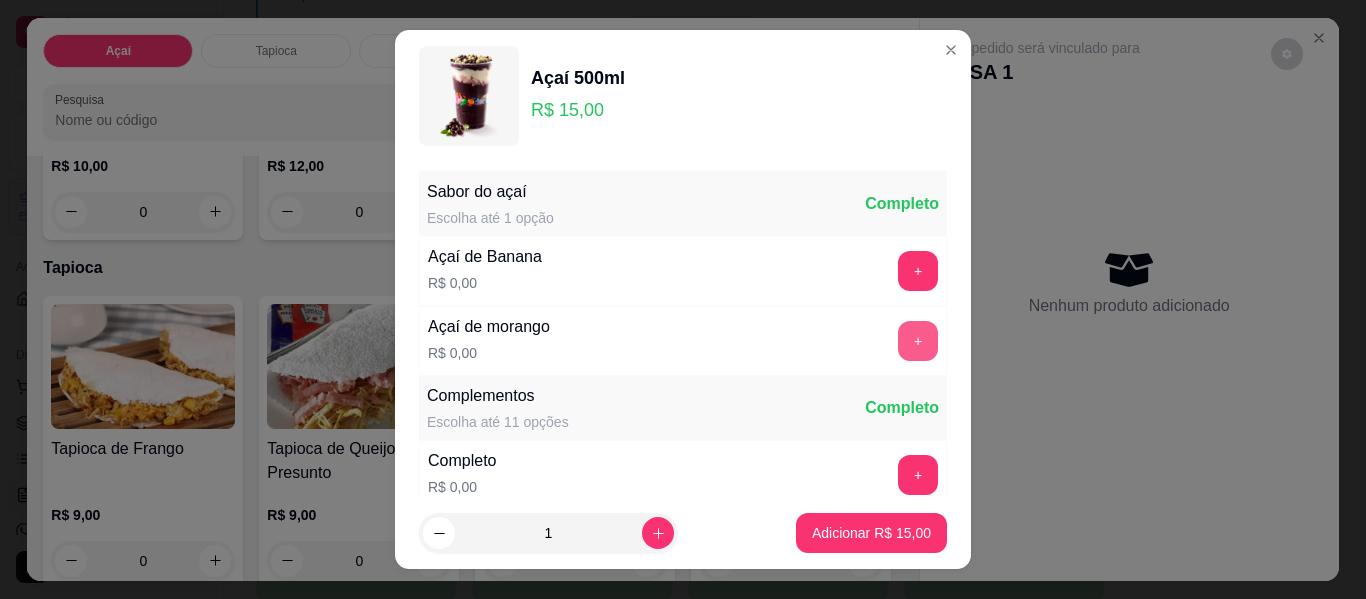 click on "+" at bounding box center [918, 341] 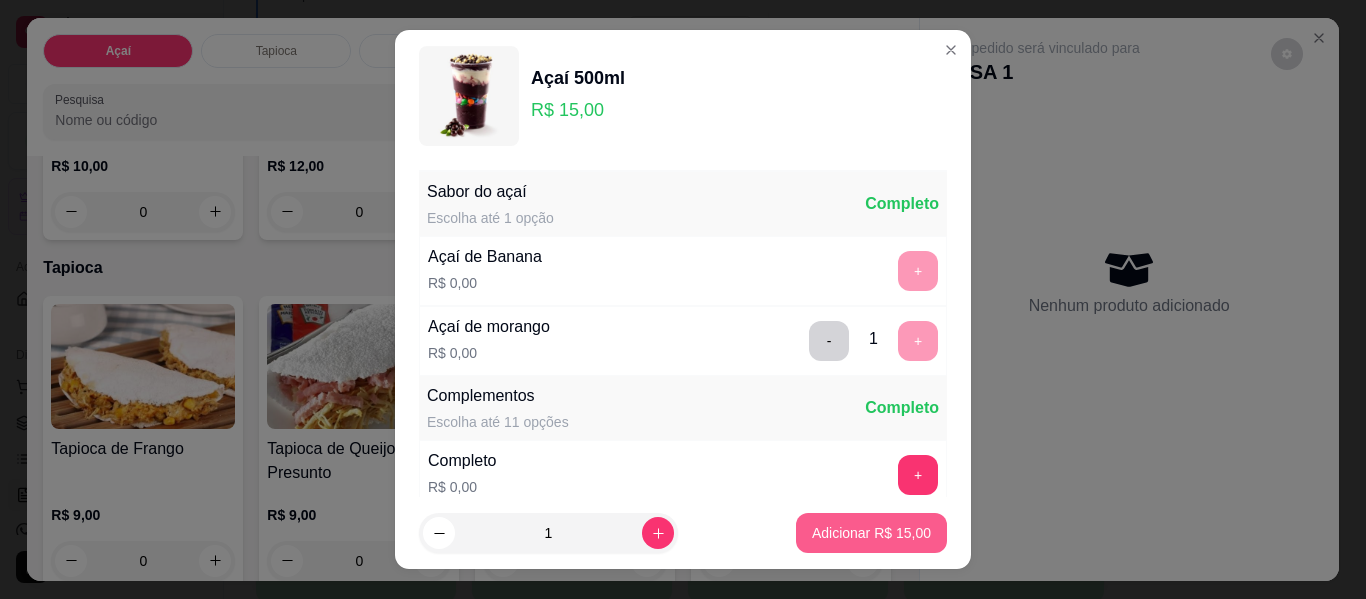 scroll, scrollTop: 34, scrollLeft: 0, axis: vertical 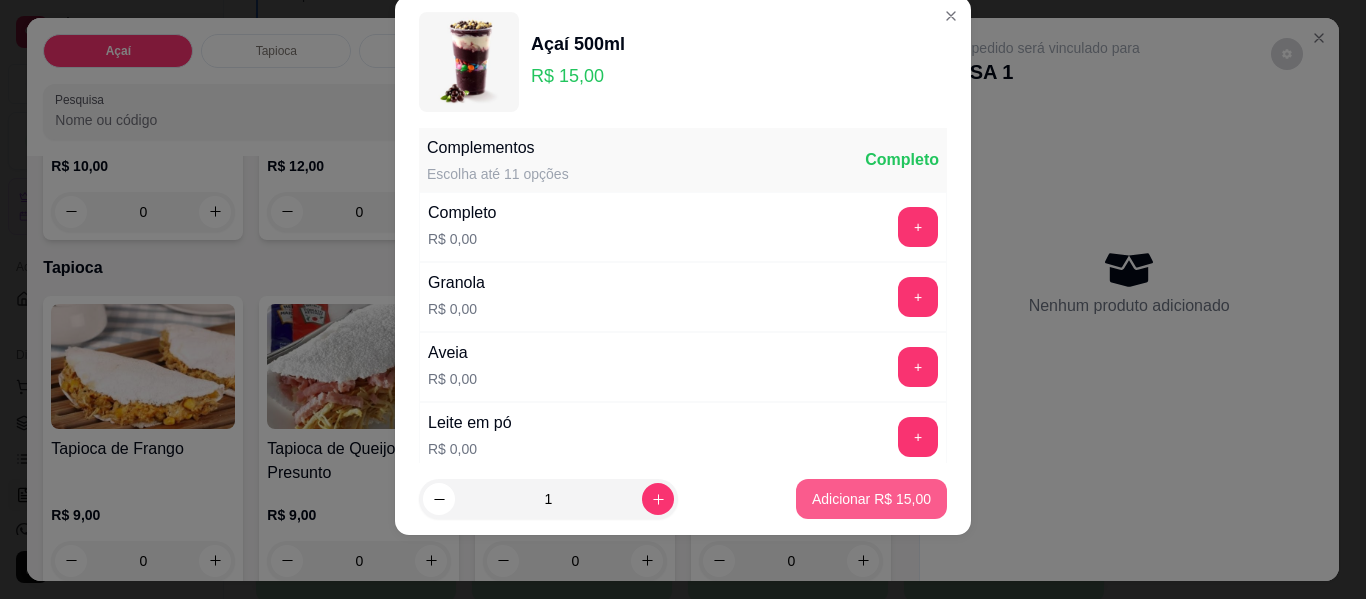 click on "Adicionar   R$ 15,00" at bounding box center [871, 499] 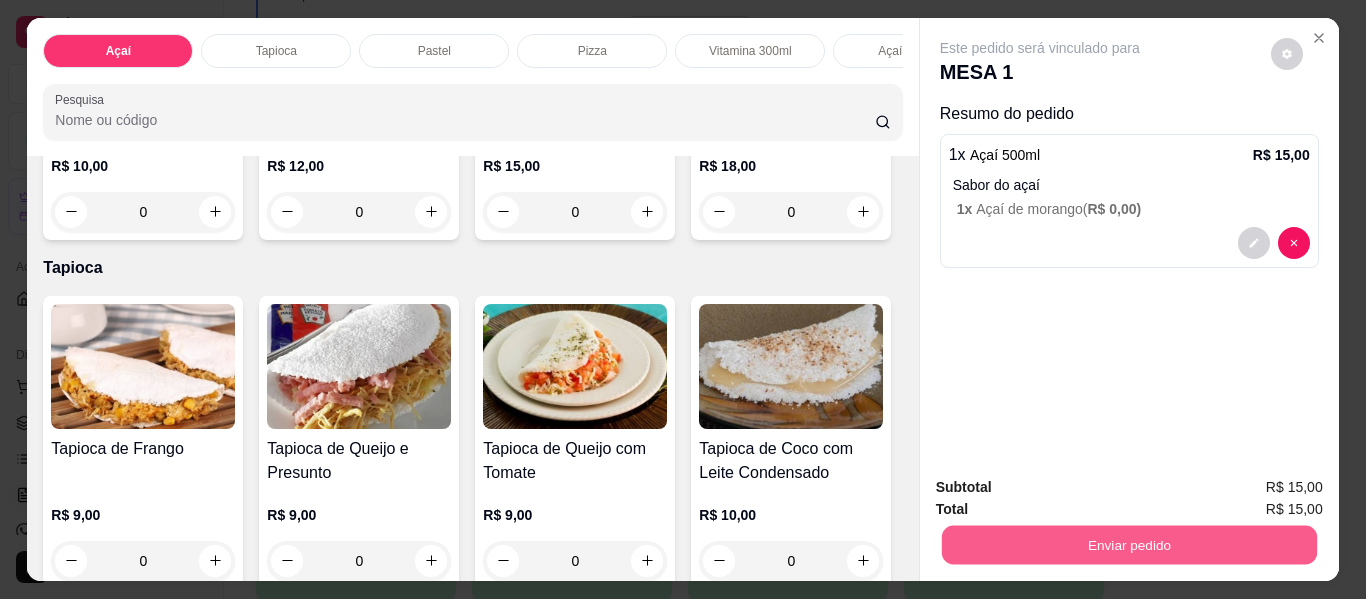 click on "Enviar pedido" at bounding box center (1128, 545) 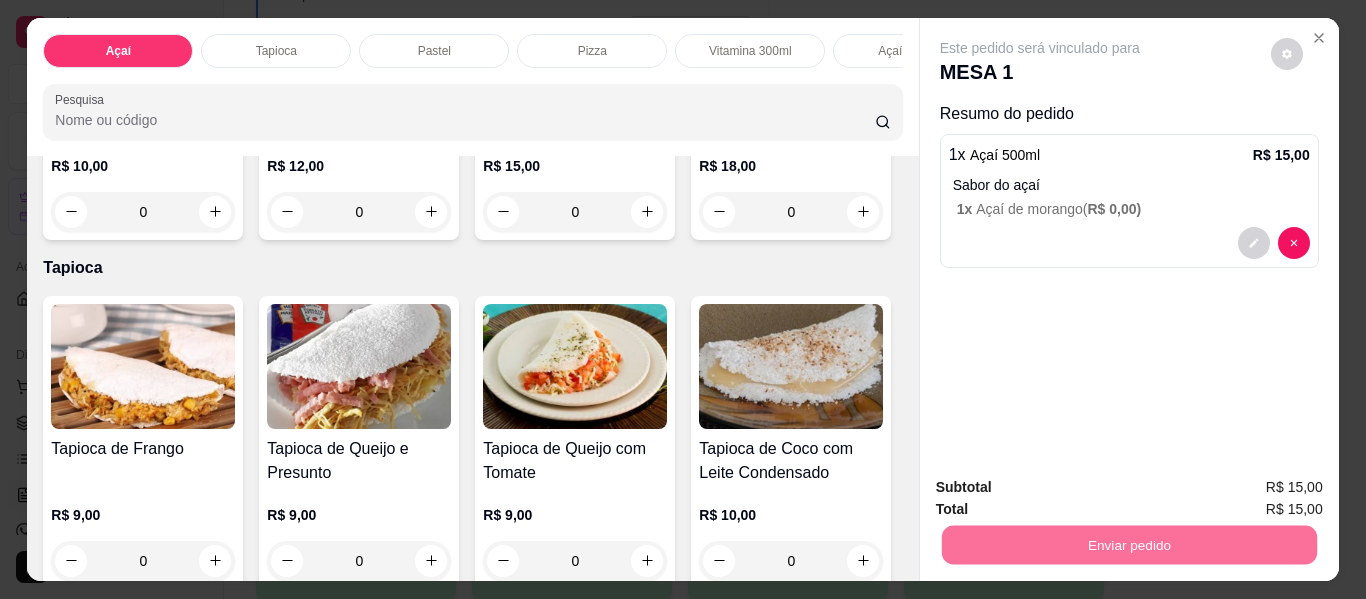 click on "Não registrar e enviar pedido" at bounding box center (1063, 489) 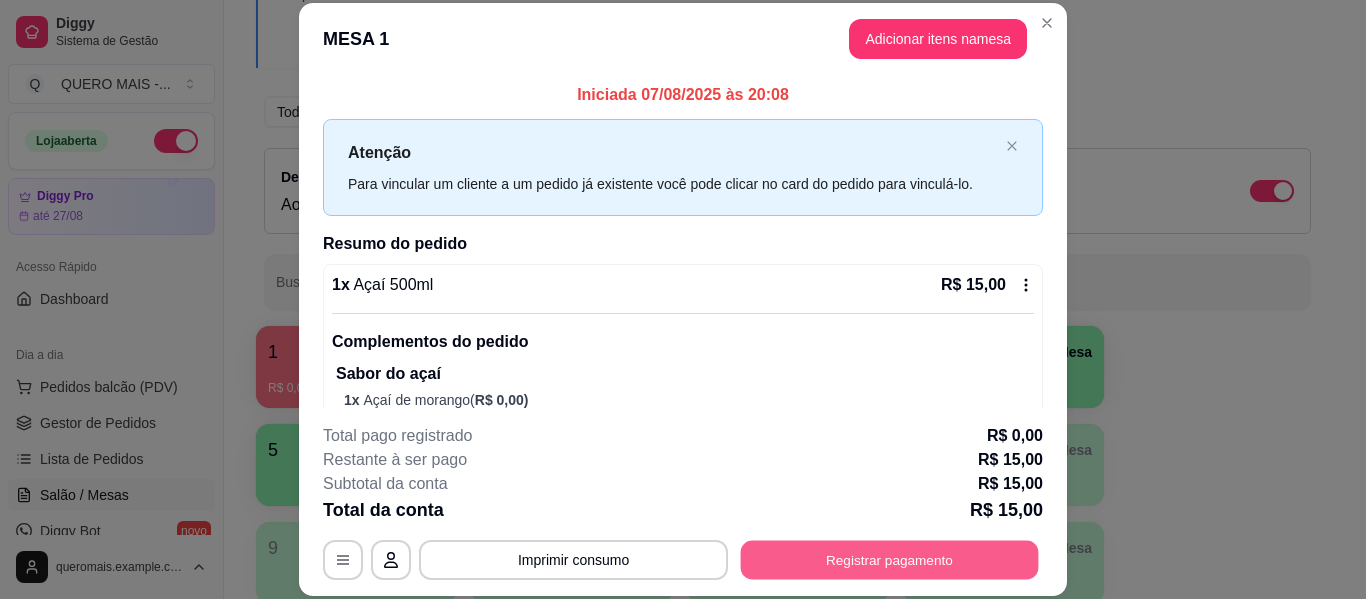 click on "Registrar pagamento" at bounding box center (890, 560) 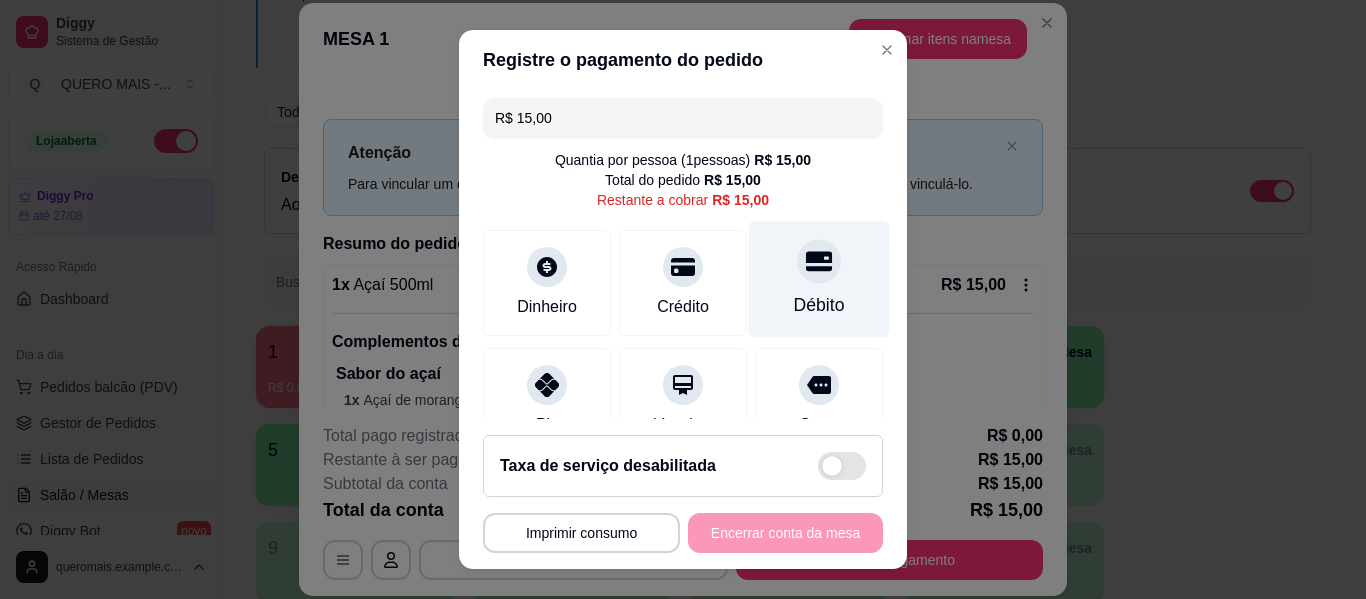 click 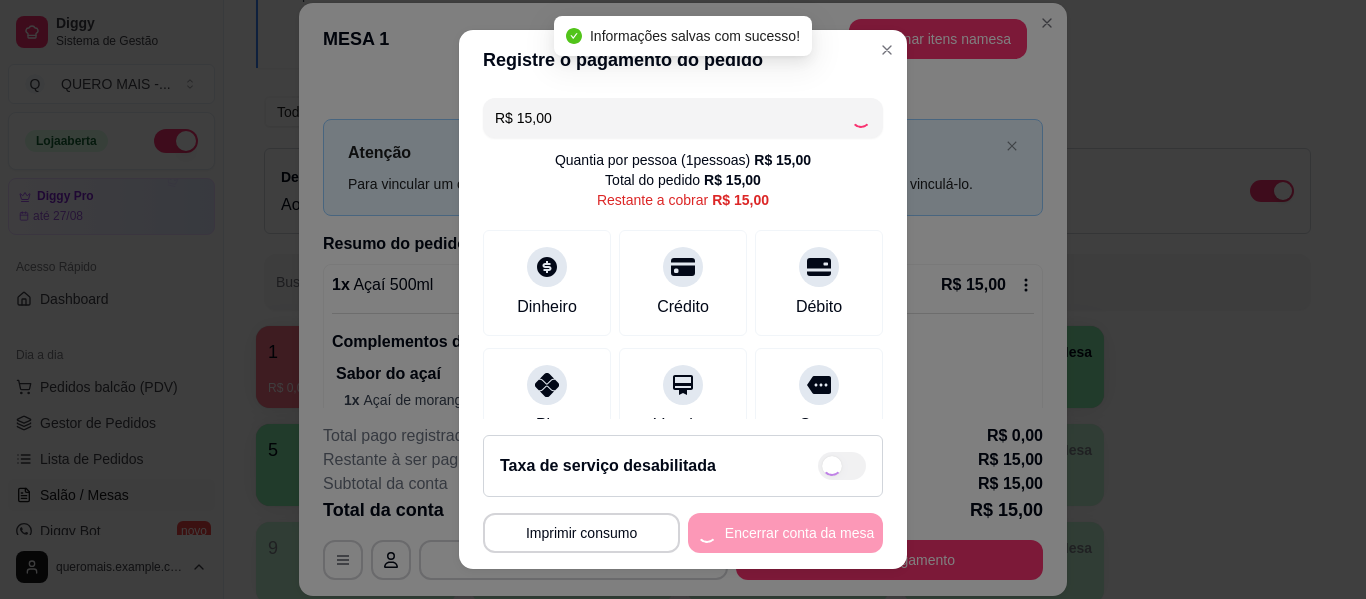 type on "R$ 0,00" 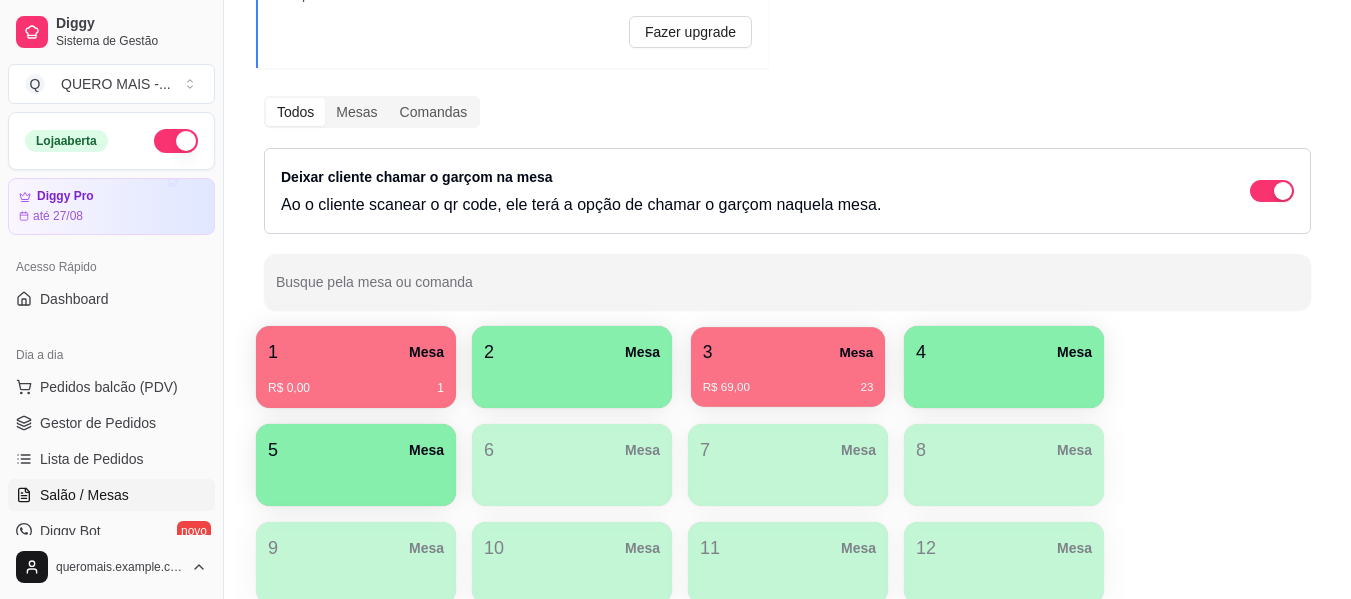 click on "R$ 69,00 23" at bounding box center [788, 388] 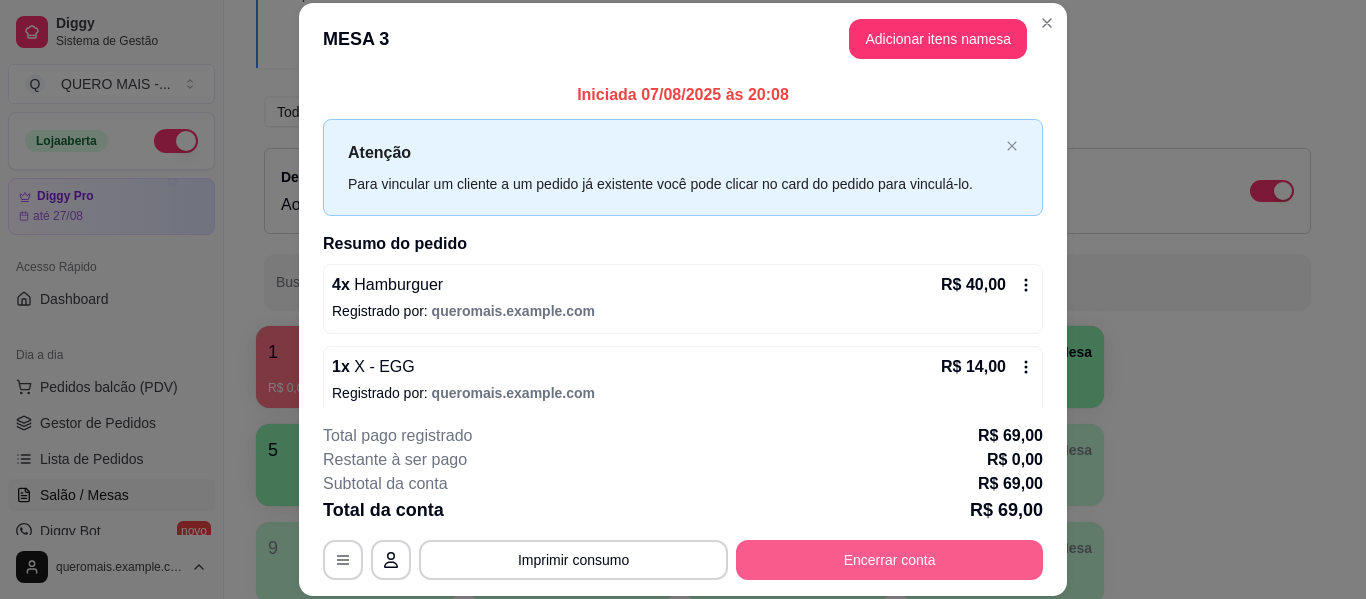 click on "Encerrar conta" at bounding box center [889, 560] 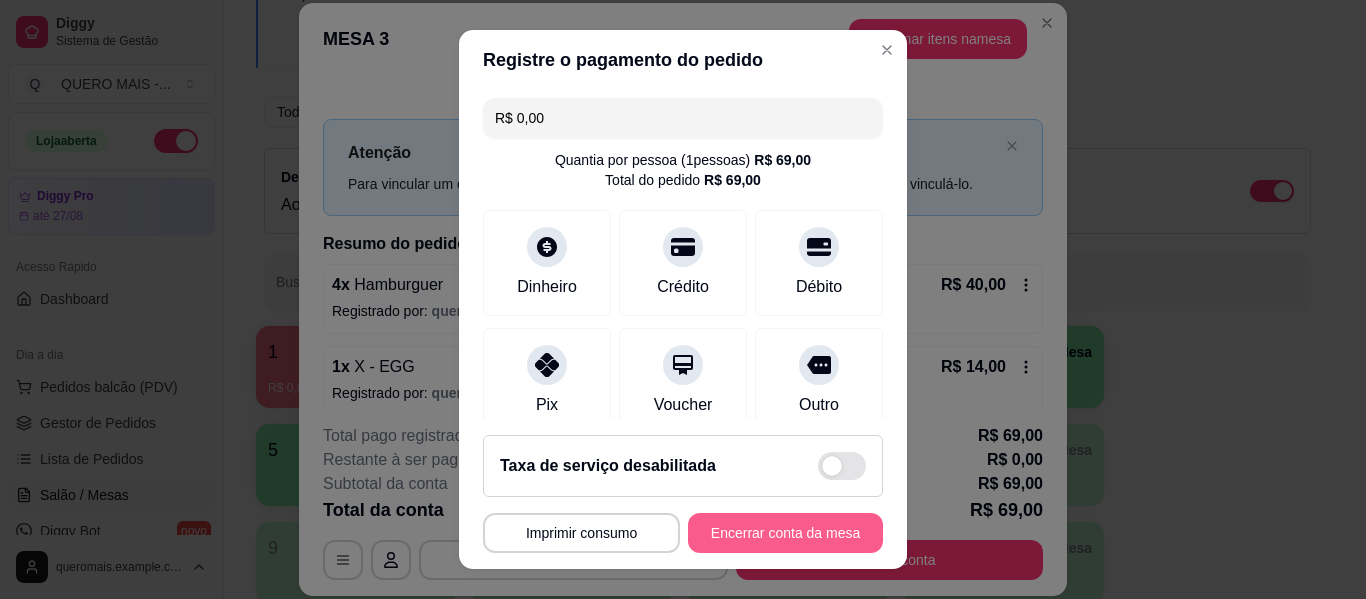 click on "Encerrar conta da mesa" at bounding box center (785, 533) 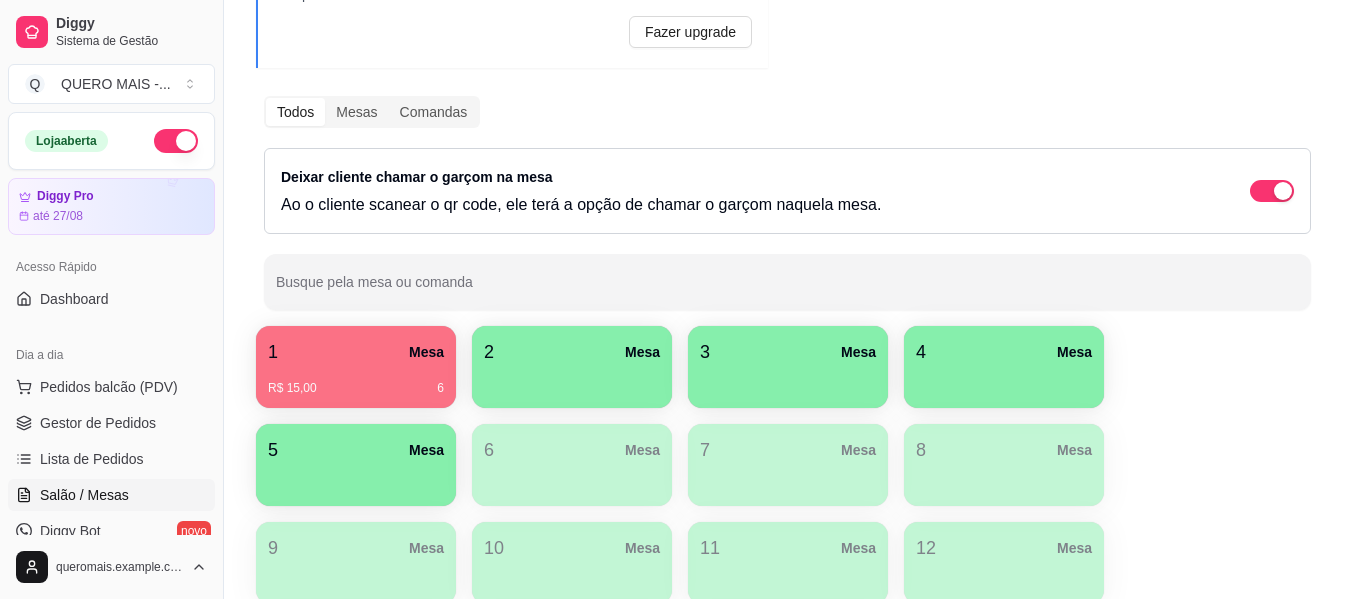 type 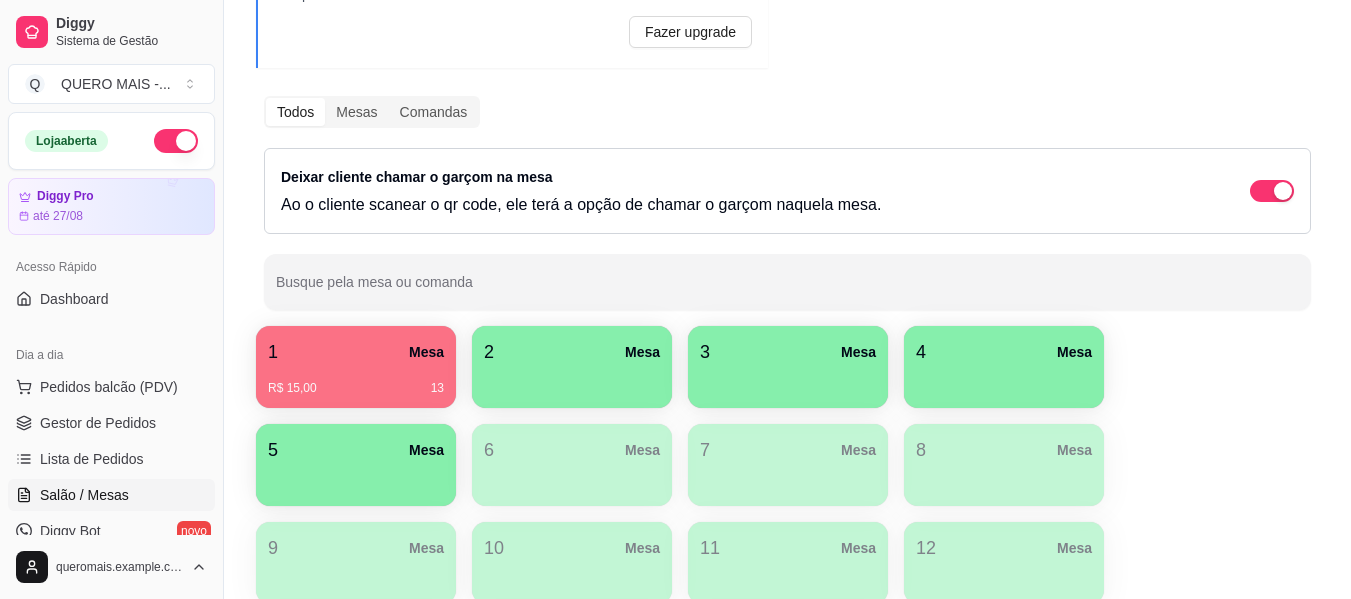 click on "2 Mesa" at bounding box center [572, 352] 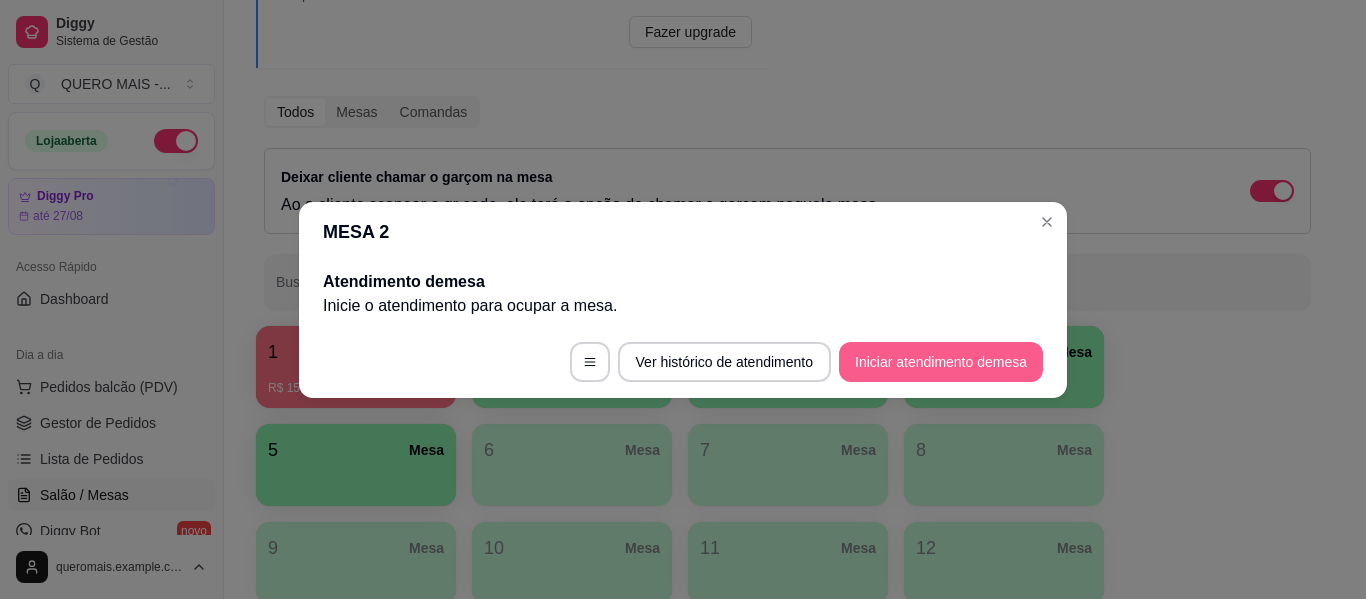 click on "Iniciar atendimento de  mesa" at bounding box center [941, 362] 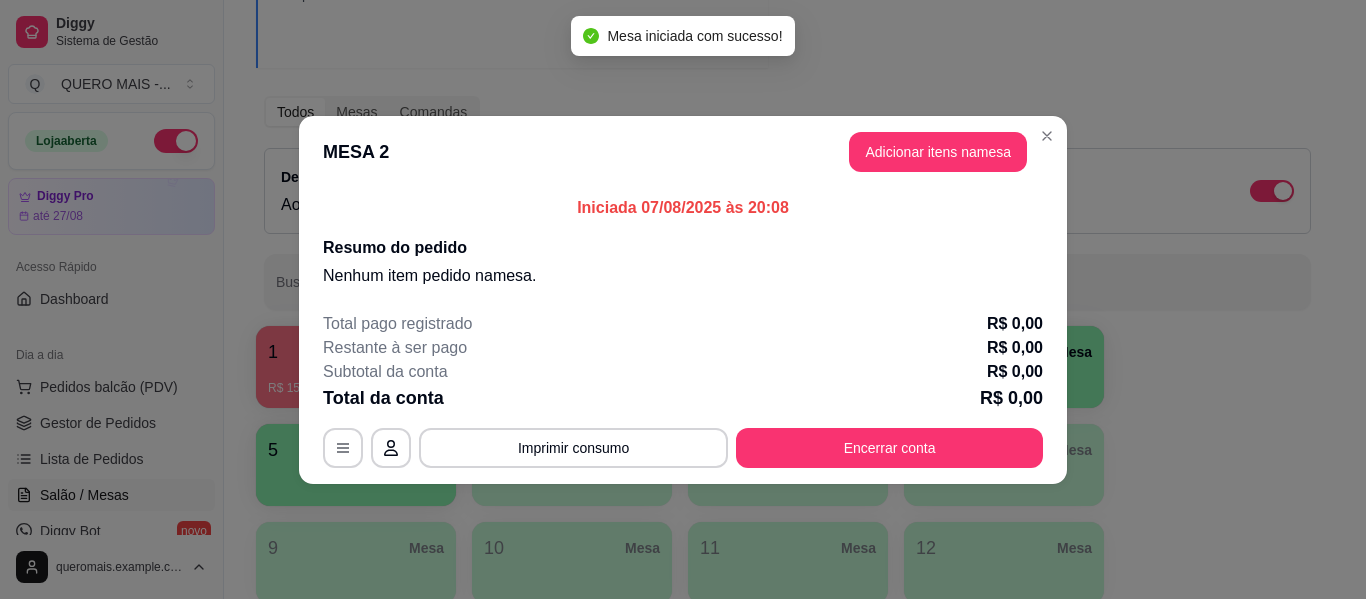 click on "Adicionar itens na  mesa" at bounding box center (938, 152) 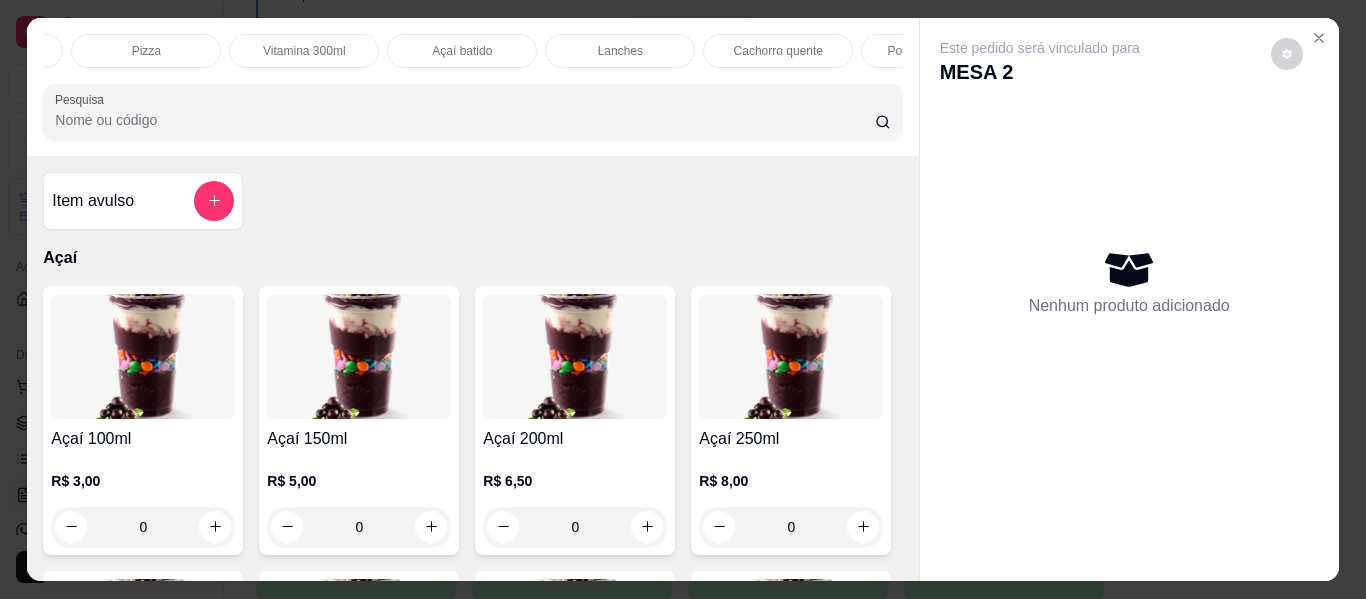 scroll, scrollTop: 0, scrollLeft: 483, axis: horizontal 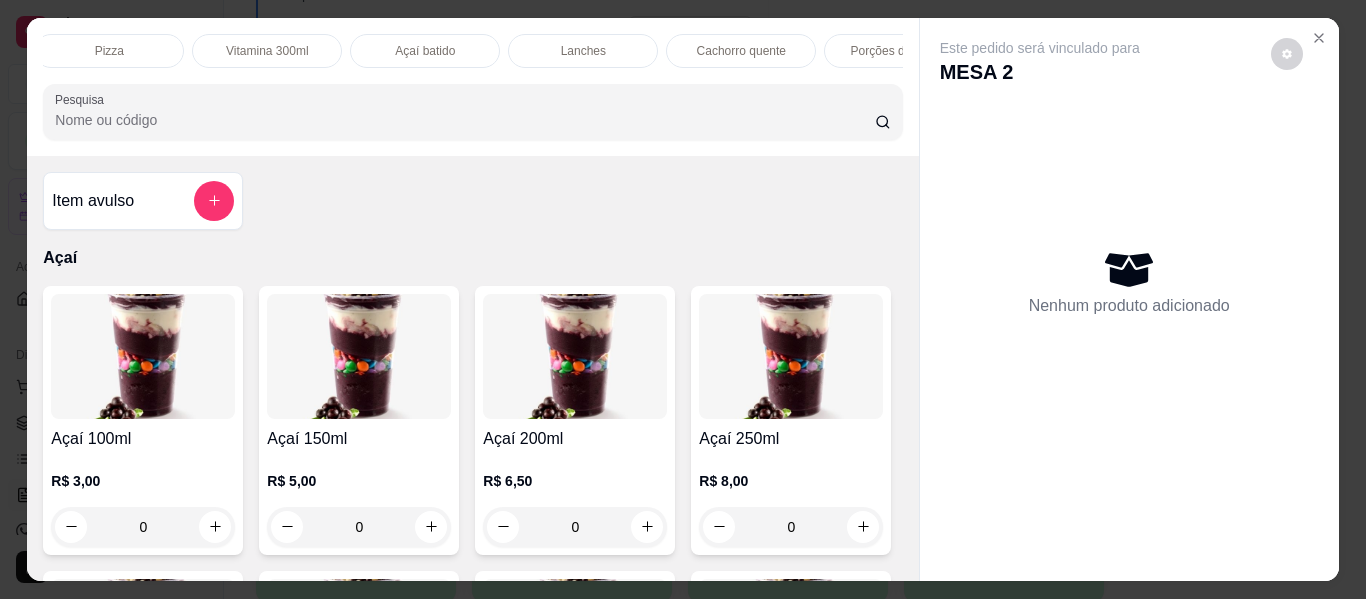 click on "Lanches" at bounding box center [583, 51] 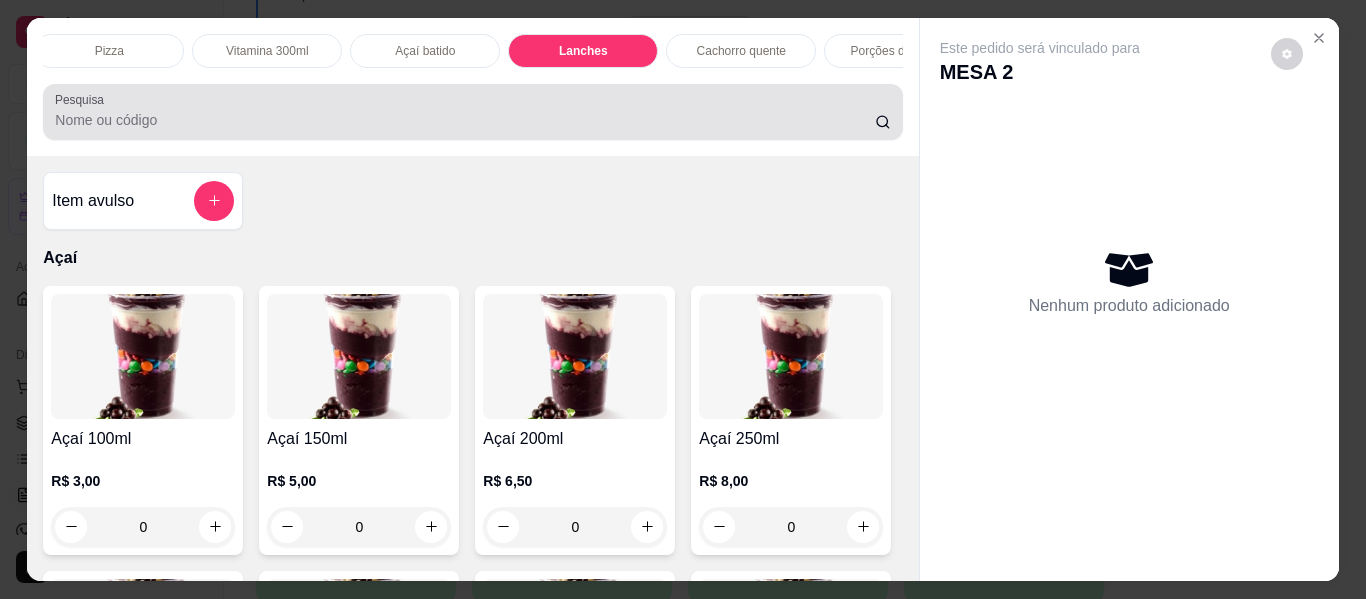 scroll, scrollTop: 3537, scrollLeft: 0, axis: vertical 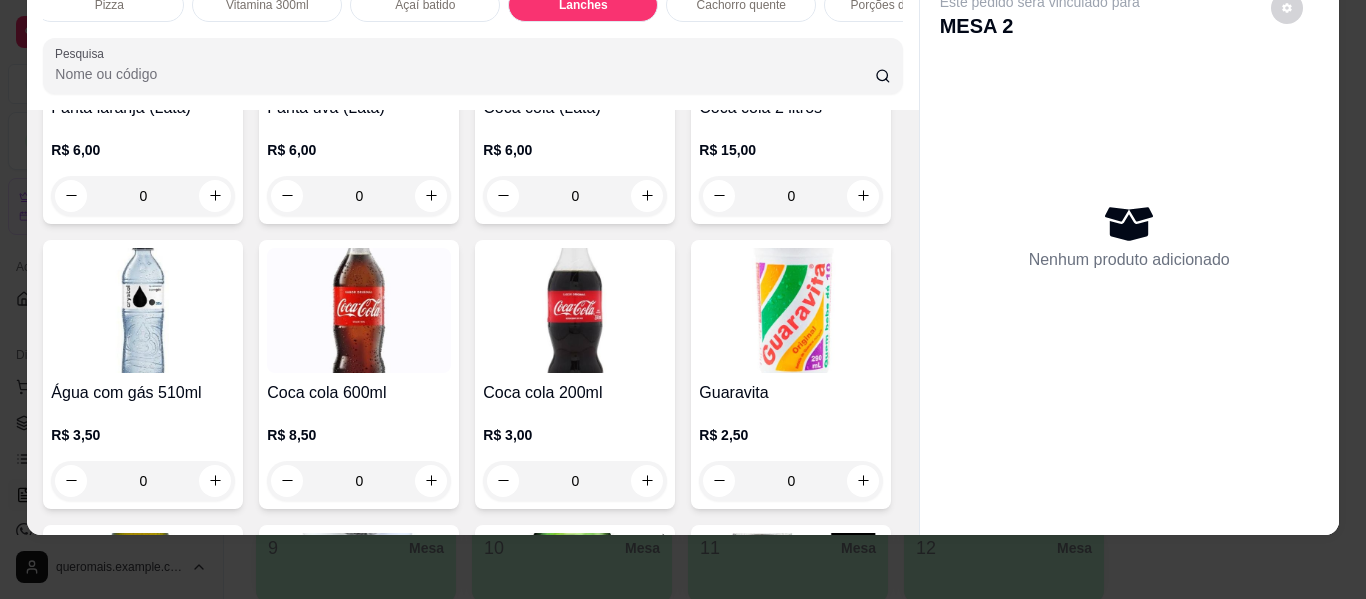click on "0" at bounding box center (791, -1088) 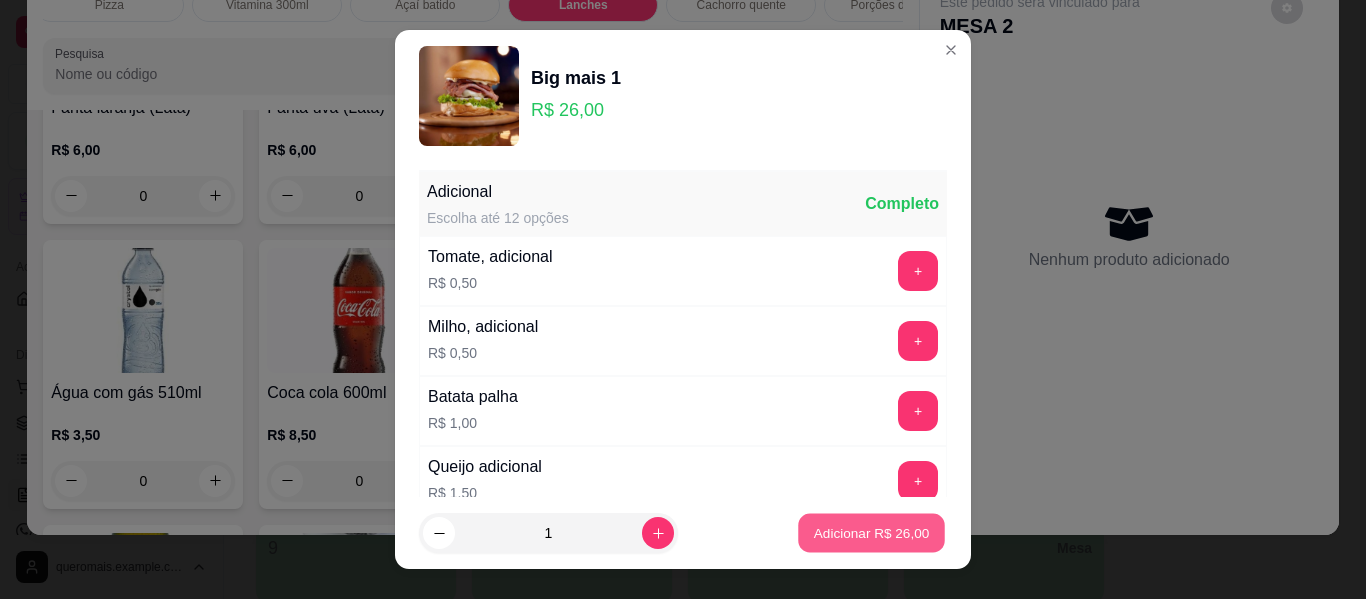 click on "Adicionar   R$ 26,00" at bounding box center (872, 532) 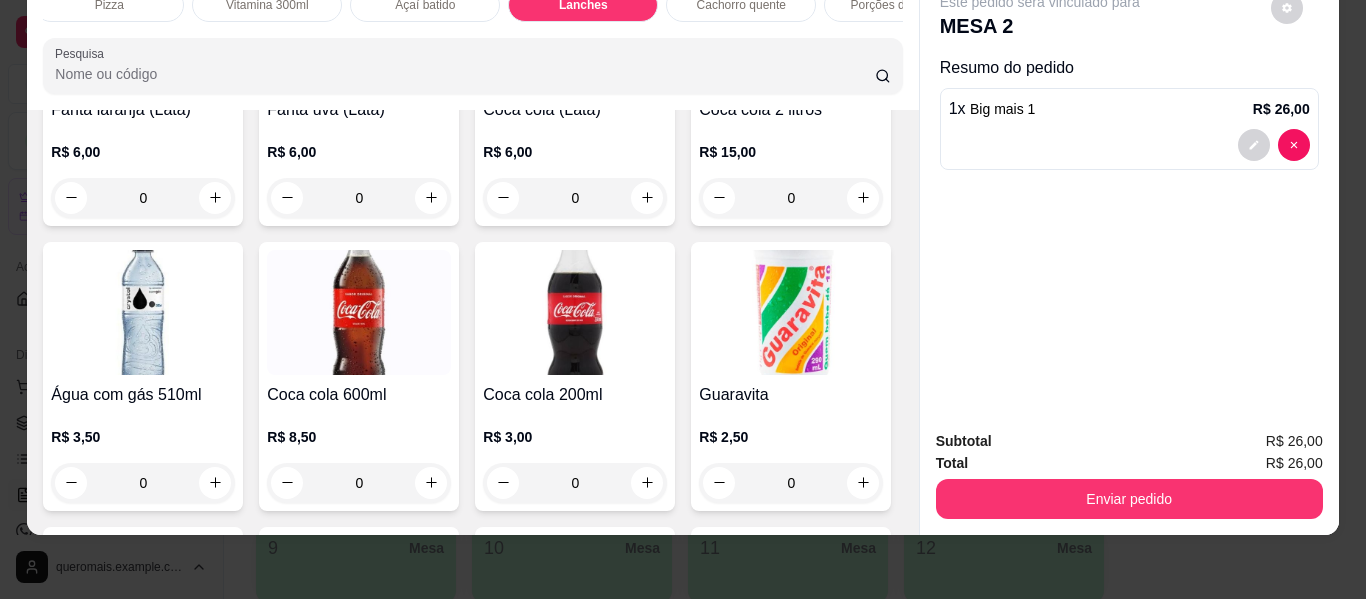 click on "0" at bounding box center [575, -1086] 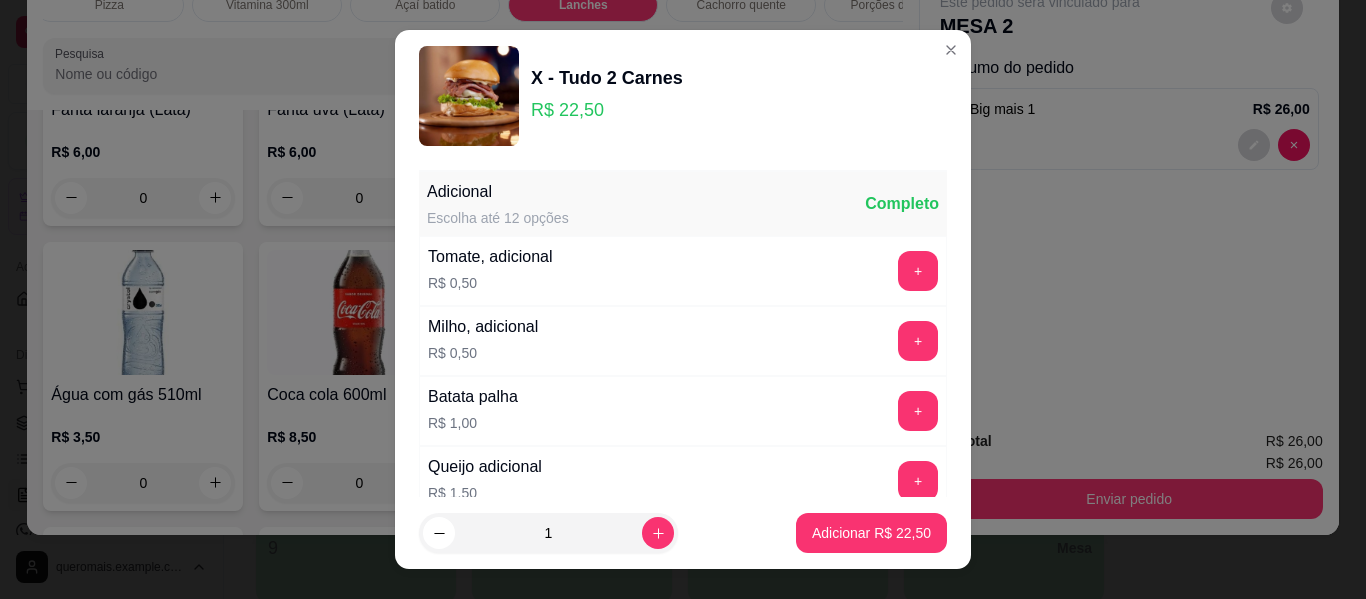 scroll, scrollTop: 379, scrollLeft: 0, axis: vertical 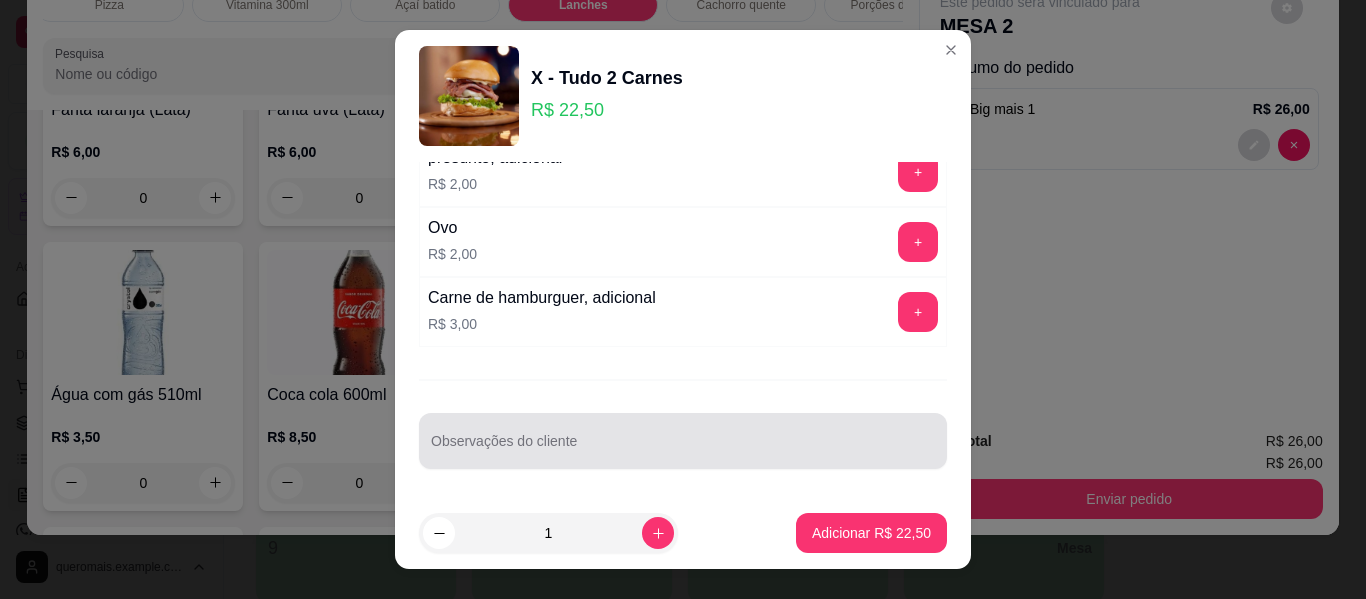 click on "Observações do cliente" at bounding box center [683, 449] 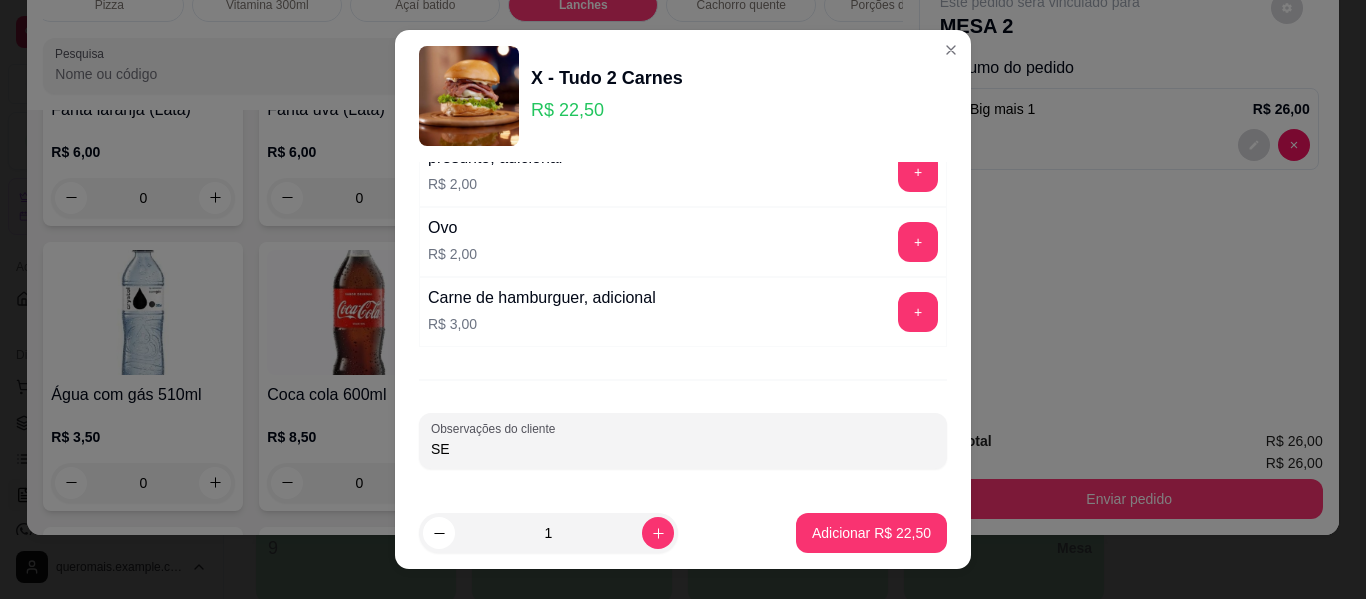 type on "S" 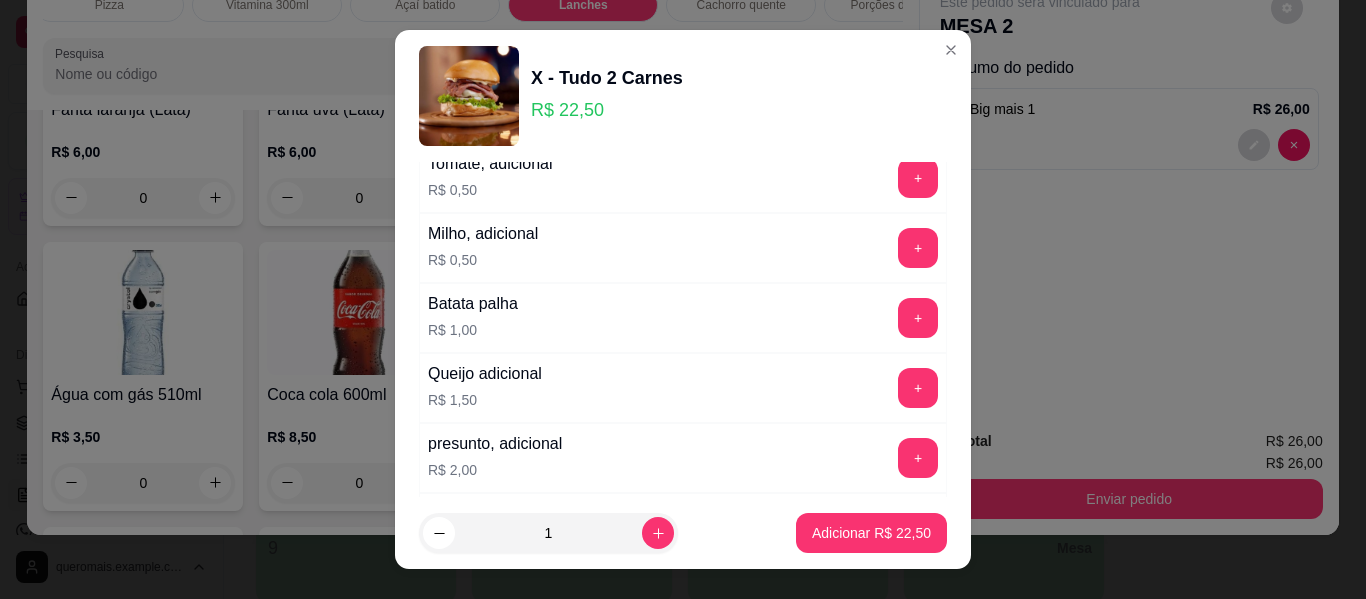 scroll, scrollTop: 79, scrollLeft: 0, axis: vertical 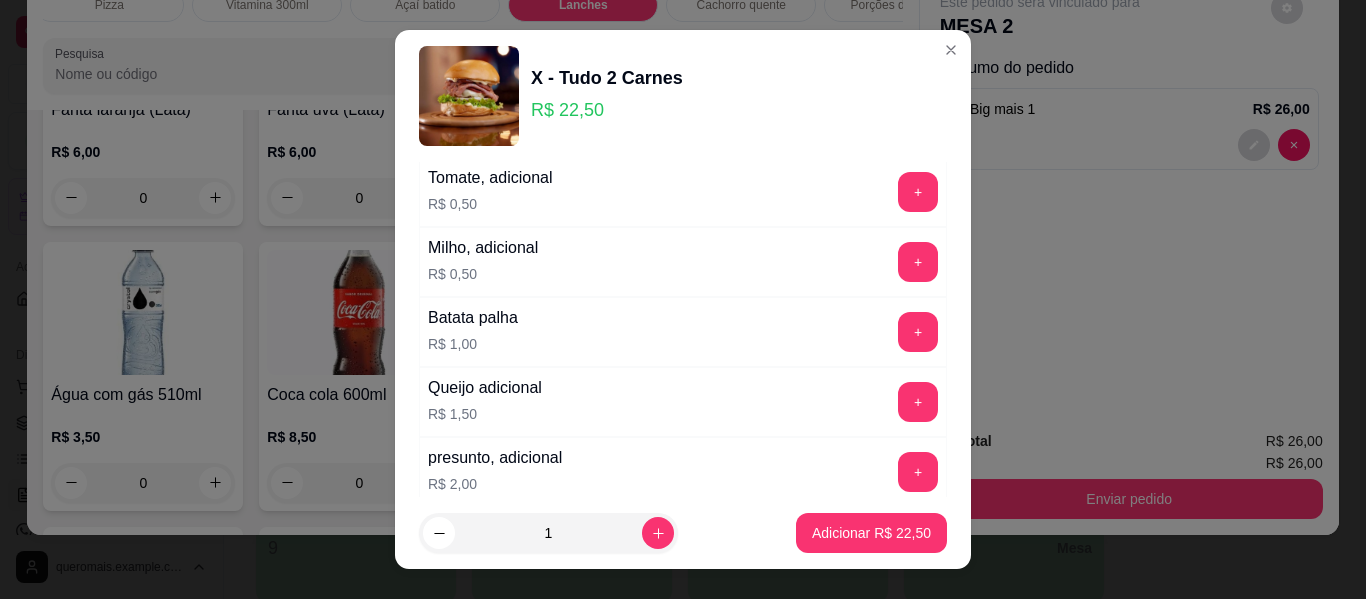type on "sem salada" 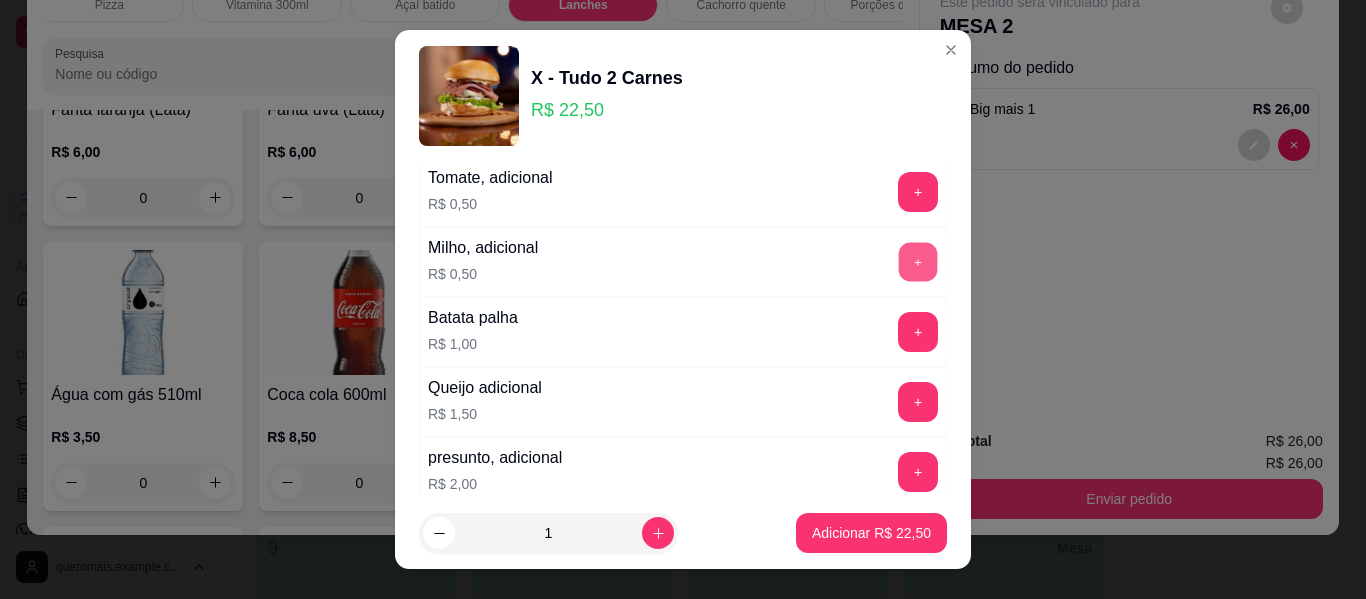 click on "+" at bounding box center [918, 262] 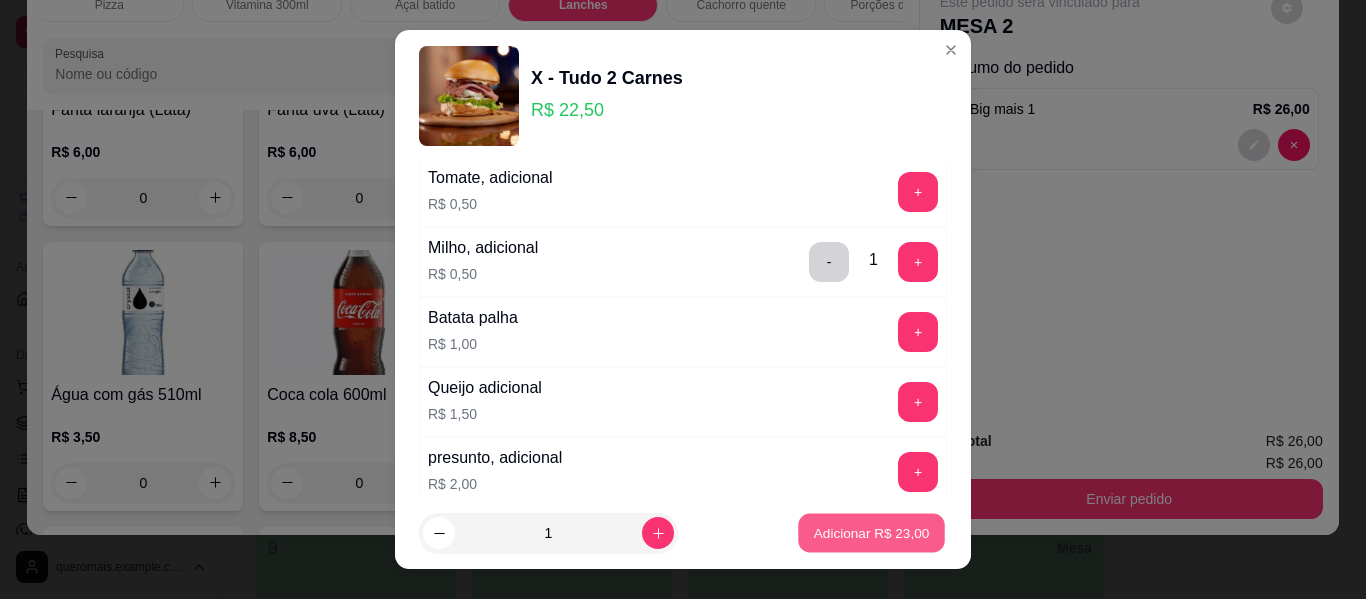 click on "Adicionar   R$ 23,00" at bounding box center (872, 532) 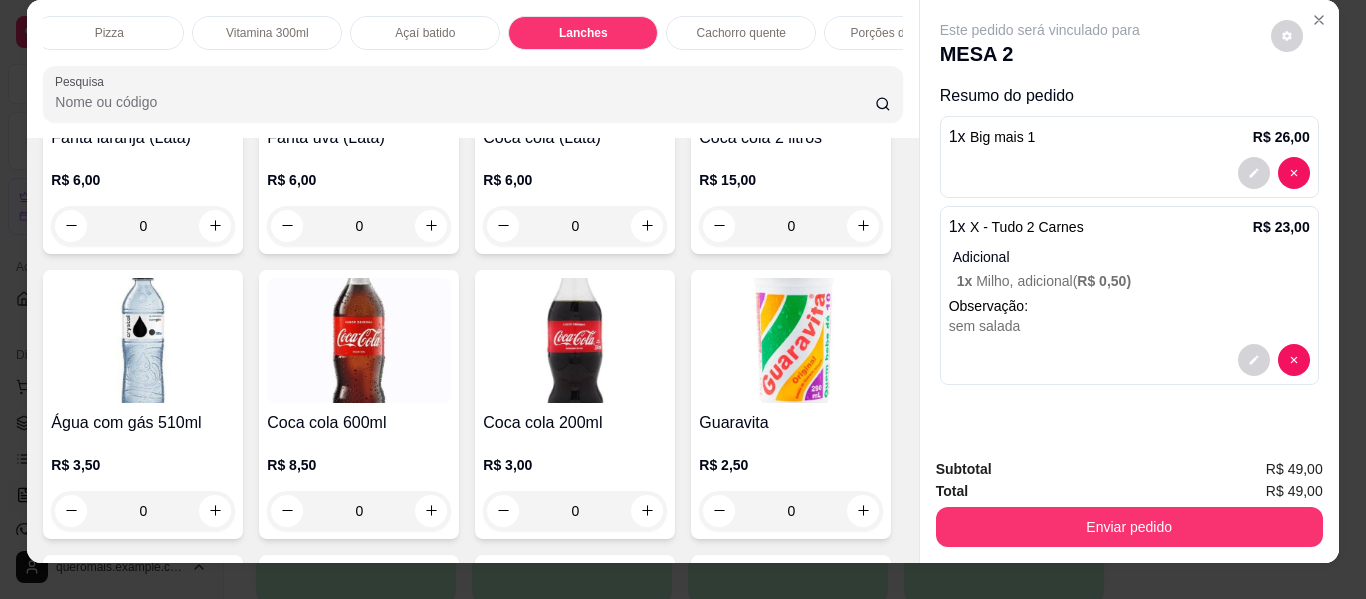 scroll, scrollTop: 0, scrollLeft: 0, axis: both 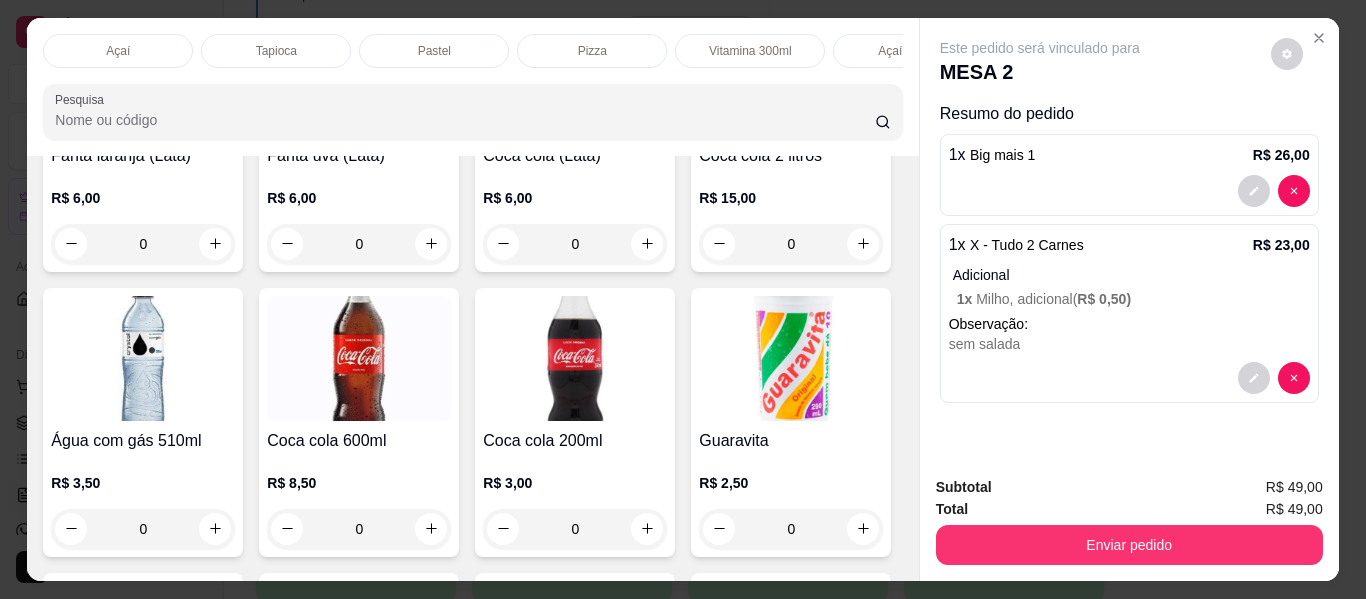 click on "Açaí" at bounding box center (118, 51) 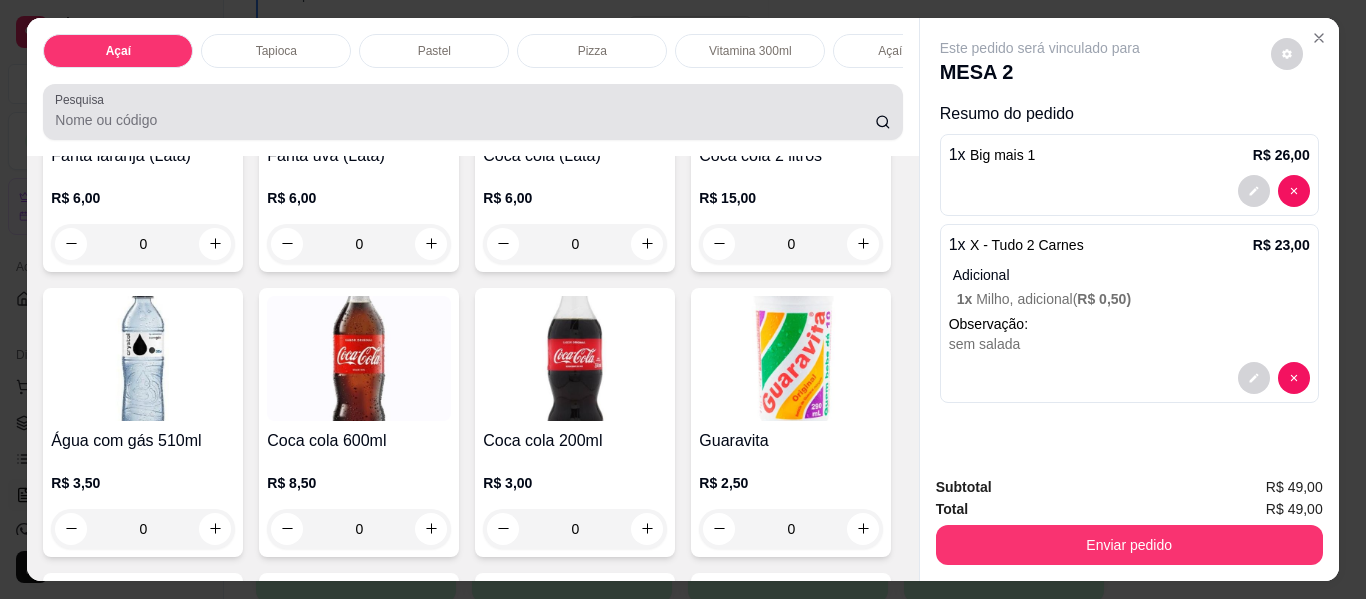 scroll, scrollTop: 90, scrollLeft: 0, axis: vertical 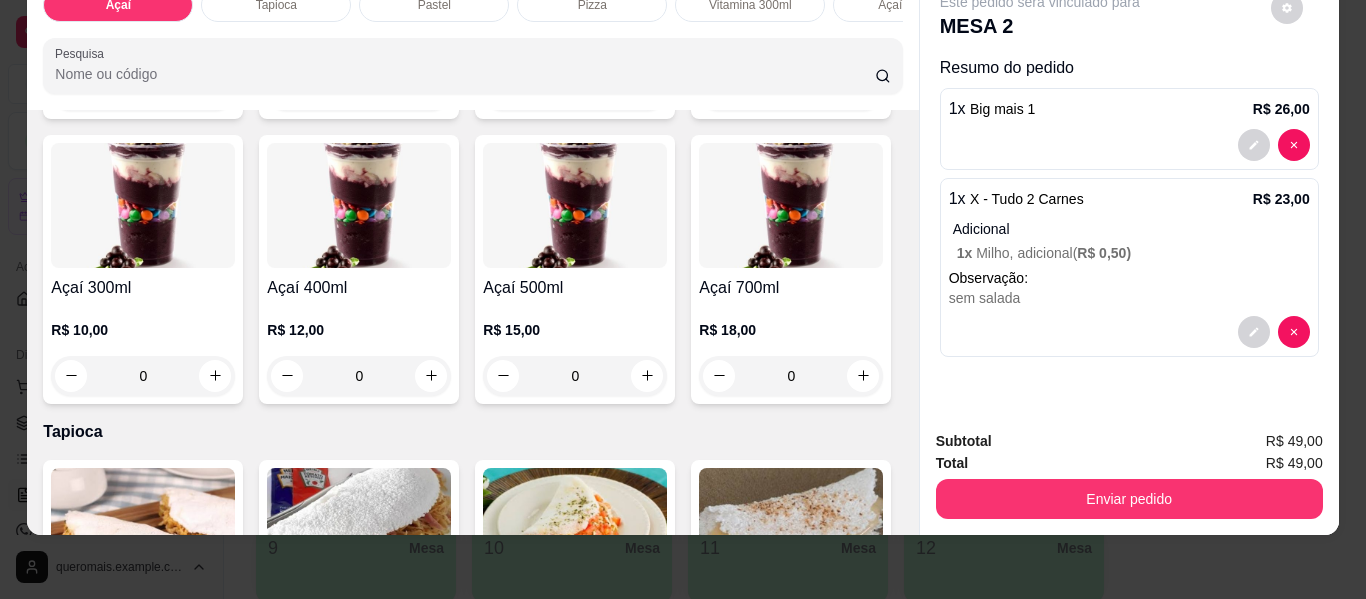 click on "0" at bounding box center (359, 376) 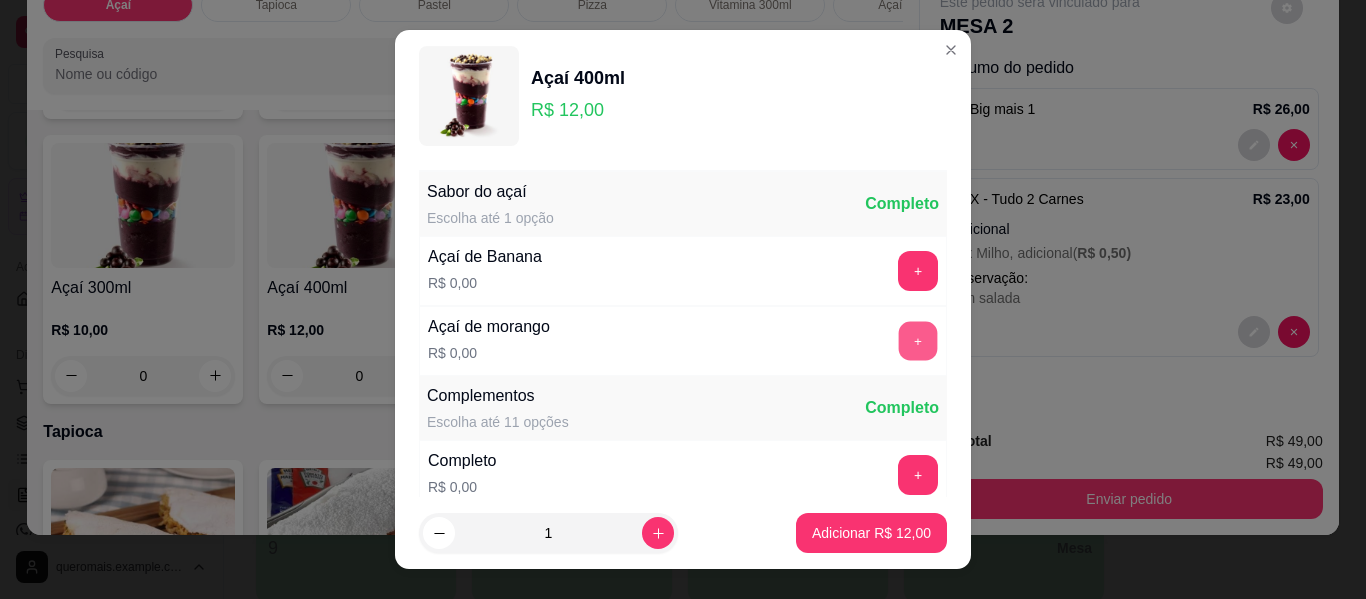 click on "+" at bounding box center (918, 341) 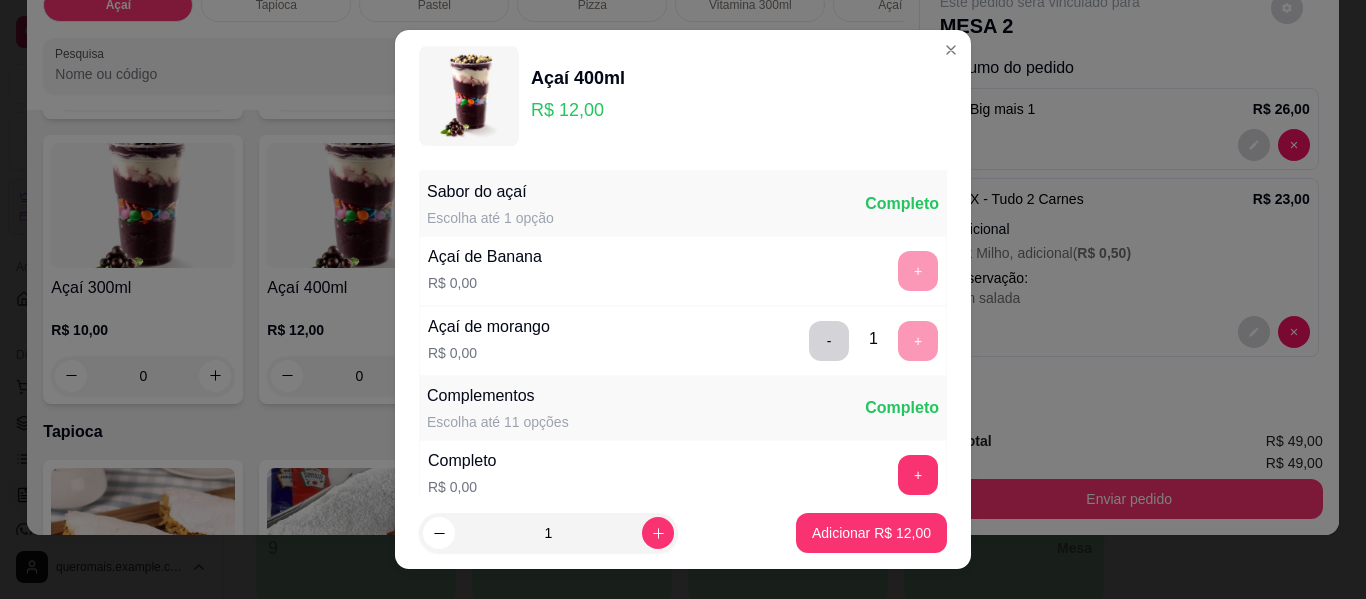 scroll, scrollTop: 34, scrollLeft: 0, axis: vertical 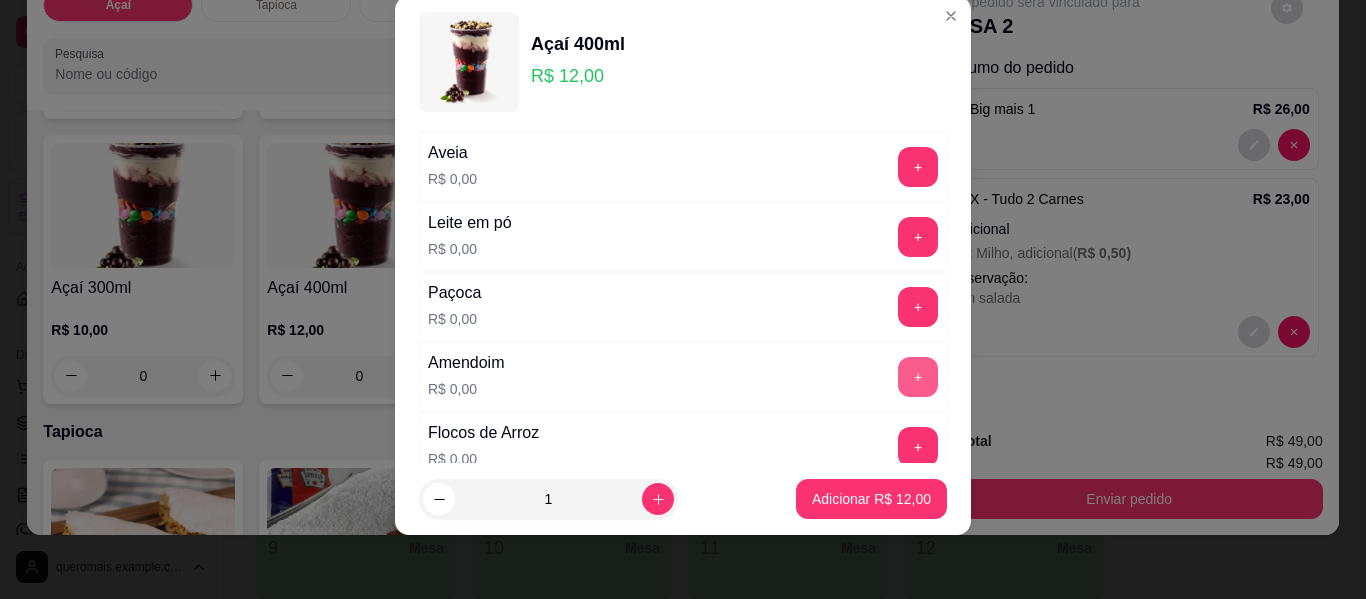 click on "+" at bounding box center (918, 377) 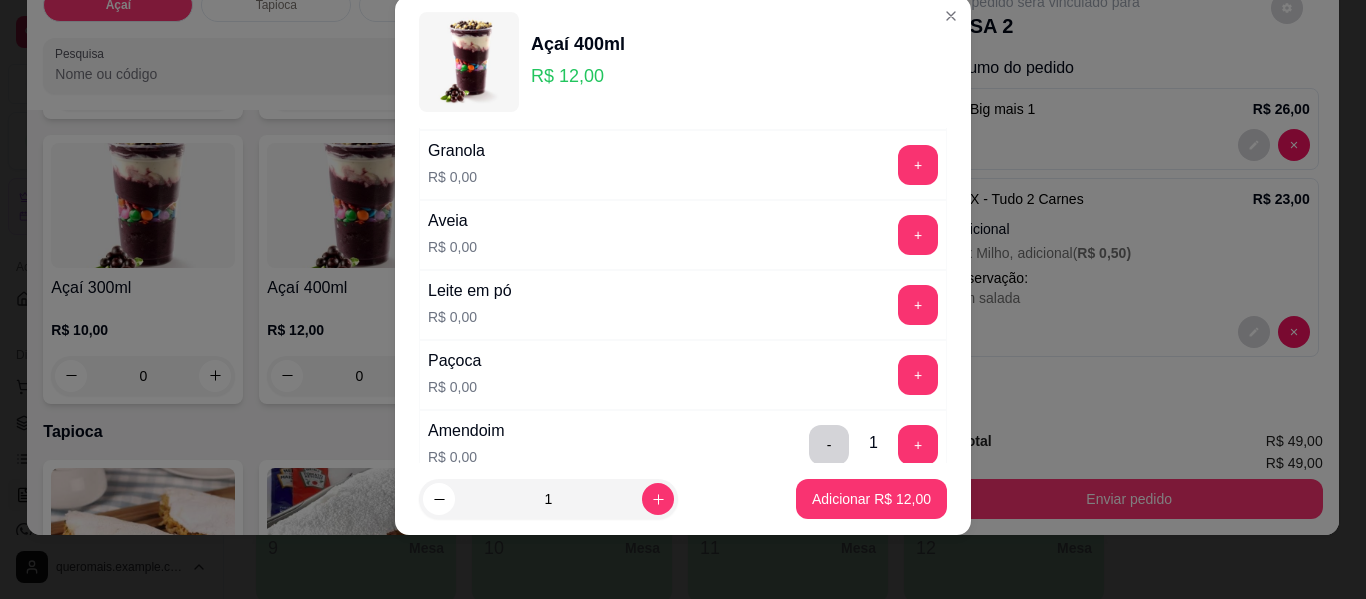 scroll, scrollTop: 314, scrollLeft: 0, axis: vertical 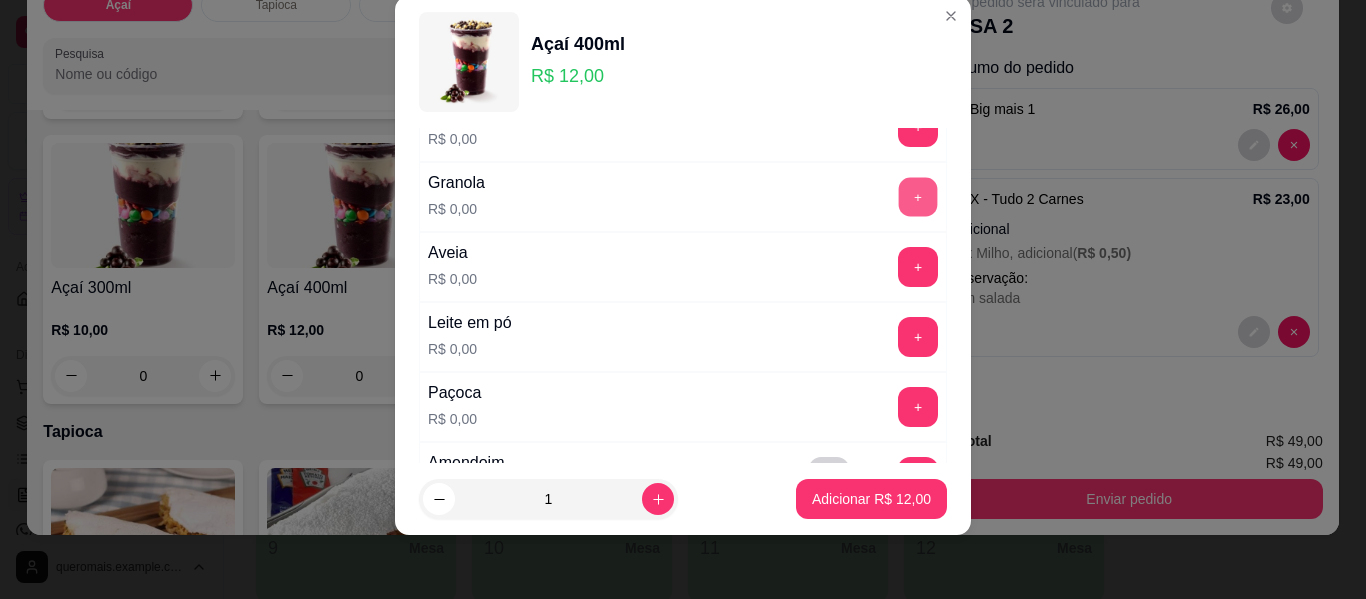 click on "+" at bounding box center (918, 197) 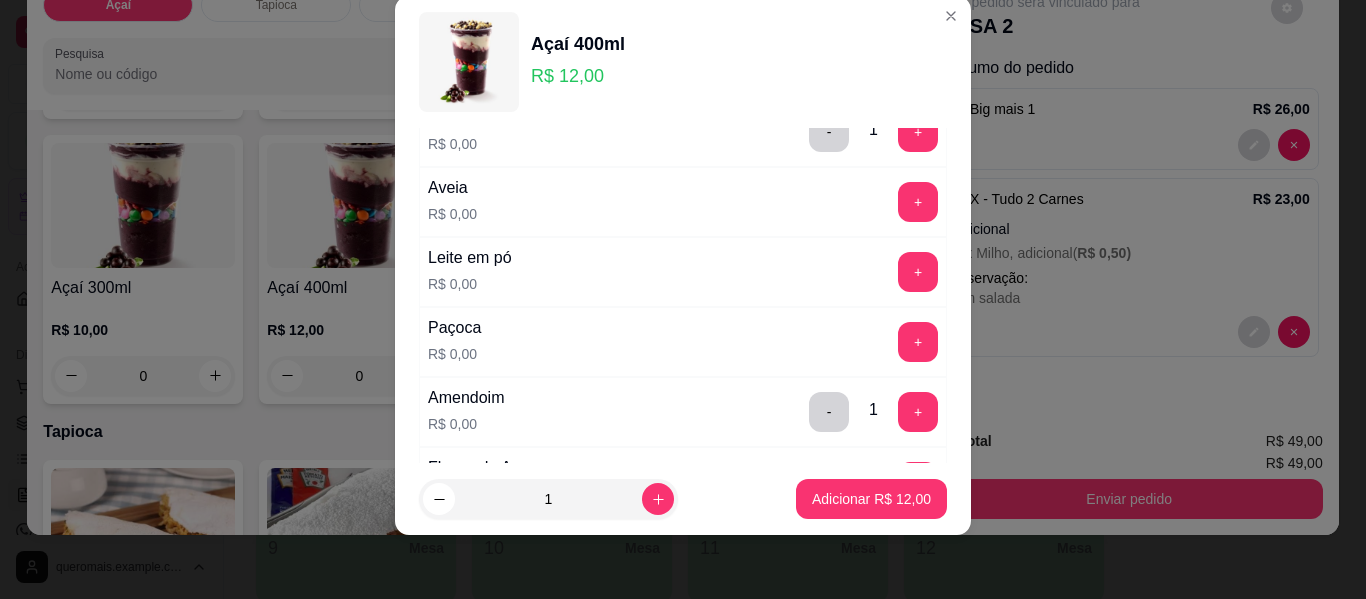 scroll, scrollTop: 514, scrollLeft: 0, axis: vertical 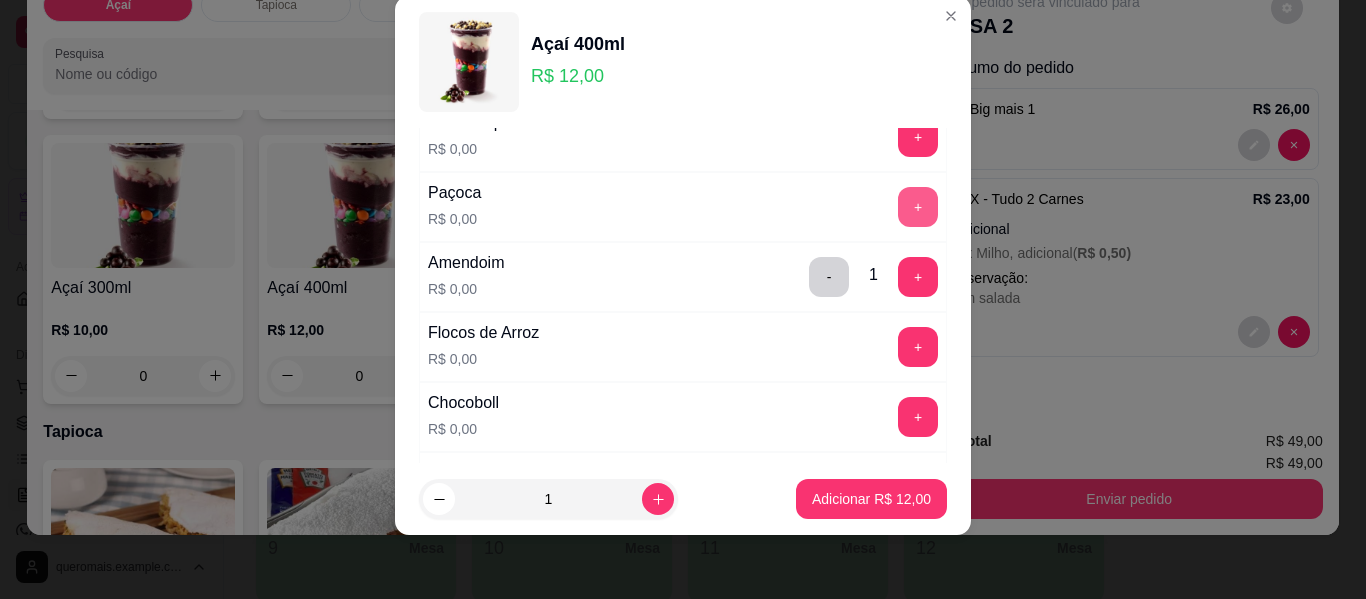 click on "+" at bounding box center [918, 207] 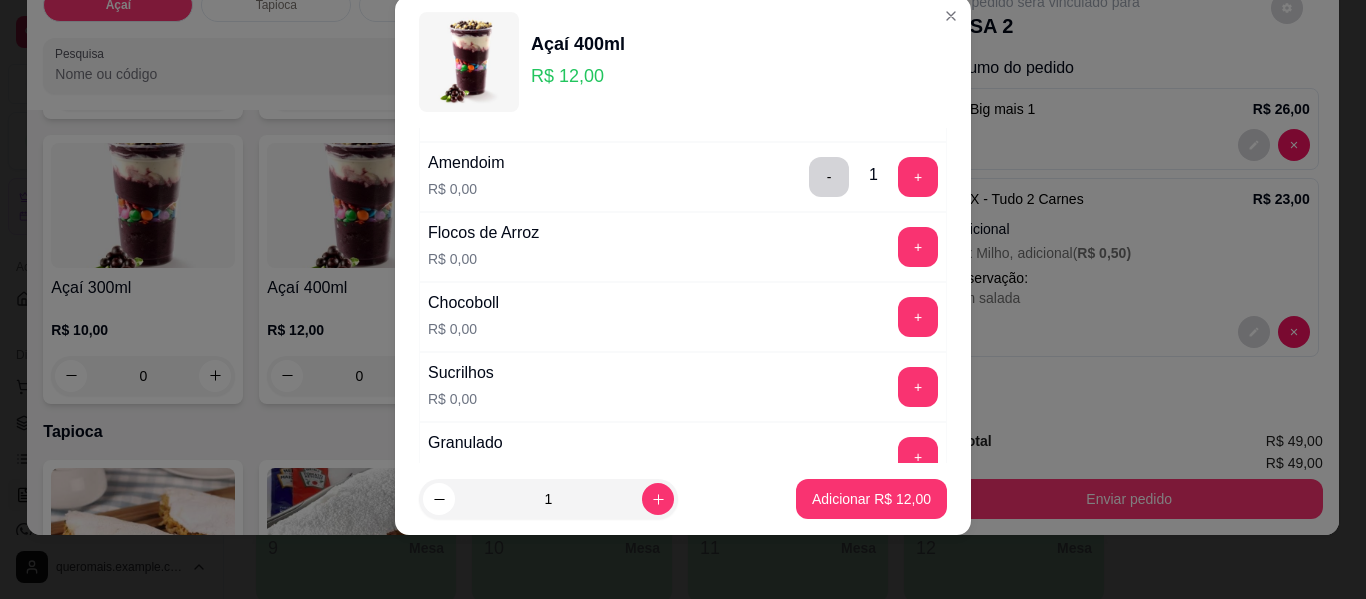 scroll, scrollTop: 714, scrollLeft: 0, axis: vertical 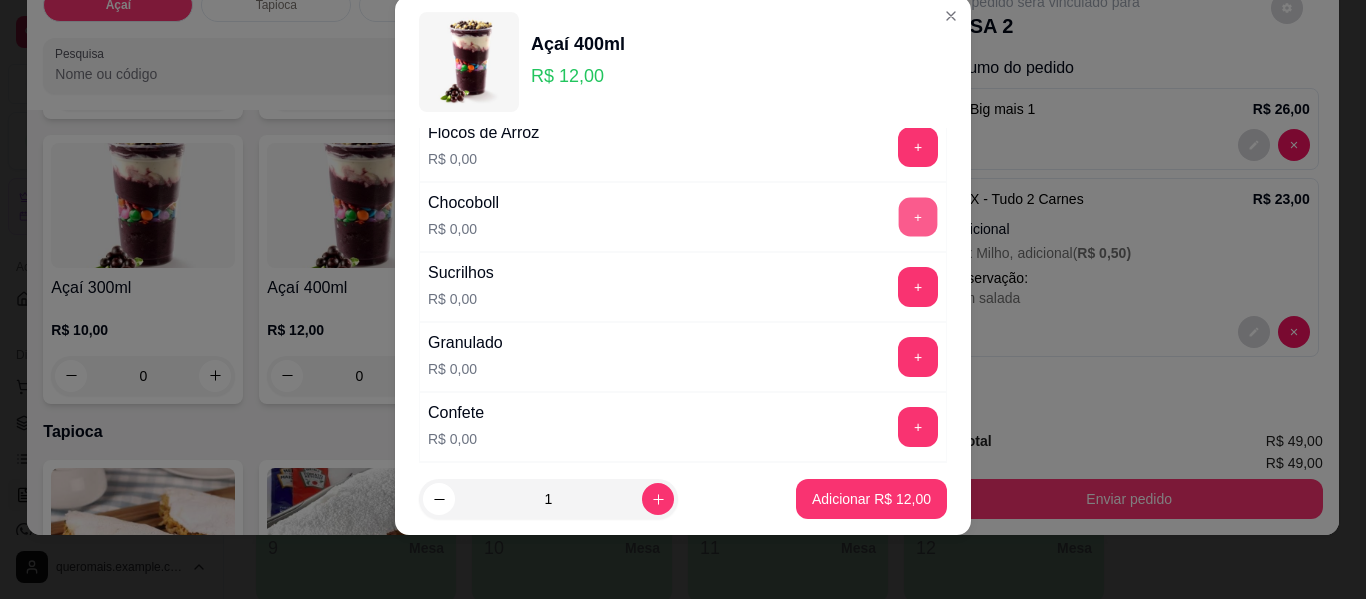 click on "+" at bounding box center (918, 217) 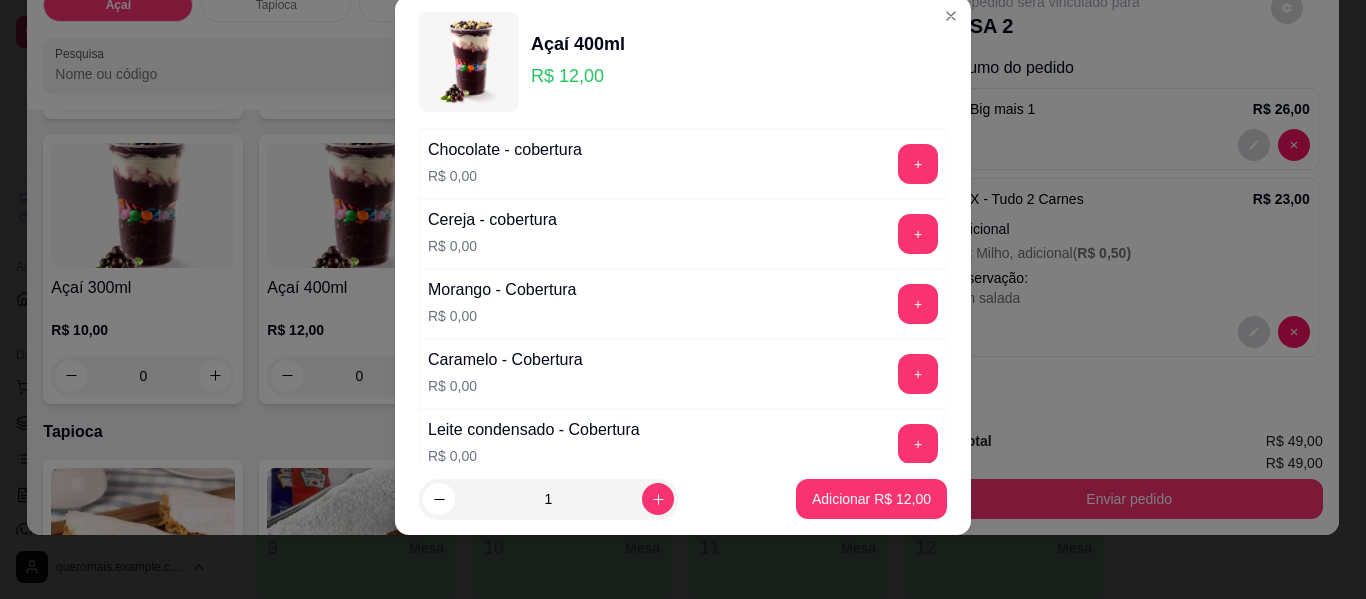 scroll, scrollTop: 1214, scrollLeft: 0, axis: vertical 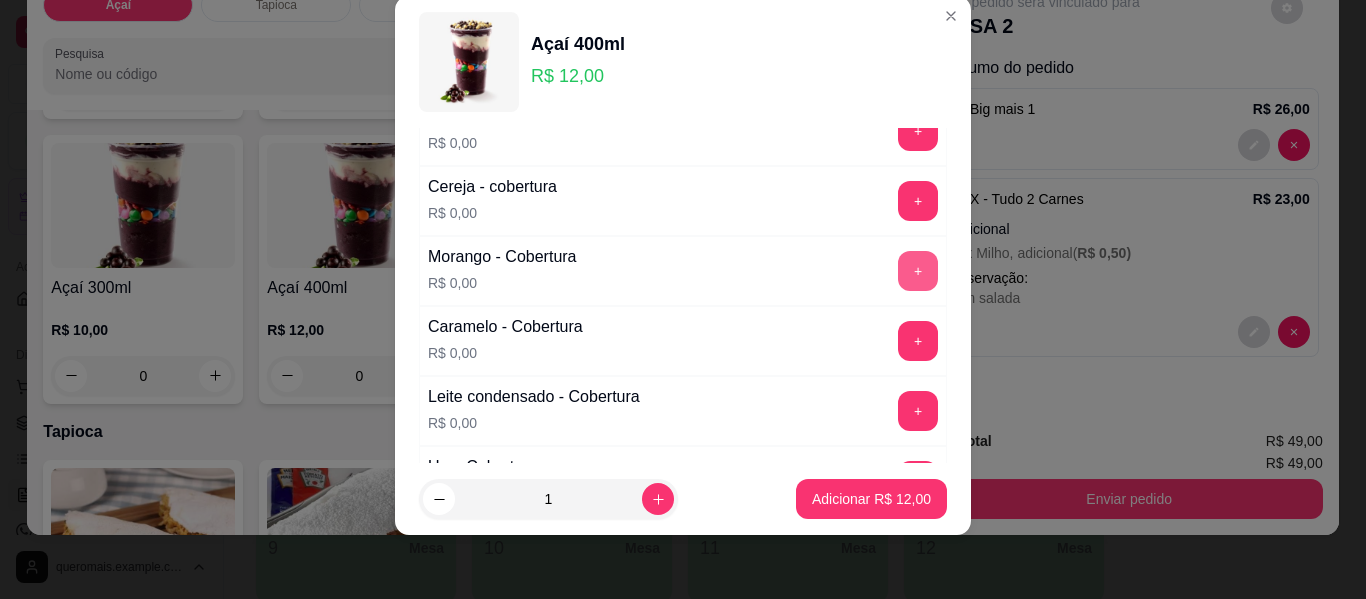 click on "+" at bounding box center (918, 271) 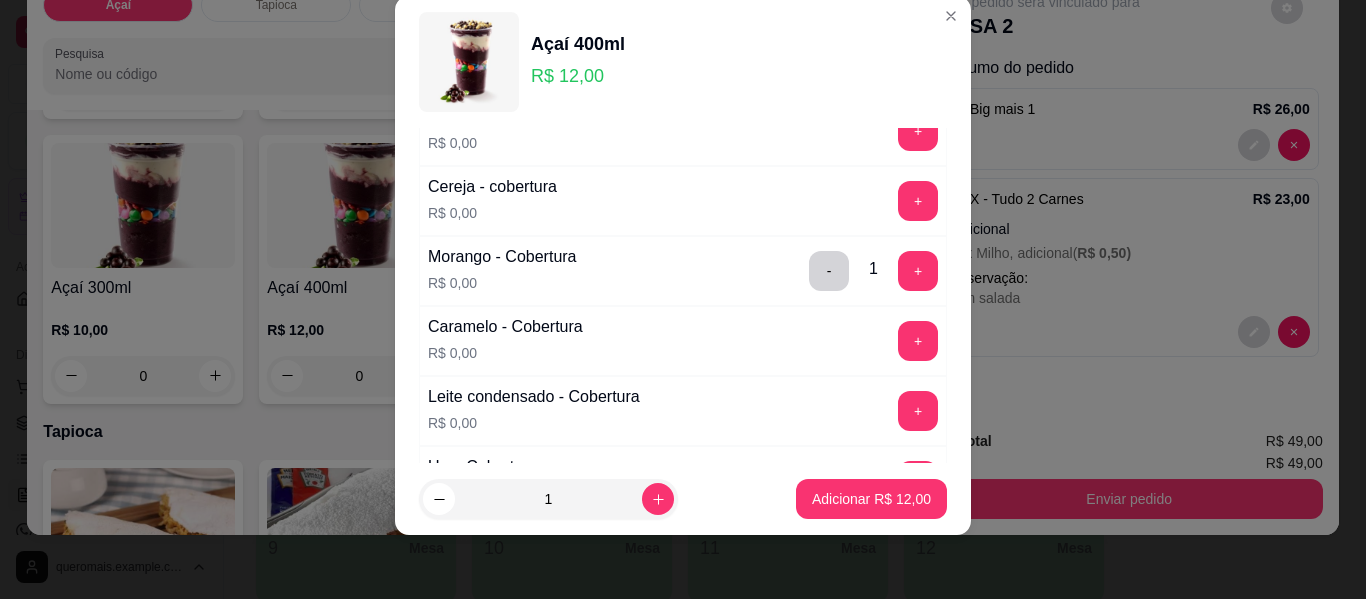 scroll, scrollTop: 1691, scrollLeft: 0, axis: vertical 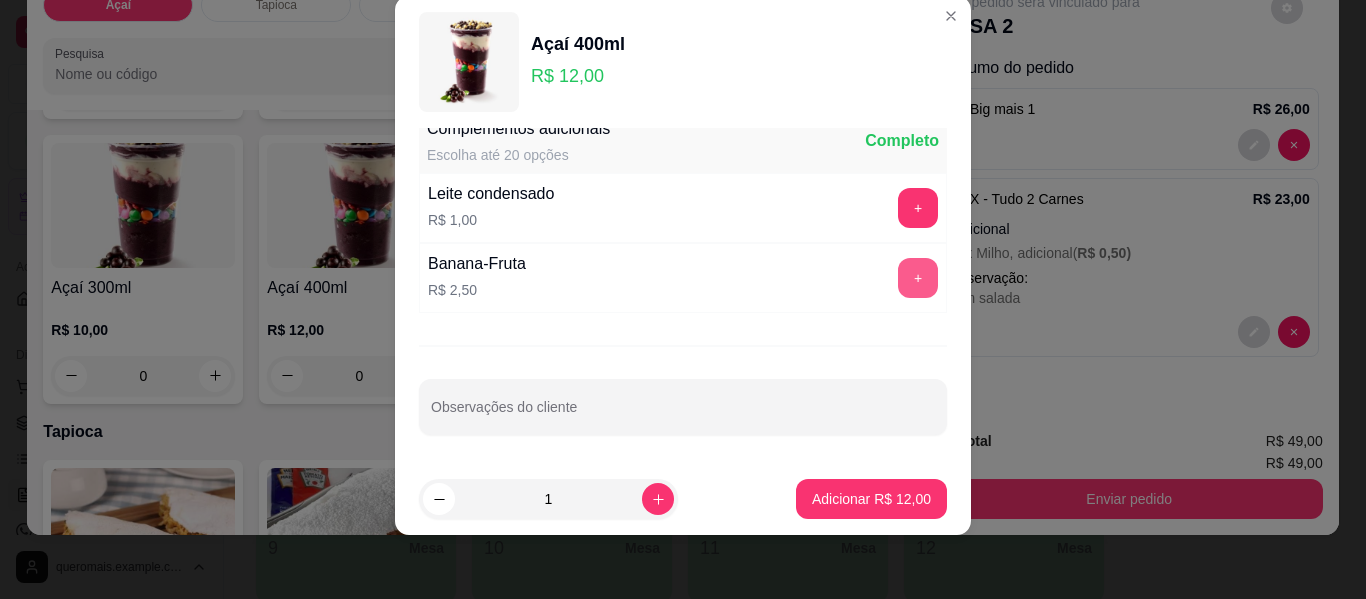 click on "+" at bounding box center (918, 278) 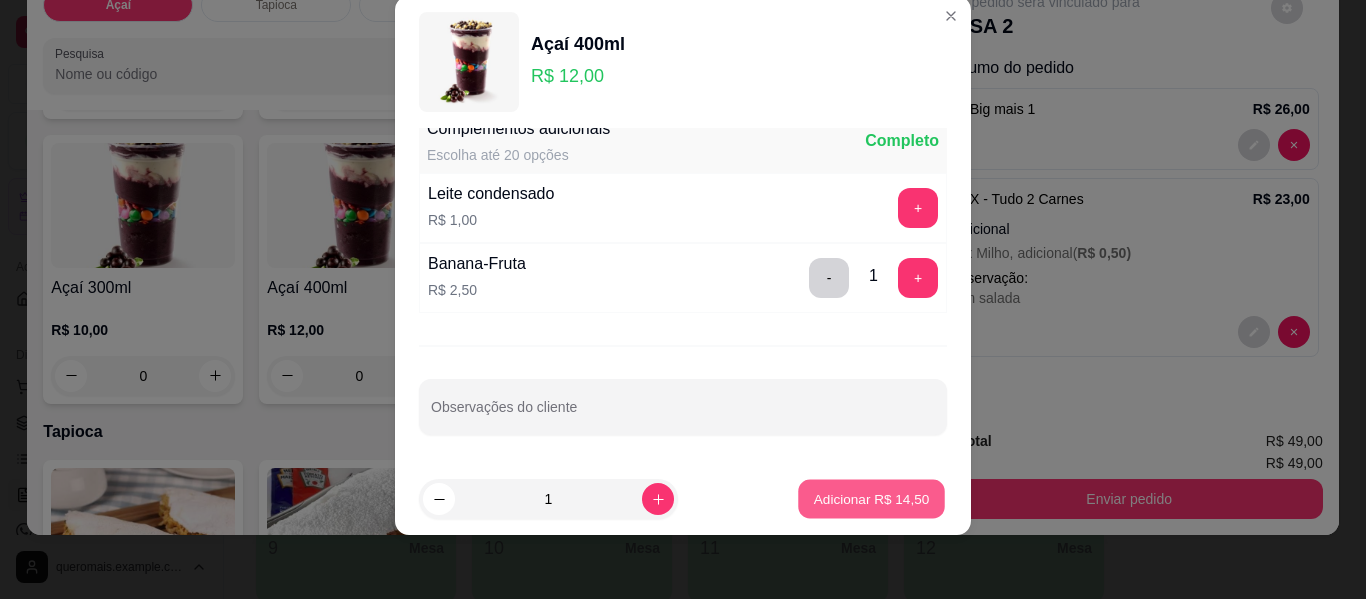 click on "Adicionar   R$ 14,50" at bounding box center [872, 498] 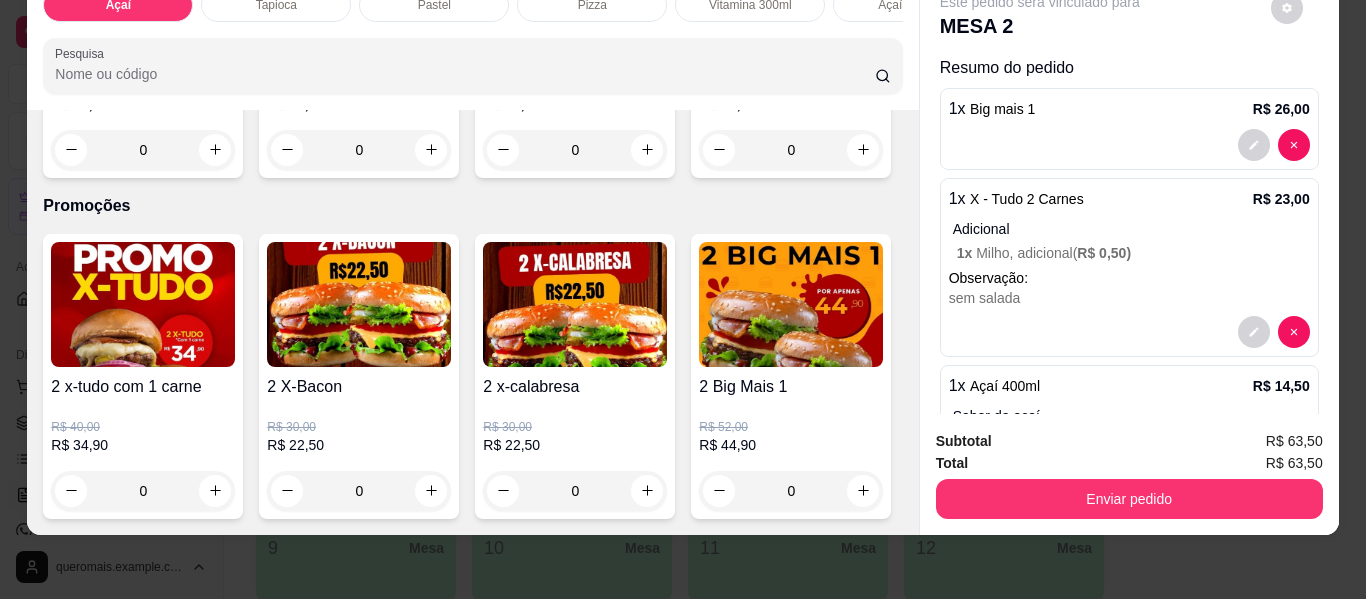 scroll, scrollTop: 6390, scrollLeft: 0, axis: vertical 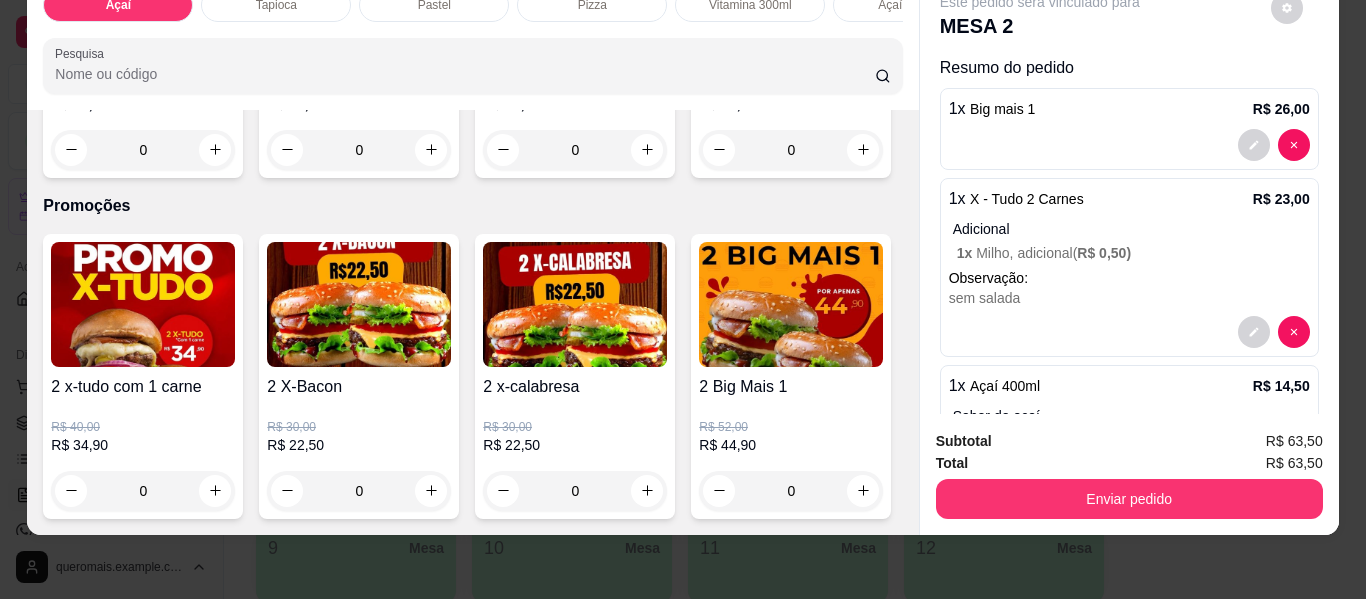 type on "1" 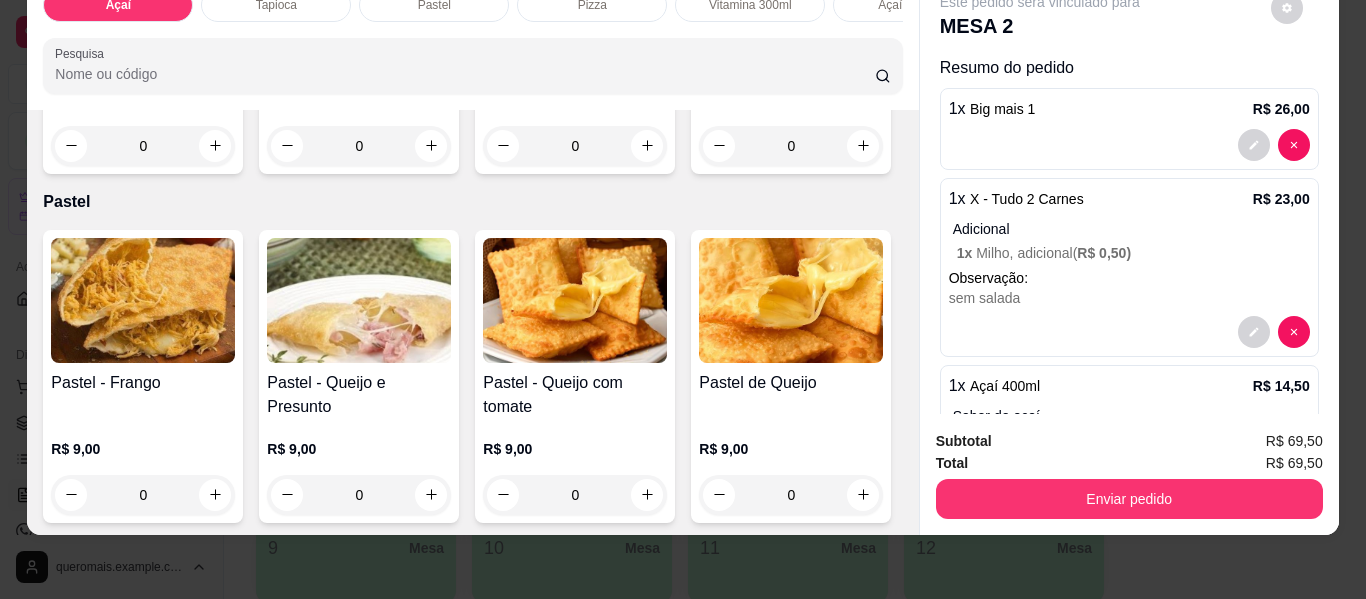 scroll, scrollTop: 0, scrollLeft: 0, axis: both 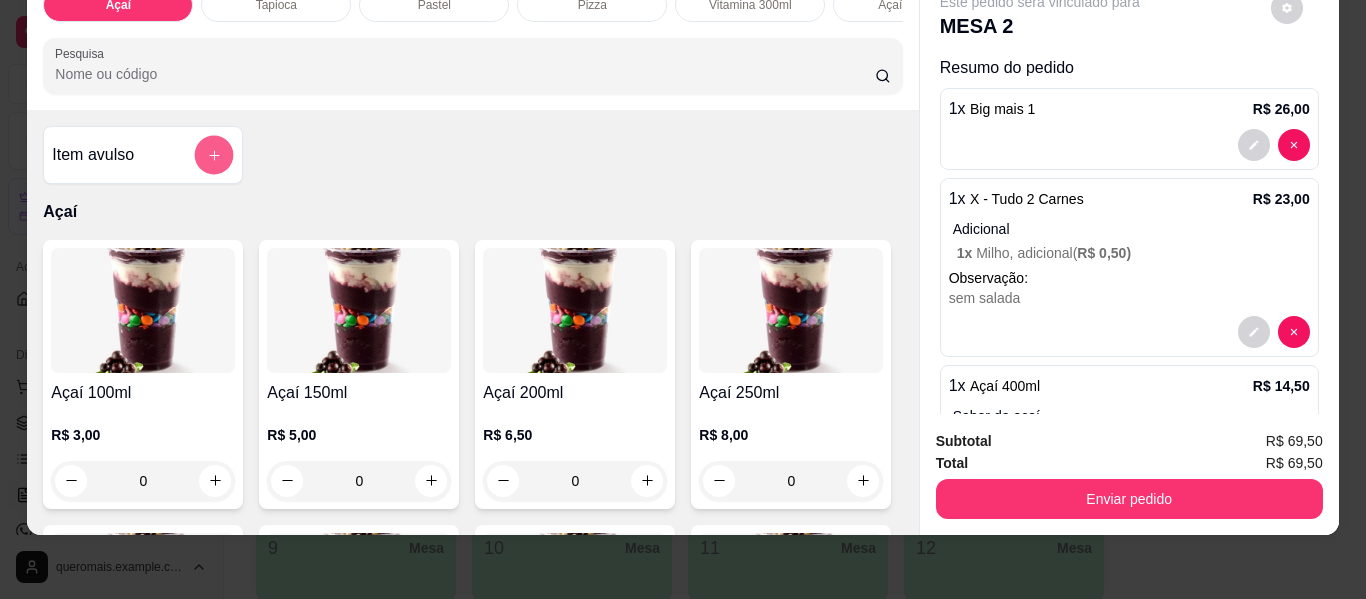 click at bounding box center (214, 155) 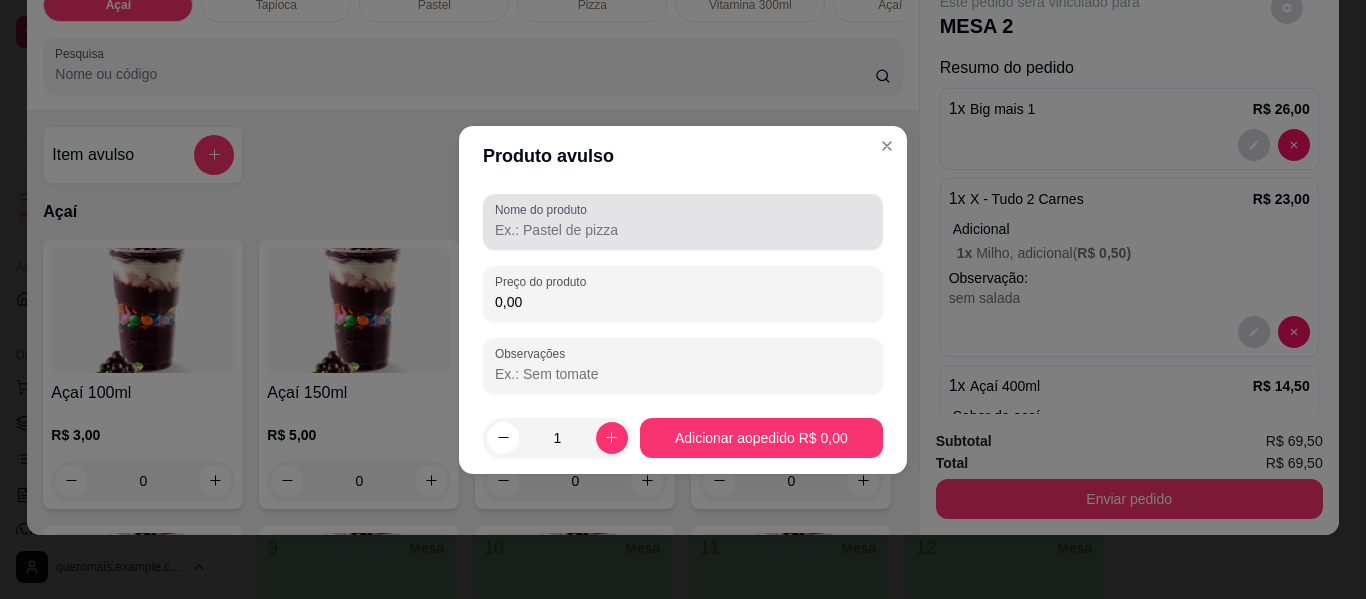 click on "Nome do produto" at bounding box center (683, 230) 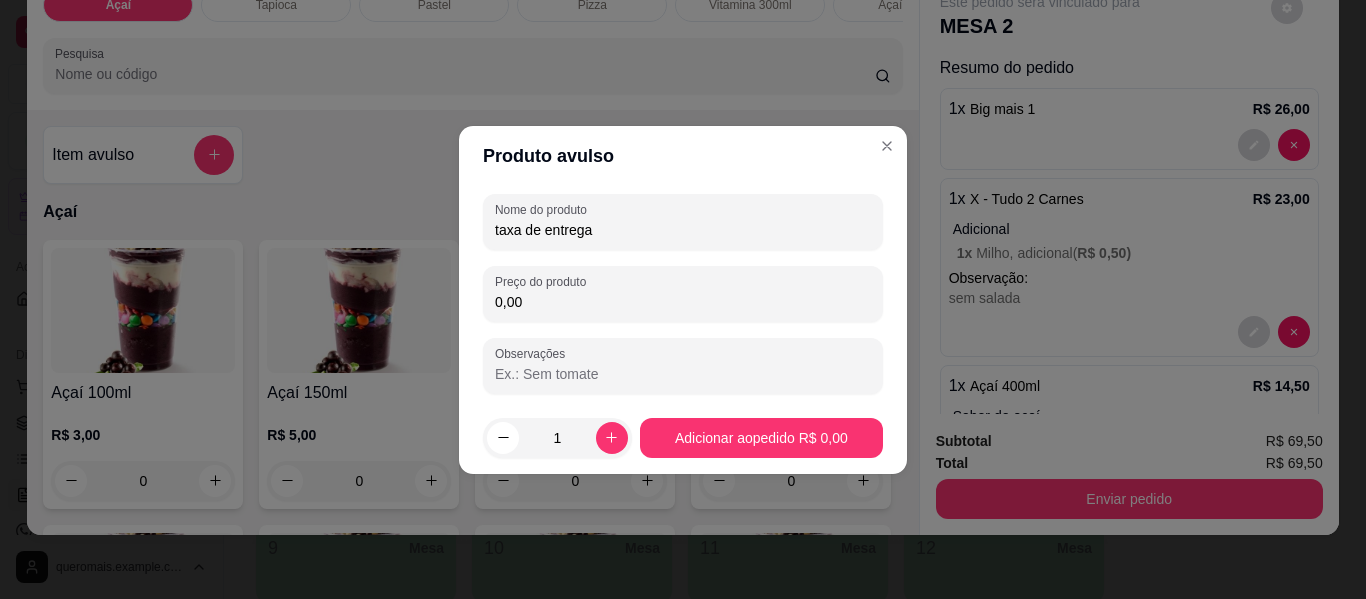 type on "taxa de entrega" 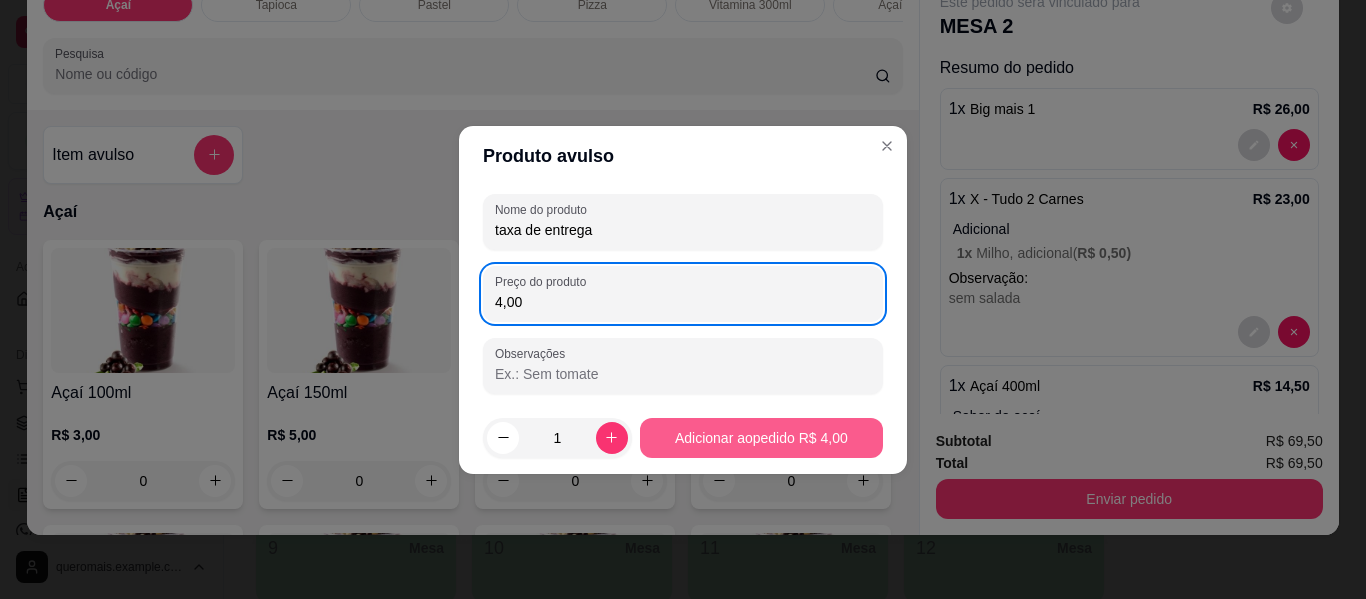 type on "4,00" 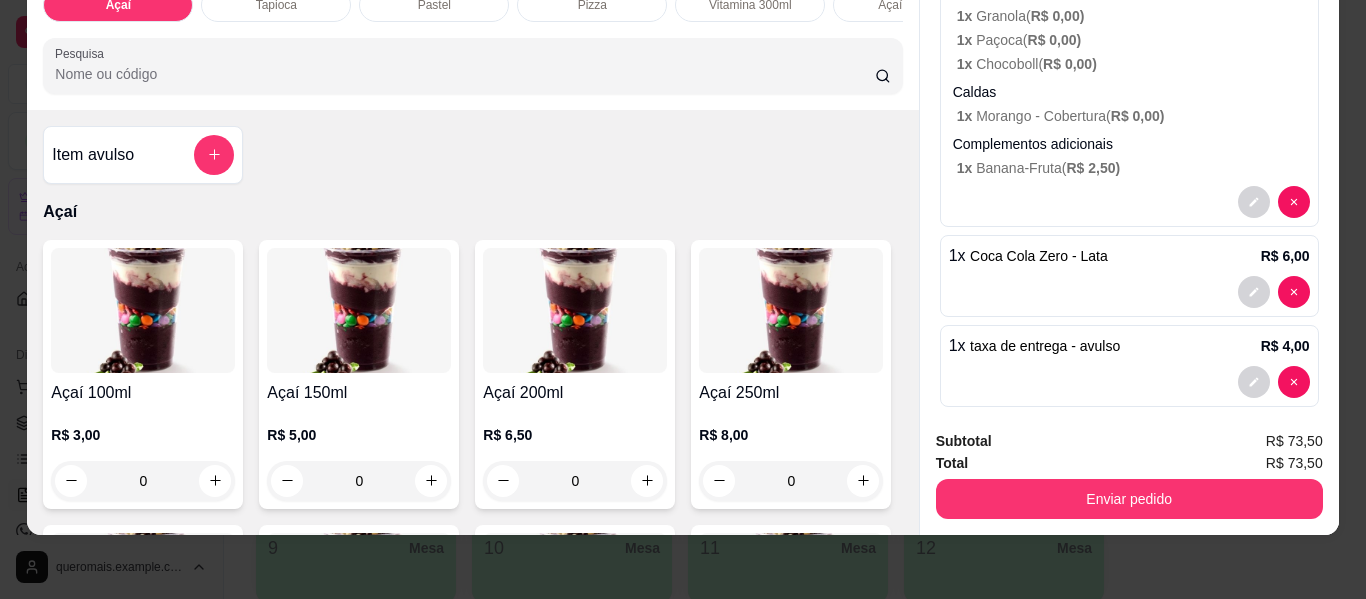 scroll, scrollTop: 520, scrollLeft: 0, axis: vertical 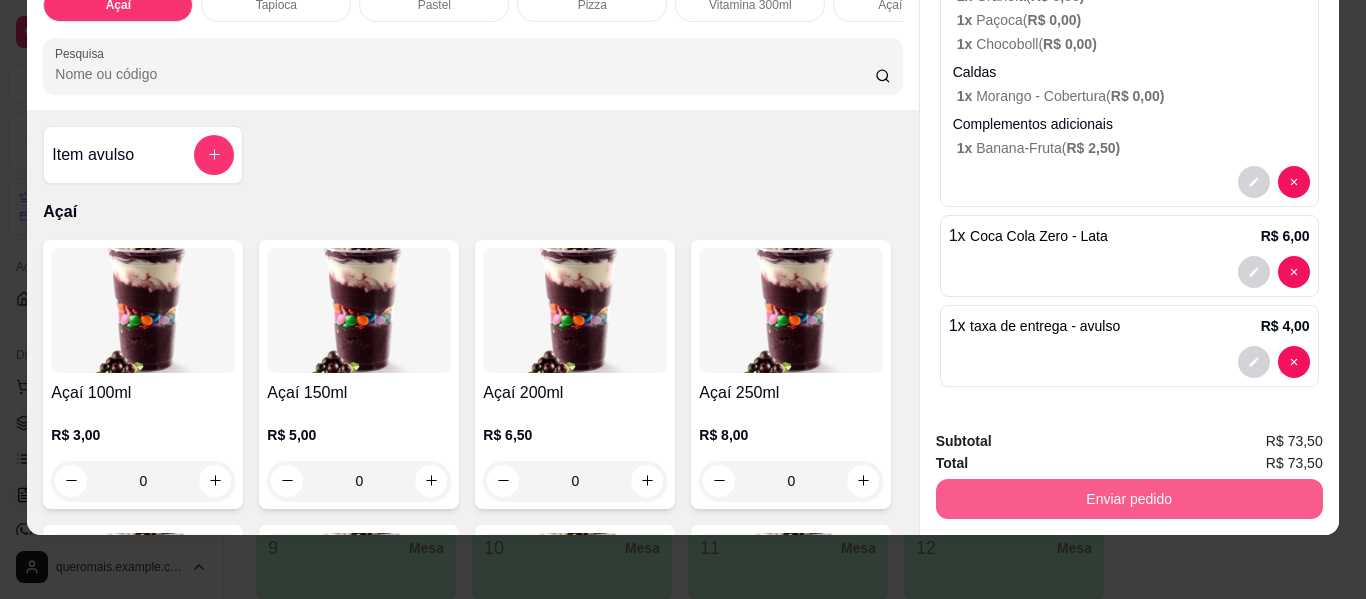 click on "Enviar pedido" at bounding box center (1129, 499) 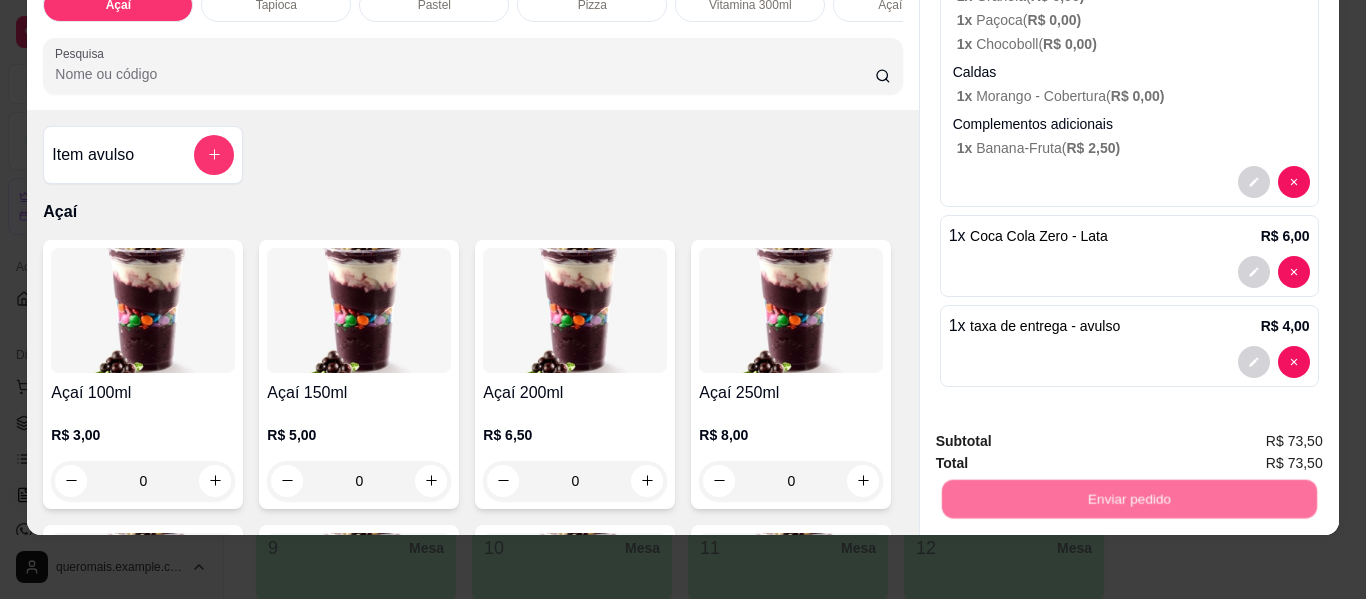 click on "Não registrar e enviar pedido" at bounding box center (1063, 433) 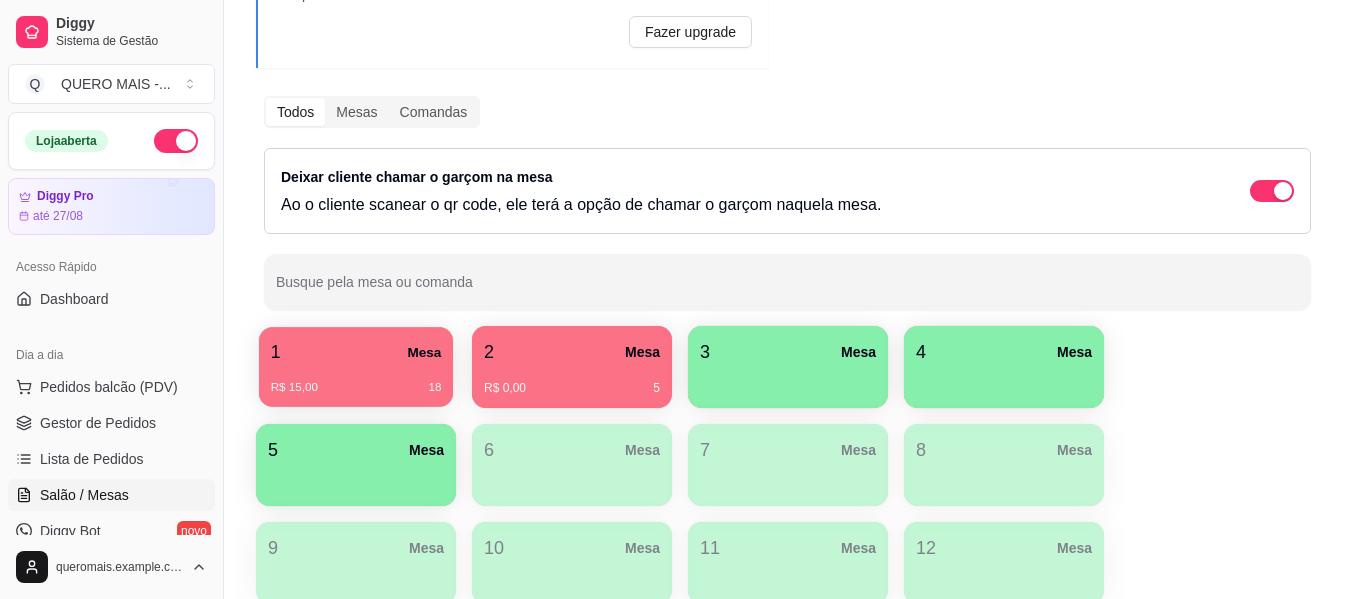 click on "R$ 15,00 18" at bounding box center (356, 388) 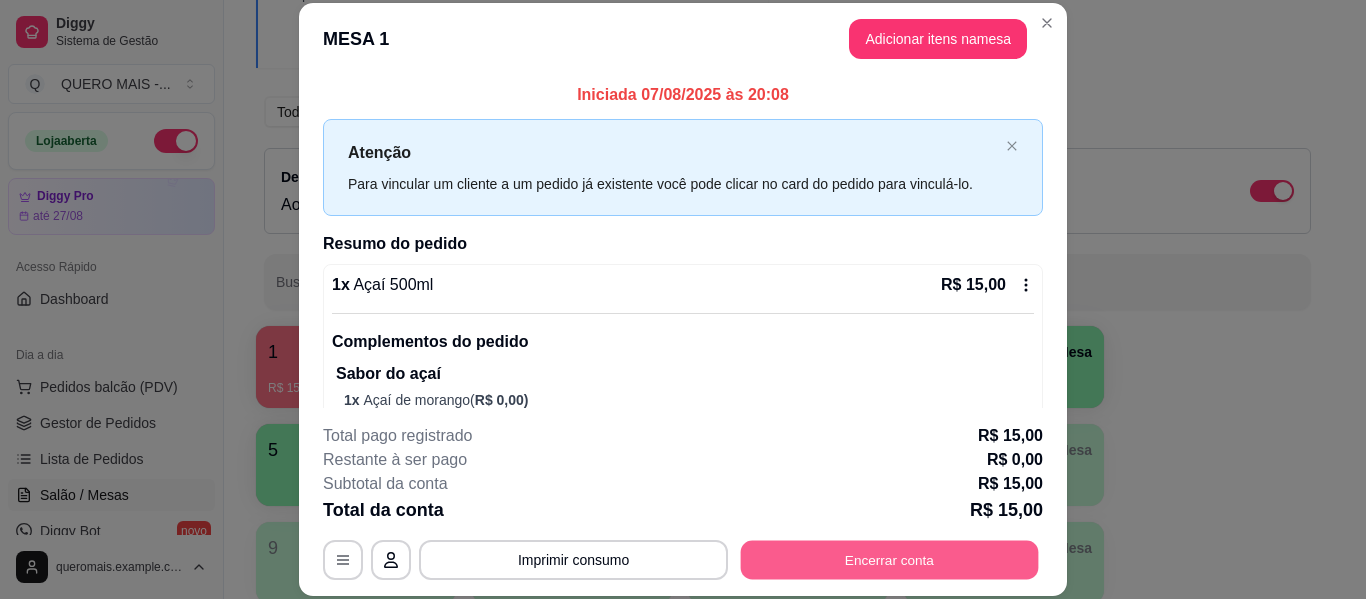 click on "Encerrar conta" at bounding box center [890, 560] 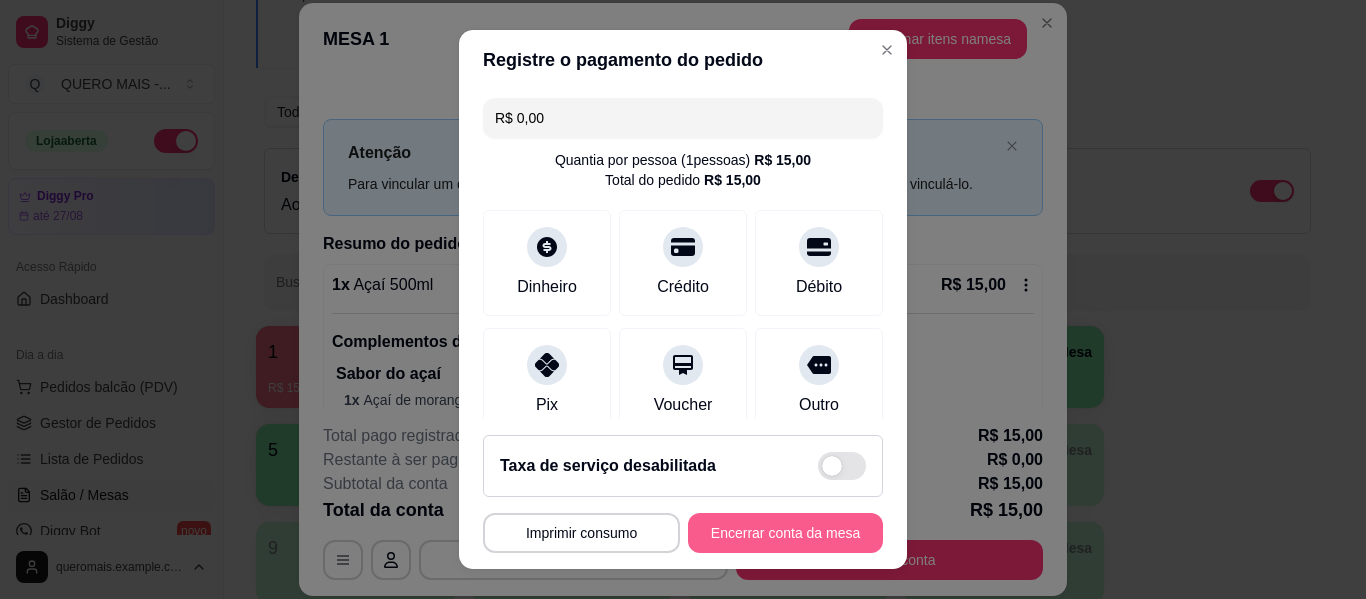 click on "Encerrar conta da mesa" at bounding box center (785, 533) 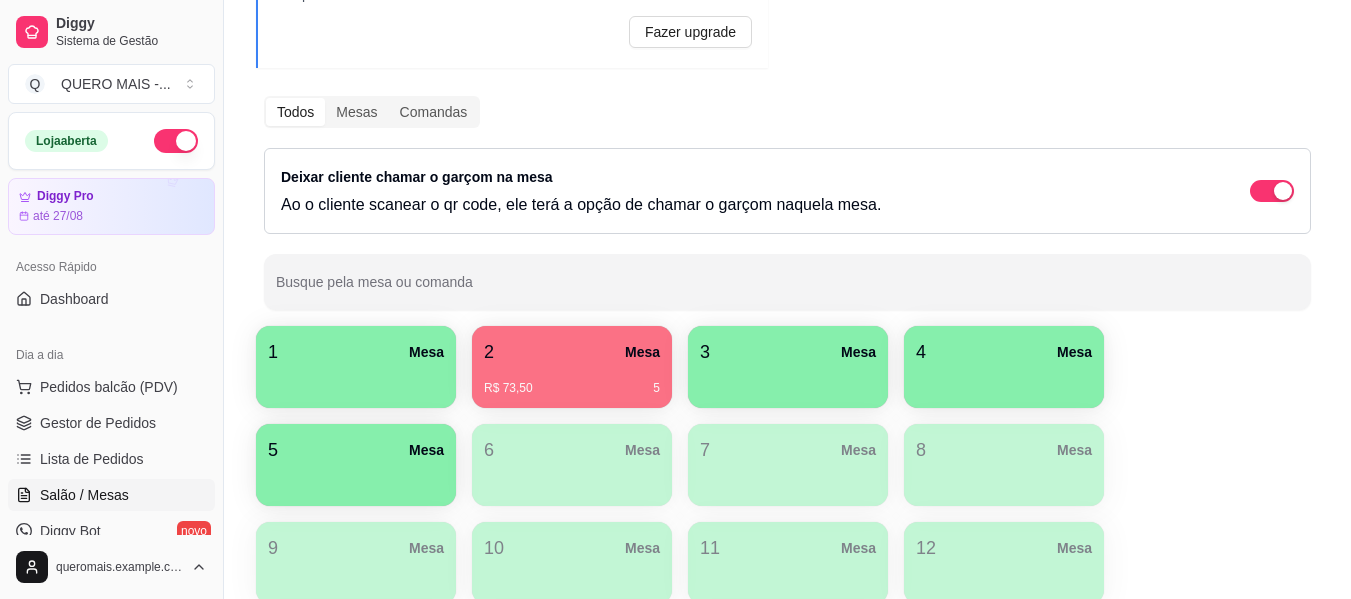 click on "1 Mesa 2 Mesa R$ 73,50 5 3 Mesa 4 Mesa 5 Mesa 6 Mesa 7 Mesa 8 Mesa 9 Mesa 10 Mesa 11 Mesa 12 Mesa 13 Mesa 14 Mesa 15 Mesa" at bounding box center [787, 514] 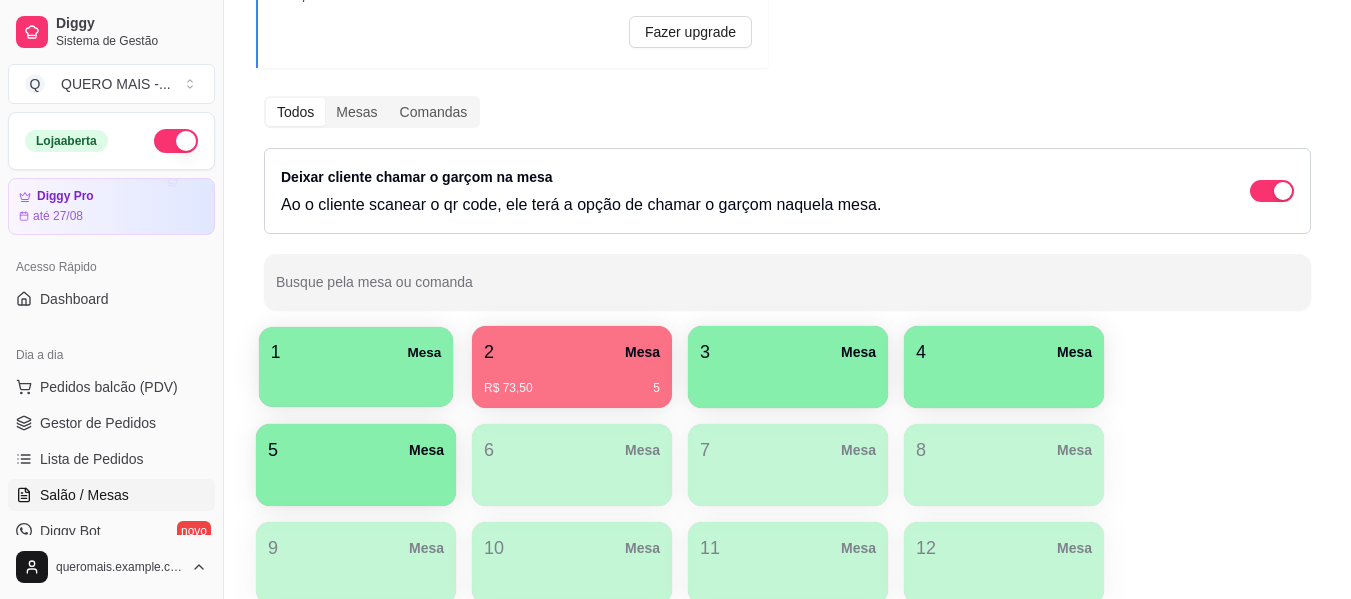 click at bounding box center (356, 380) 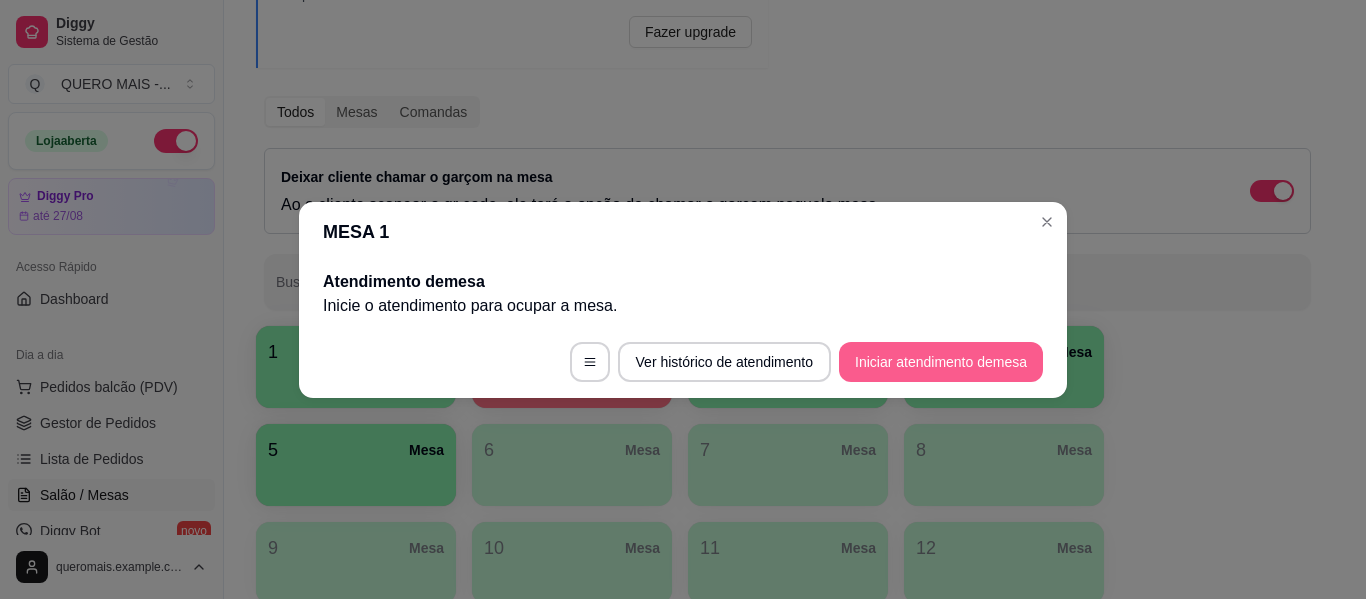 click on "Iniciar atendimento de  mesa" at bounding box center [941, 362] 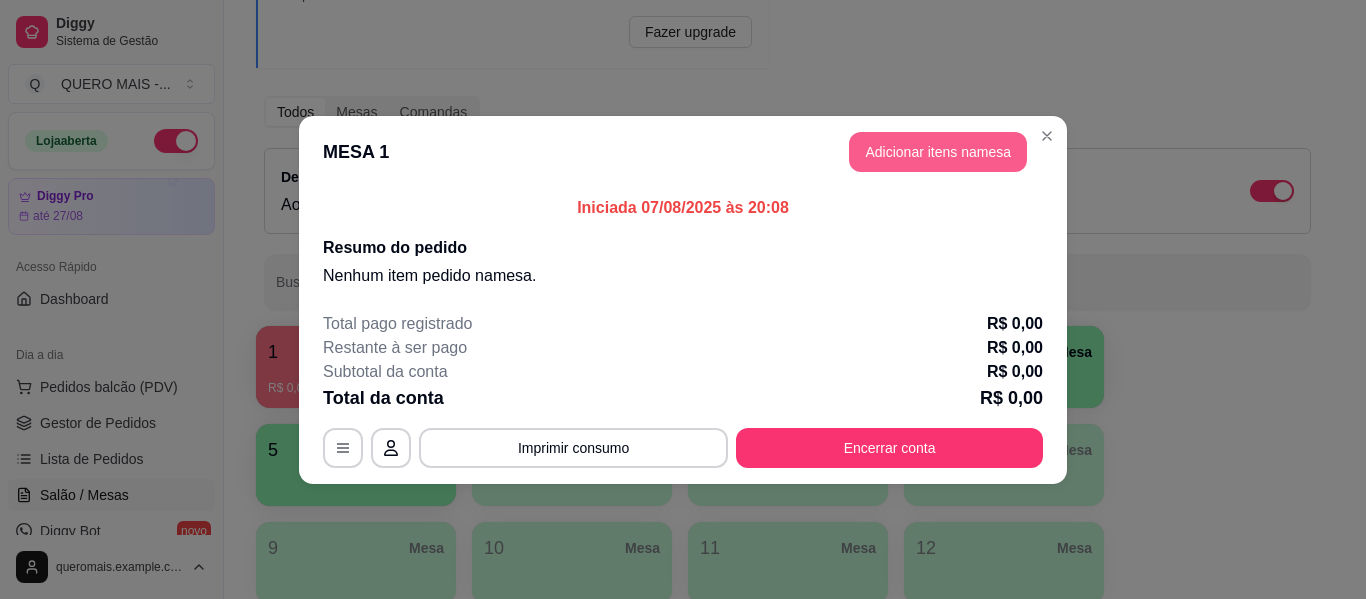 click on "Adicionar itens na  mesa" at bounding box center (938, 152) 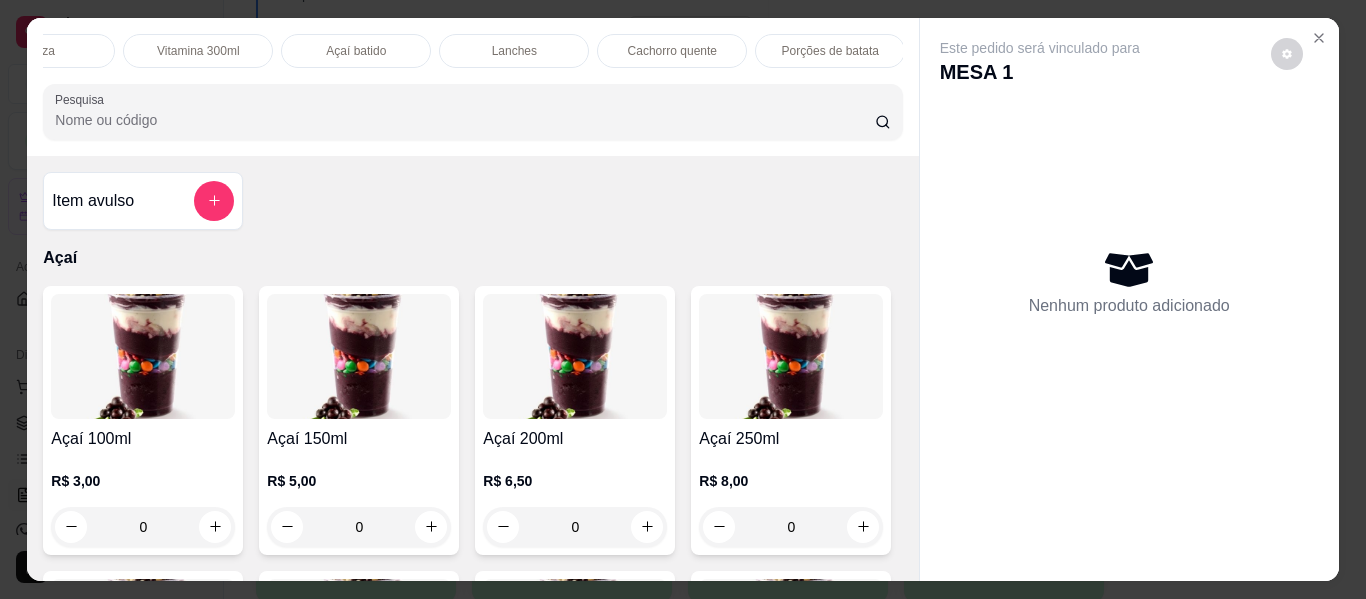 scroll, scrollTop: 0, scrollLeft: 555, axis: horizontal 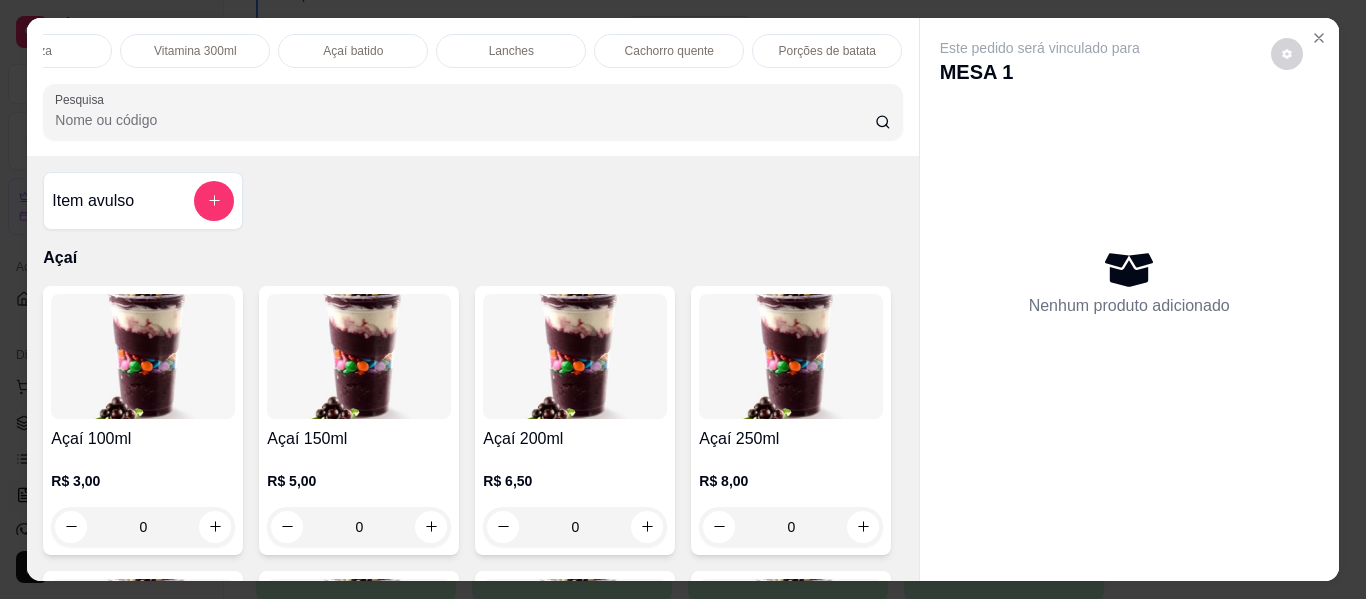 click on "Lanches" at bounding box center [511, 51] 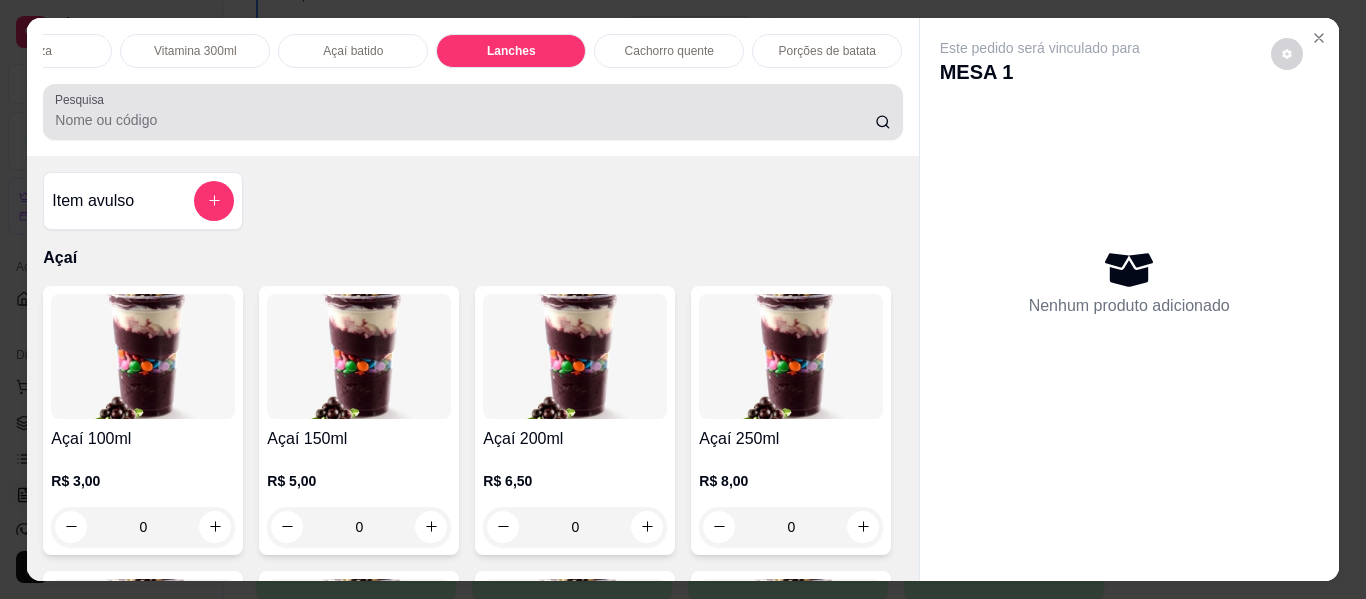 scroll, scrollTop: 3537, scrollLeft: 0, axis: vertical 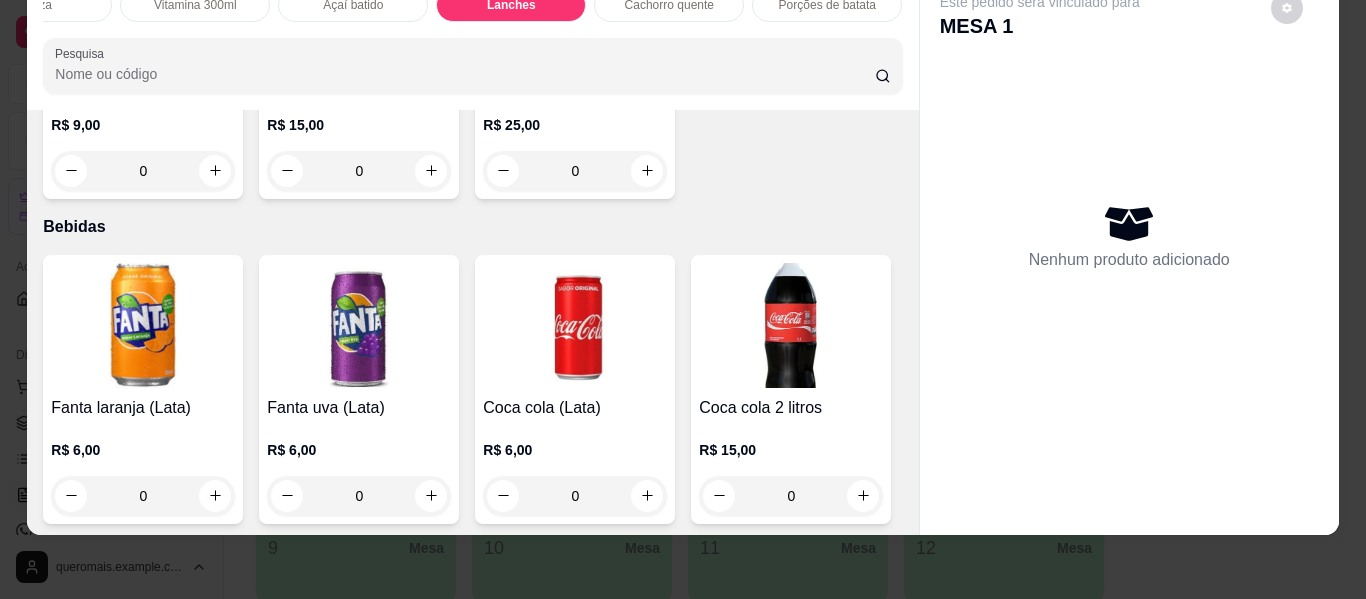 click on "0" at bounding box center [143, -788] 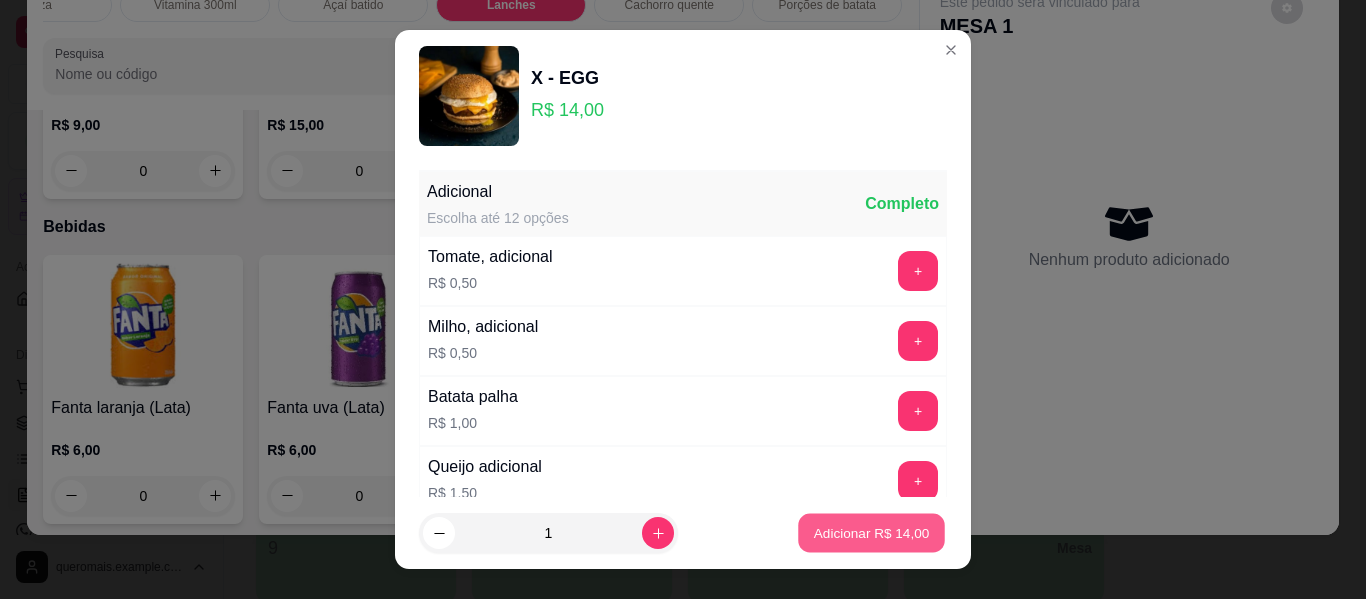 click on "Adicionar   R$ 14,00" at bounding box center [871, 533] 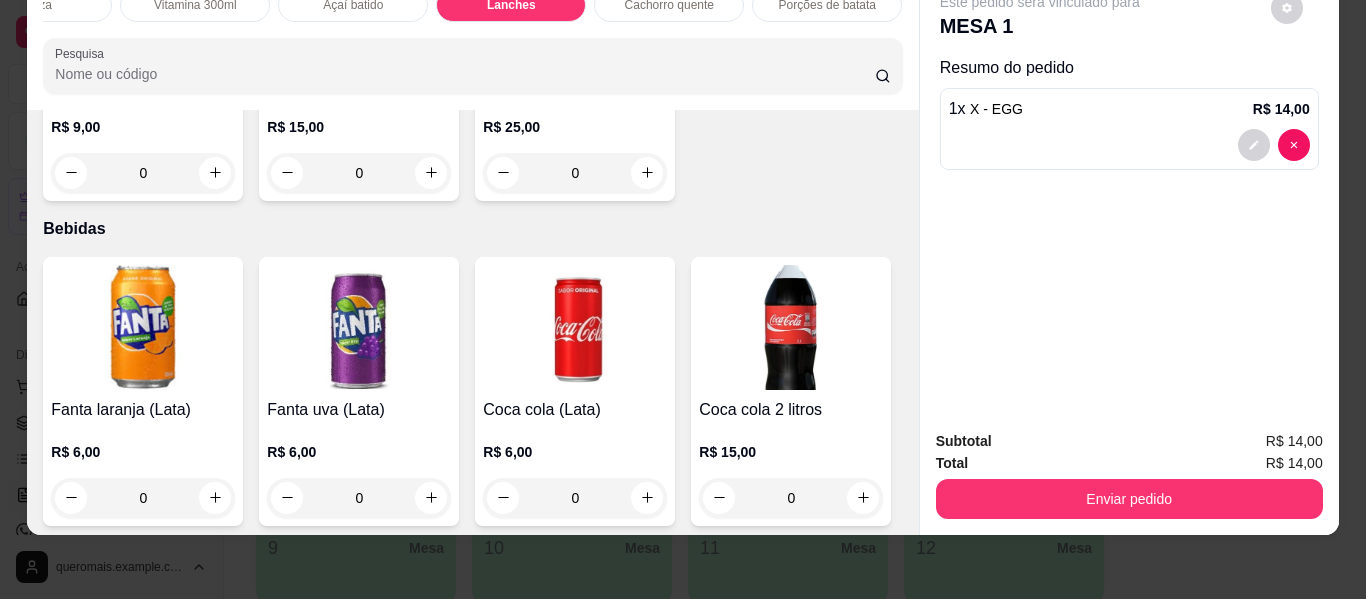 scroll, scrollTop: 8072, scrollLeft: 0, axis: vertical 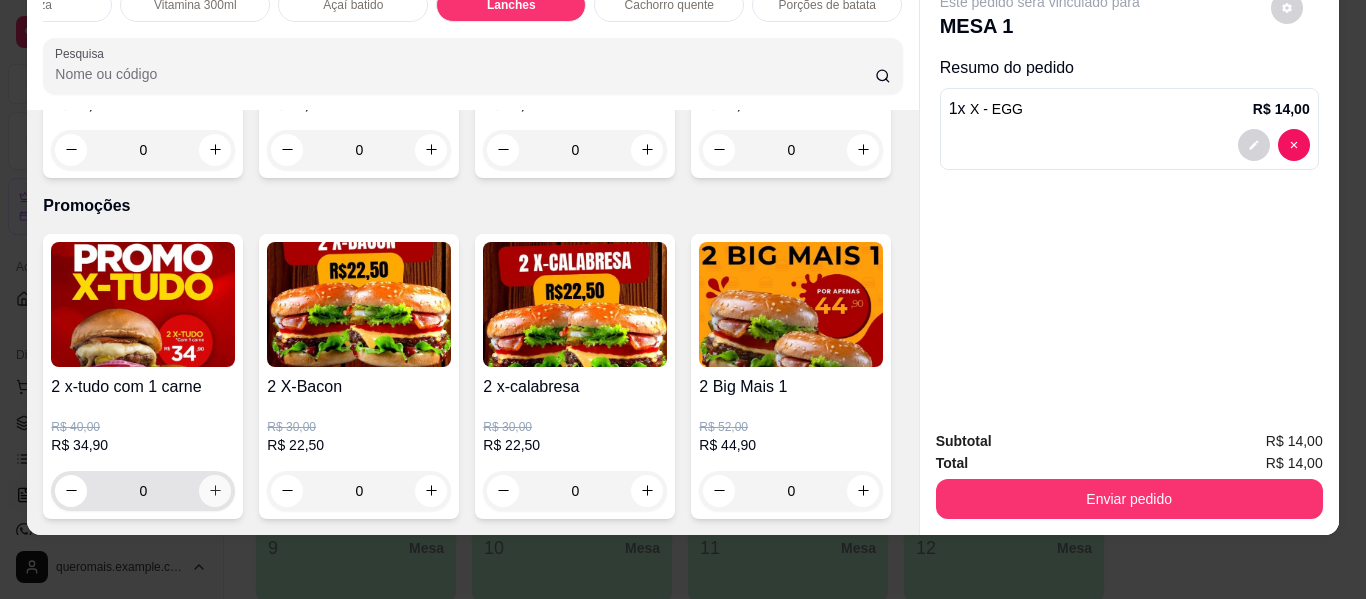click 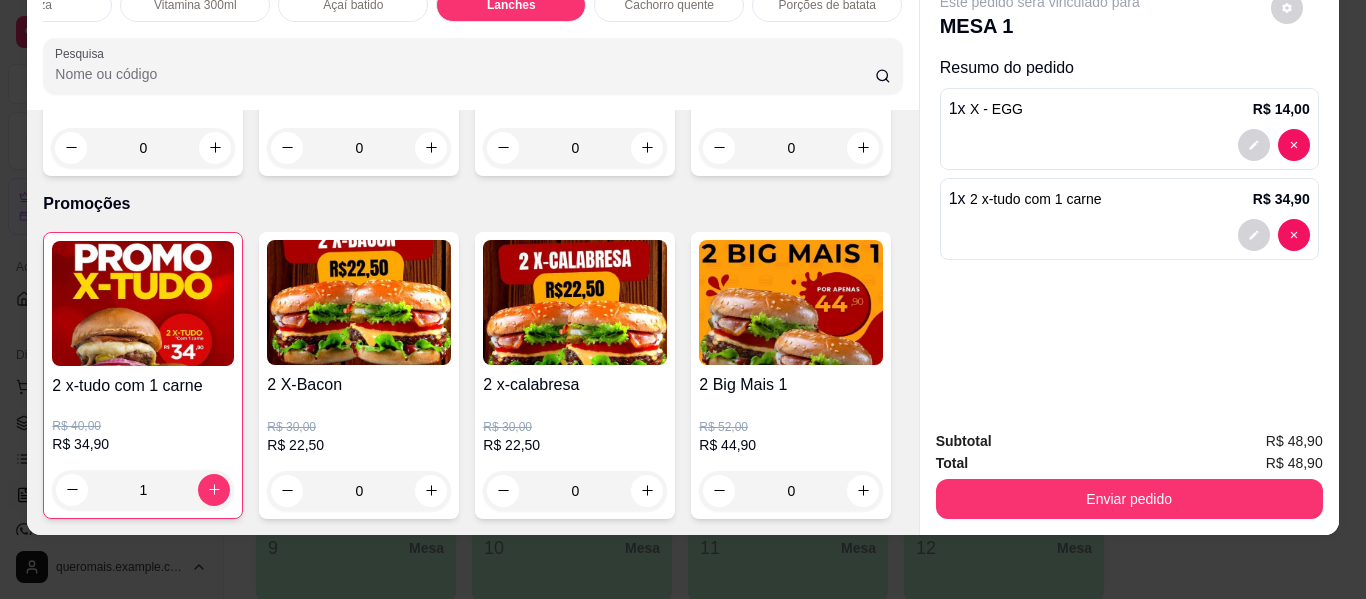click 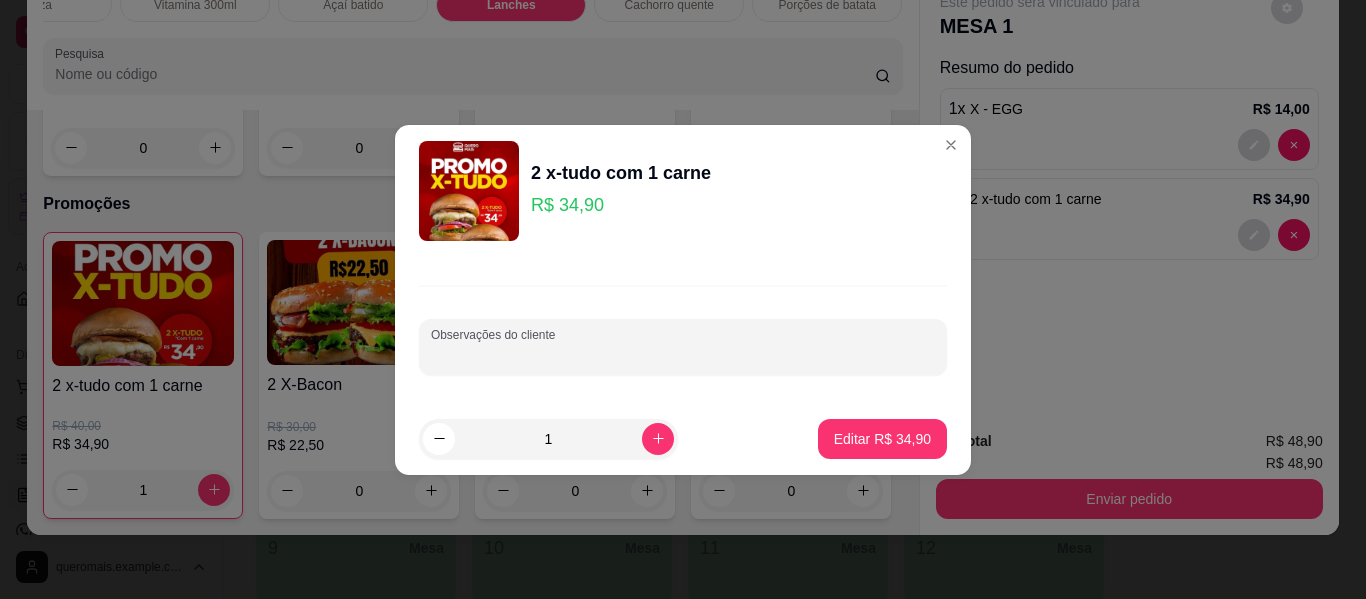 click on "Observações do cliente" at bounding box center [683, 355] 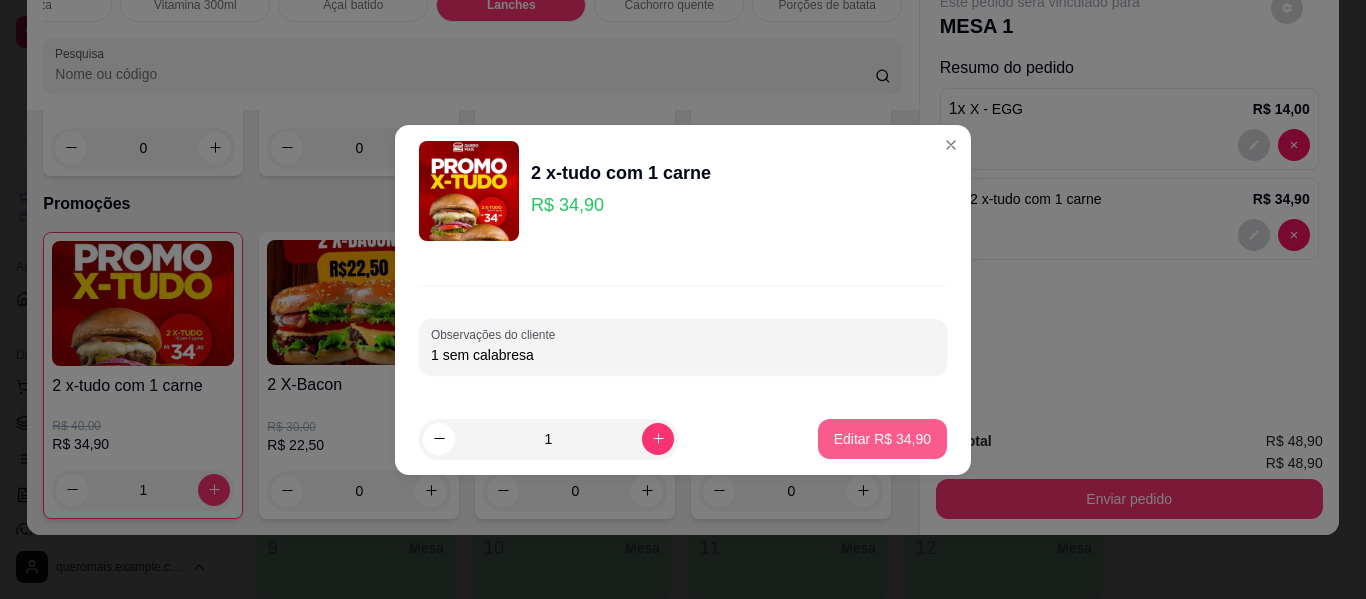 type on "1 sem calabresa" 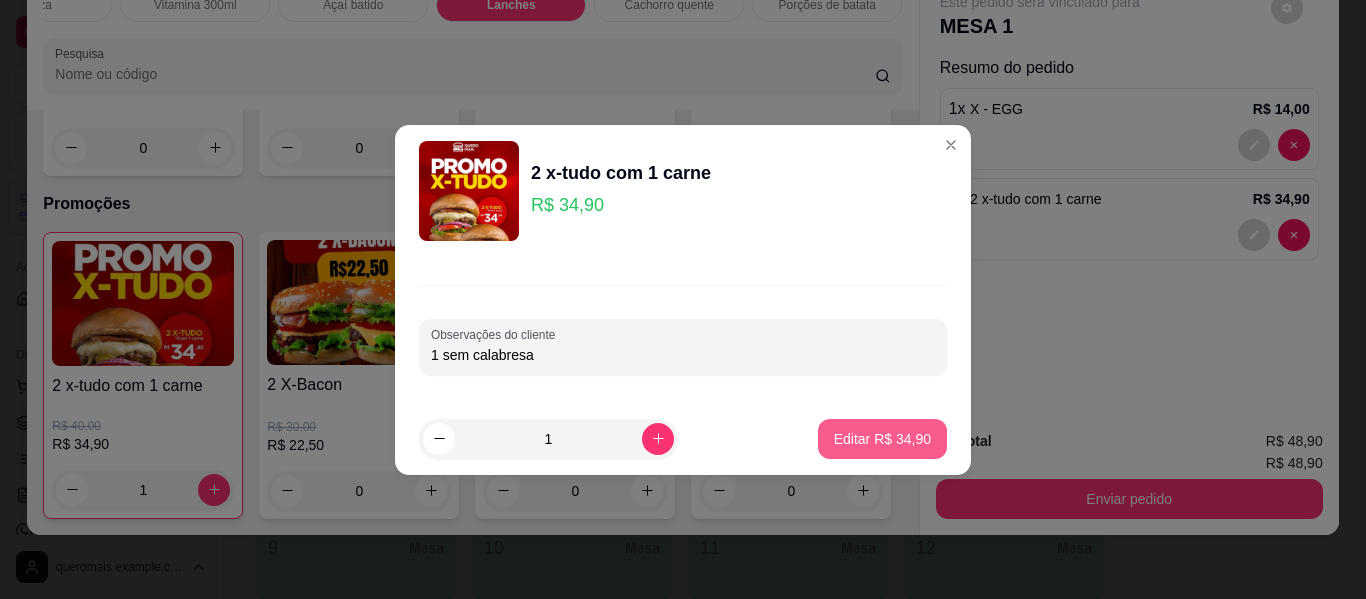click on "Editar   R$ 34,90" at bounding box center (882, 439) 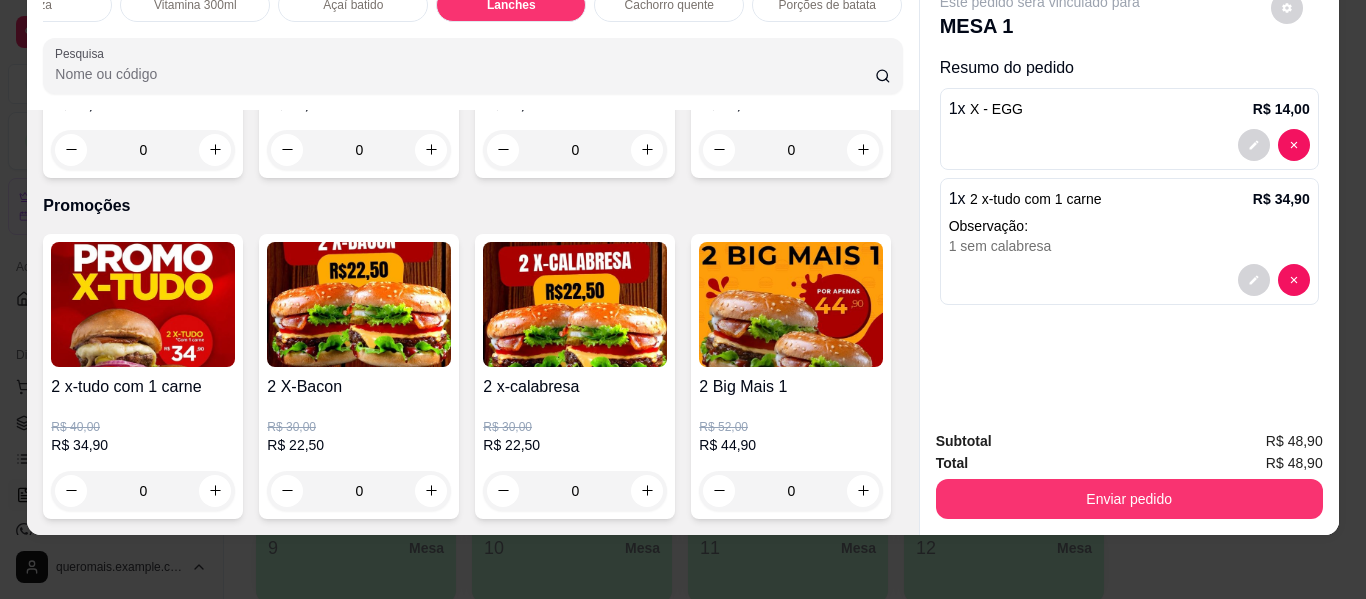 scroll, scrollTop: 8072, scrollLeft: 0, axis: vertical 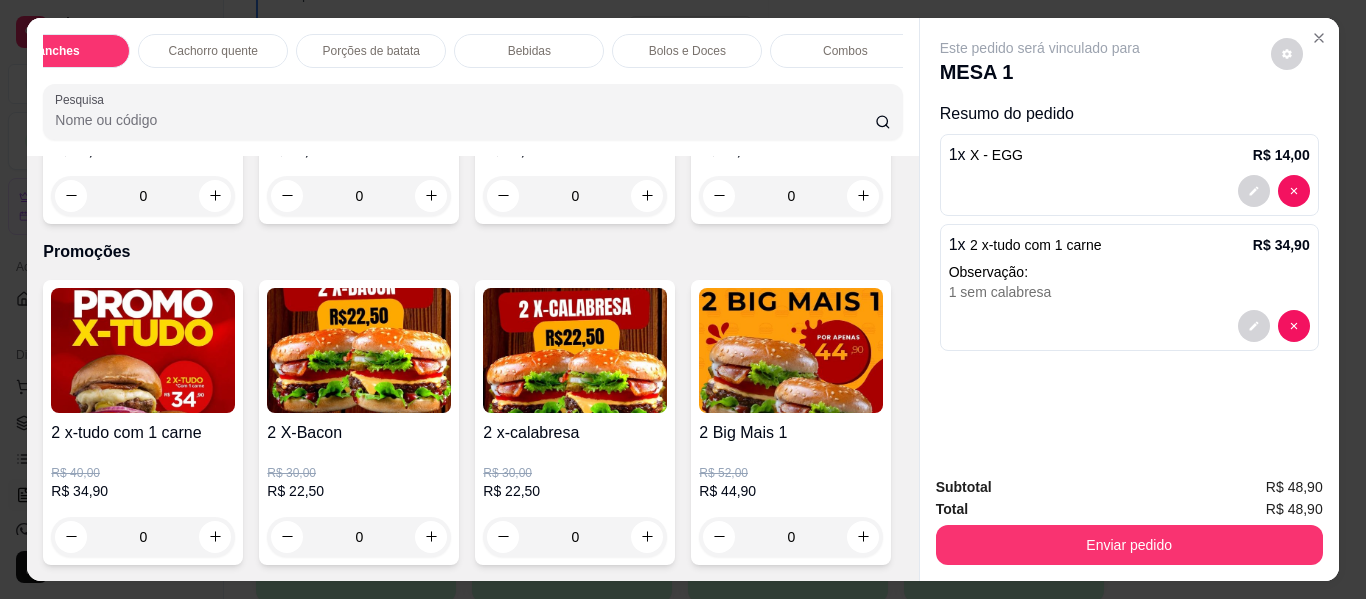 click on "Bebidas" at bounding box center (529, 51) 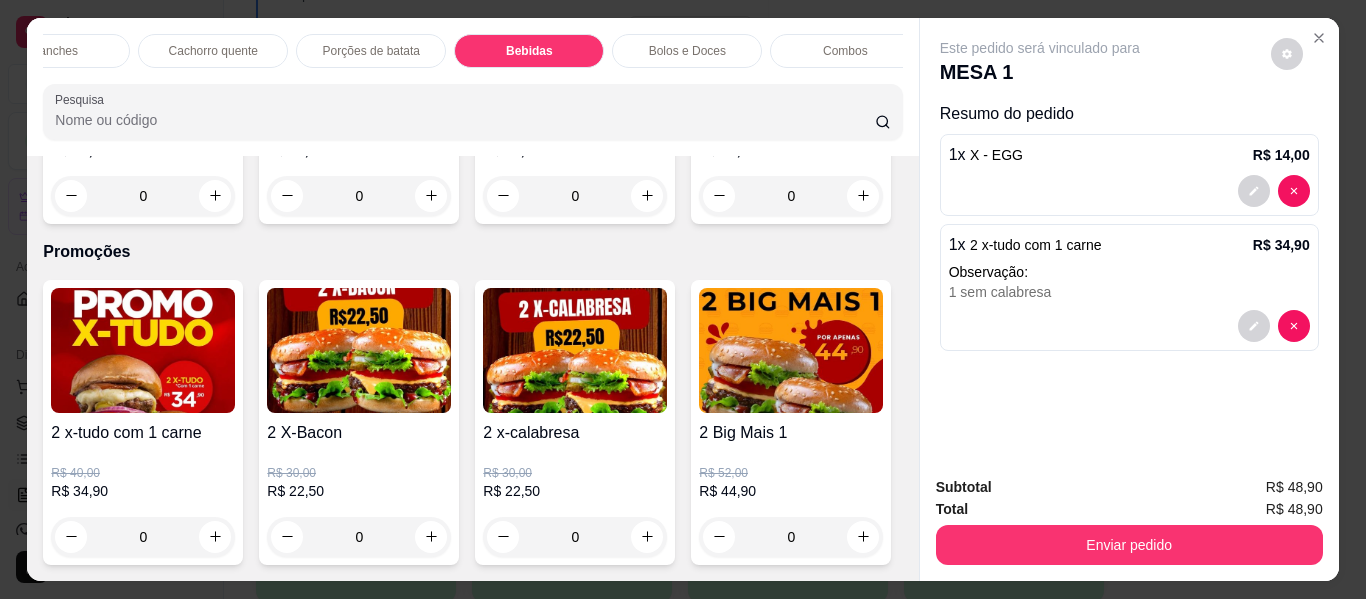 scroll, scrollTop: 5393, scrollLeft: 0, axis: vertical 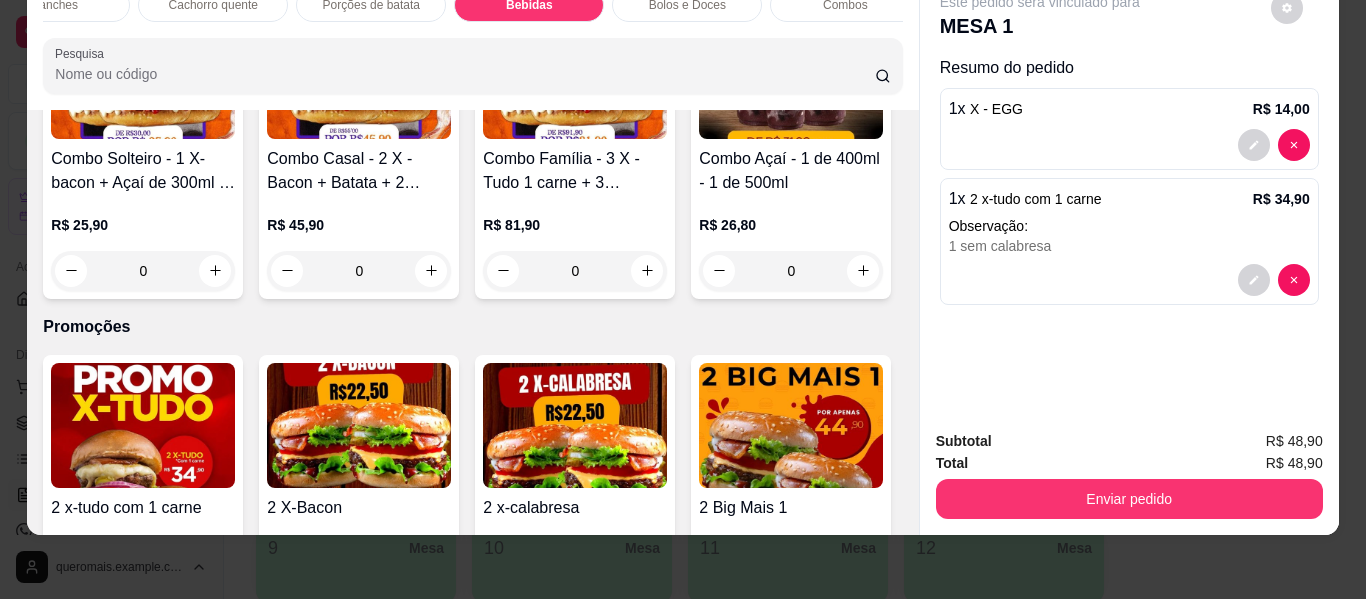 click 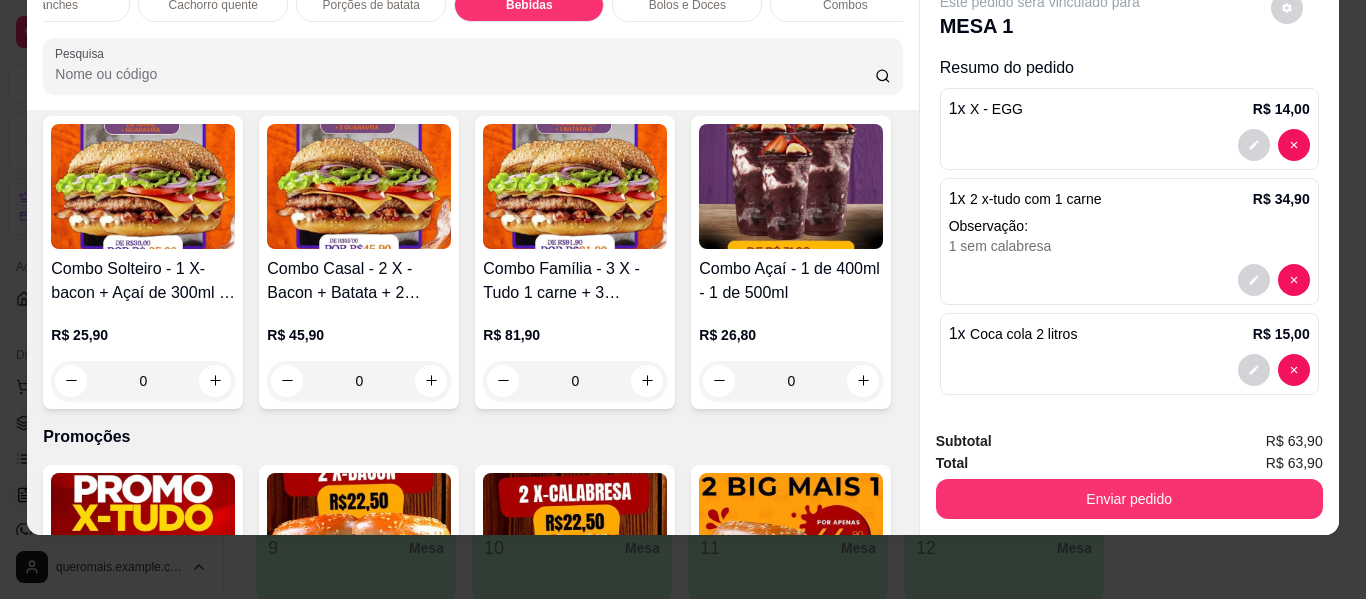 scroll, scrollTop: 4893, scrollLeft: 0, axis: vertical 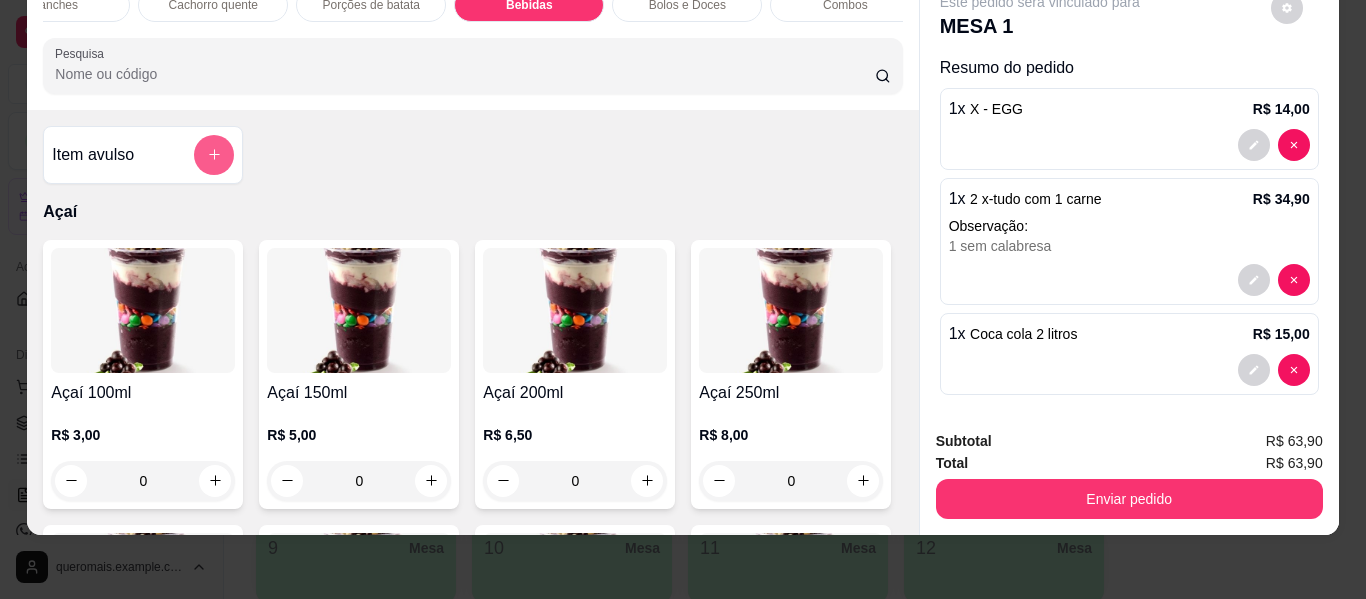 click 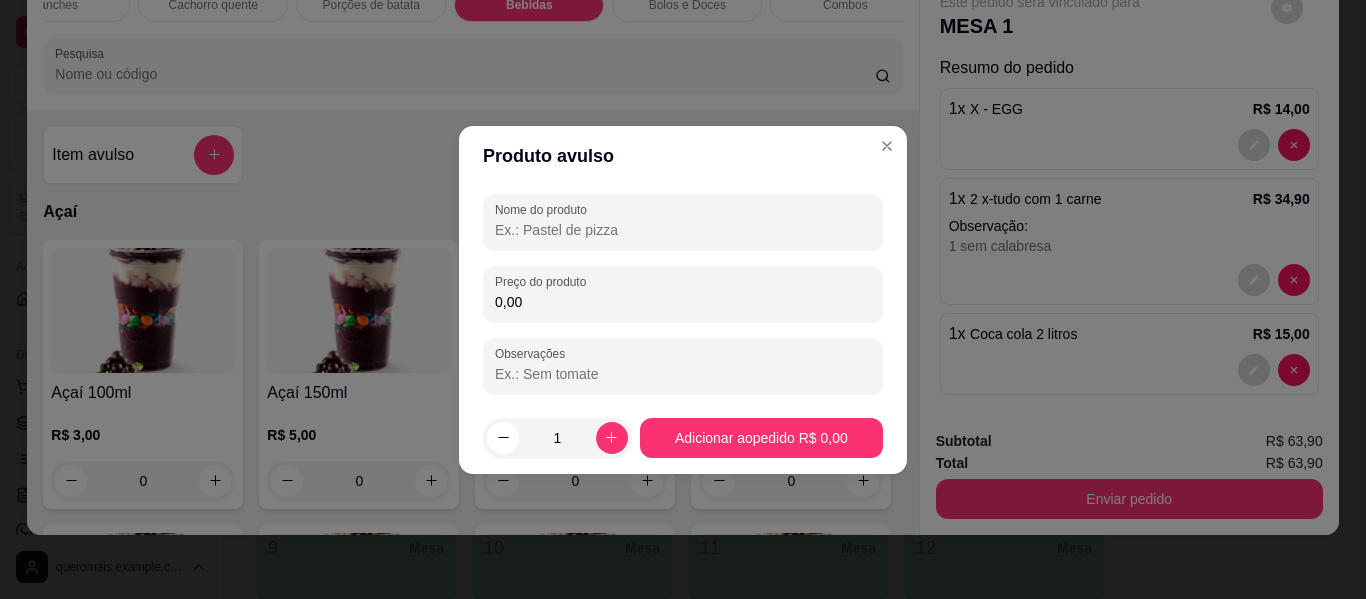 click on "Nome do produto" at bounding box center (683, 230) 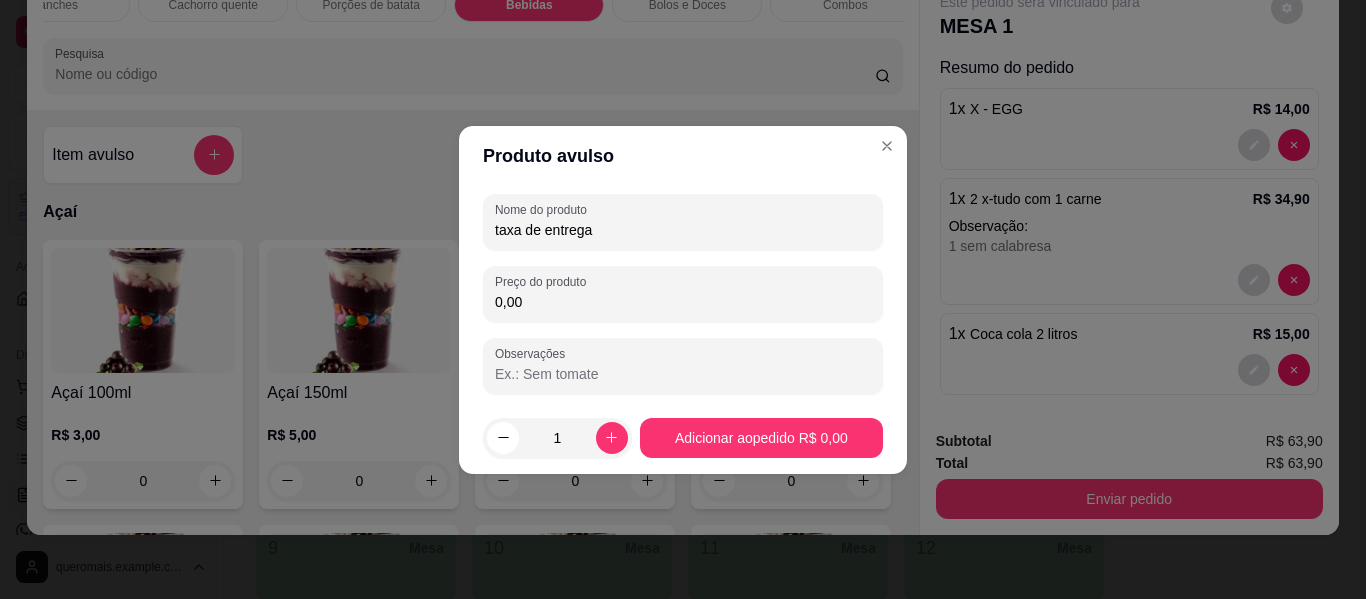 type on "taxa de entrega" 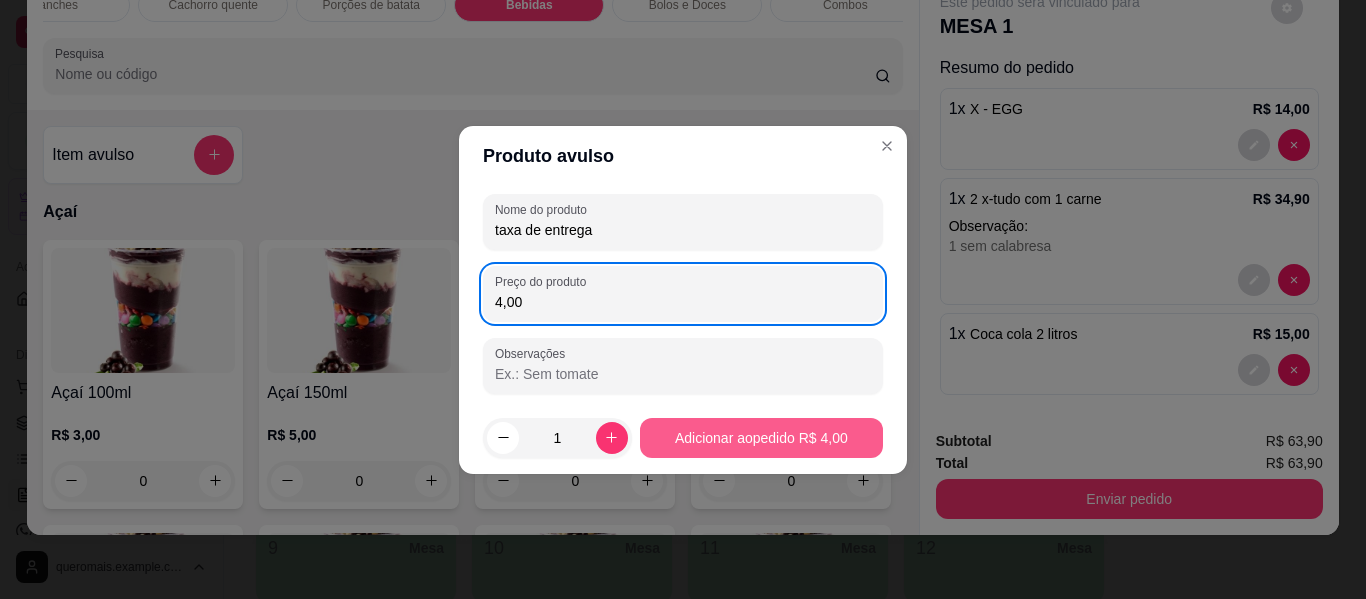 type on "4,00" 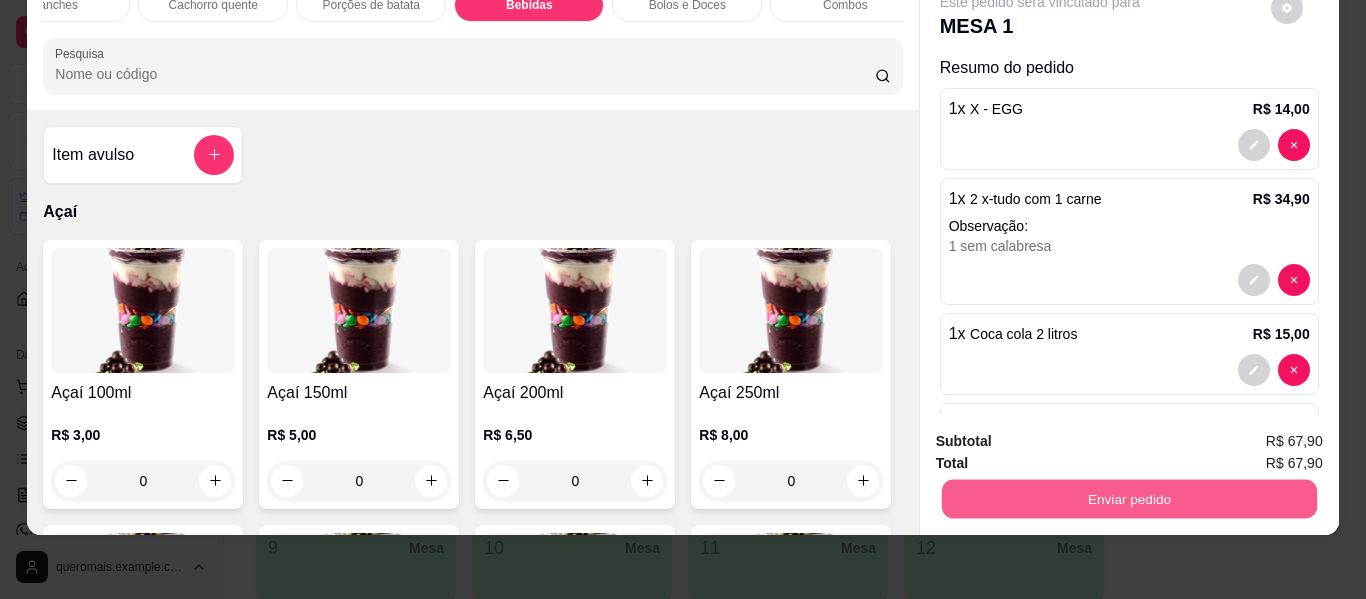 click on "Enviar pedido" at bounding box center [1128, 499] 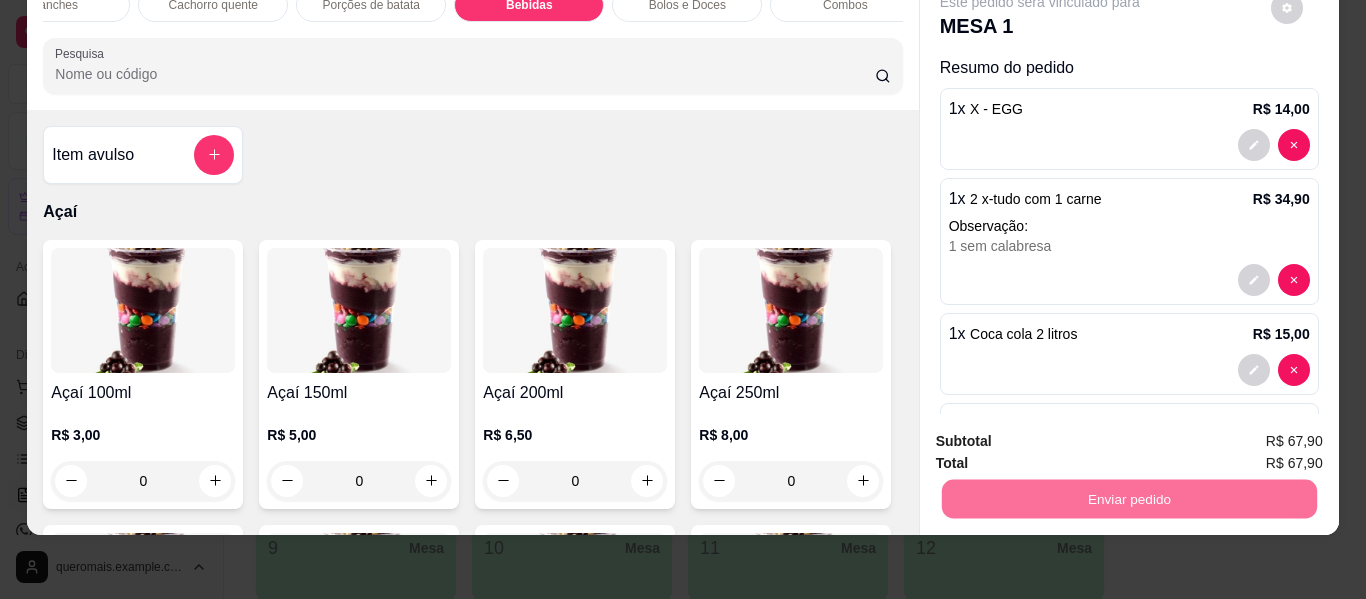 click on "Não registrar e enviar pedido" at bounding box center [1063, 434] 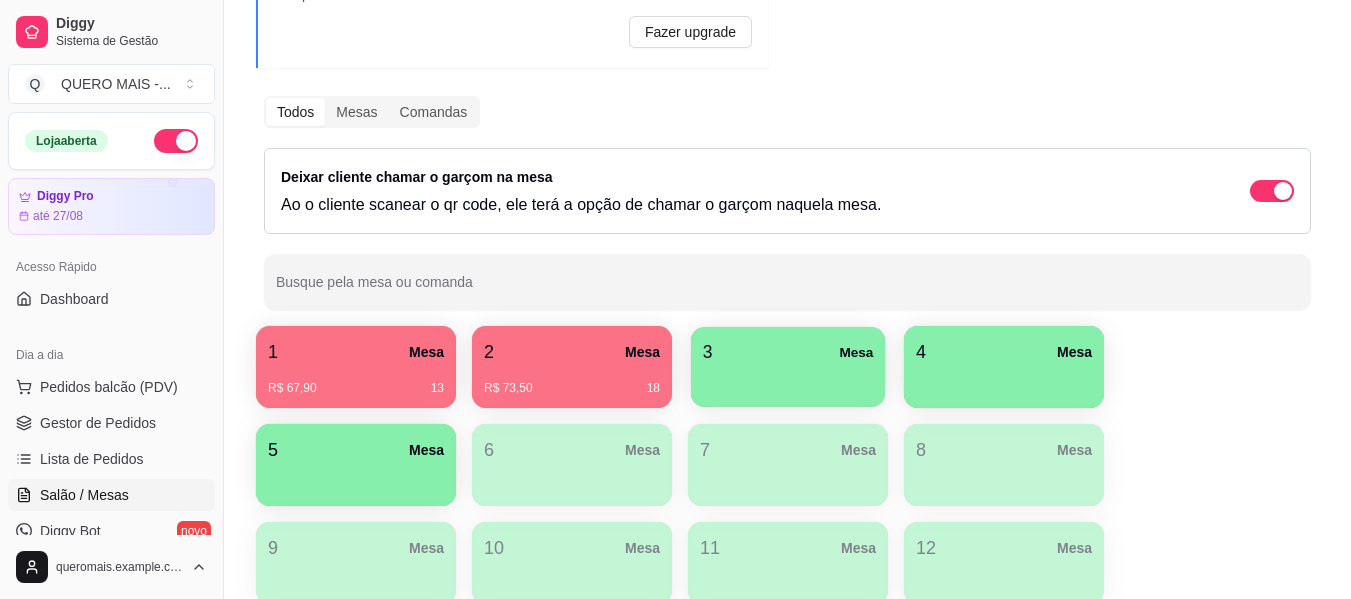 click on "3 Mesa" at bounding box center (788, 352) 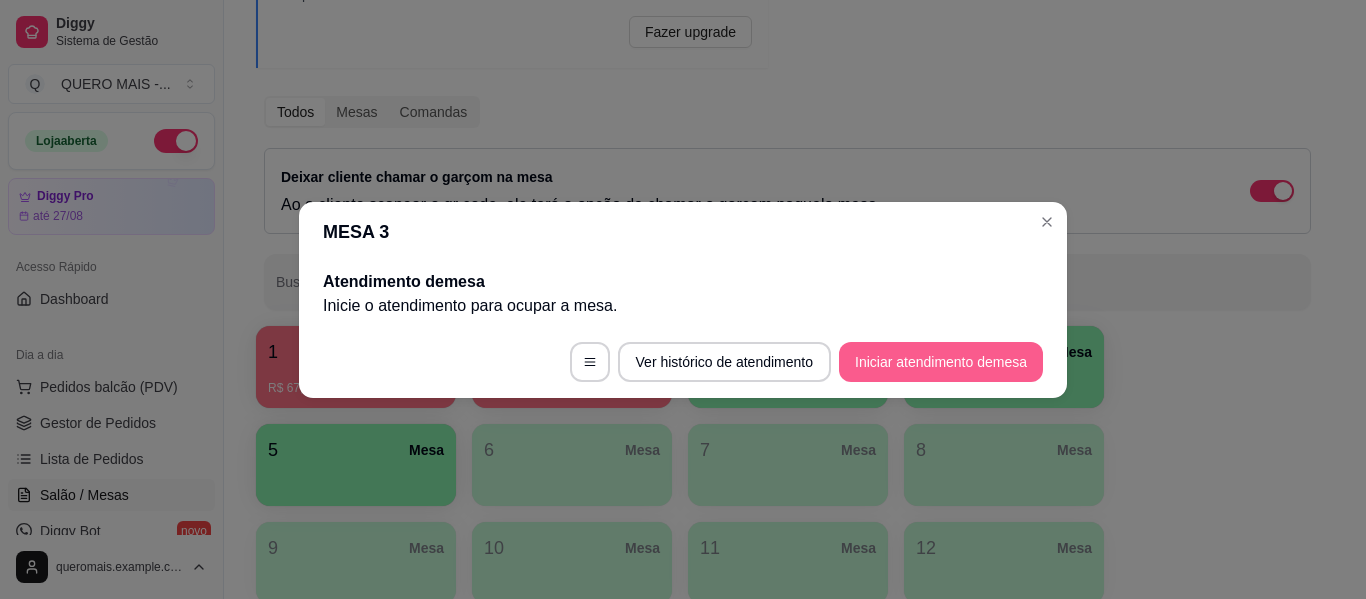 click on "Iniciar atendimento de  mesa" at bounding box center [941, 362] 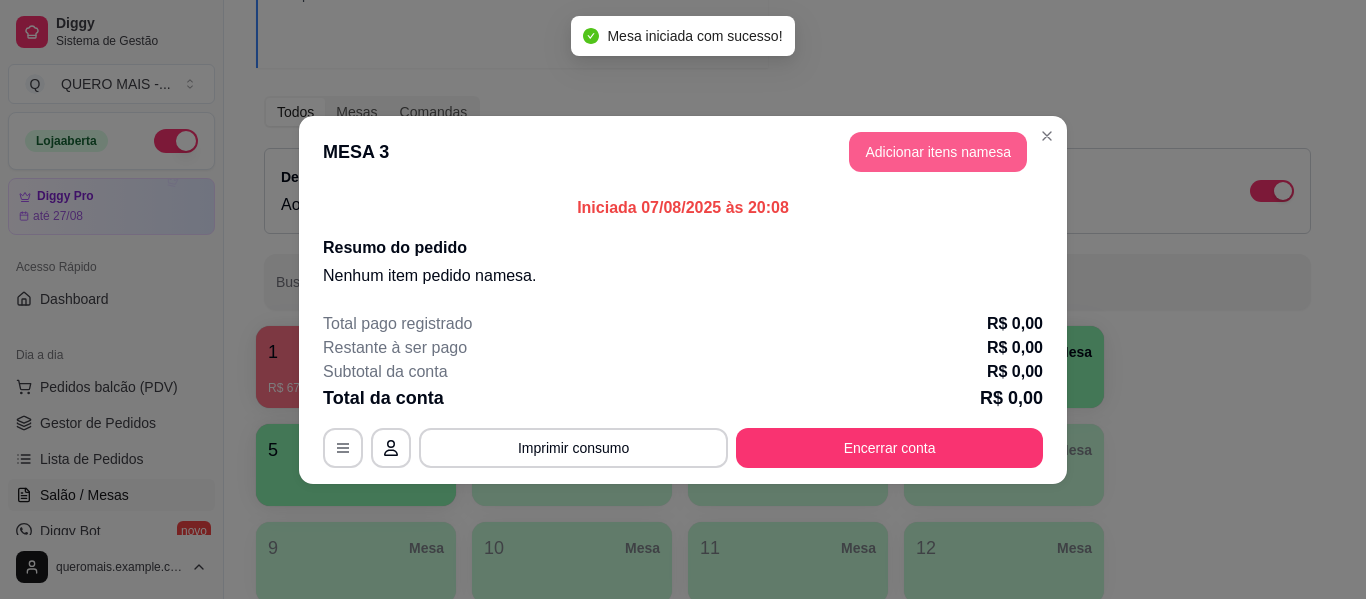 click on "Adicionar itens na  mesa" at bounding box center [938, 152] 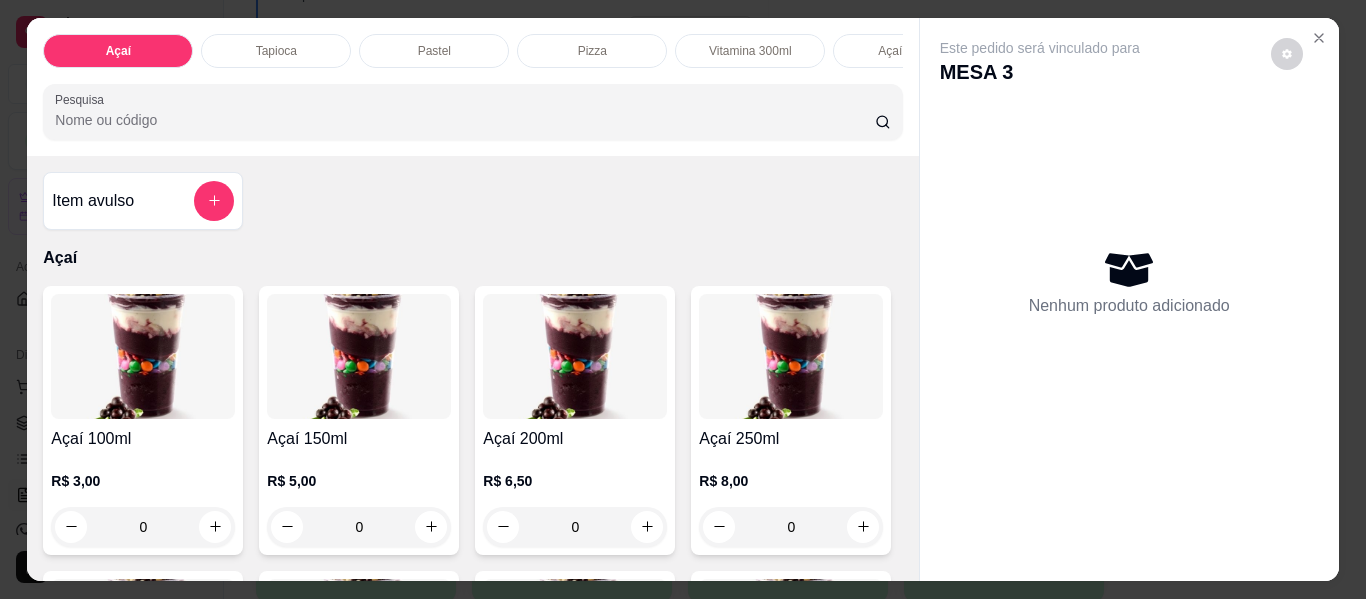 click on "0" at bounding box center [575, 527] 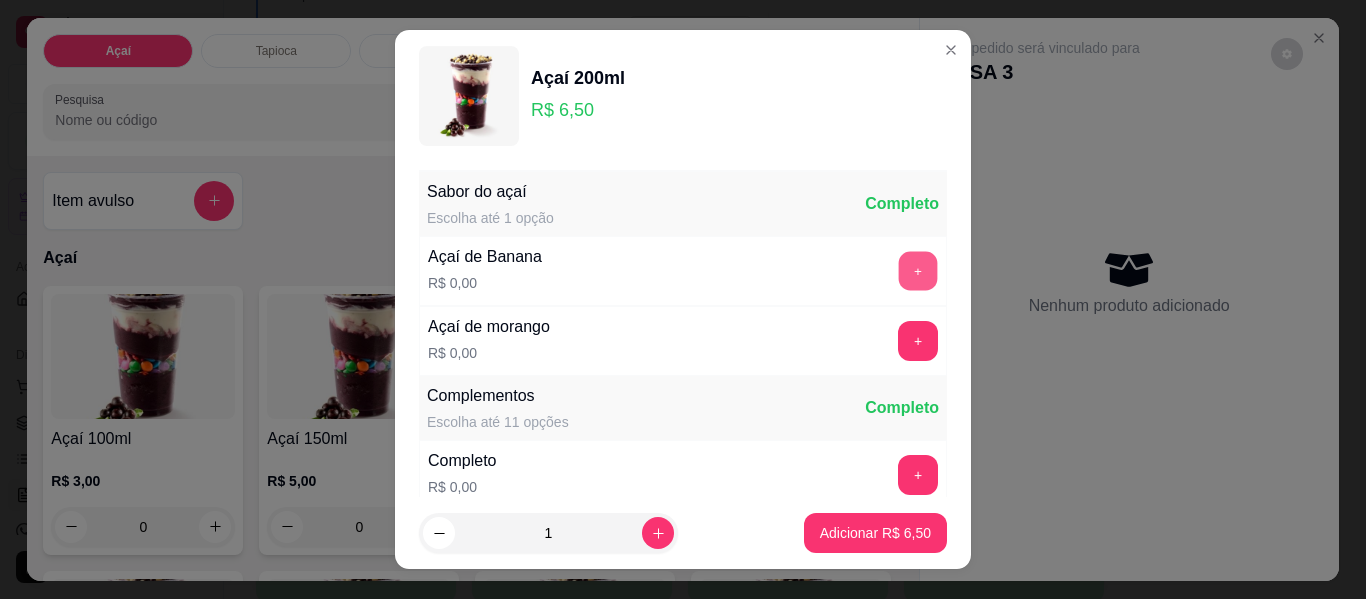 click on "+" at bounding box center [918, 271] 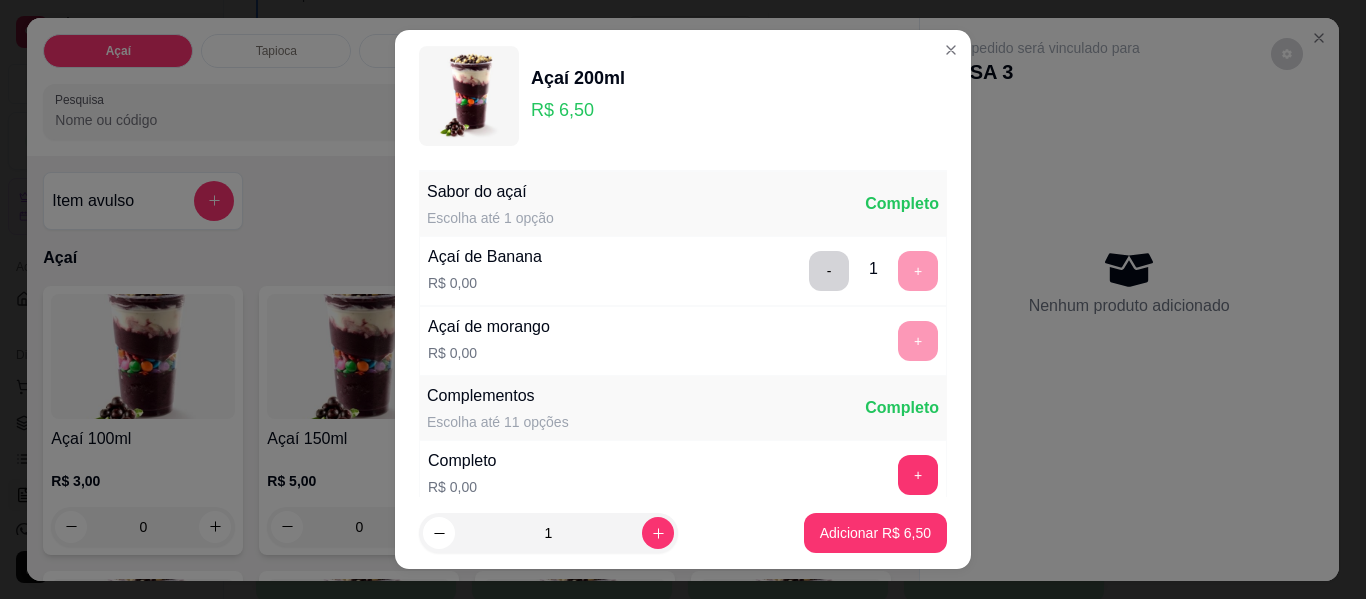 scroll, scrollTop: 34, scrollLeft: 0, axis: vertical 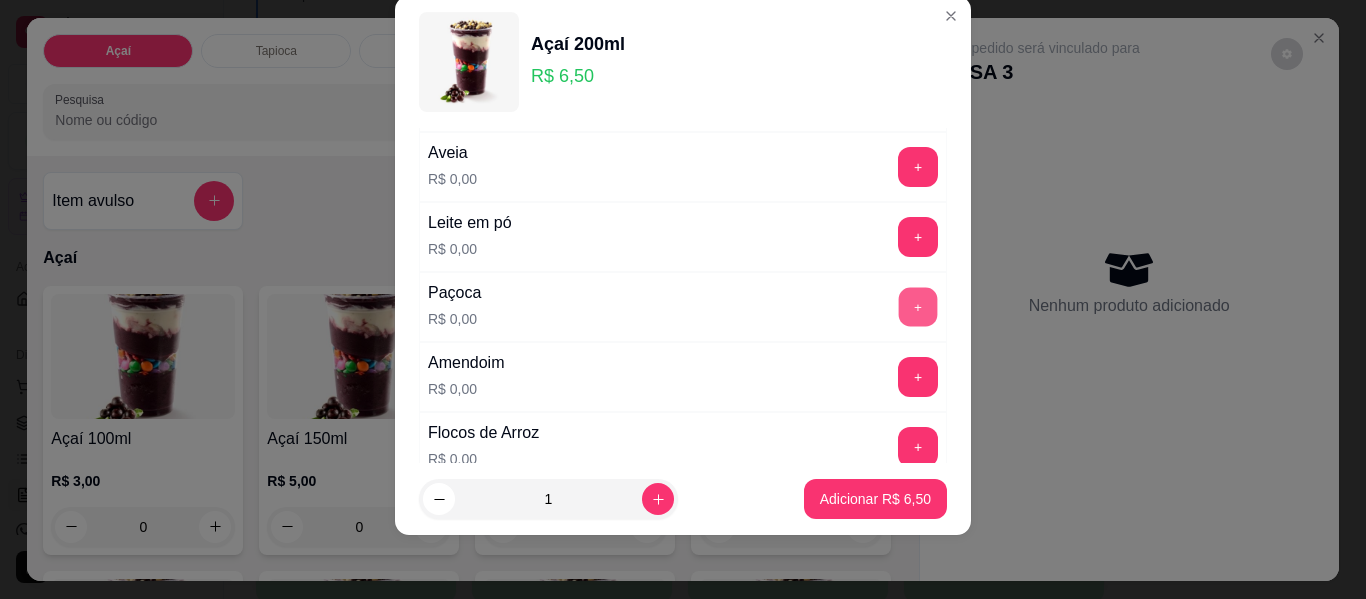 click on "+" at bounding box center (918, 307) 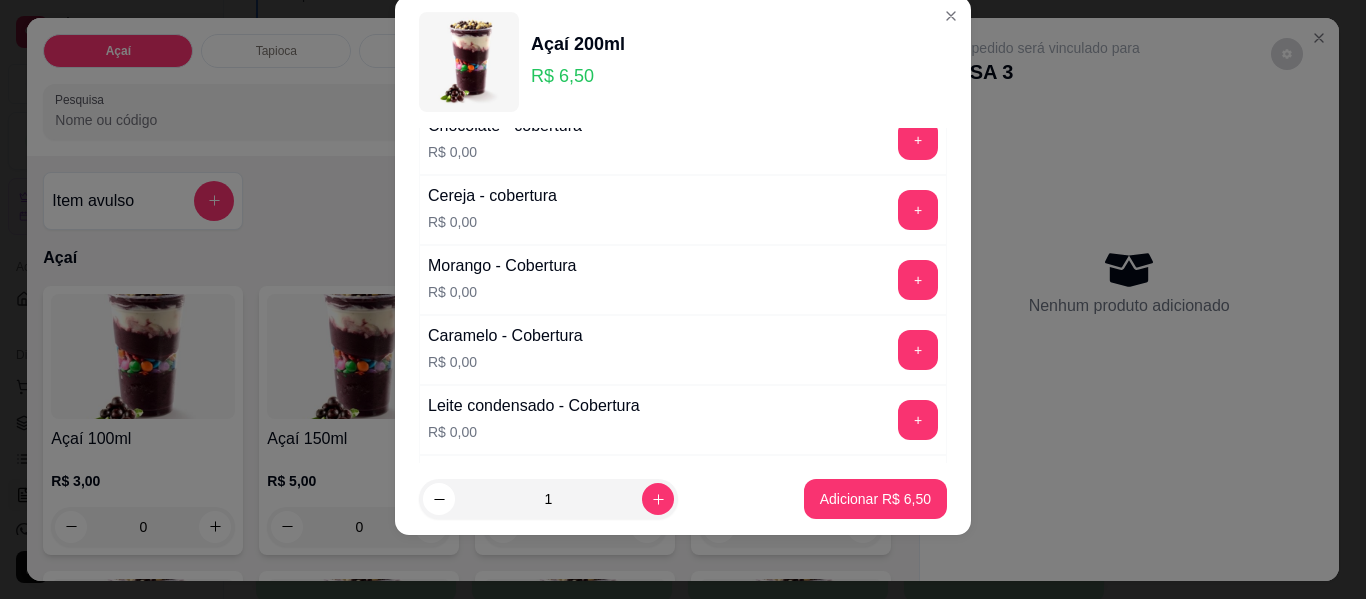 scroll, scrollTop: 1214, scrollLeft: 0, axis: vertical 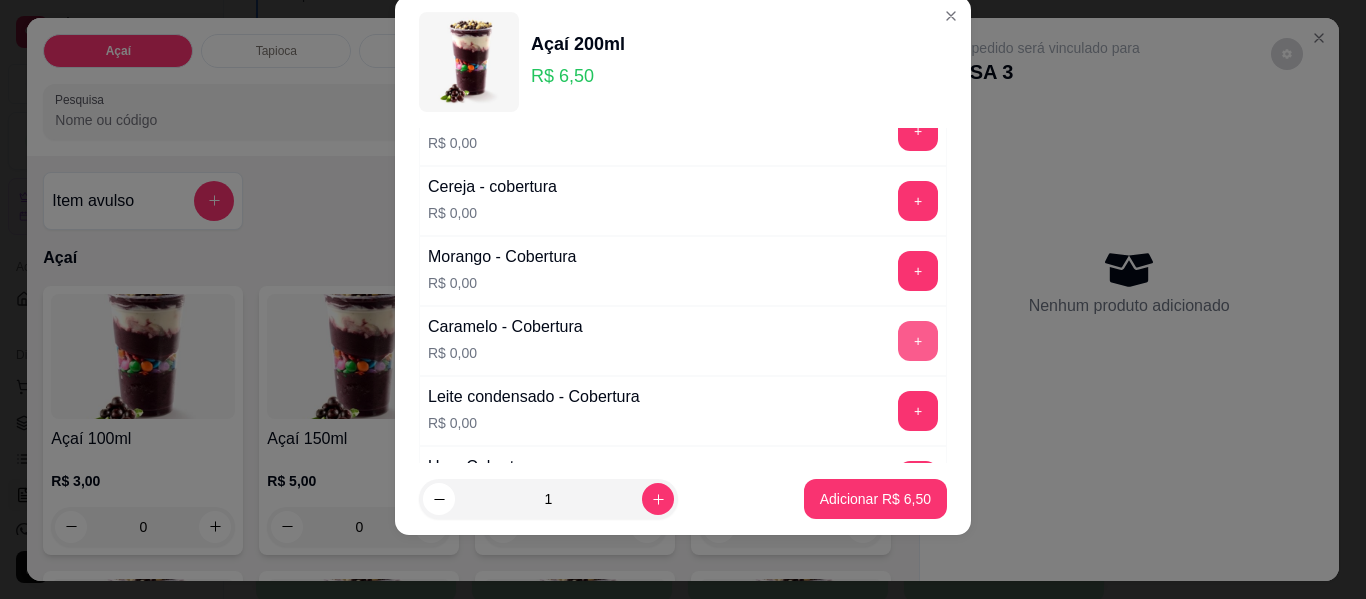 click on "+" at bounding box center [918, 341] 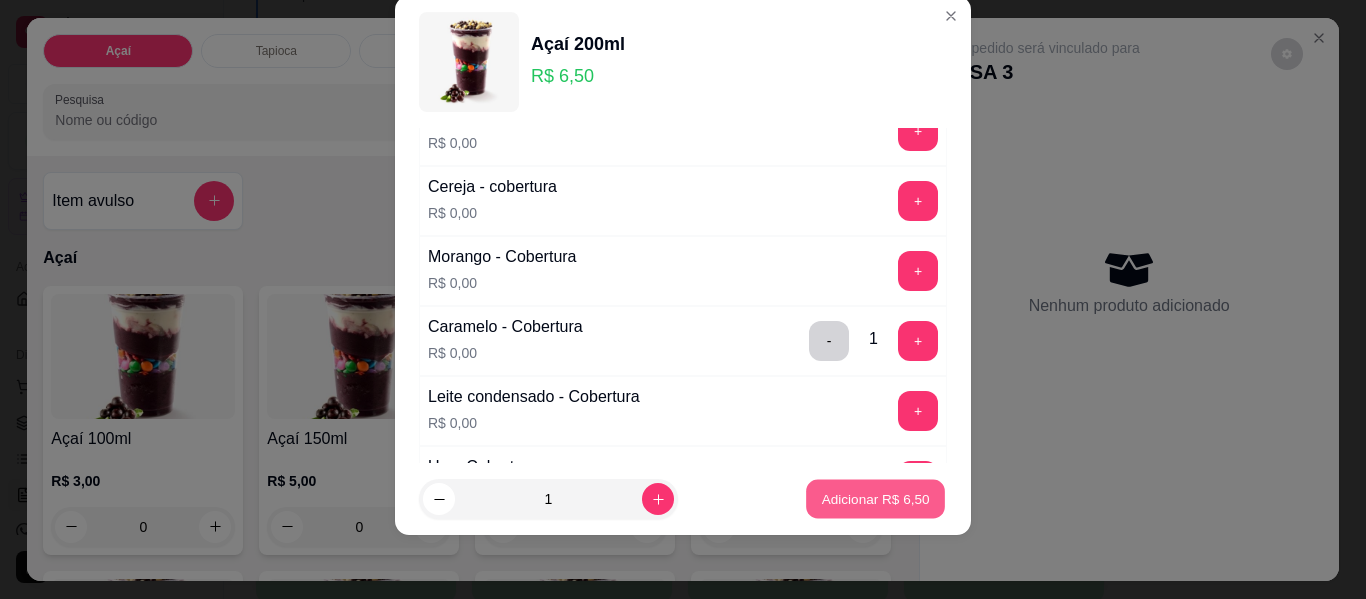click on "Adicionar   R$ 6,50" at bounding box center (875, 498) 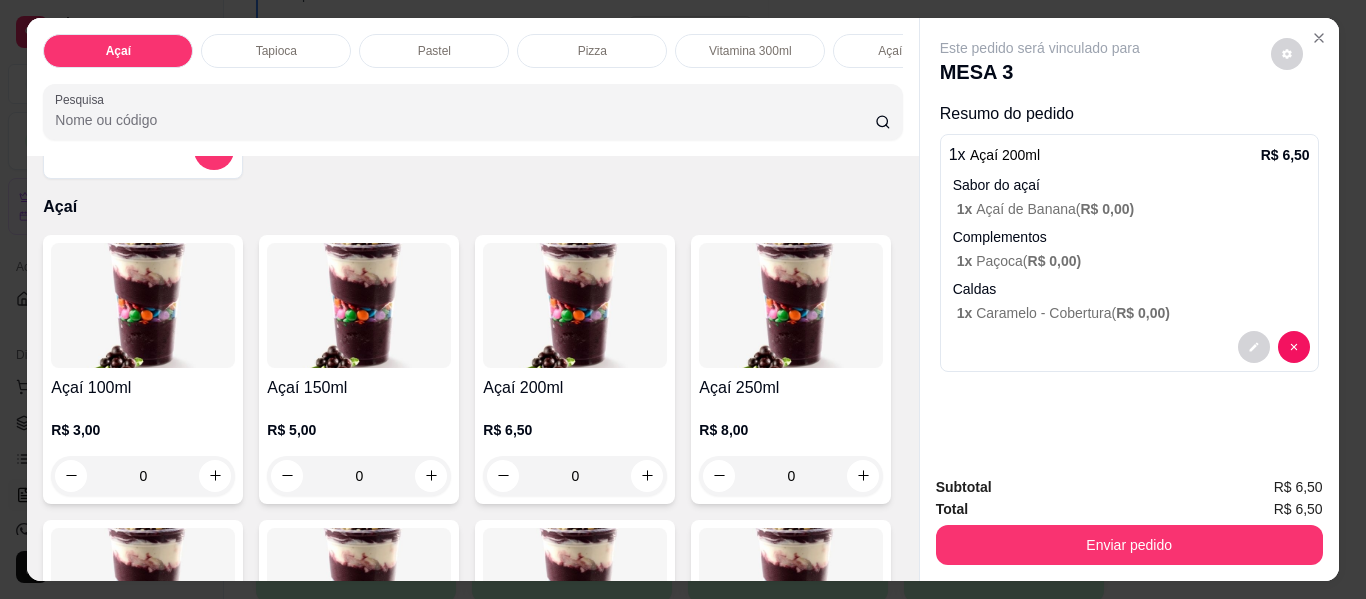 scroll, scrollTop: 100, scrollLeft: 0, axis: vertical 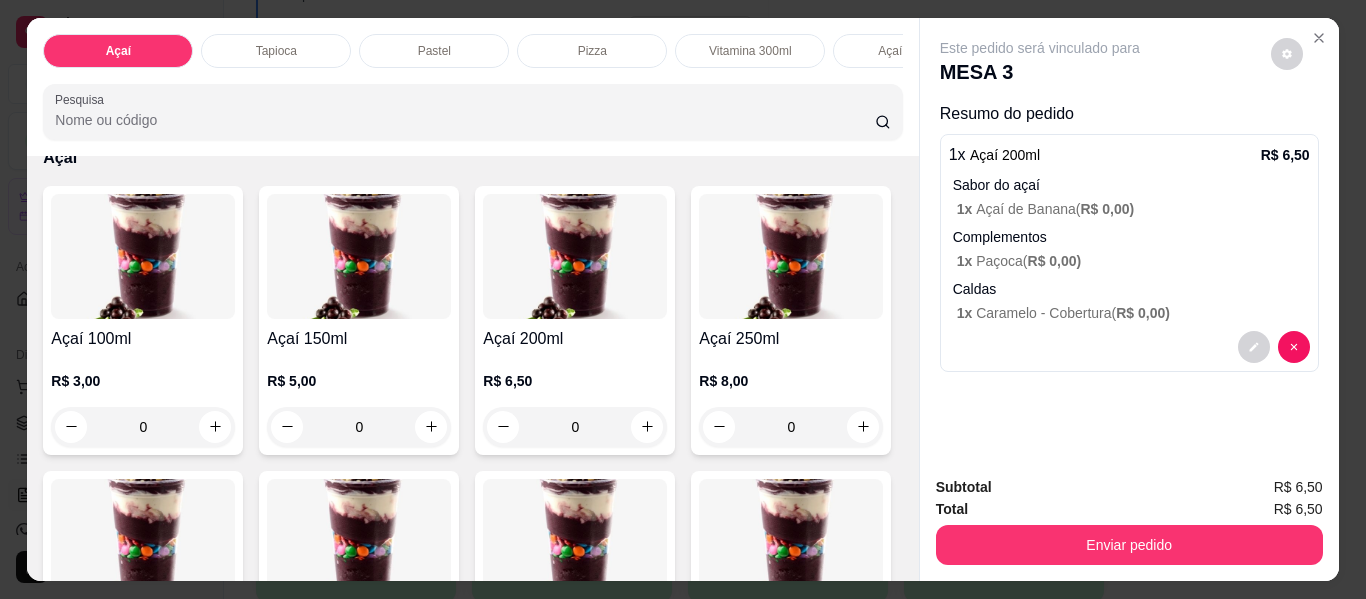 click on "0" at bounding box center [575, 427] 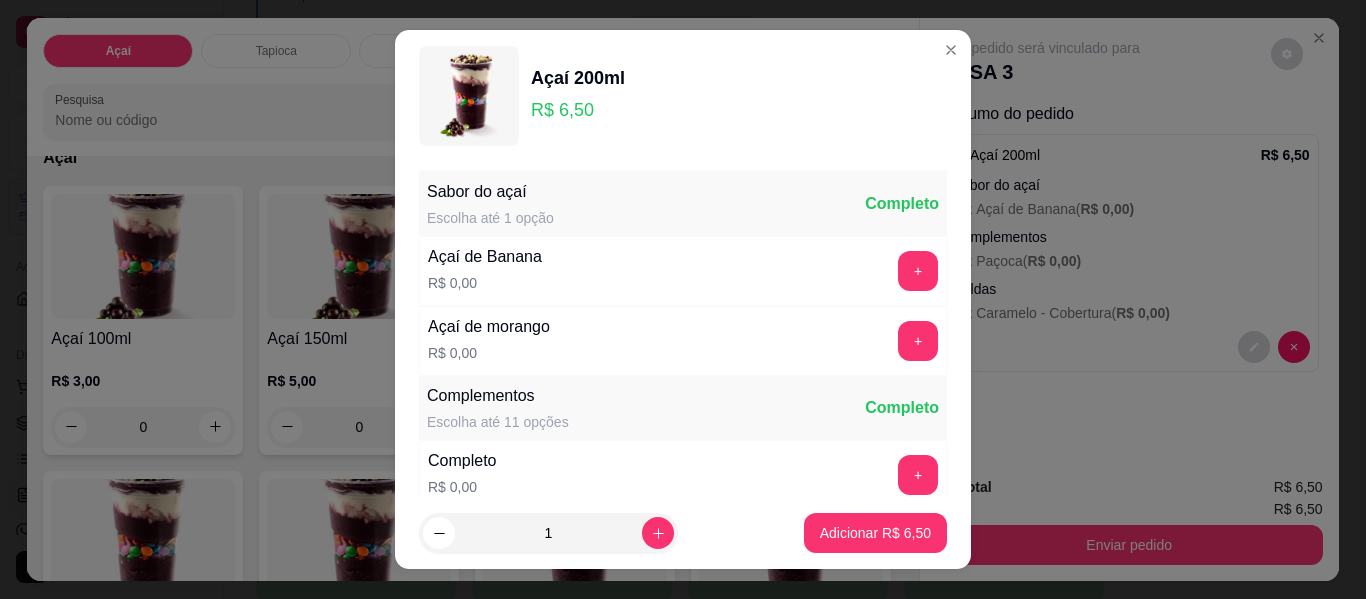 click on "+" at bounding box center [918, 271] 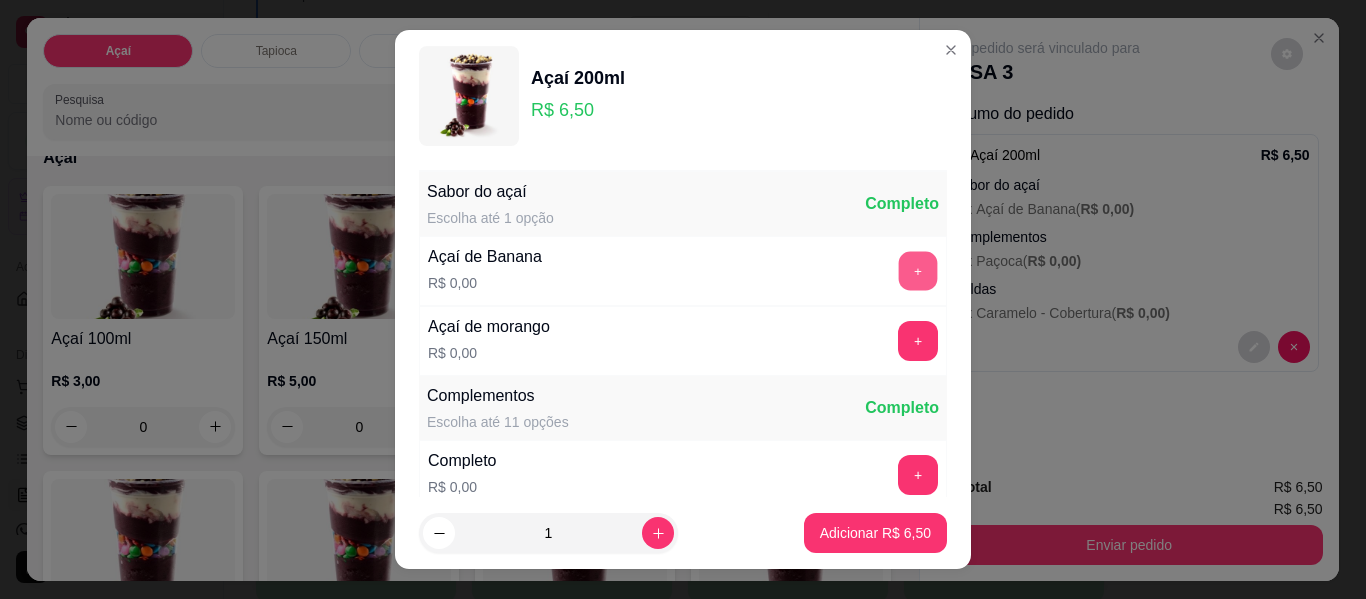 click on "+" at bounding box center [918, 271] 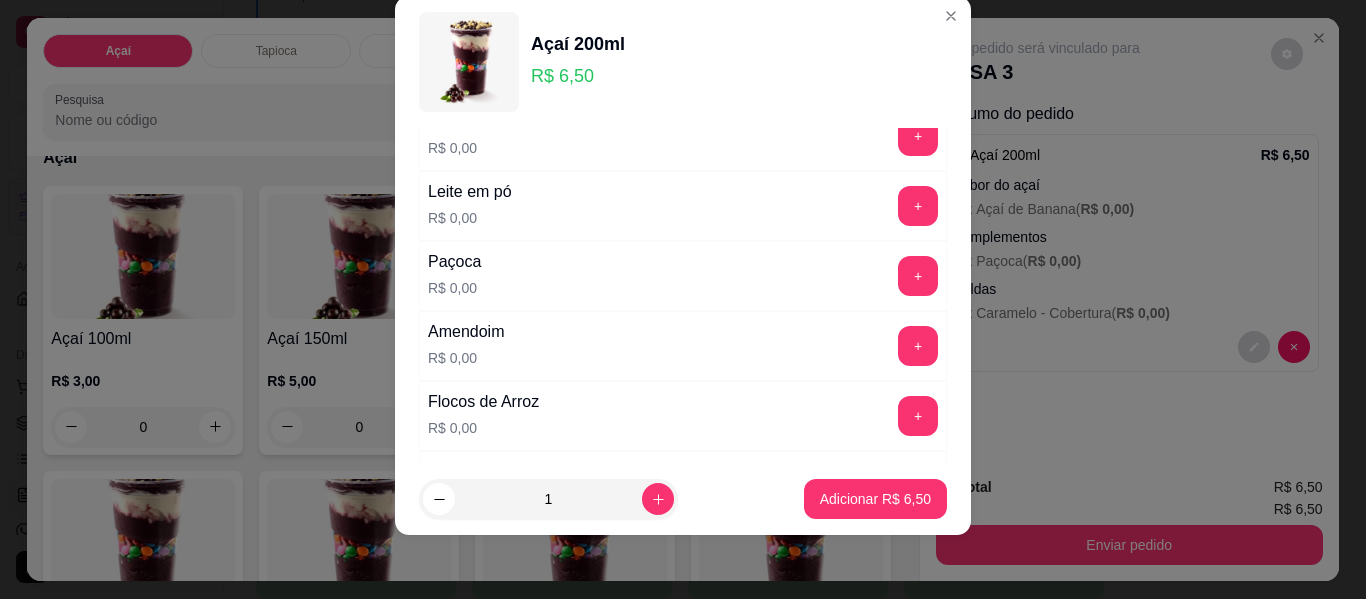 scroll, scrollTop: 414, scrollLeft: 0, axis: vertical 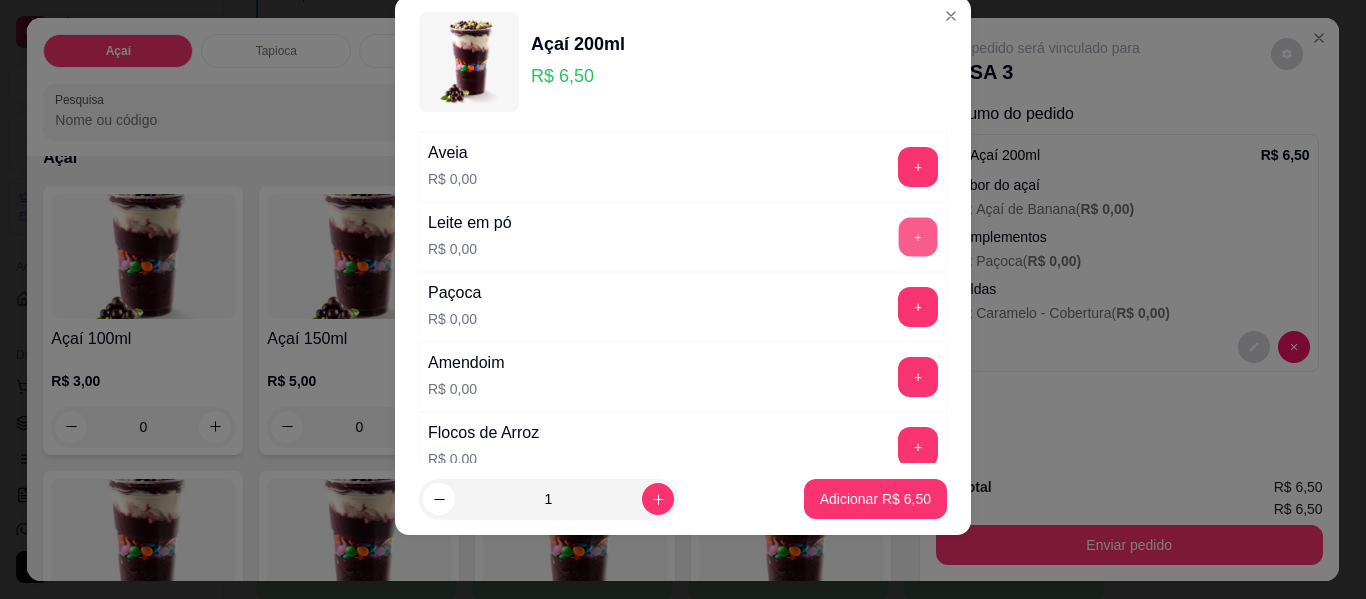 click on "+" at bounding box center (918, 237) 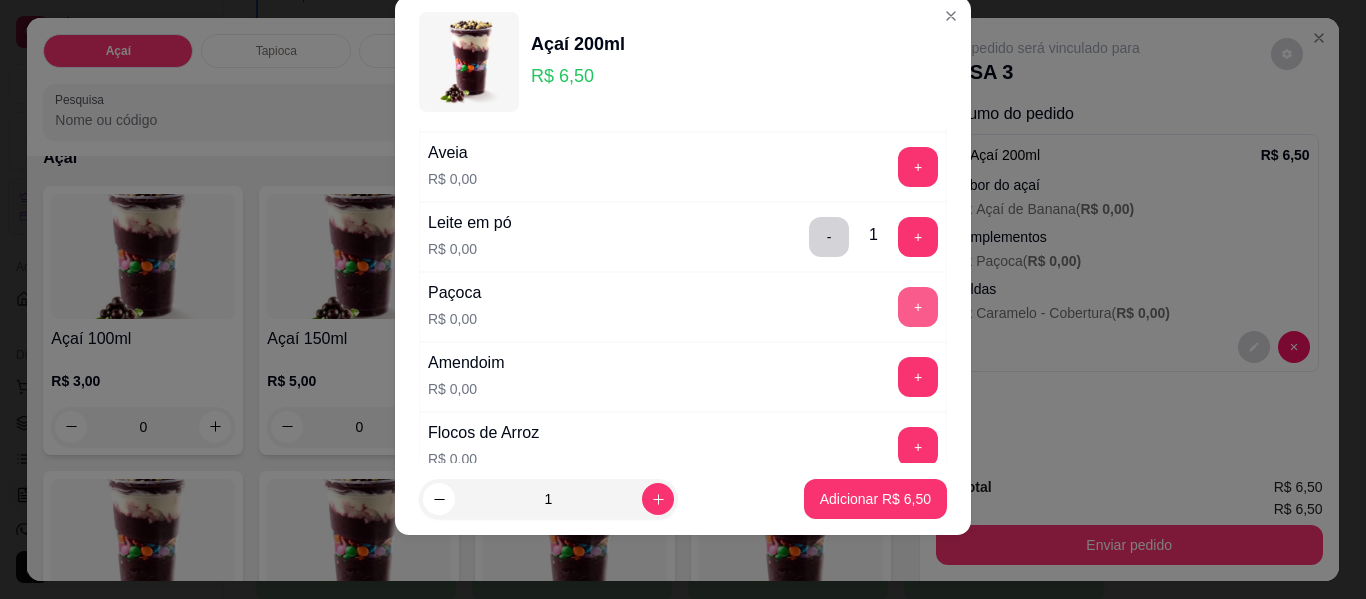 click on "+" at bounding box center (918, 307) 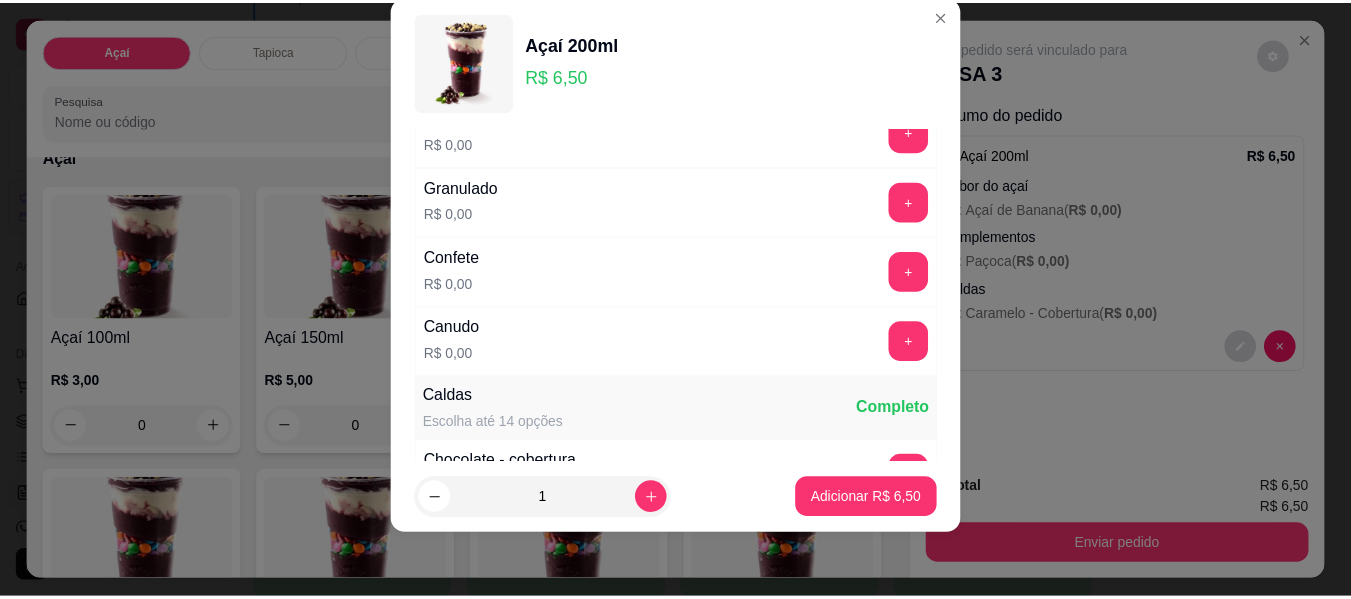 scroll, scrollTop: 914, scrollLeft: 0, axis: vertical 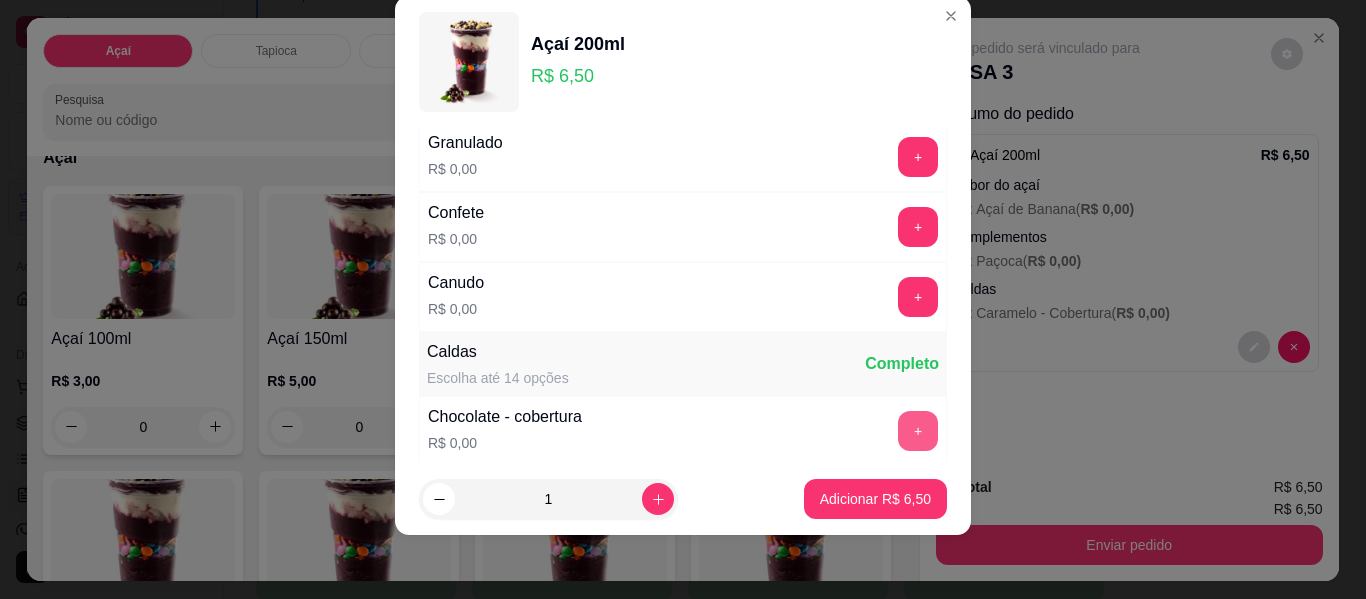 click on "+" at bounding box center [918, 431] 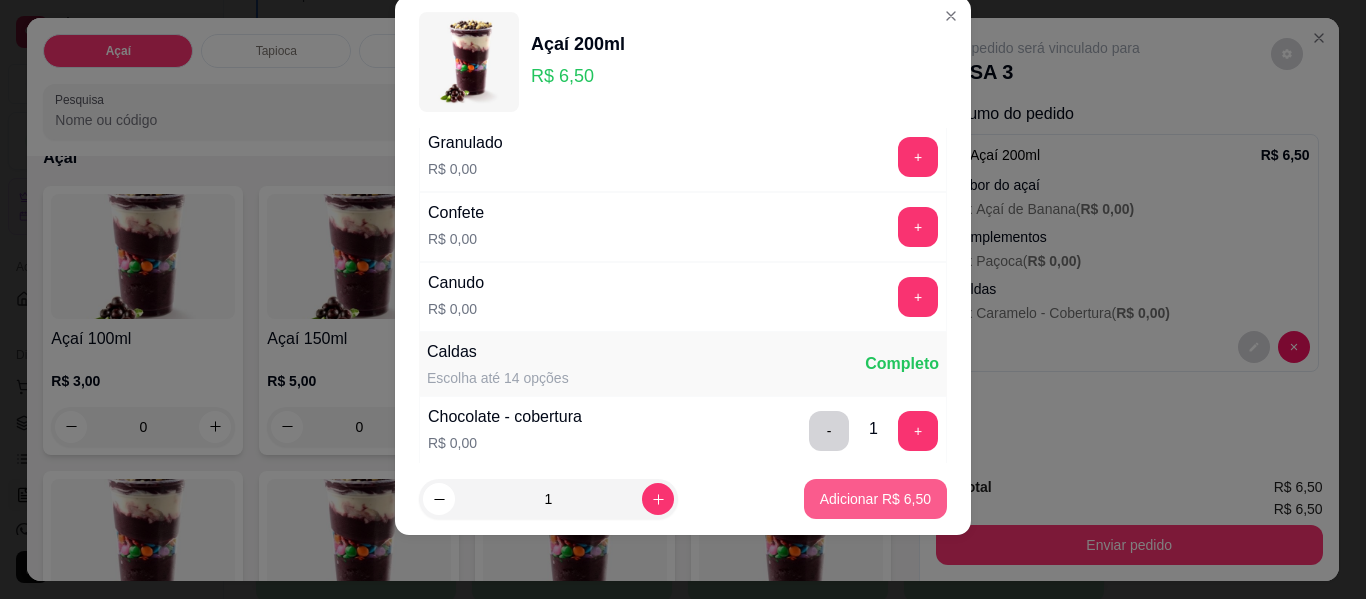 click on "Adicionar   R$ 6,50" at bounding box center [875, 499] 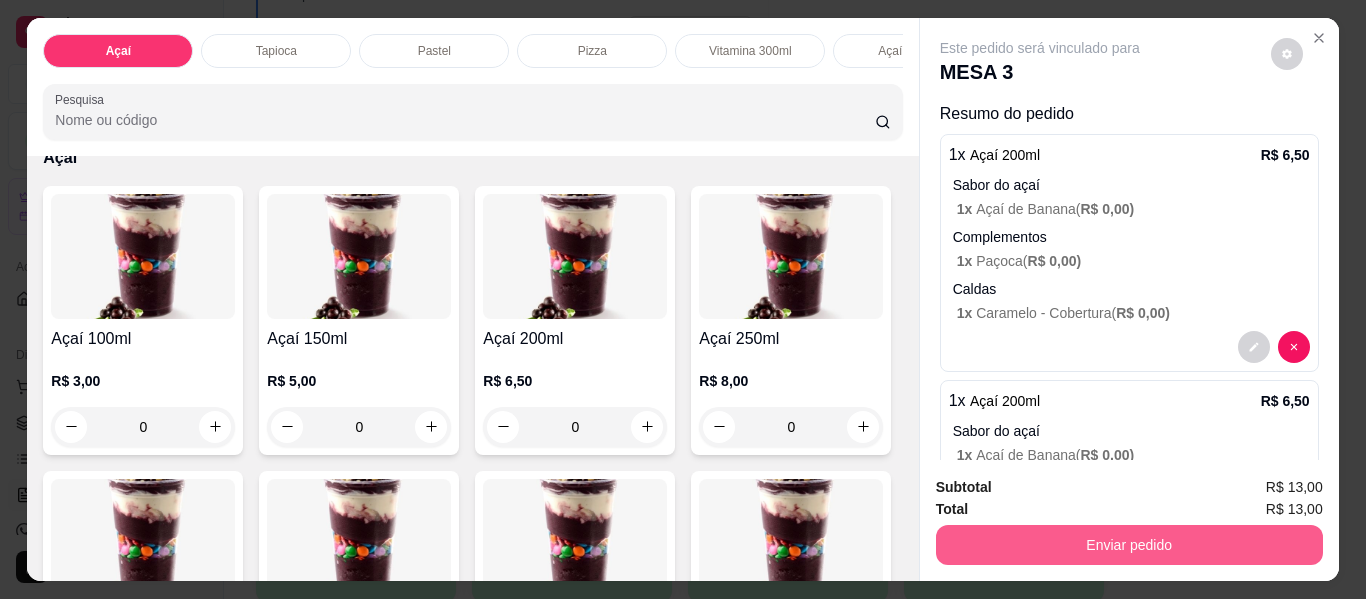 click on "Enviar pedido" at bounding box center [1129, 545] 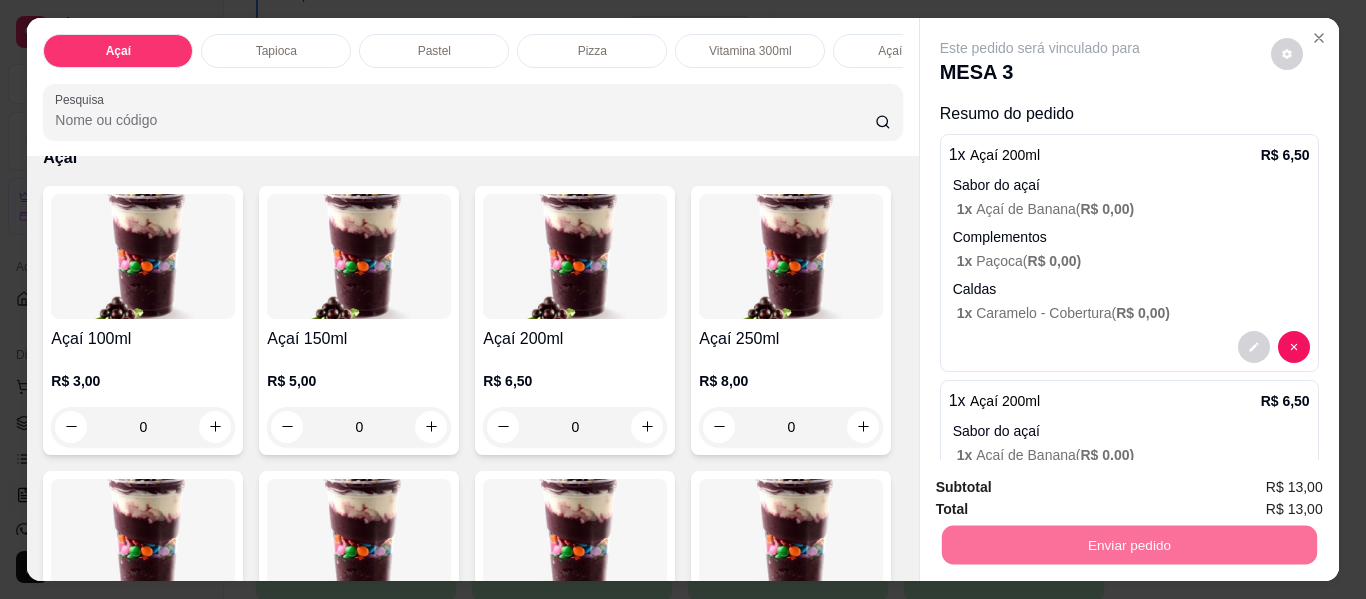 click on "Não registrar e enviar pedido" at bounding box center (1063, 488) 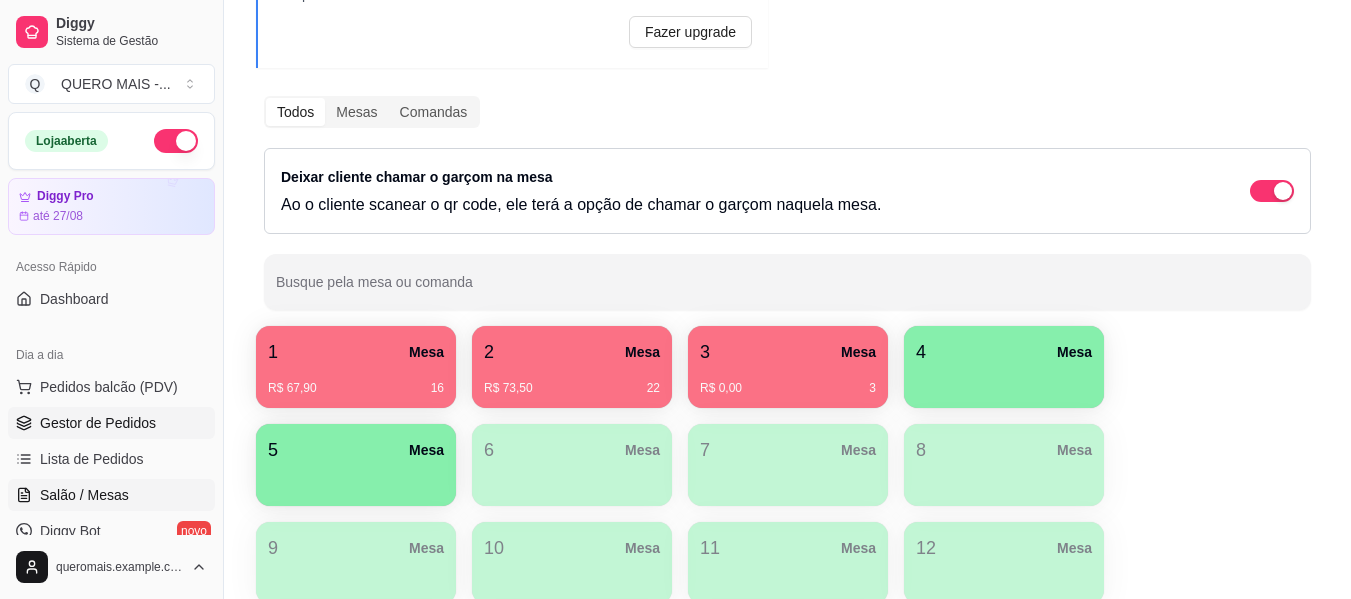 click on "Gestor de Pedidos" at bounding box center [98, 423] 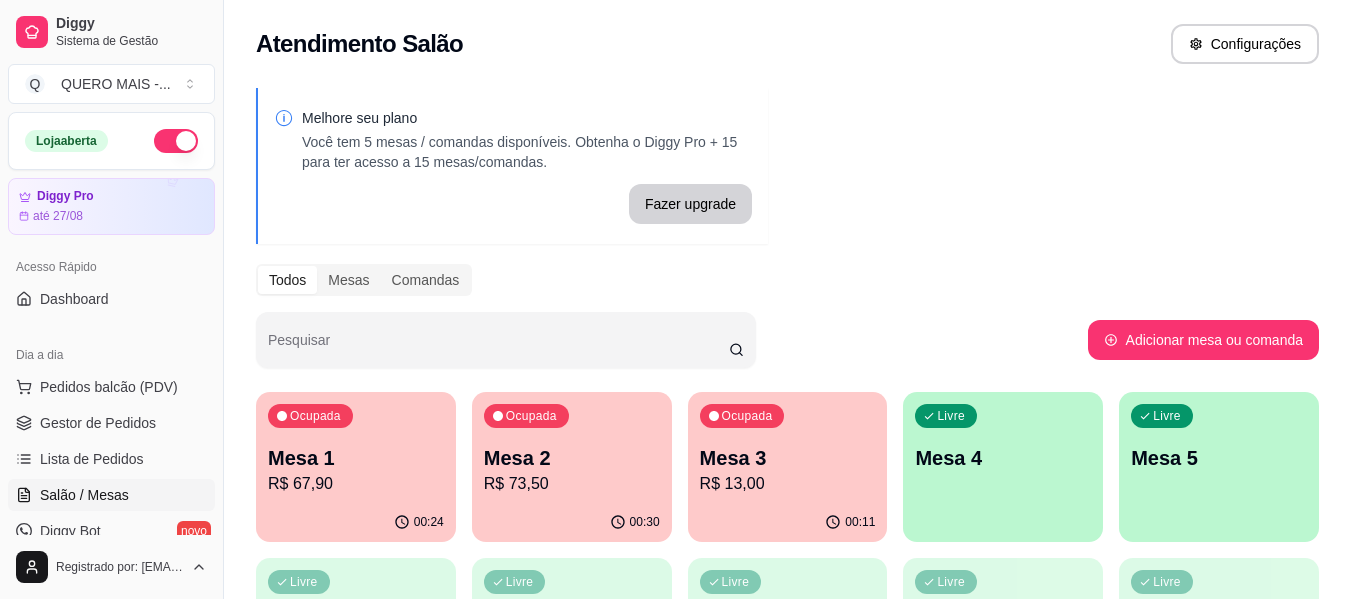 scroll, scrollTop: 0, scrollLeft: 0, axis: both 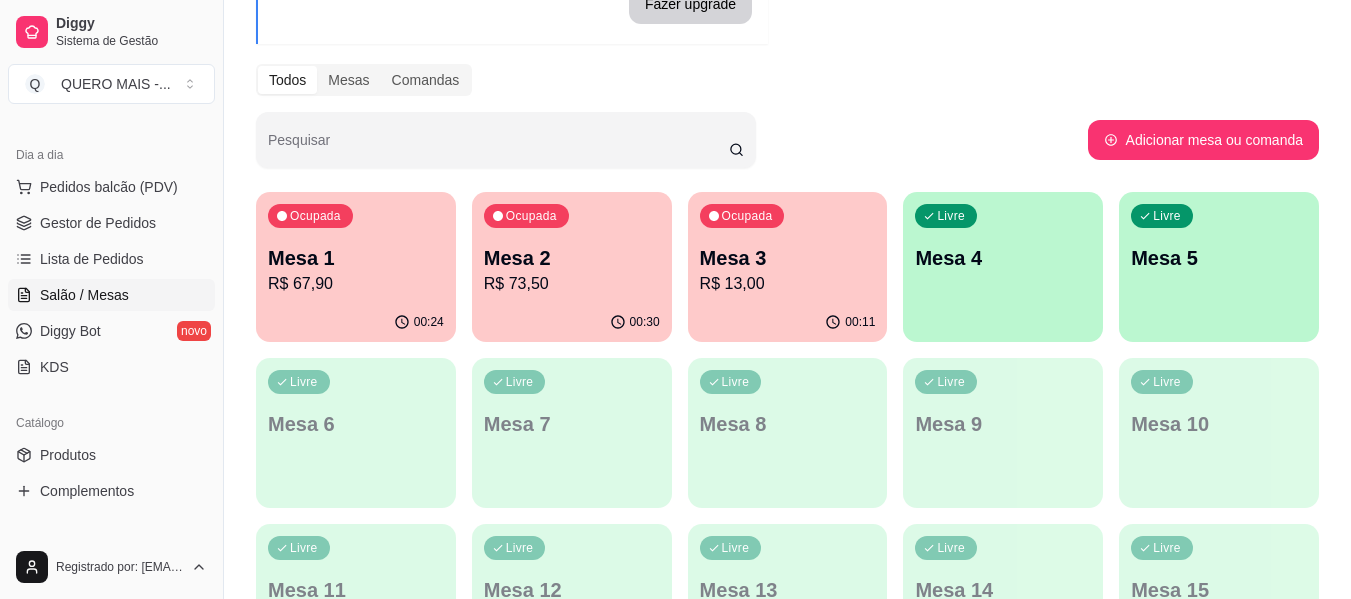 click on "Livre Mesa 4" at bounding box center (1003, 255) 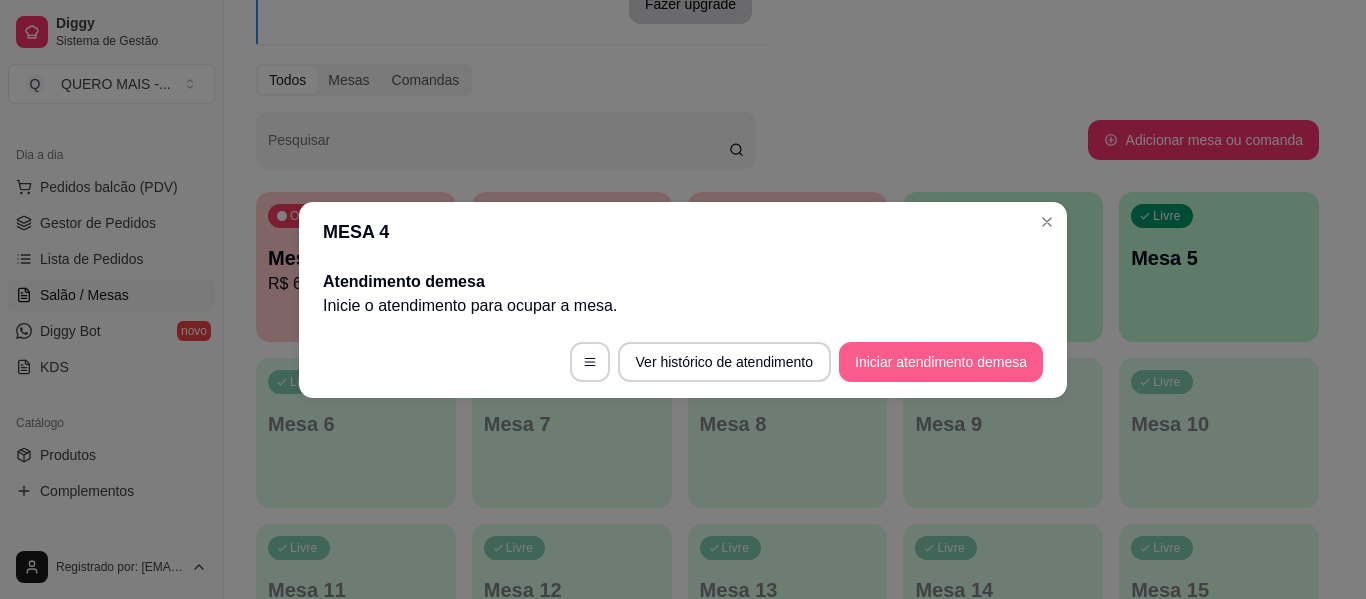 click on "Iniciar atendimento de  mesa" at bounding box center (941, 362) 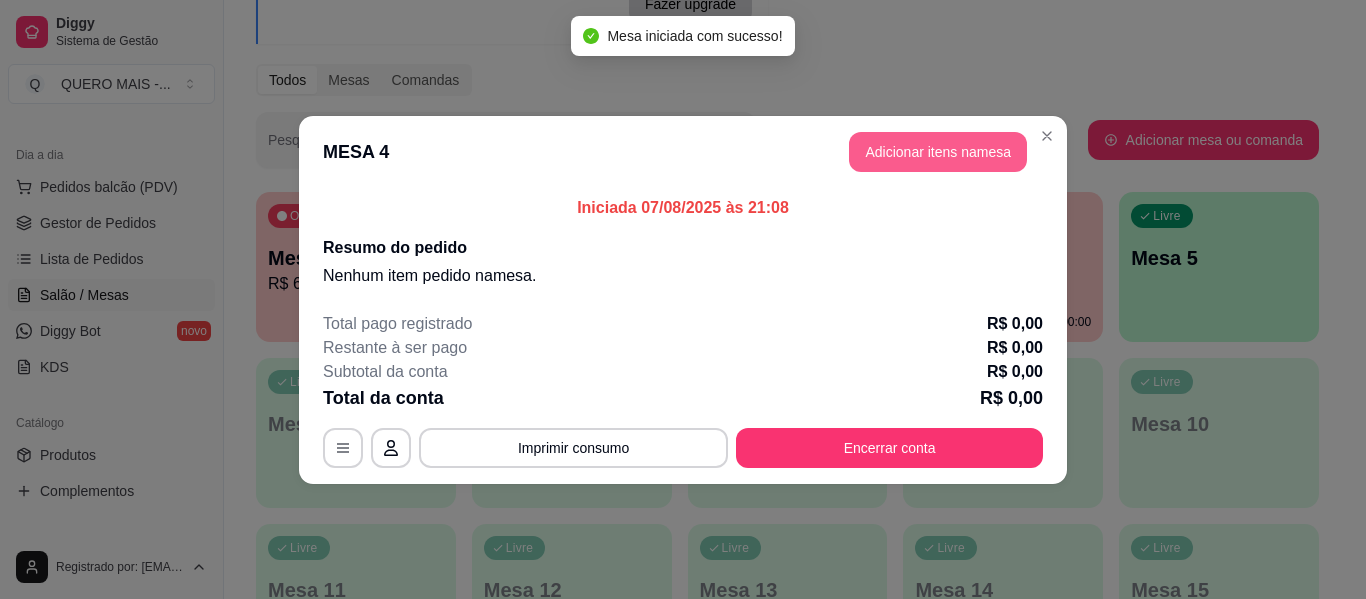 click on "Adicionar itens na  mesa" at bounding box center [938, 152] 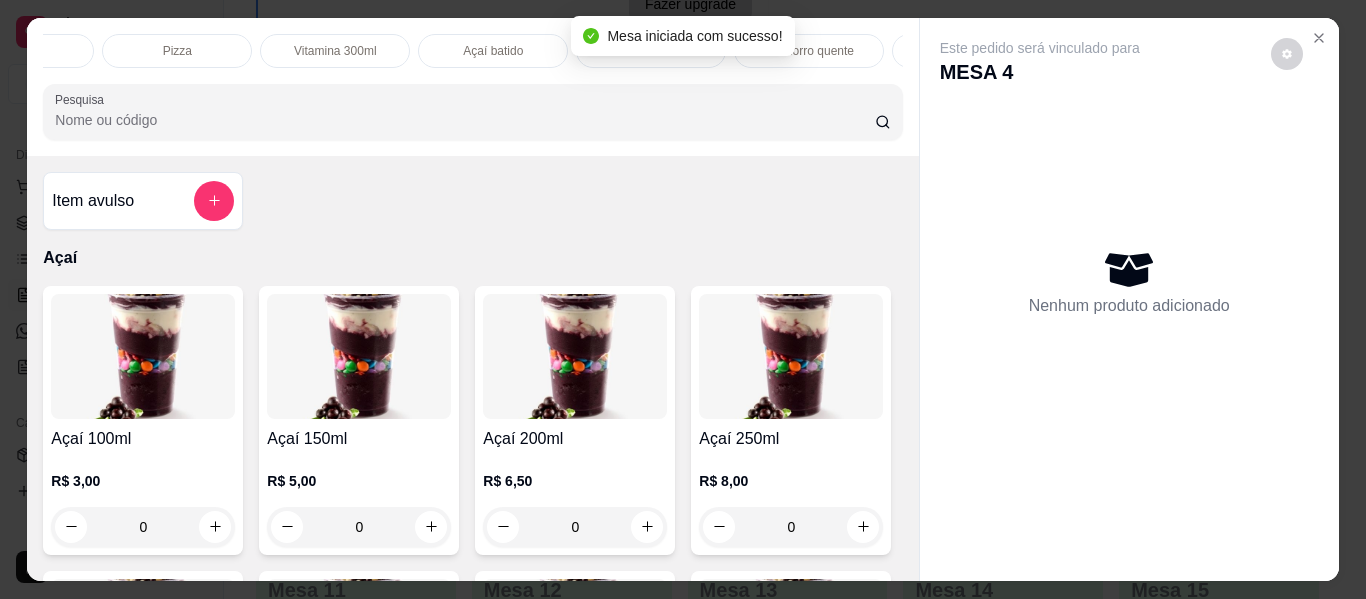 scroll, scrollTop: 0, scrollLeft: 430, axis: horizontal 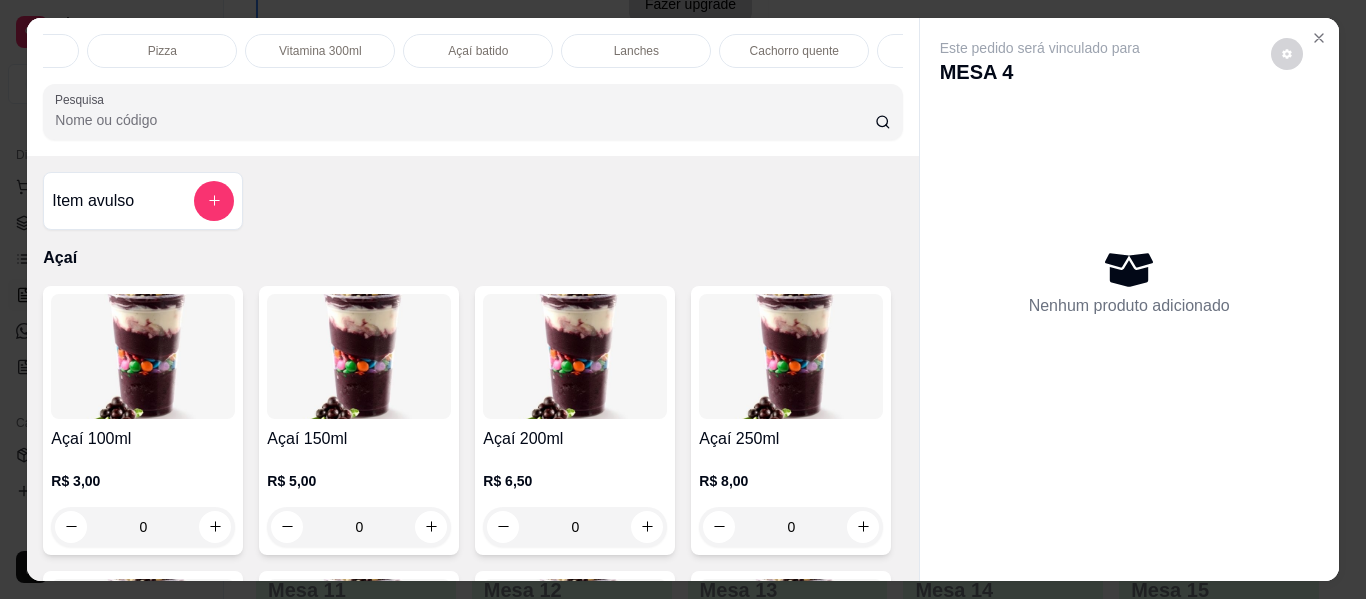 drag, startPoint x: 595, startPoint y: 44, endPoint x: 593, endPoint y: 64, distance: 20.09975 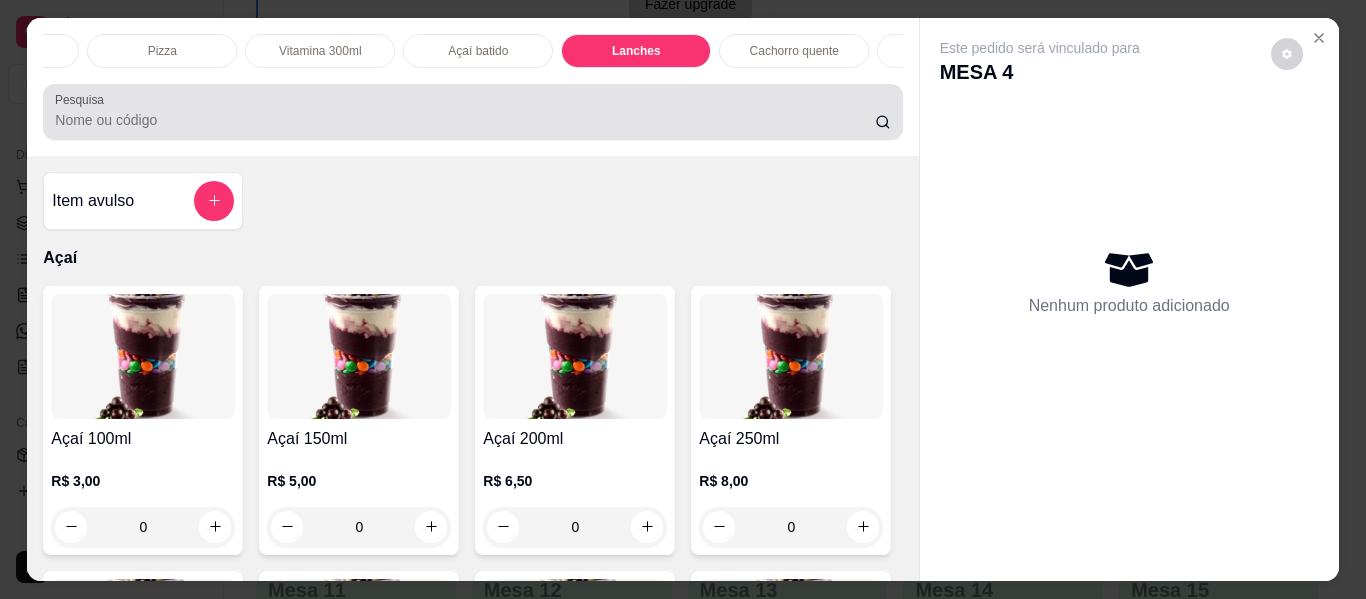 scroll, scrollTop: 3537, scrollLeft: 0, axis: vertical 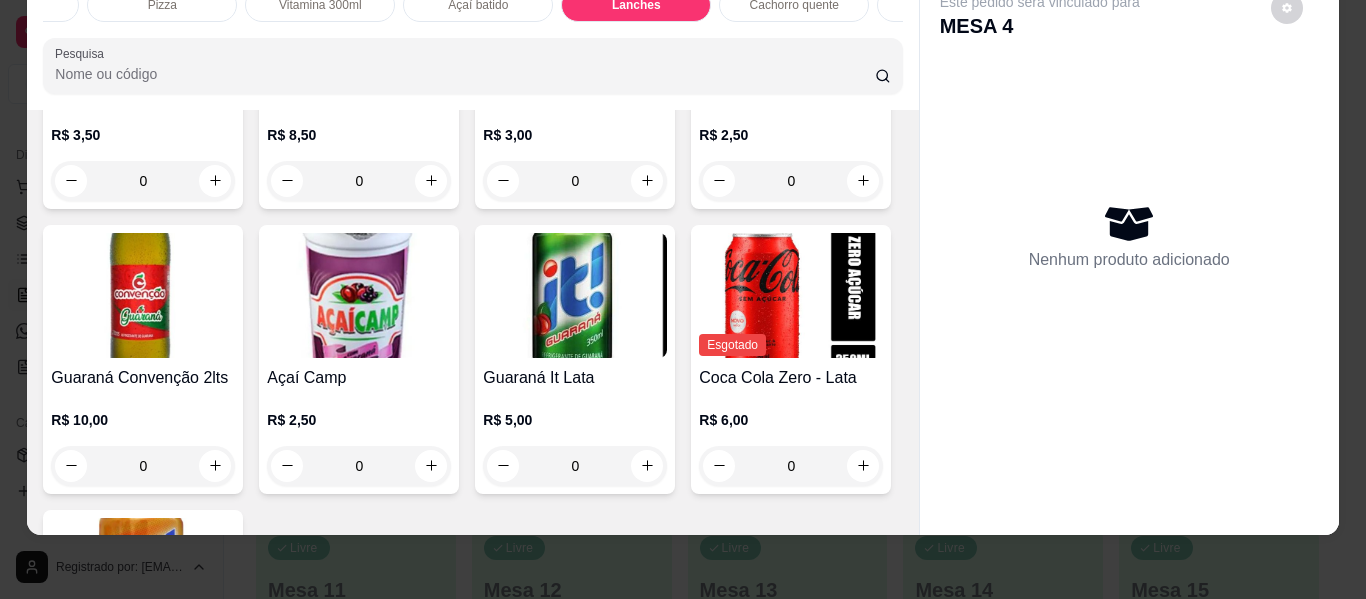 click on "0" at bounding box center [575, -1103] 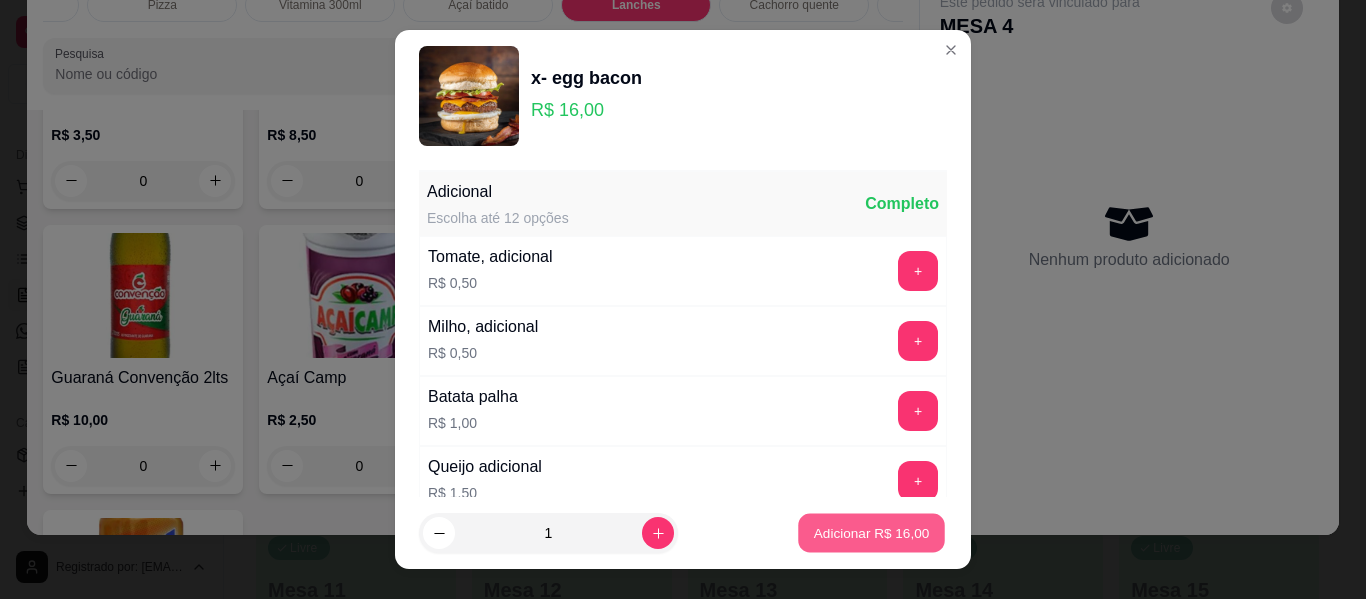 click on "Adicionar   R$ 16,00" at bounding box center [872, 532] 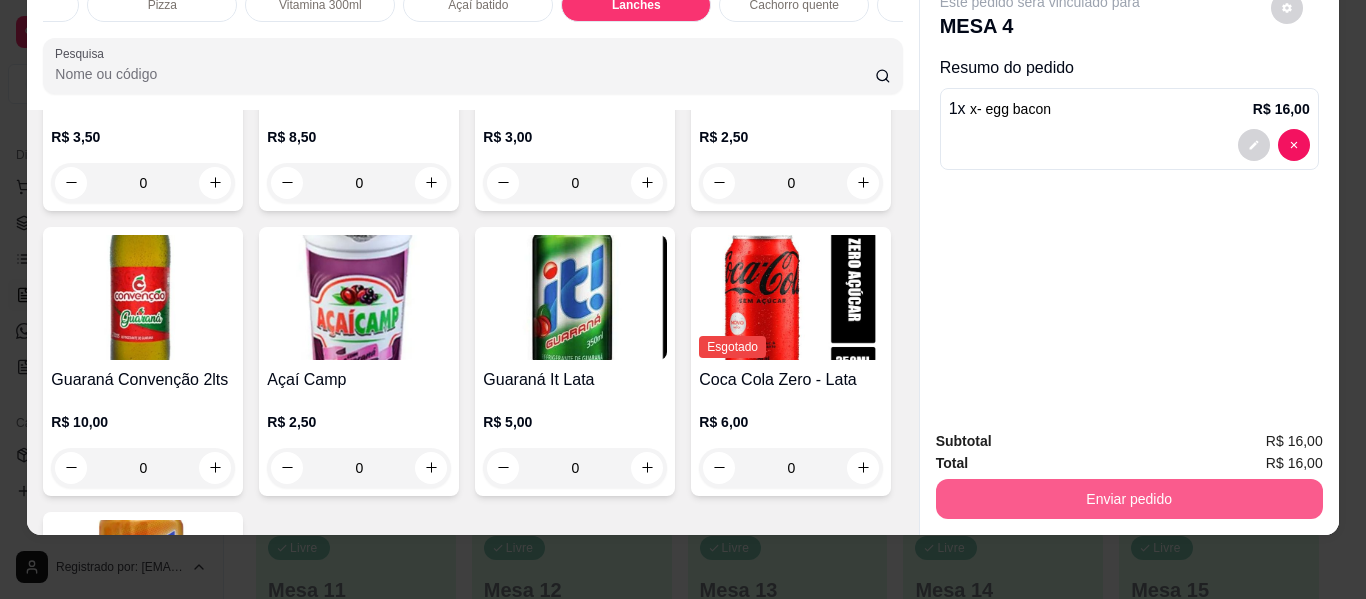 click on "Enviar pedido" at bounding box center [1129, 499] 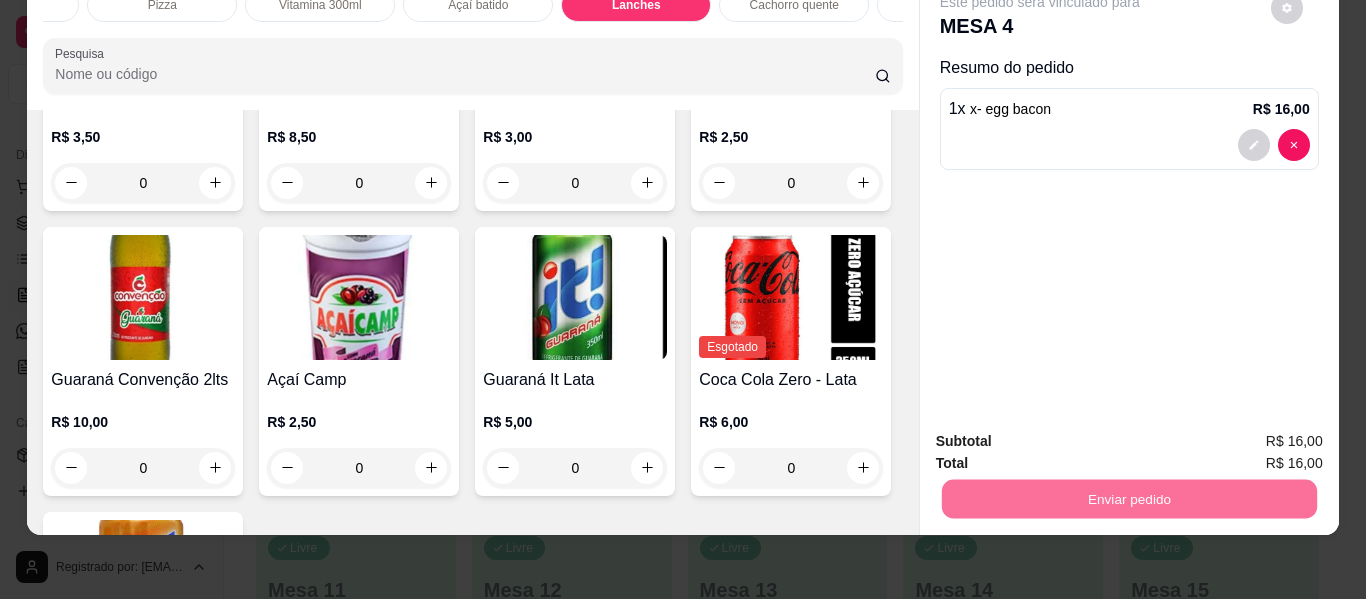 click on "Não registrar e enviar pedido" at bounding box center (1063, 434) 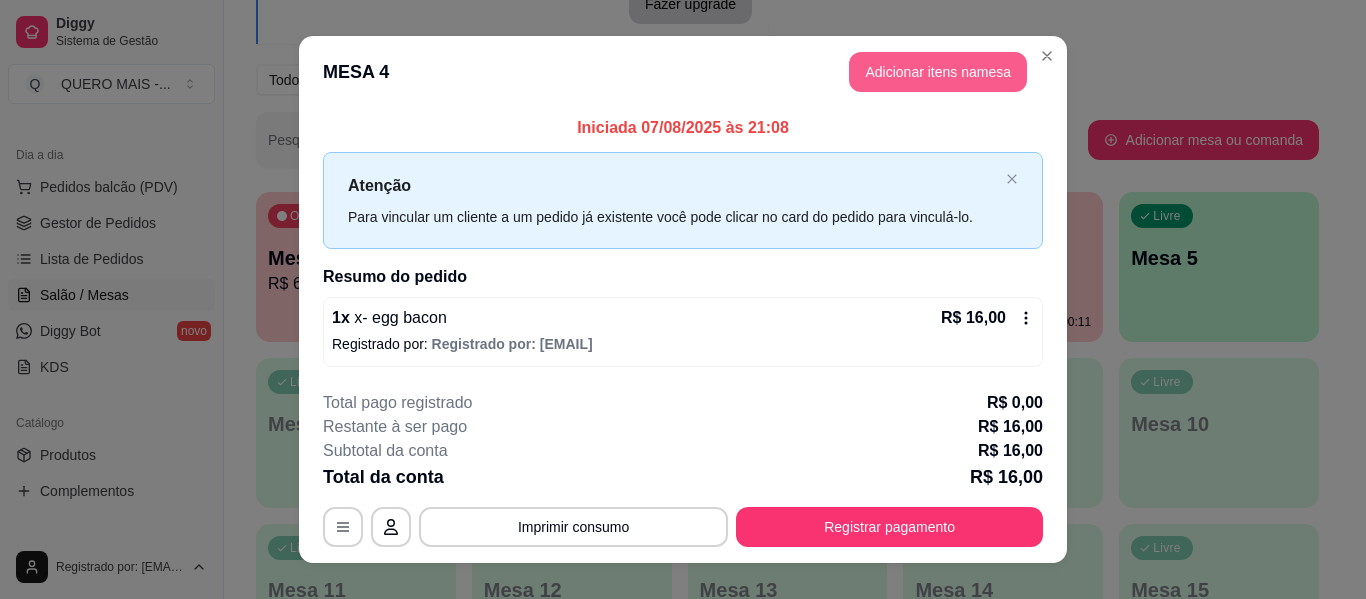 click on "Adicionar itens na  mesa" at bounding box center (938, 72) 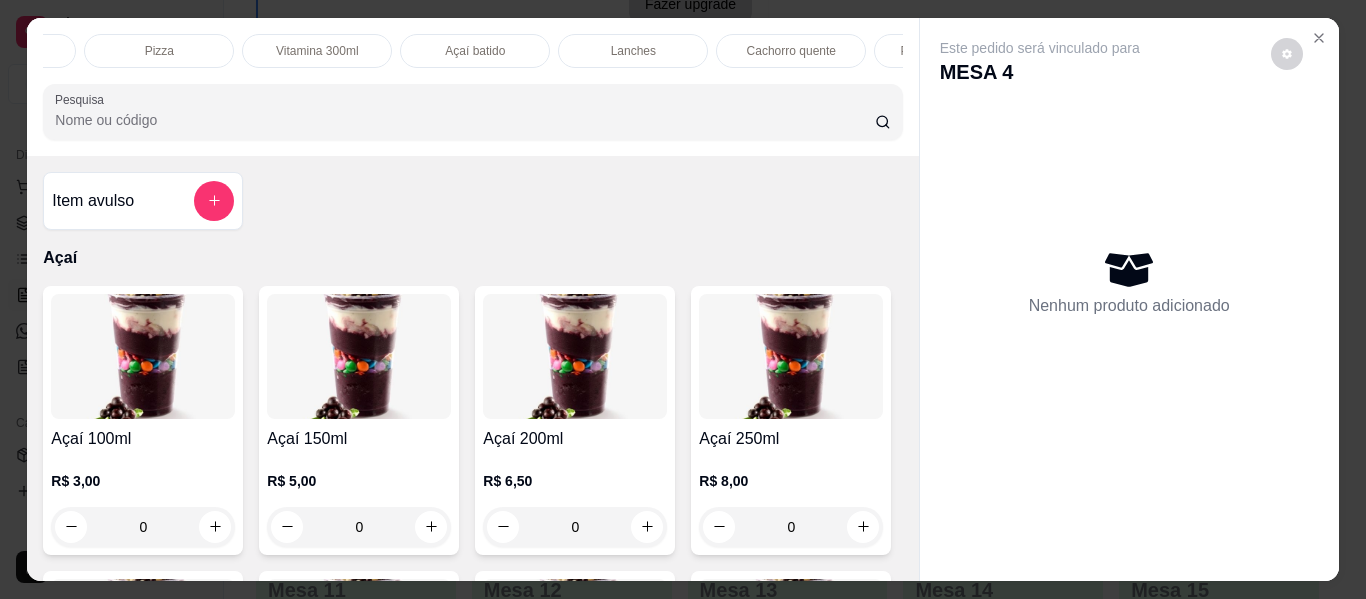 scroll, scrollTop: 0, scrollLeft: 742, axis: horizontal 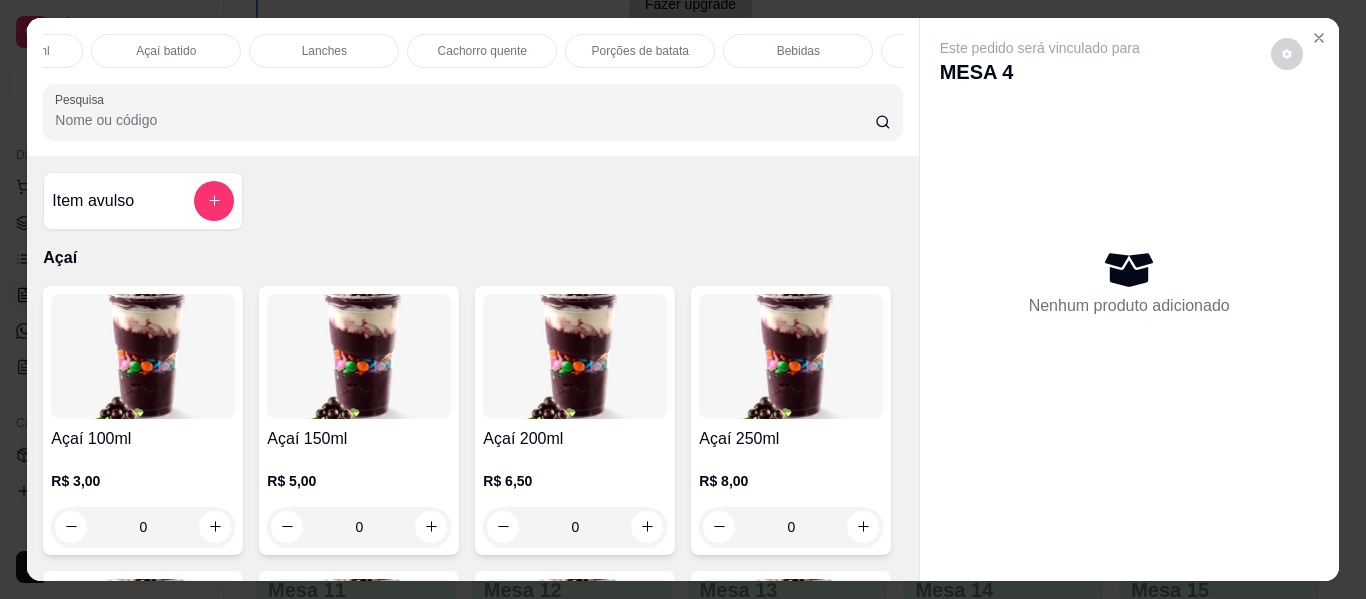 click on "Bebidas" at bounding box center (798, 51) 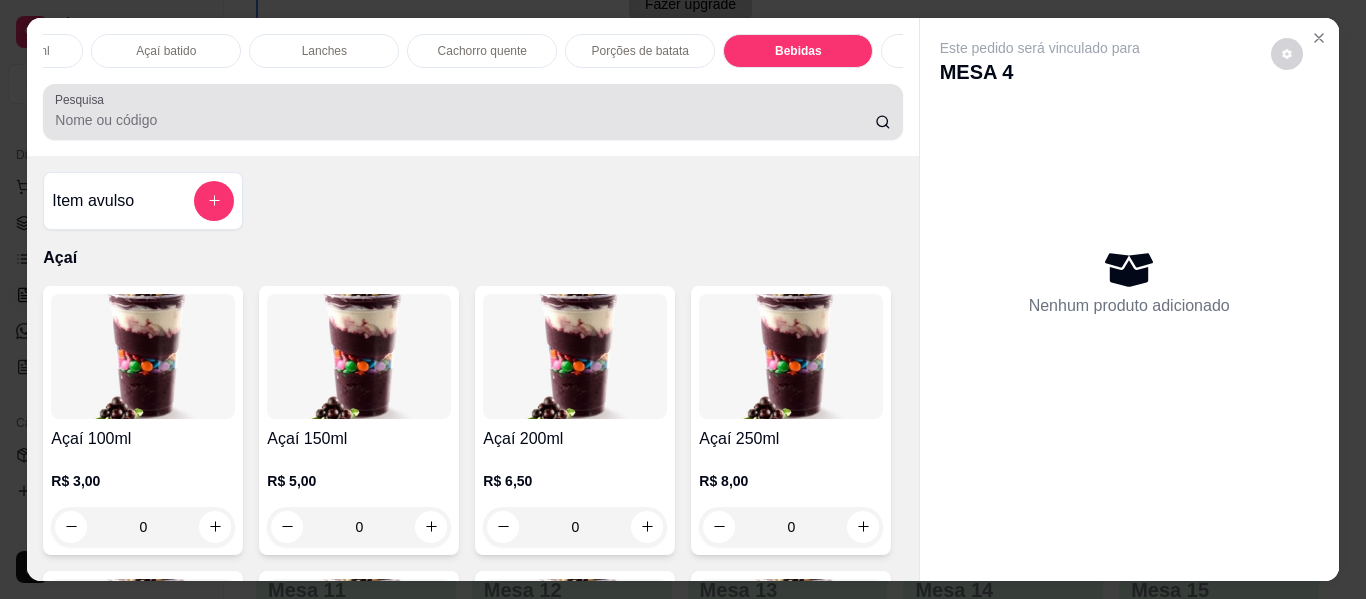 scroll, scrollTop: 5391, scrollLeft: 0, axis: vertical 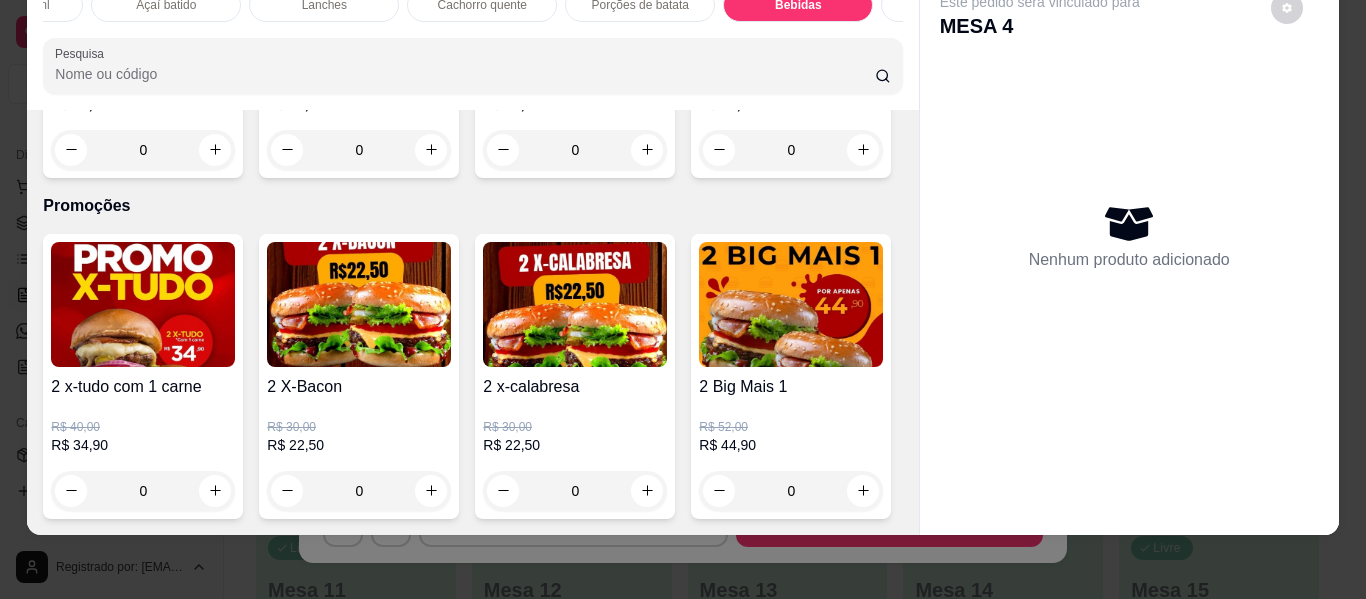 click at bounding box center [863, -1094] 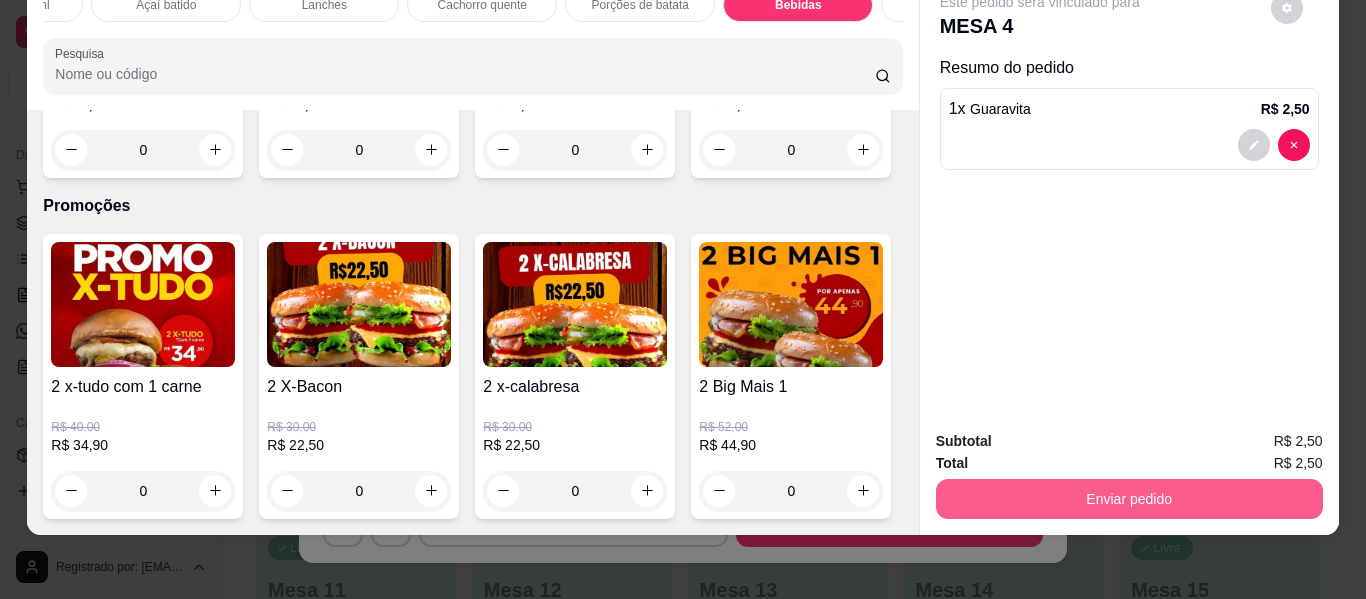click on "Enviar pedido" at bounding box center [1129, 499] 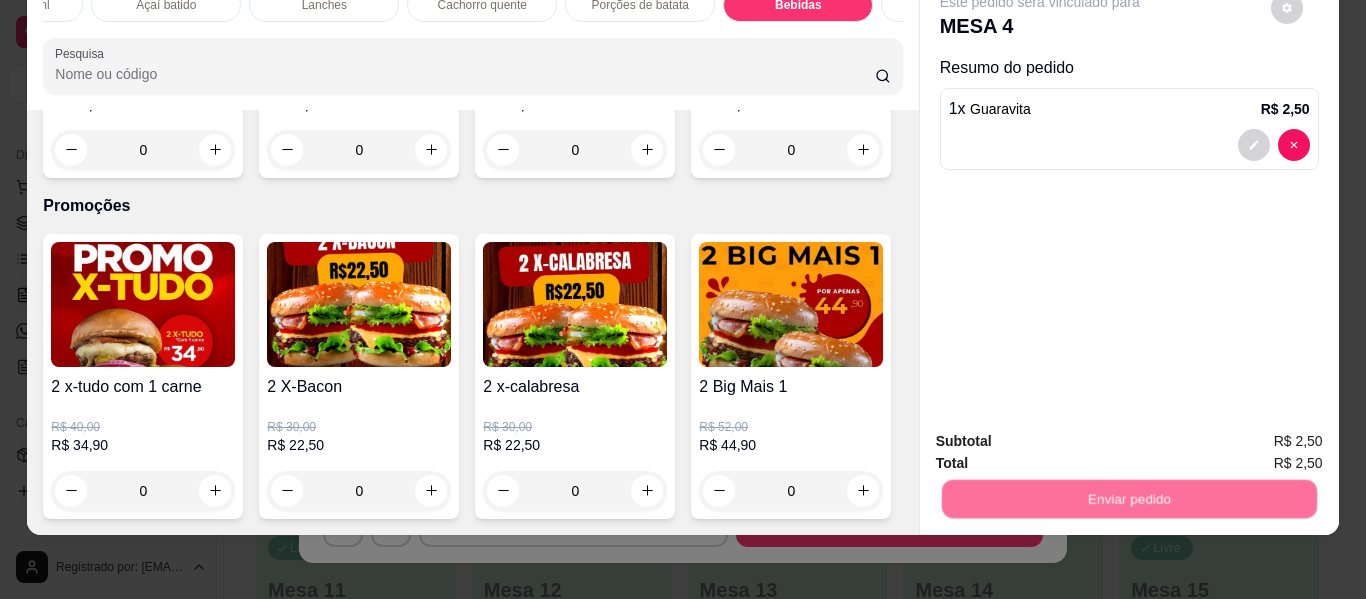 click on "Não registrar e enviar pedido" at bounding box center [1063, 433] 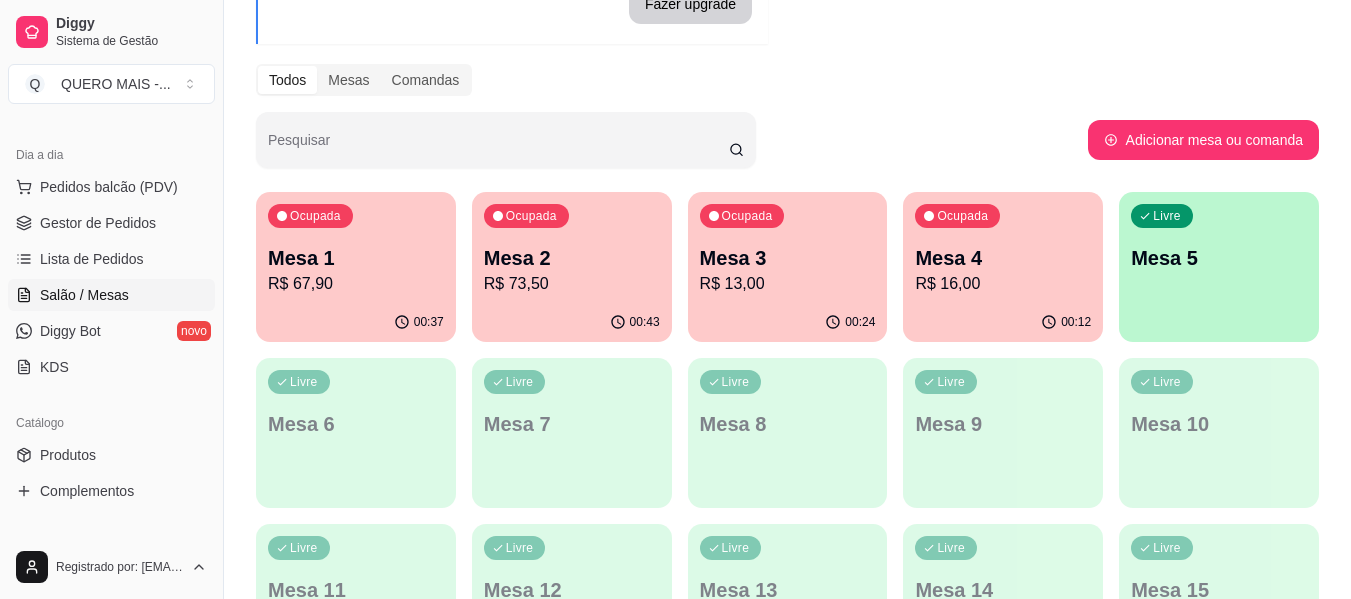 click on "R$ 13,00" at bounding box center [788, 284] 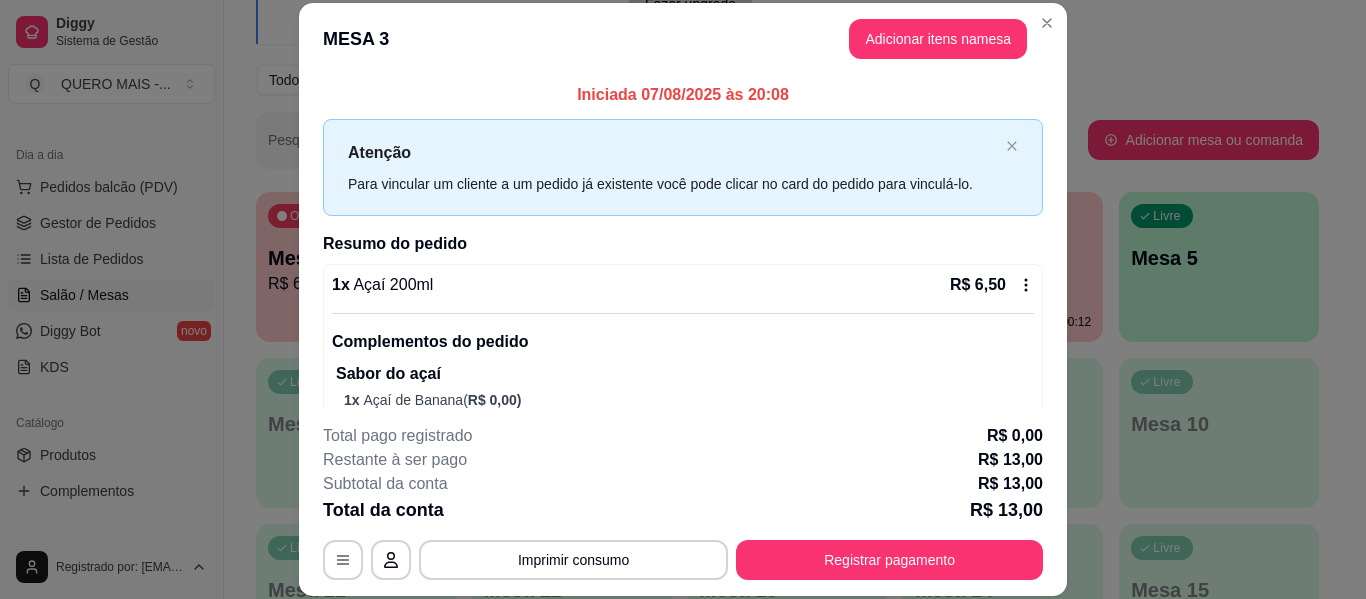 click on "**********" at bounding box center [683, 502] 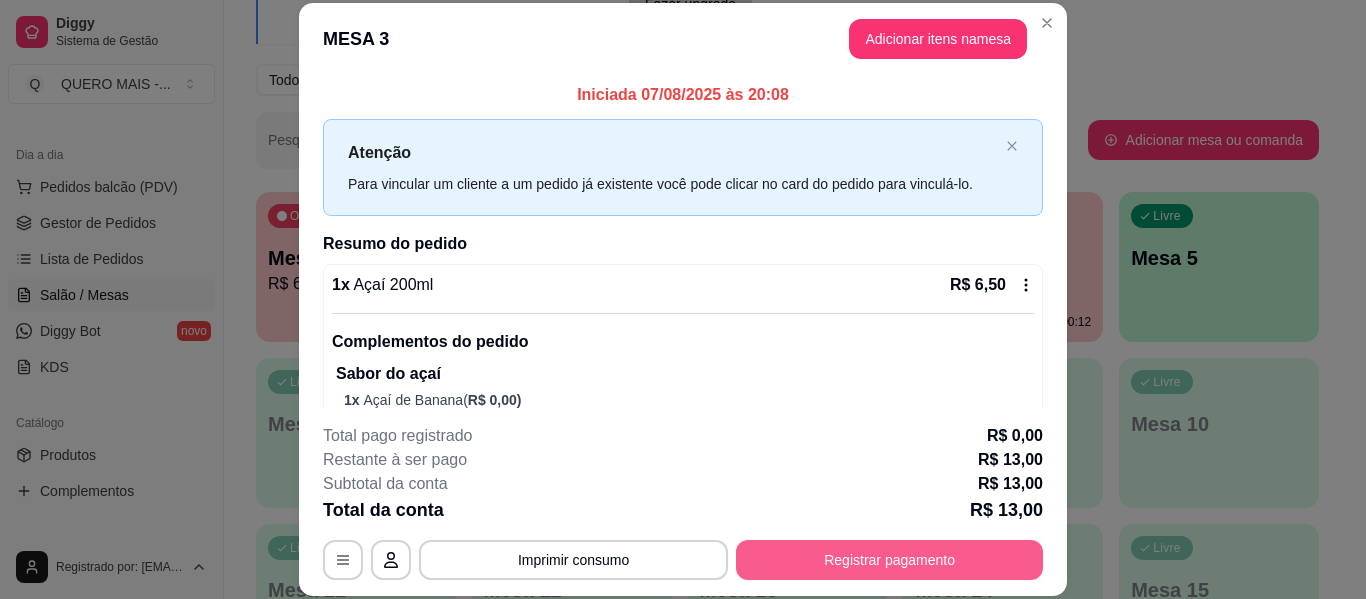 click on "Registrar pagamento" at bounding box center (889, 560) 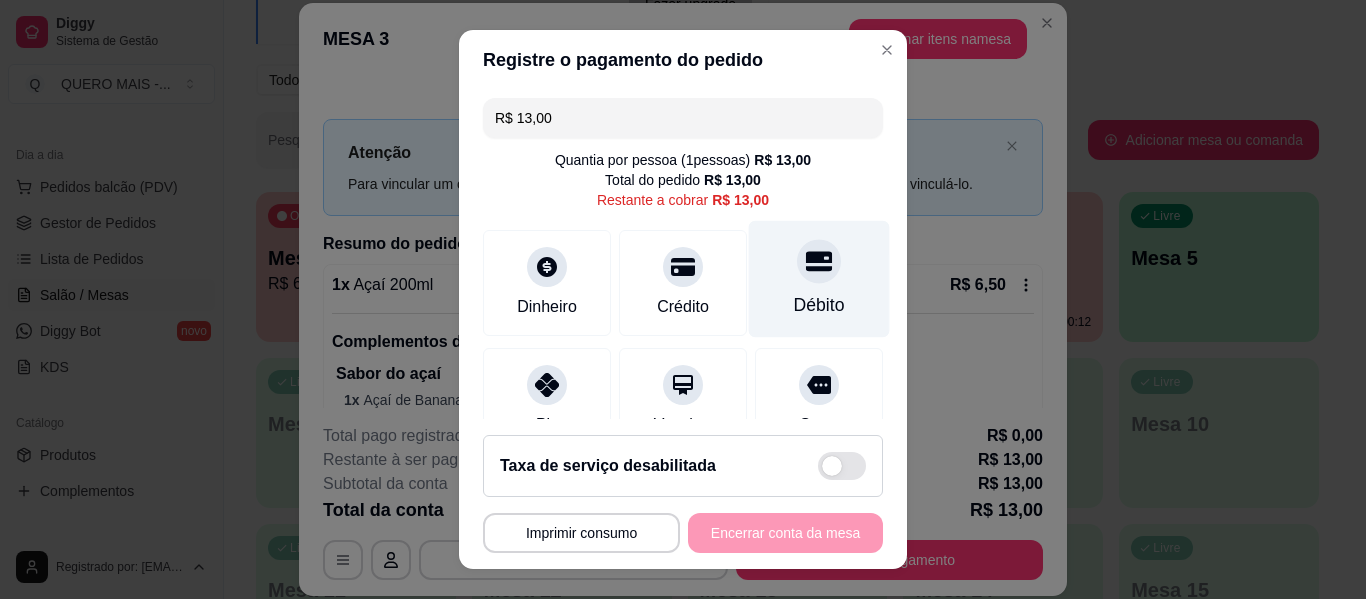 click at bounding box center (819, 261) 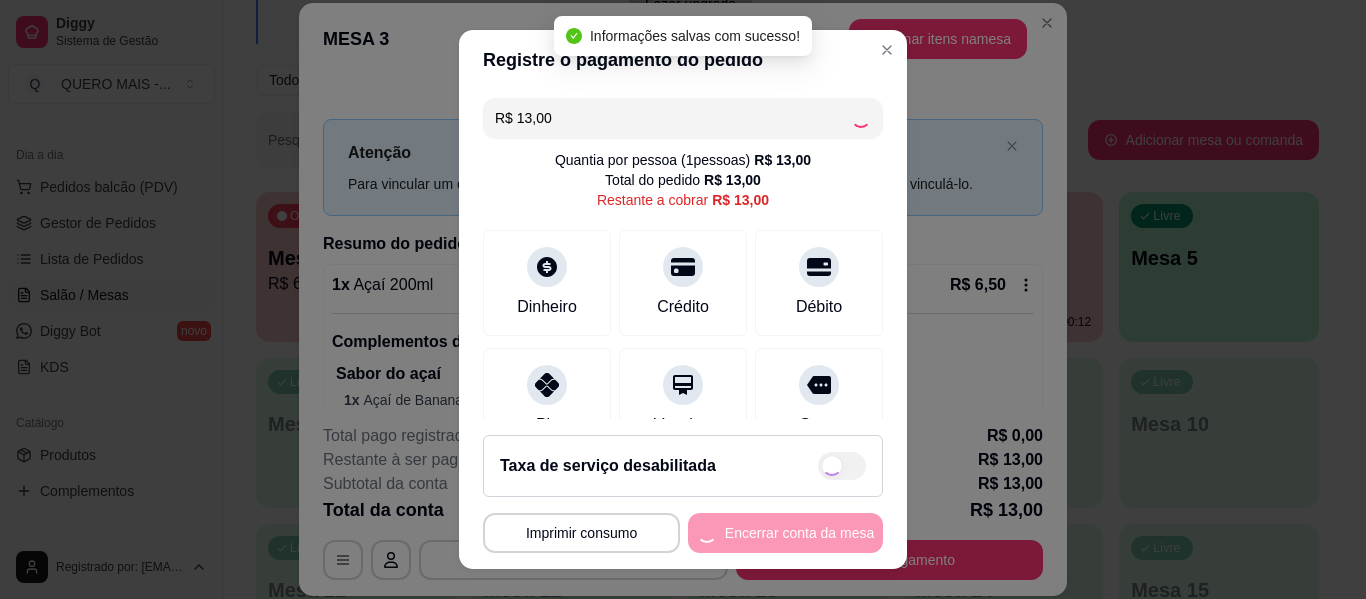 type on "R$ 0,00" 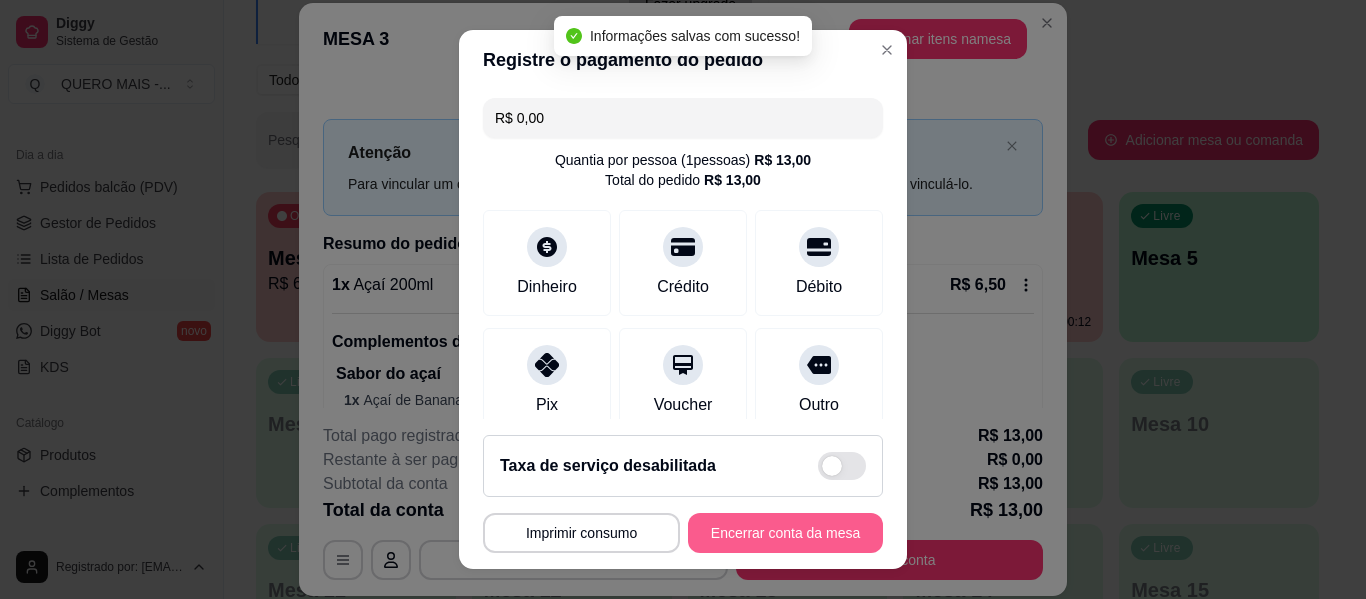 click on "Encerrar conta da mesa" at bounding box center (785, 533) 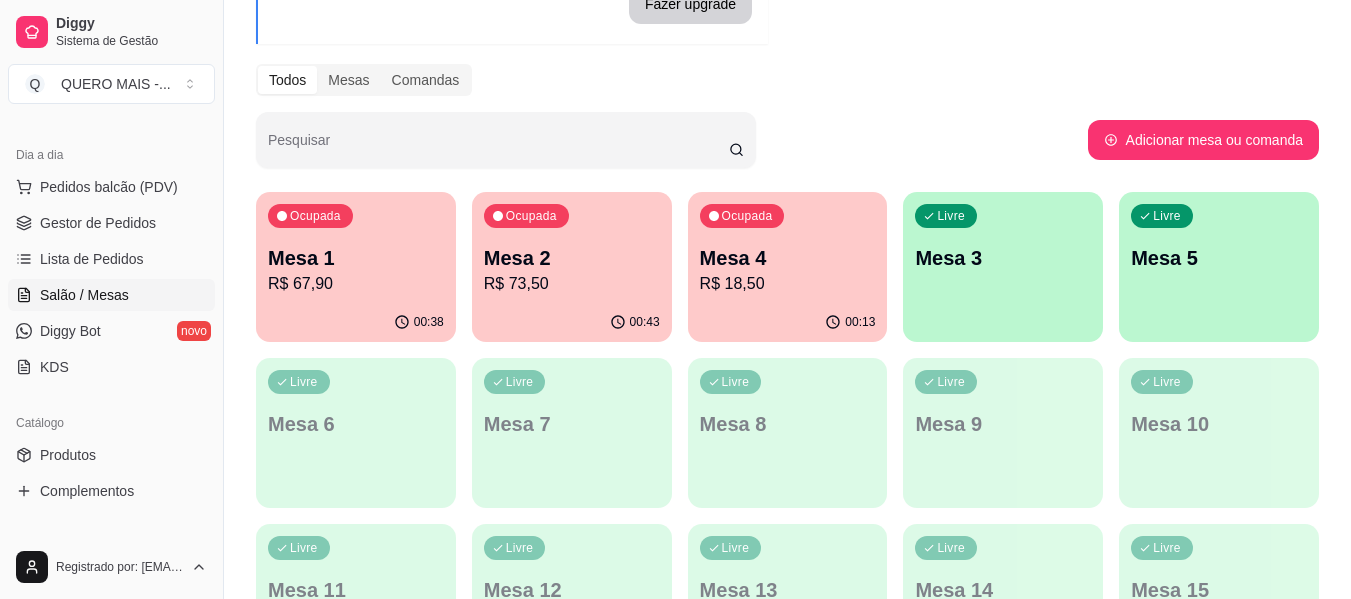 click on "R$ 73,50" at bounding box center (572, 284) 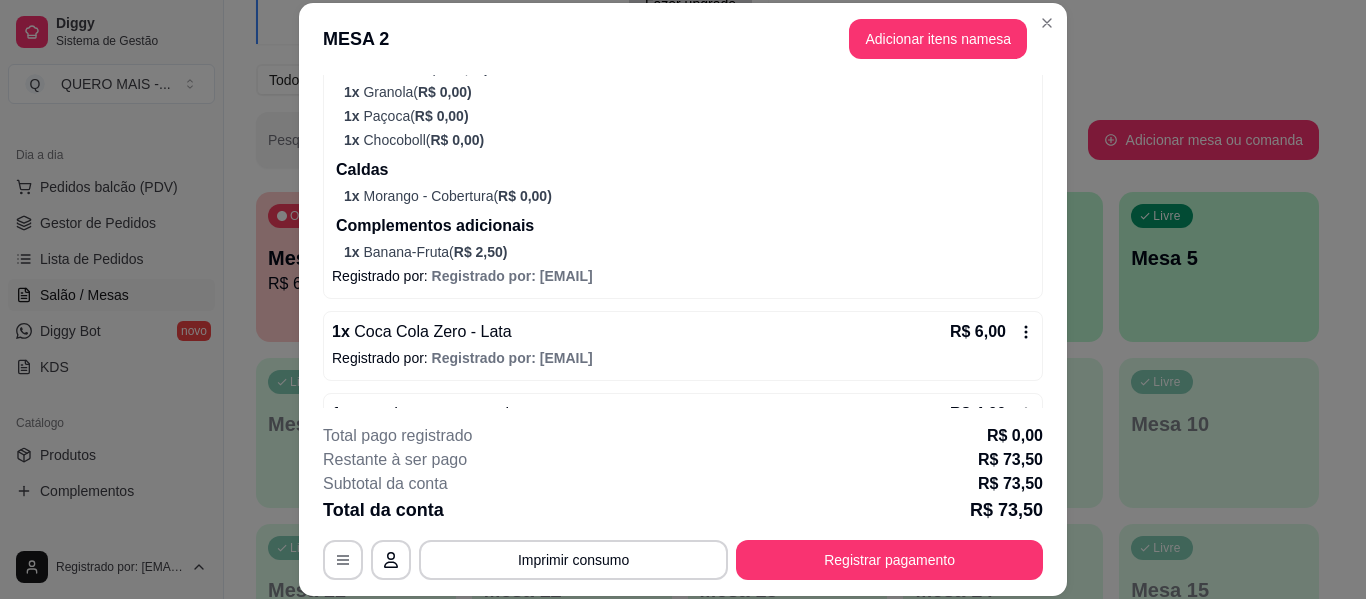 scroll, scrollTop: 784, scrollLeft: 0, axis: vertical 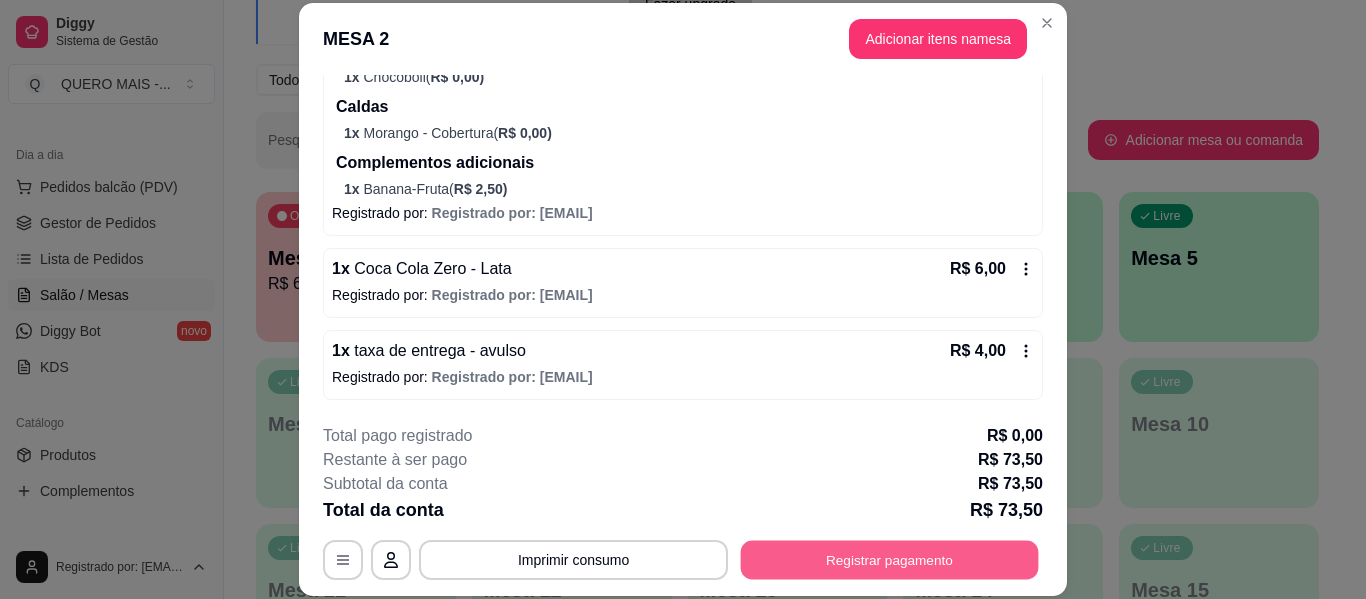 click on "Registrar pagamento" at bounding box center [890, 560] 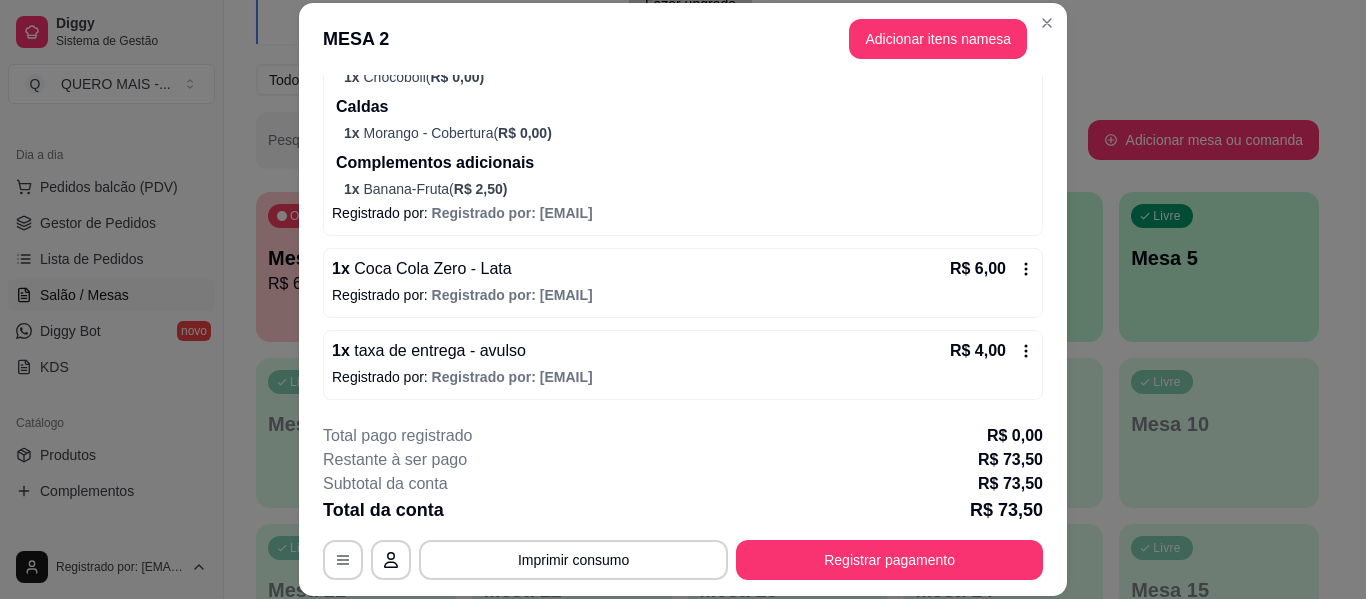 click 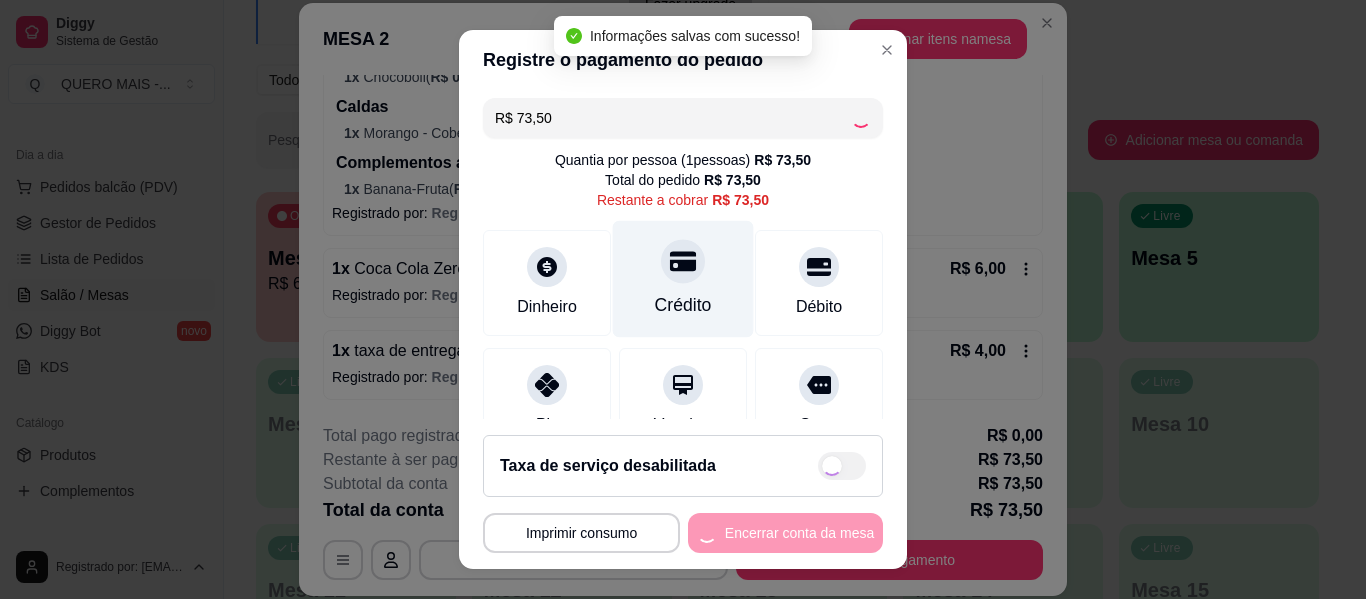 type on "R$ 0,00" 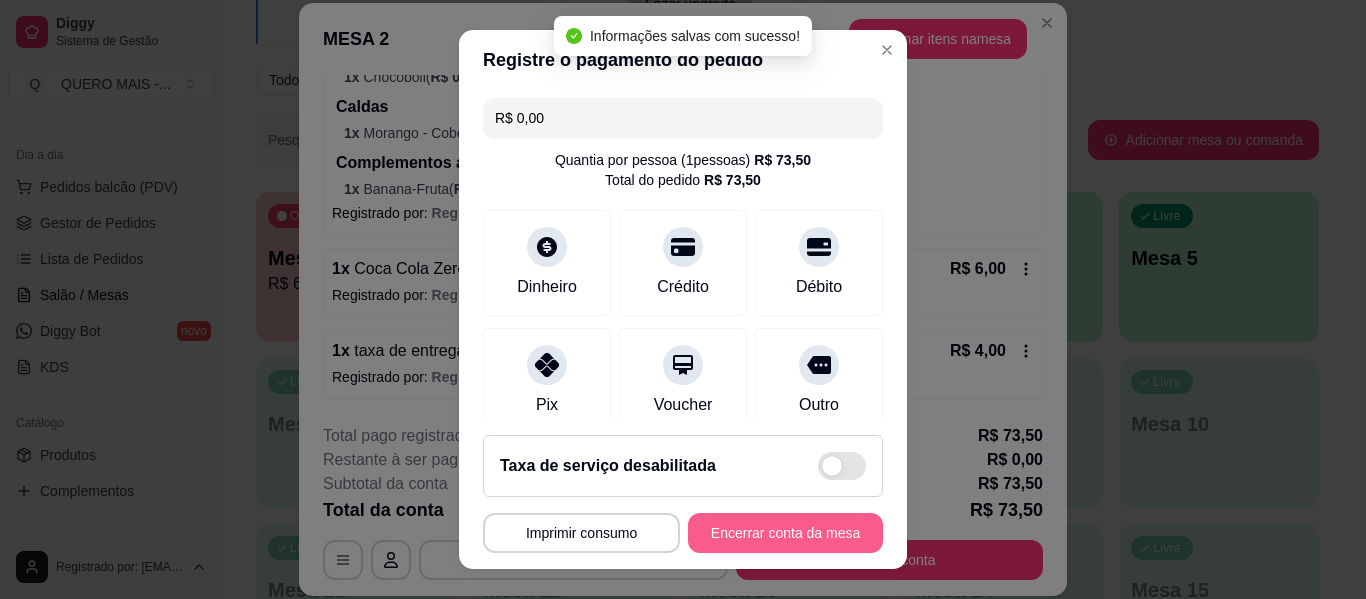 click on "Encerrar conta da mesa" at bounding box center [785, 533] 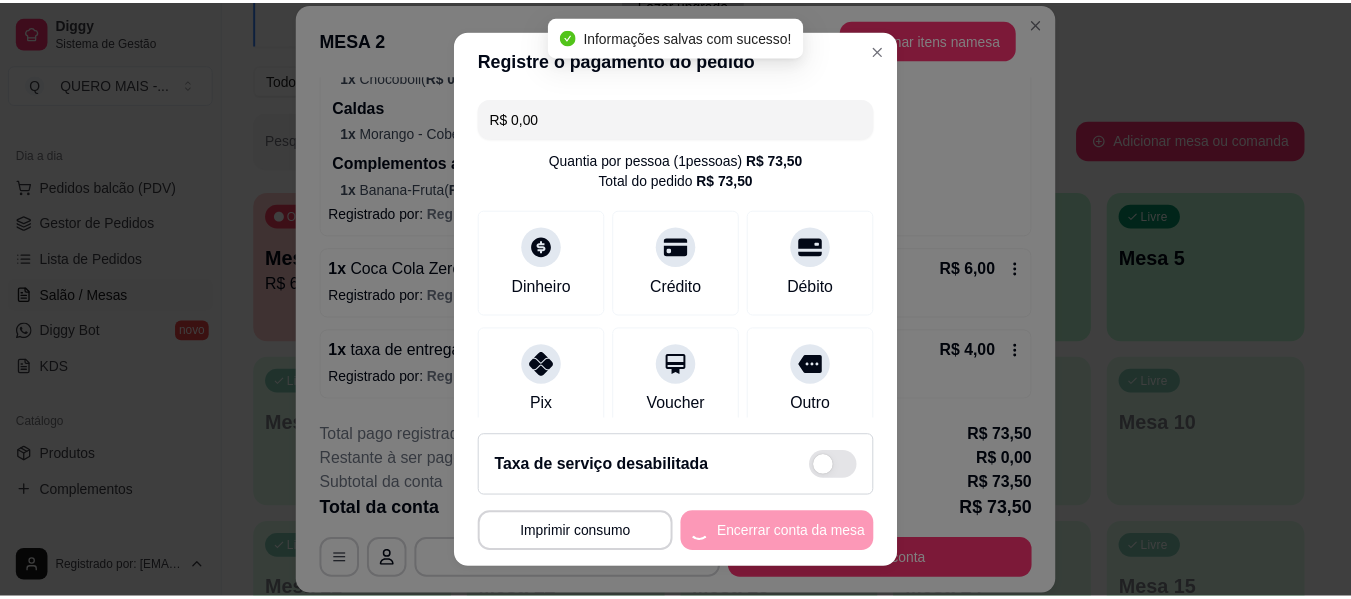 scroll, scrollTop: 0, scrollLeft: 0, axis: both 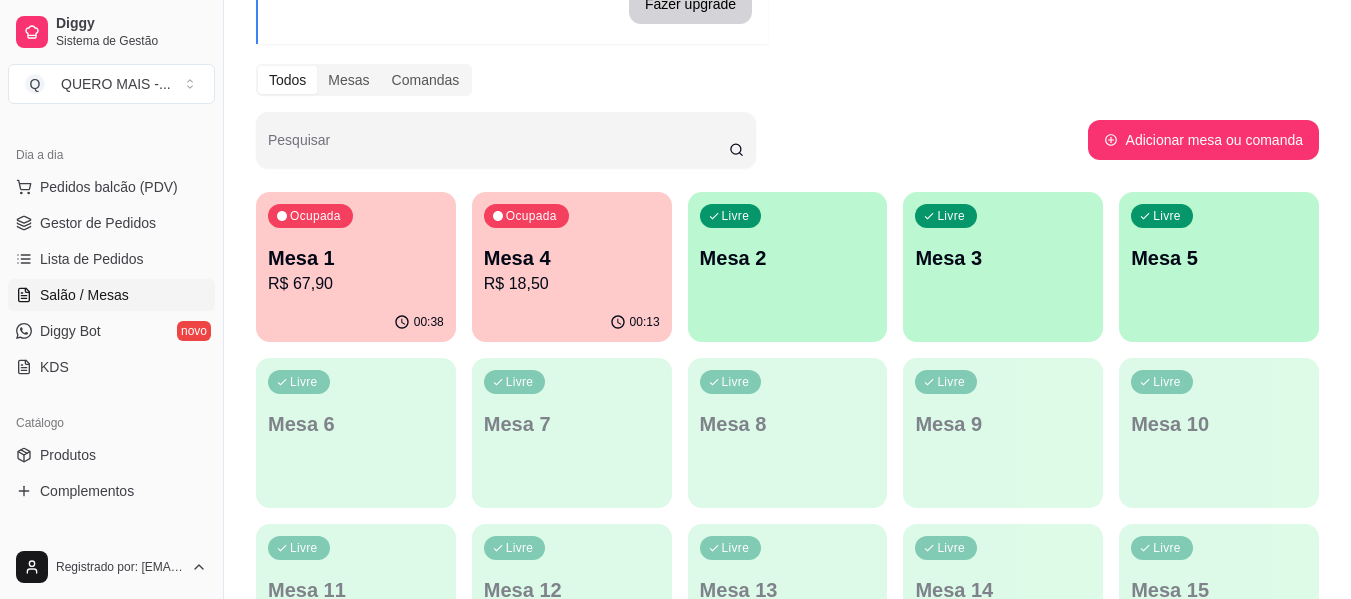 click on "R$ 67,90" at bounding box center [356, 284] 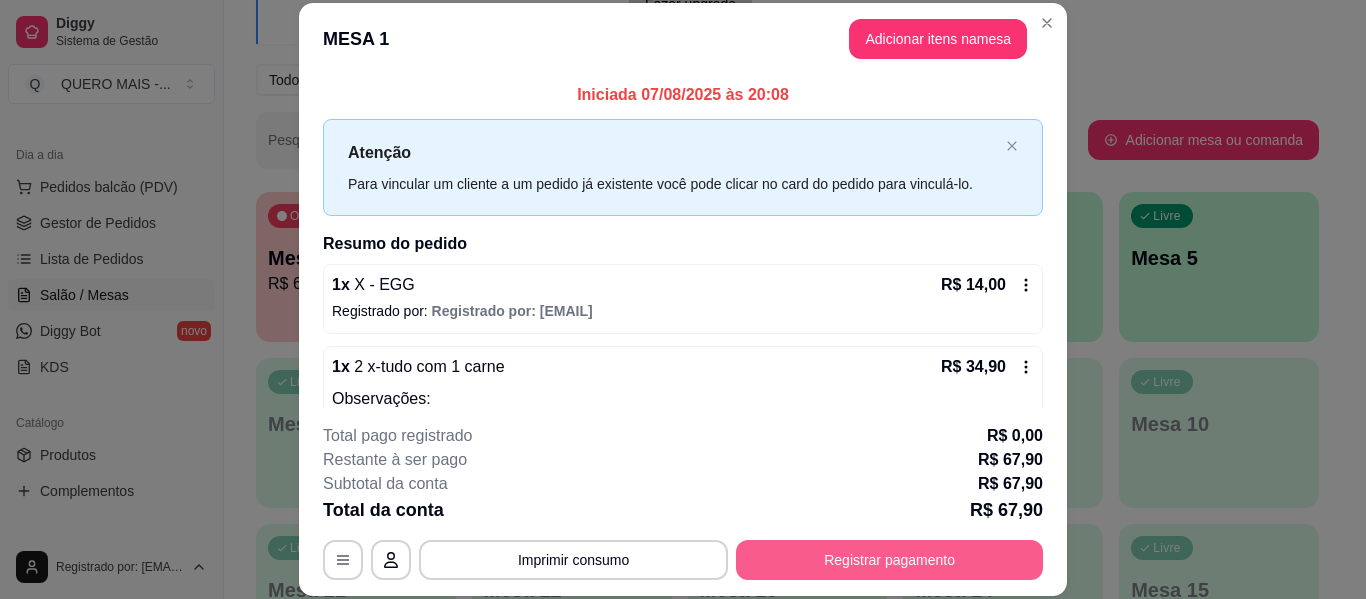 click on "Registrar pagamento" at bounding box center (889, 560) 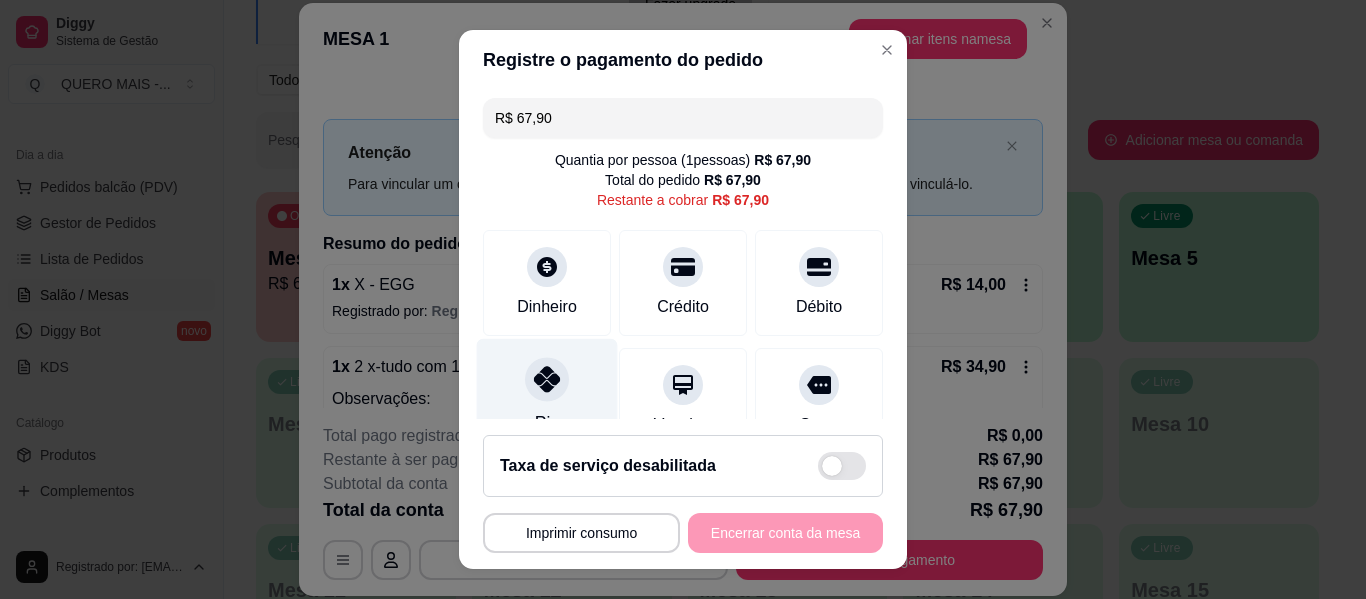 click 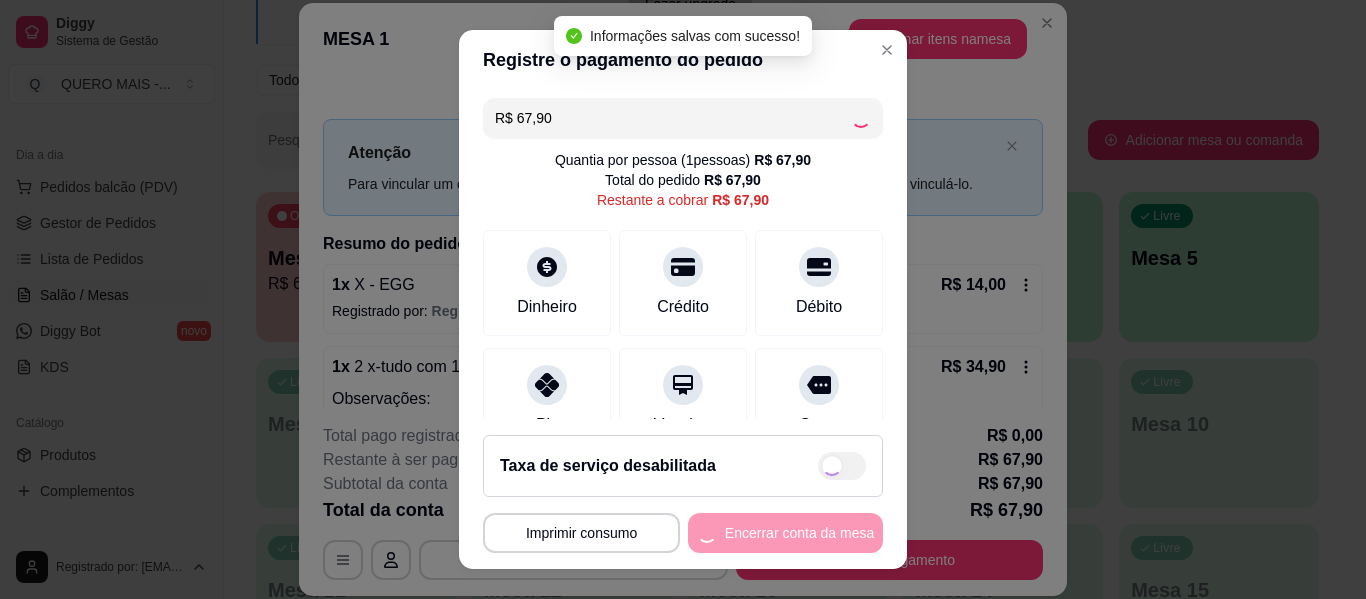 type on "R$ 0,00" 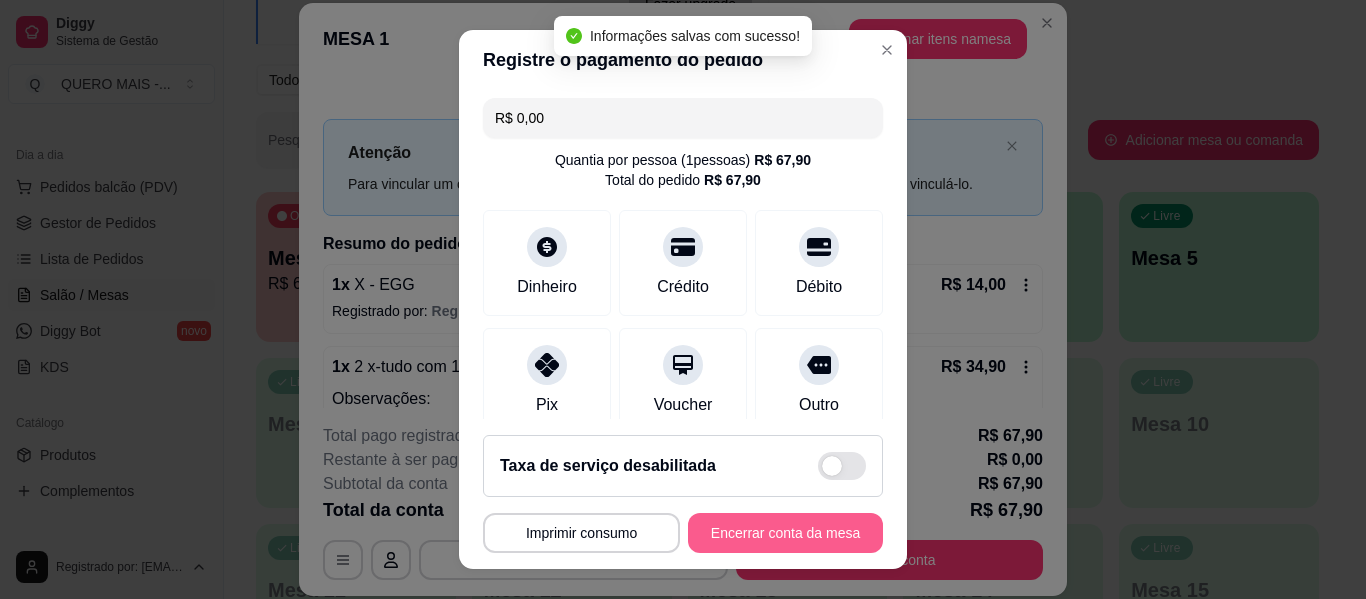 click on "Encerrar conta da mesa" at bounding box center (785, 533) 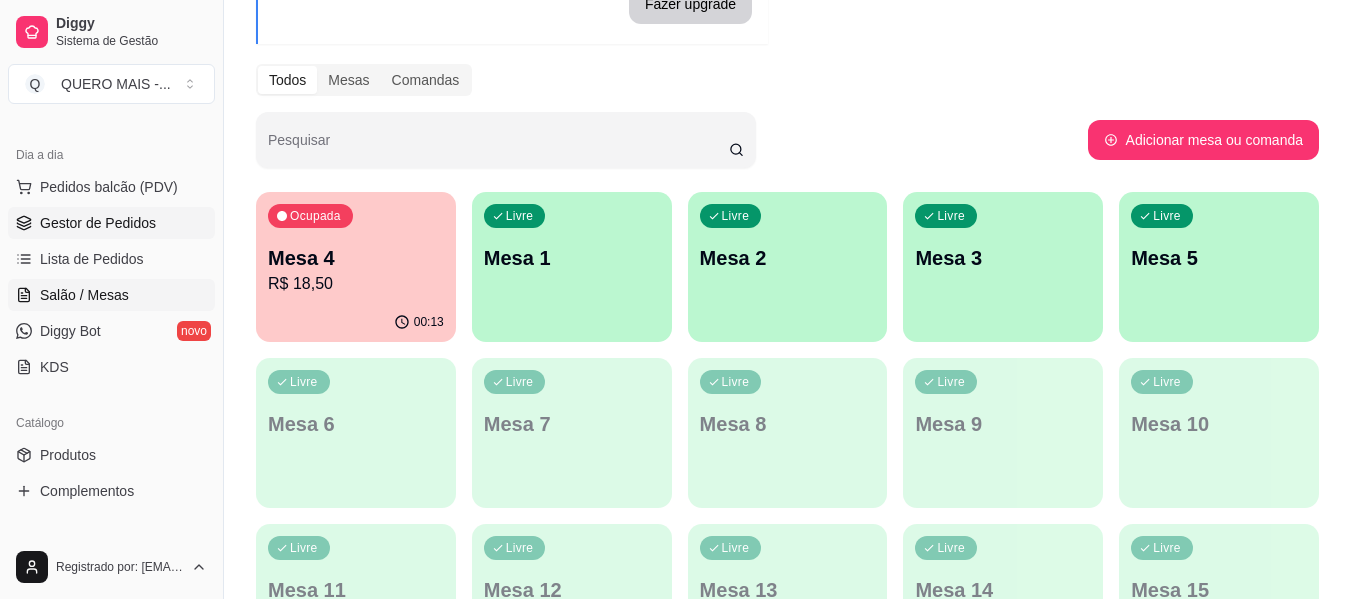 click on "Gestor de Pedidos" at bounding box center (98, 223) 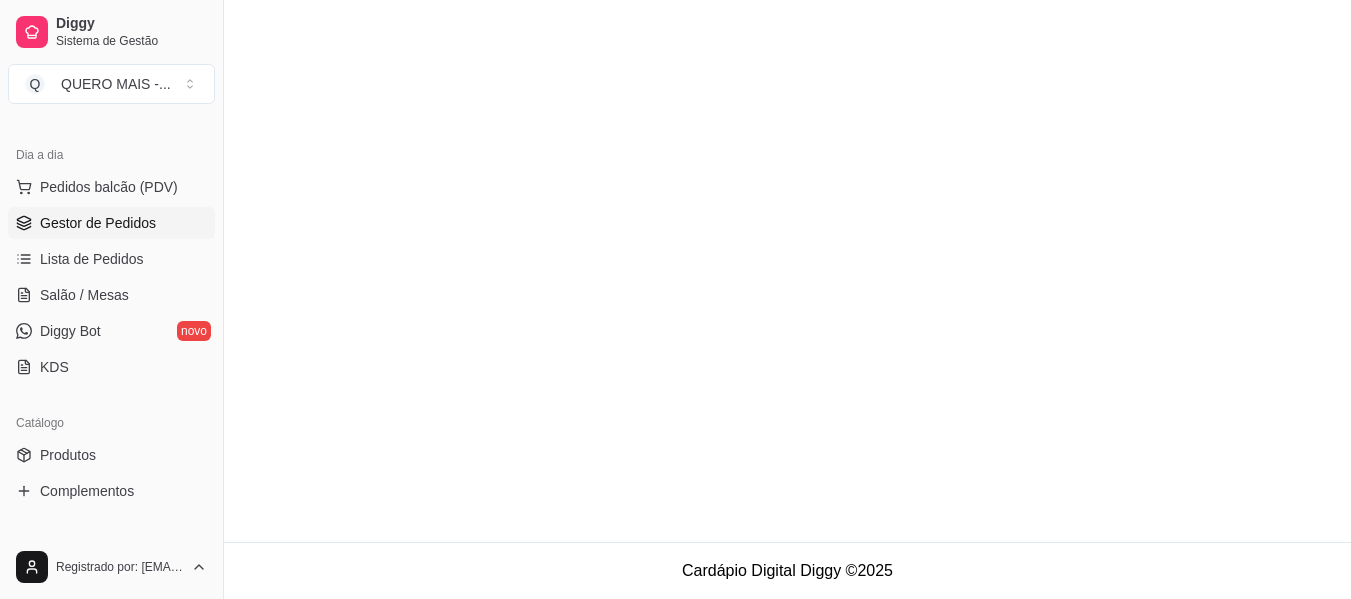 scroll, scrollTop: 0, scrollLeft: 0, axis: both 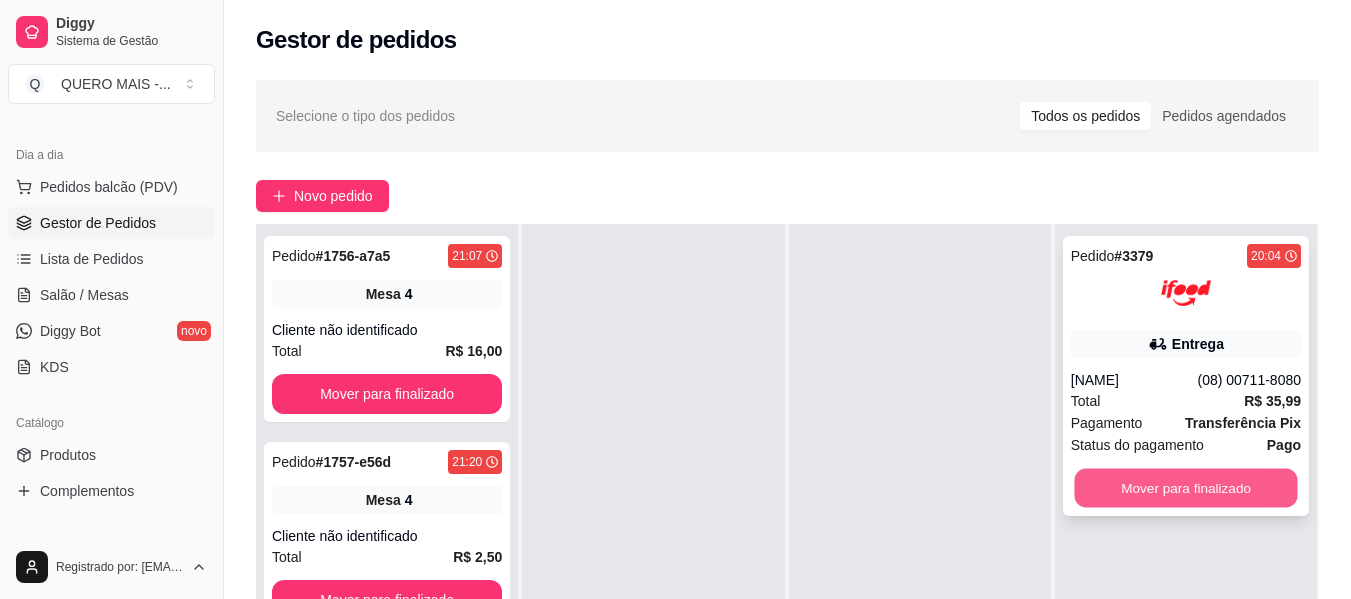 click on "Mover para finalizado" at bounding box center (1185, 488) 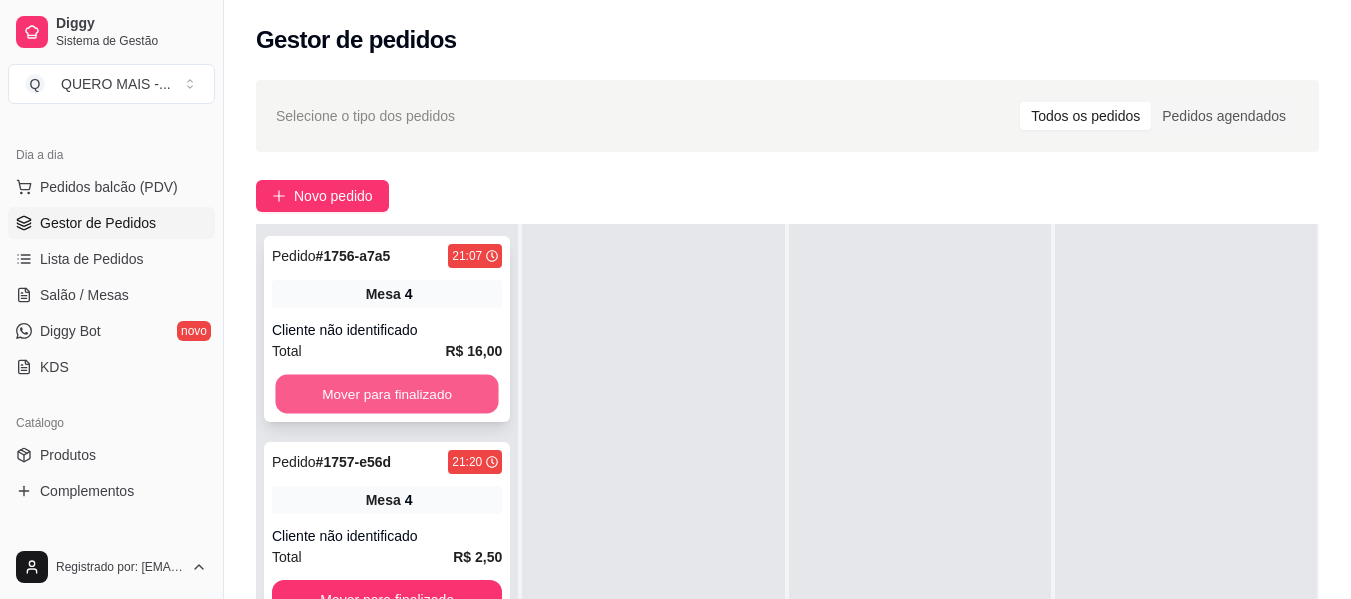 click on "Mover para finalizado" at bounding box center (386, 394) 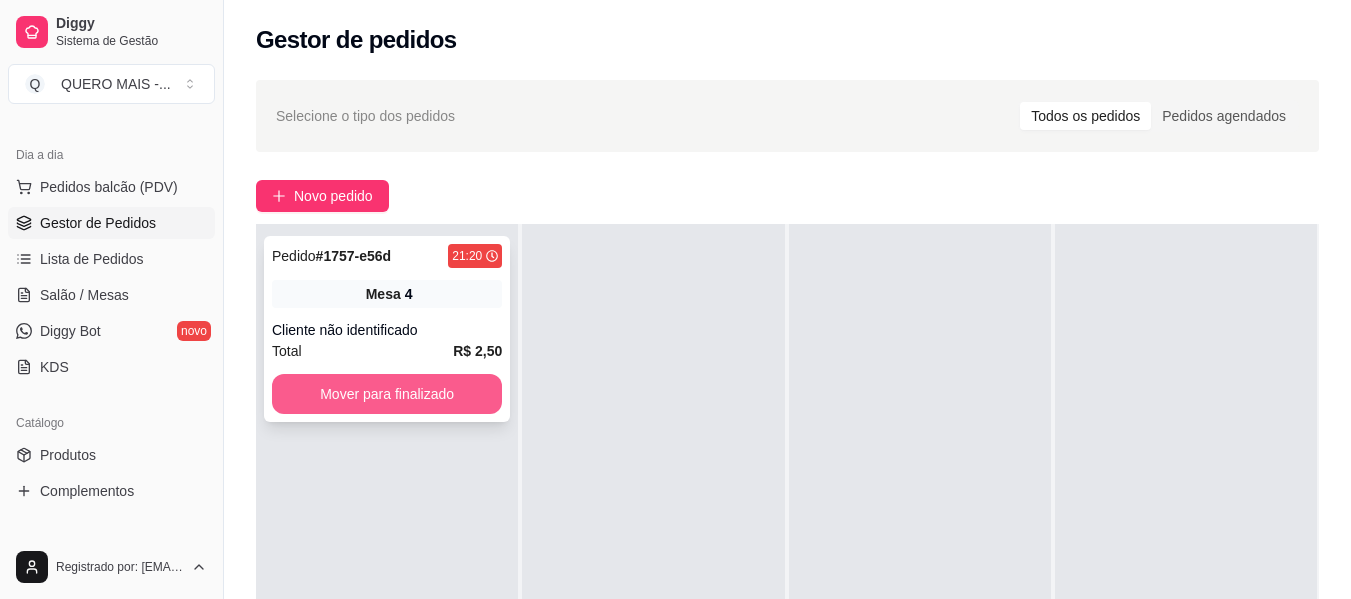 click on "Mover para finalizado" at bounding box center (387, 394) 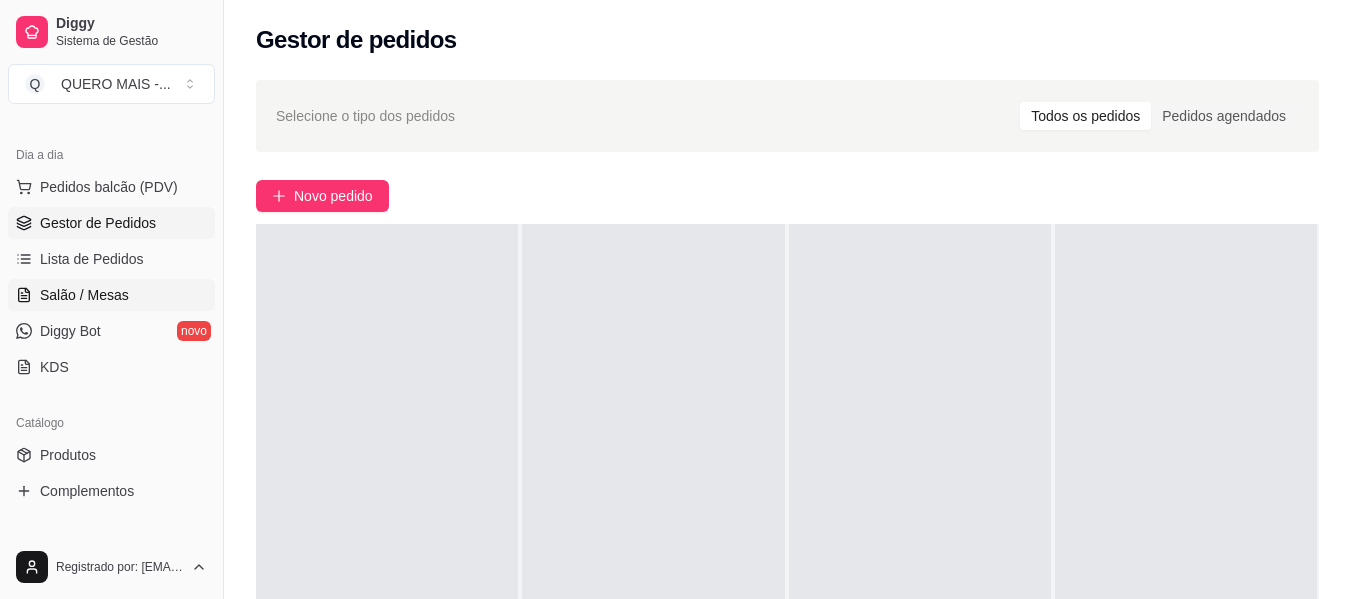 click on "Salão / Mesas" at bounding box center (84, 295) 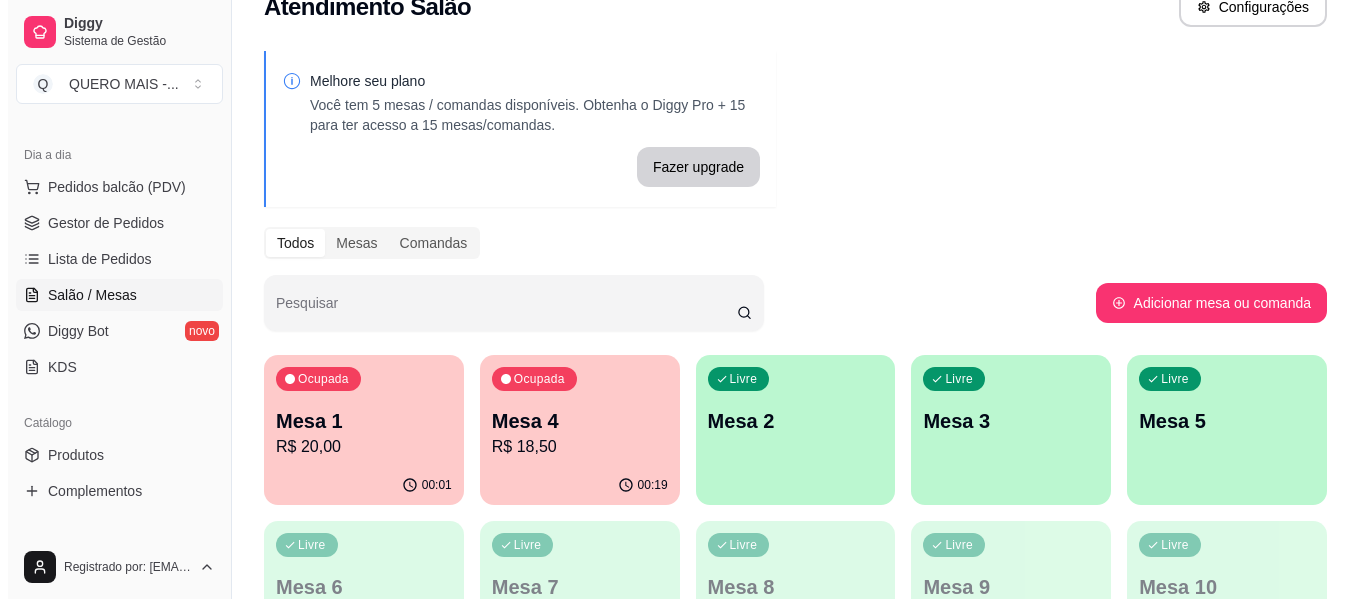 scroll, scrollTop: 100, scrollLeft: 0, axis: vertical 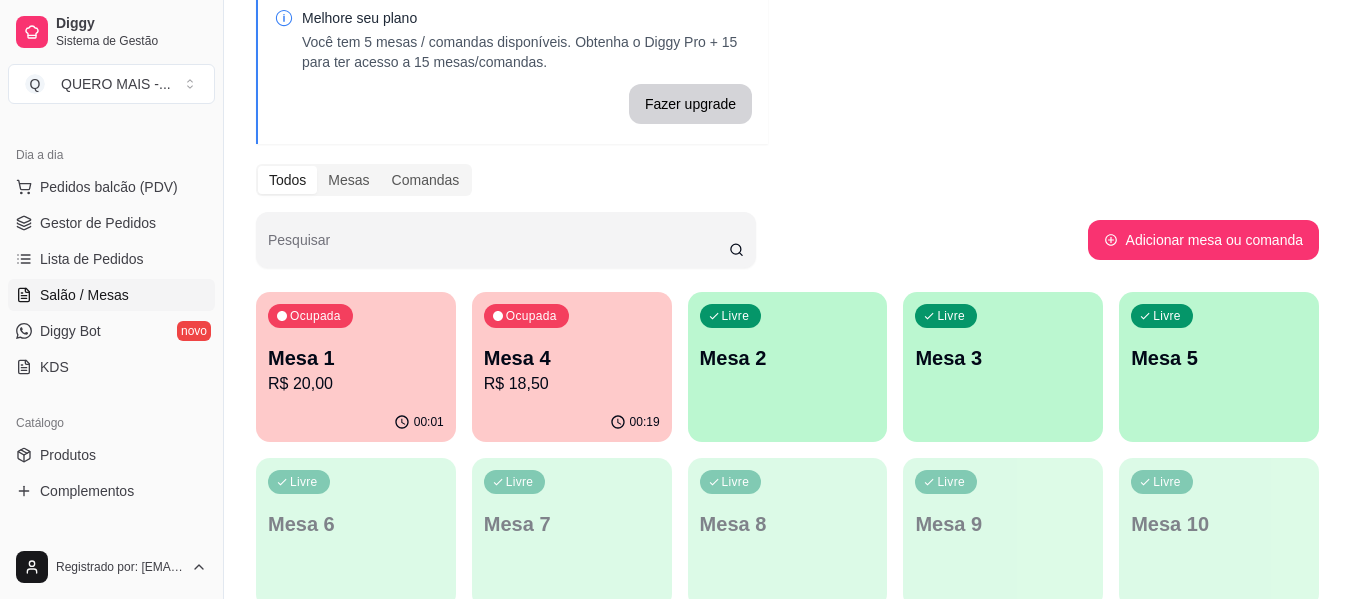 click on "Livre Mesa 2" at bounding box center (788, 355) 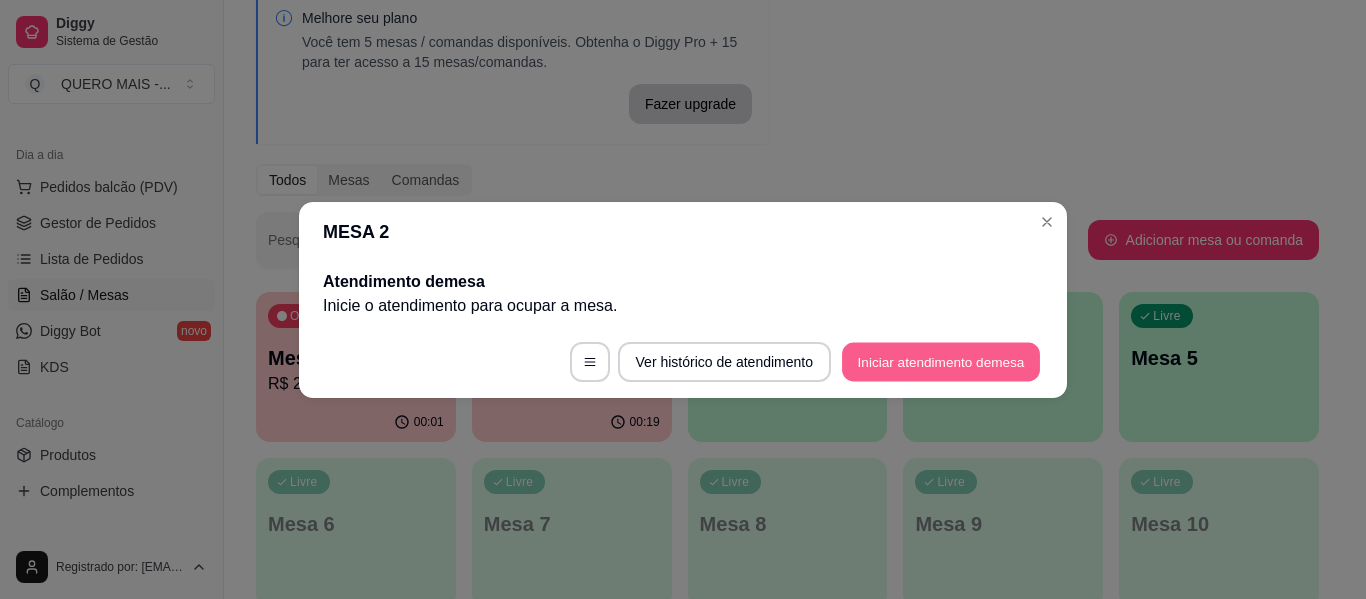 click on "Iniciar atendimento de  mesa" at bounding box center (941, 361) 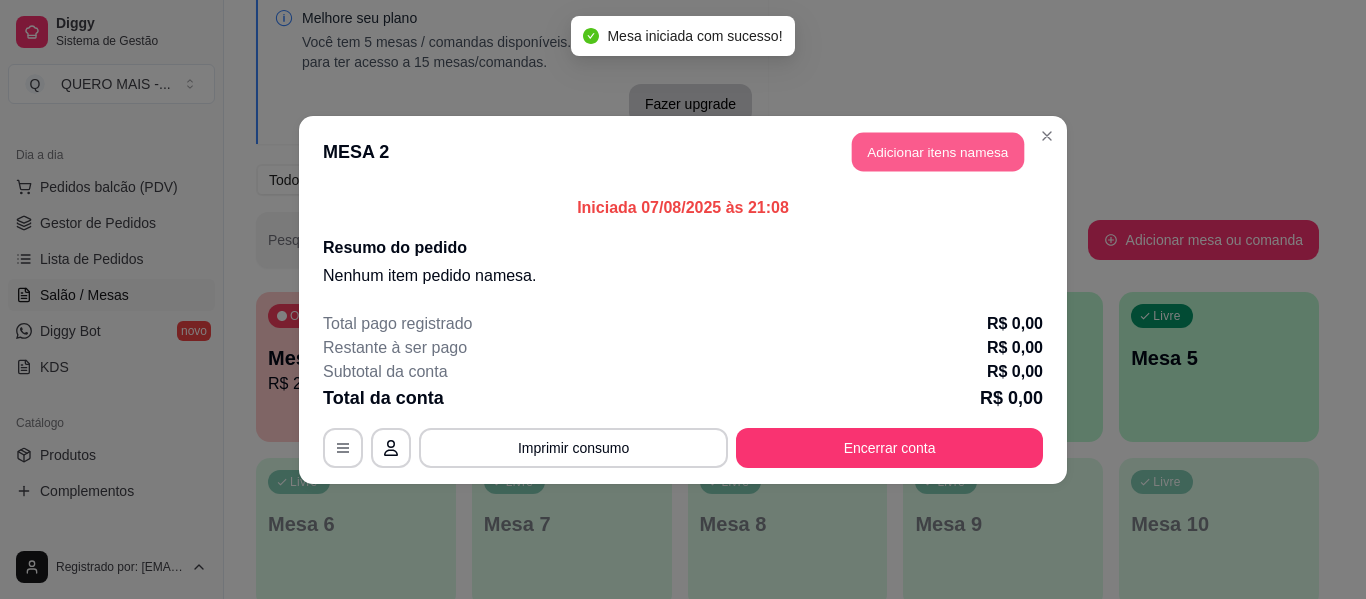 click on "Adicionar itens na  mesa" at bounding box center (938, 151) 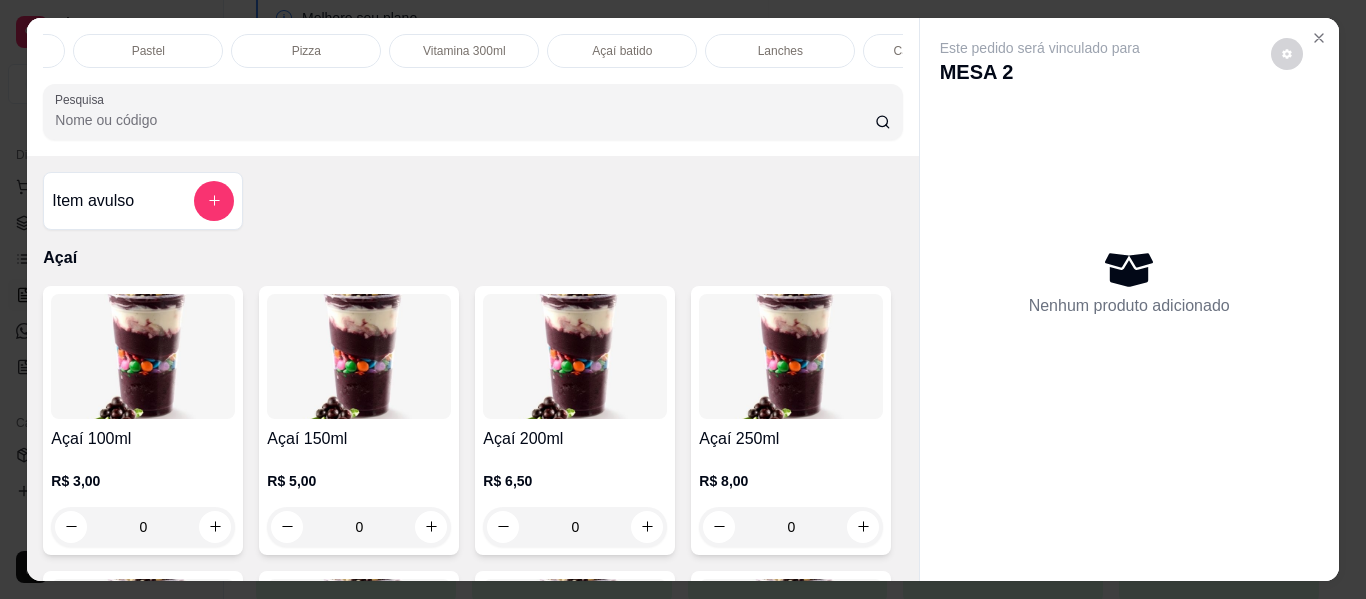 scroll, scrollTop: 0, scrollLeft: 344, axis: horizontal 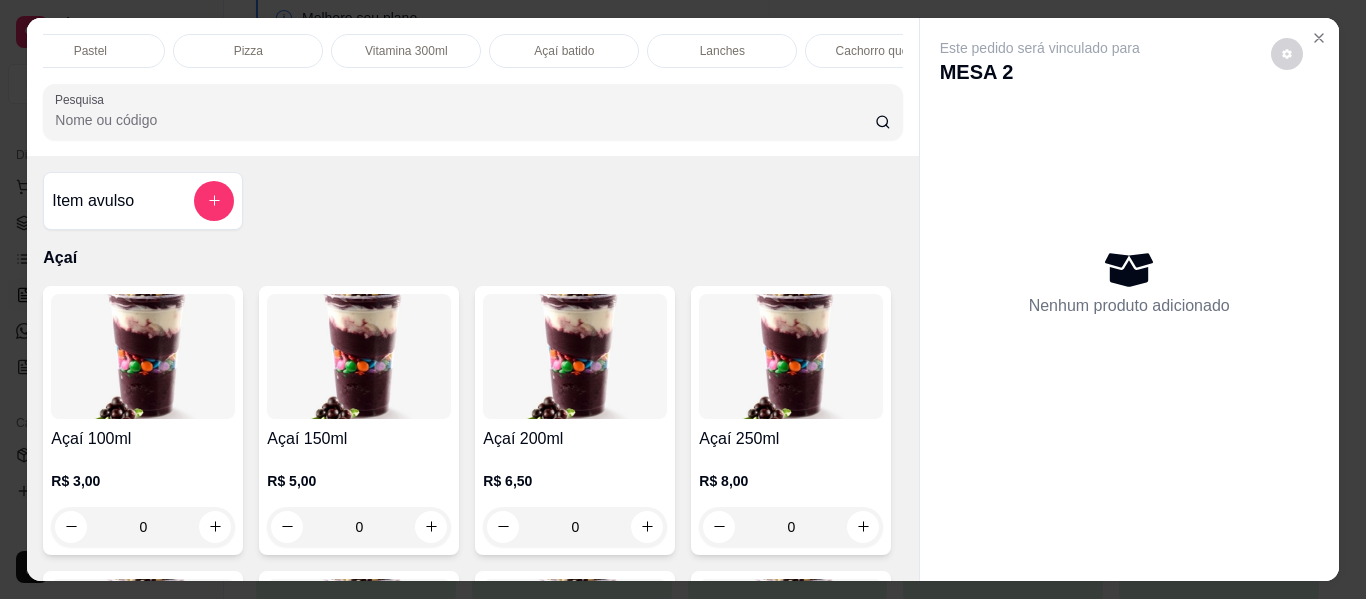 click on "Lanches" at bounding box center (722, 51) 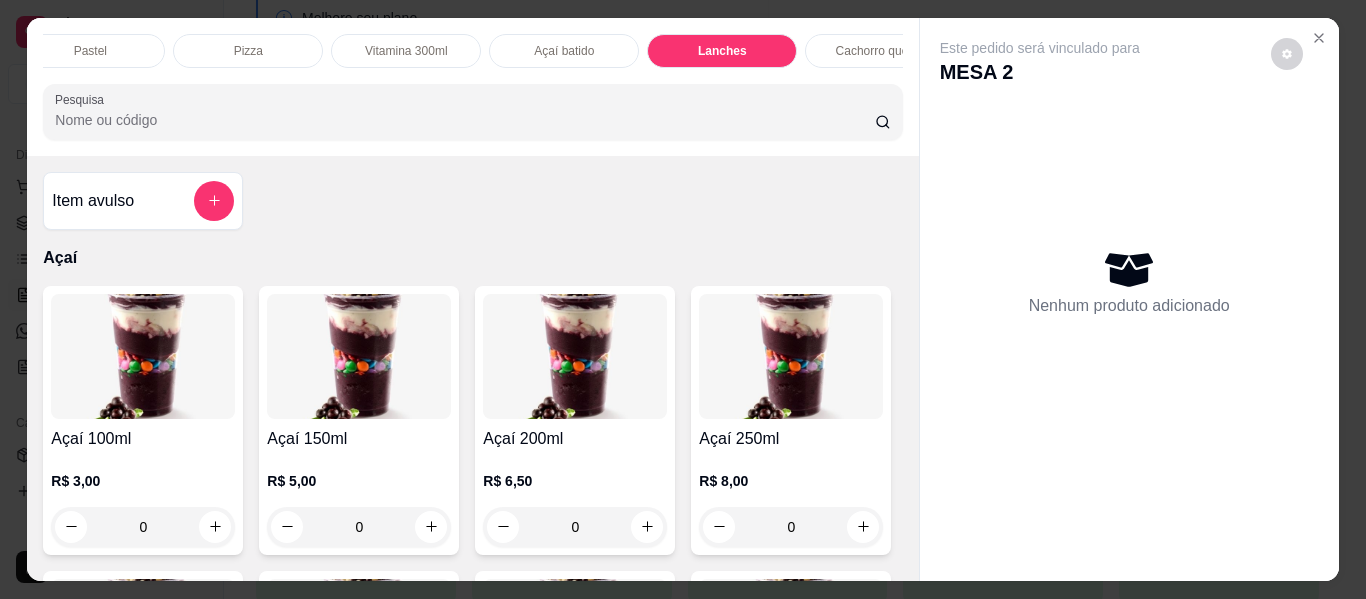 scroll, scrollTop: 3537, scrollLeft: 0, axis: vertical 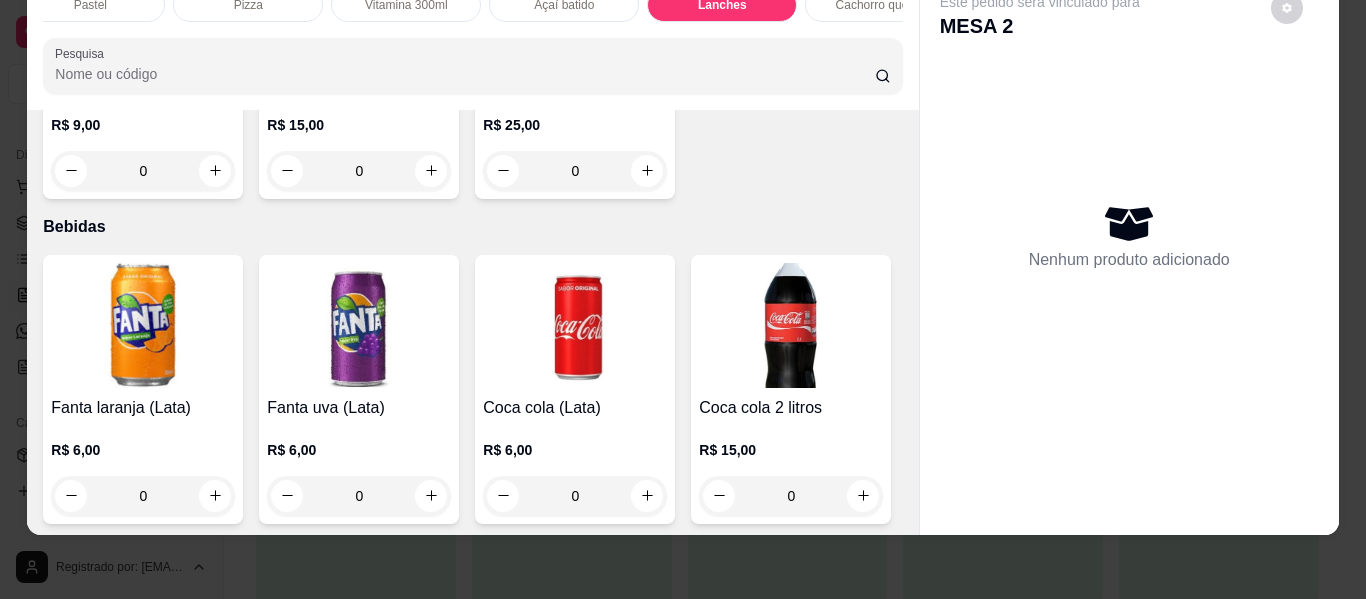 click on "0" at bounding box center (359, -788) 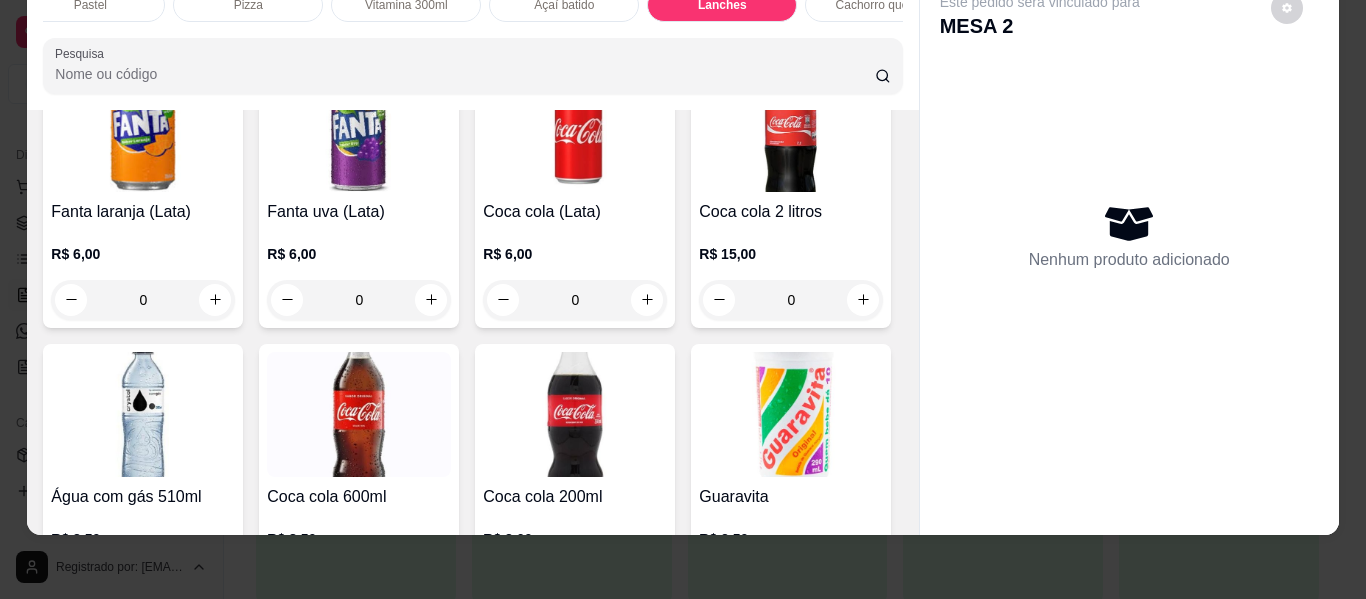 scroll, scrollTop: 4037, scrollLeft: 0, axis: vertical 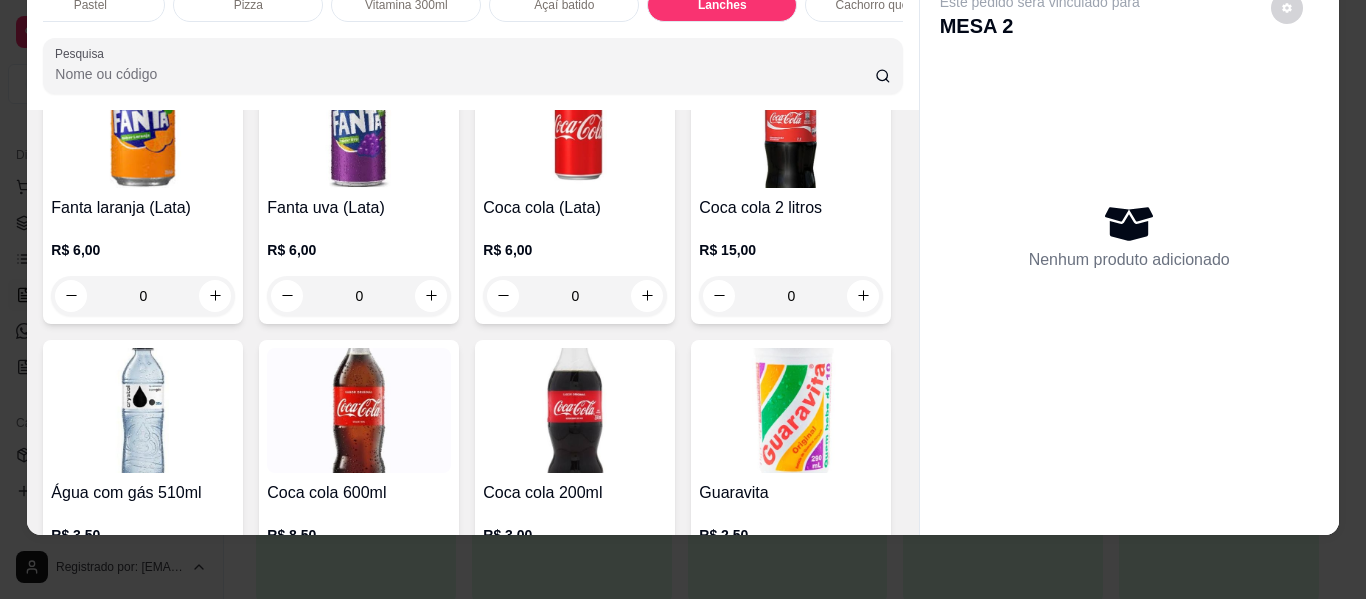 click on "0" at bounding box center [575, -988] 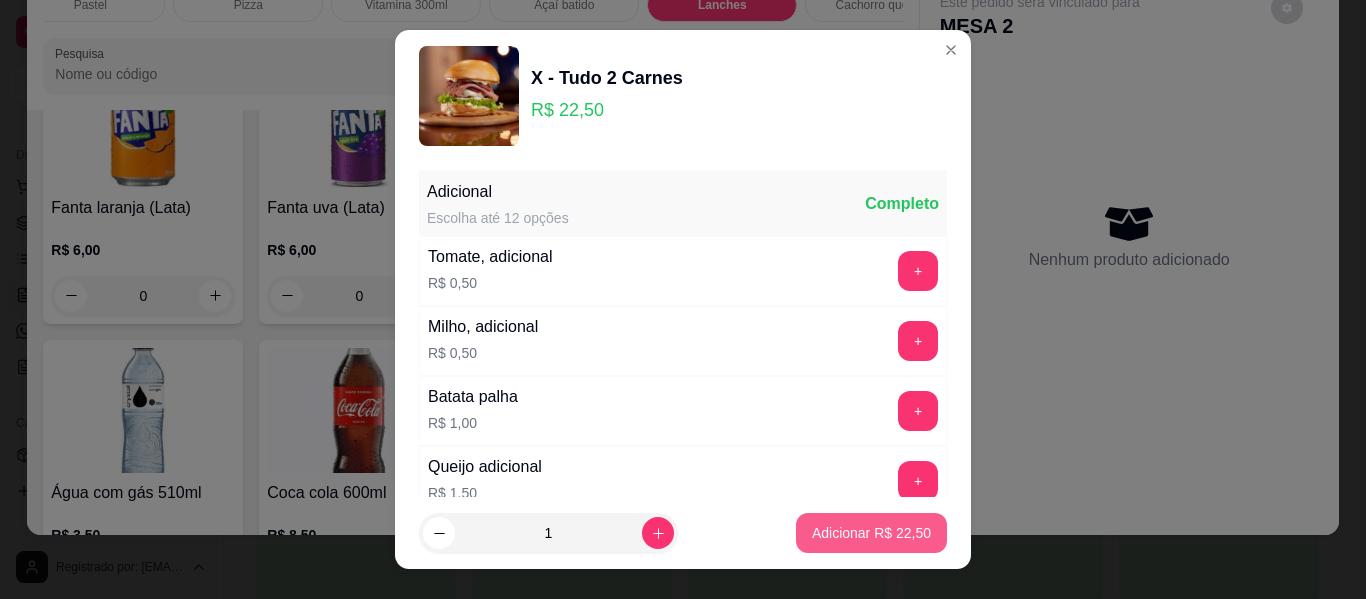 click on "Adicionar   R$ 22,50" at bounding box center [871, 533] 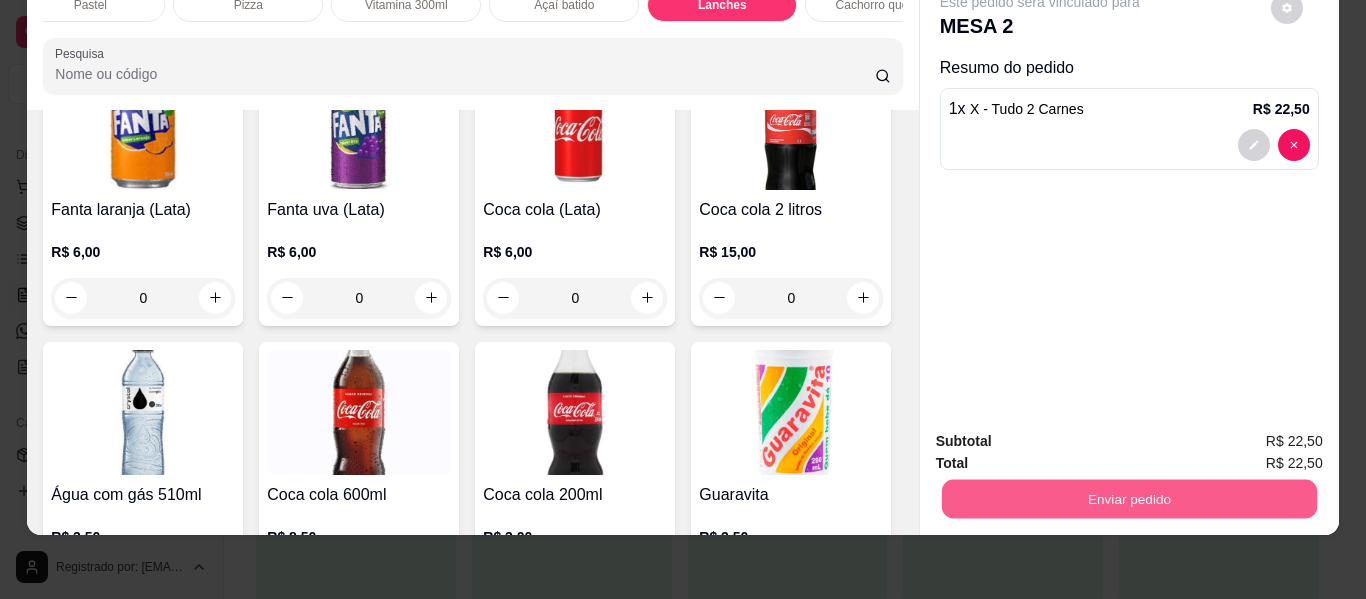 click on "Enviar pedido" at bounding box center (1128, 499) 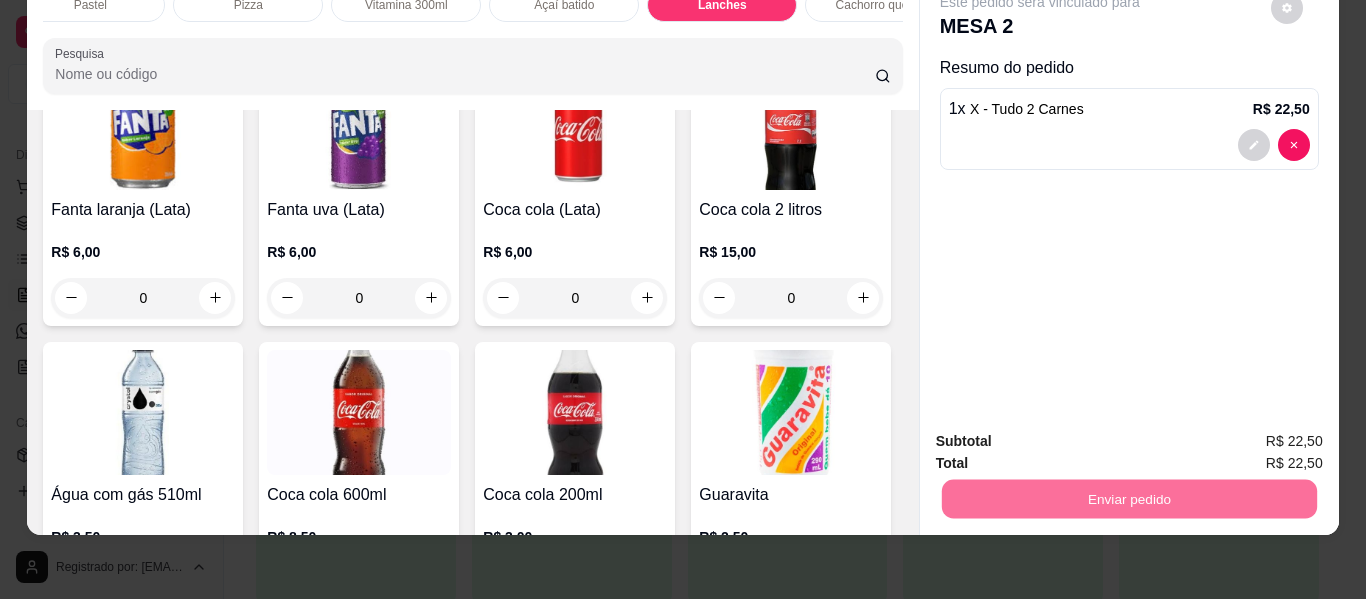 click on "Não registrar e enviar pedido" at bounding box center (1063, 434) 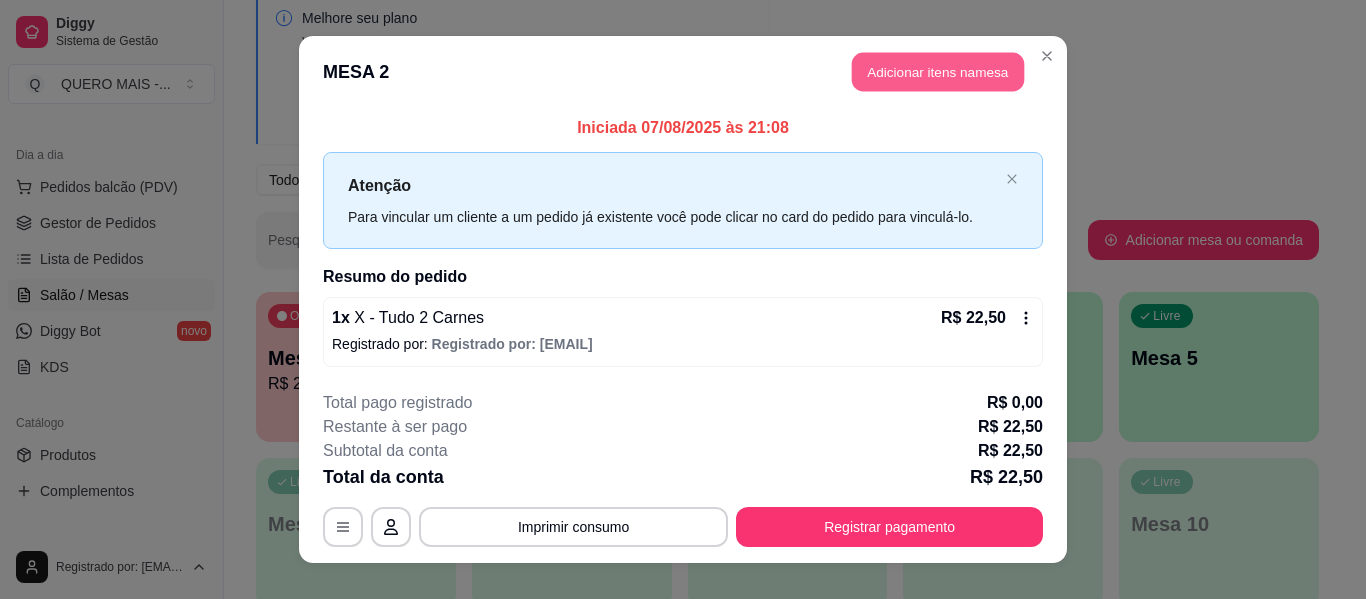 click on "Adicionar itens na  mesa" at bounding box center [938, 72] 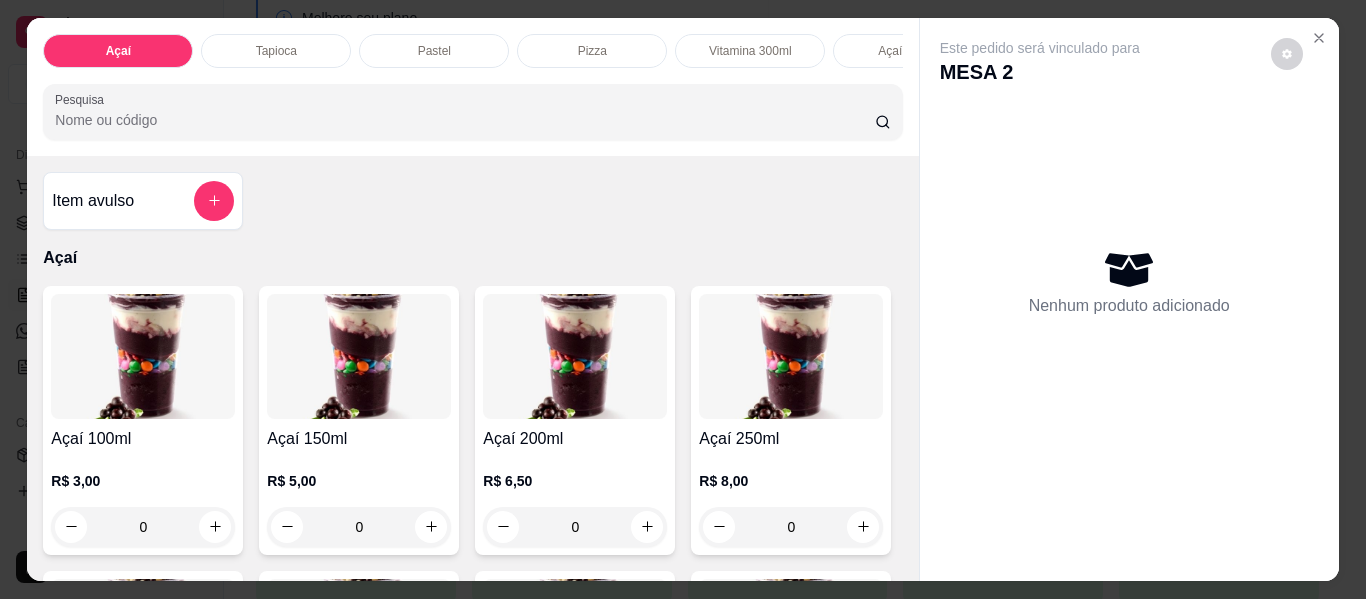 click on "Pizza" at bounding box center (592, 51) 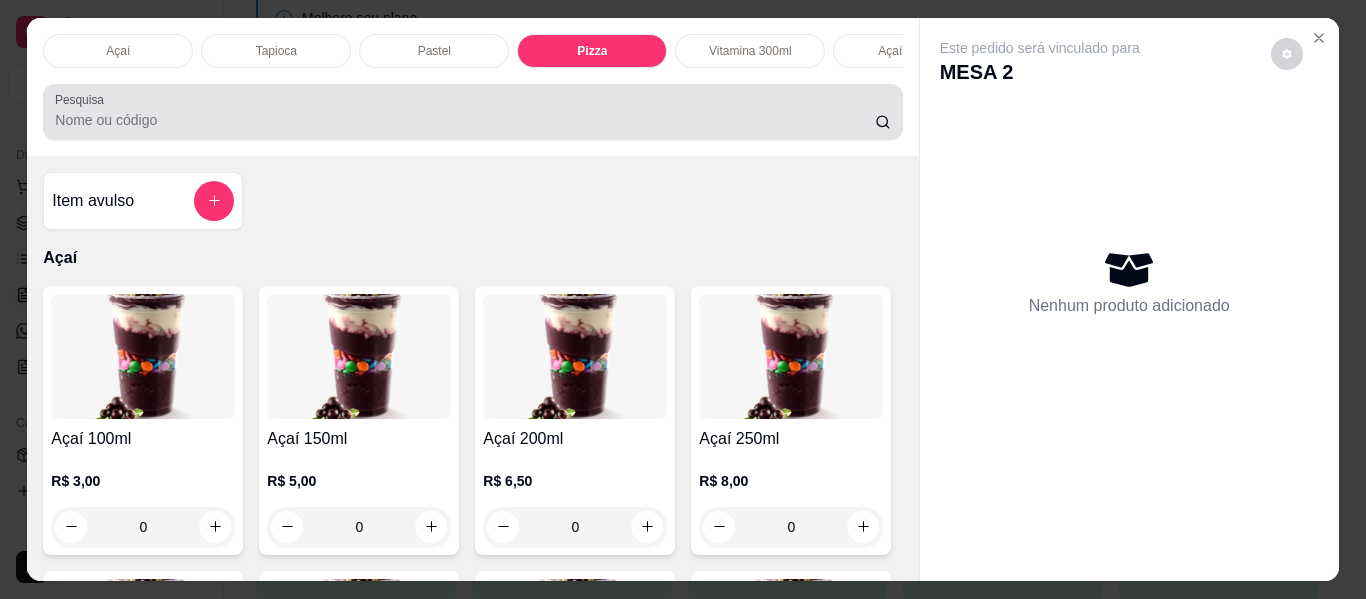 scroll, scrollTop: 2277, scrollLeft: 0, axis: vertical 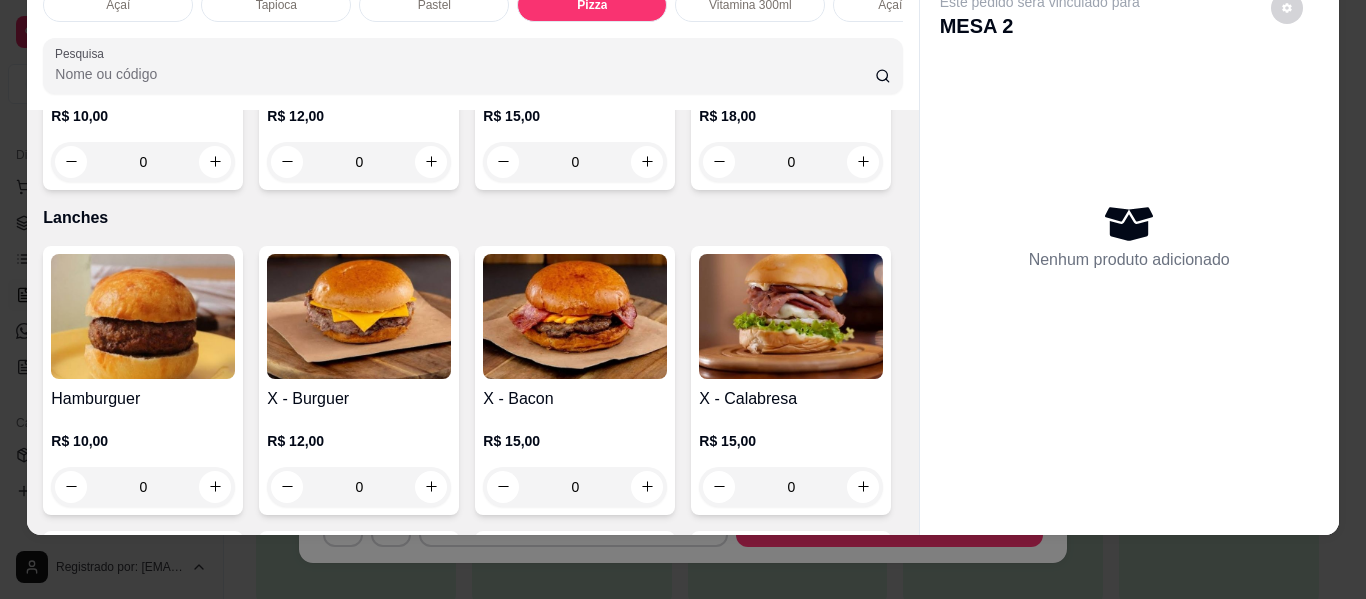 click on "0" at bounding box center [359, -488] 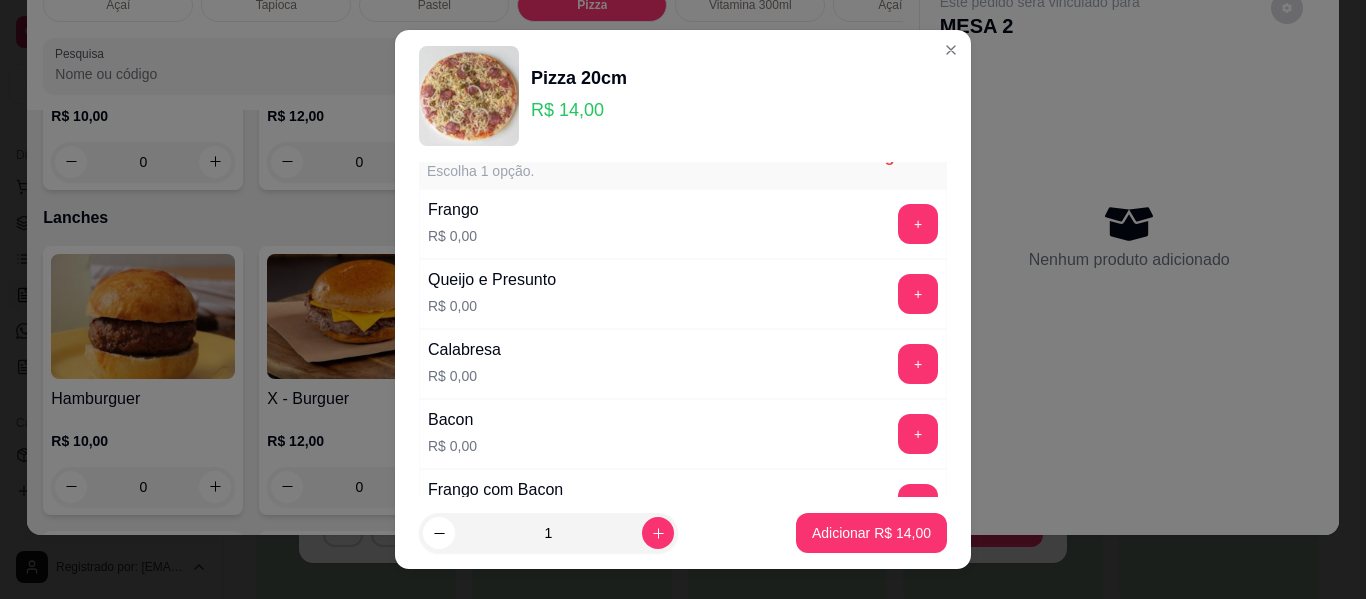 scroll, scrollTop: 0, scrollLeft: 0, axis: both 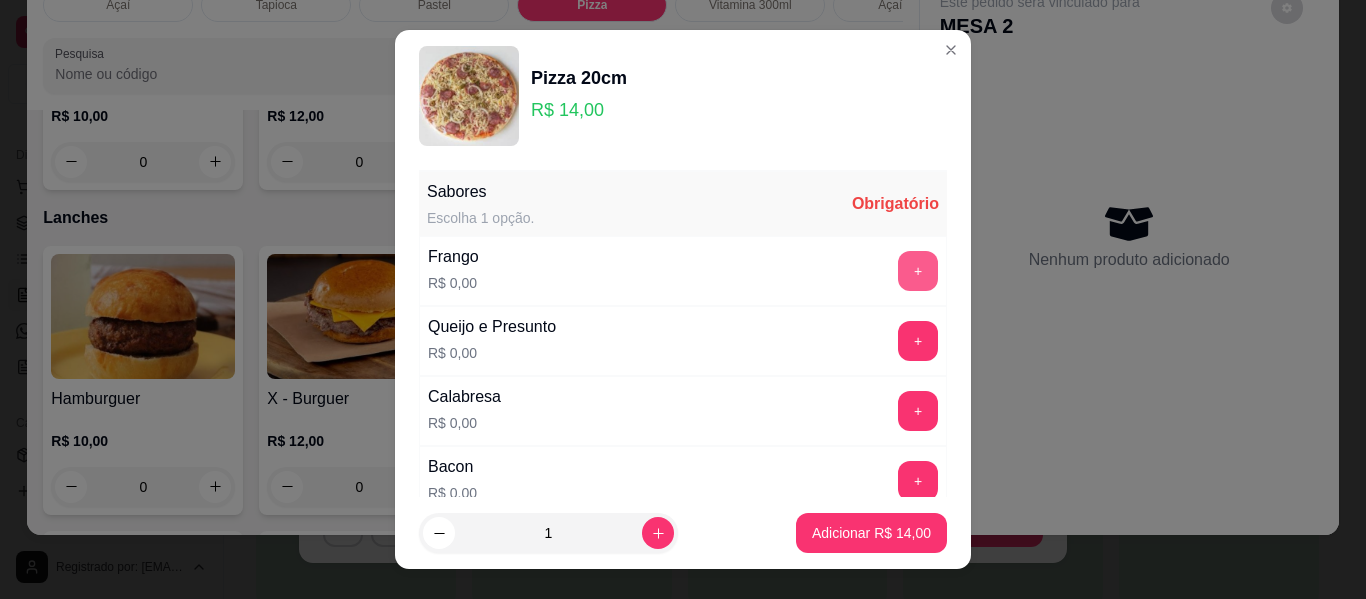 click on "+" at bounding box center (918, 271) 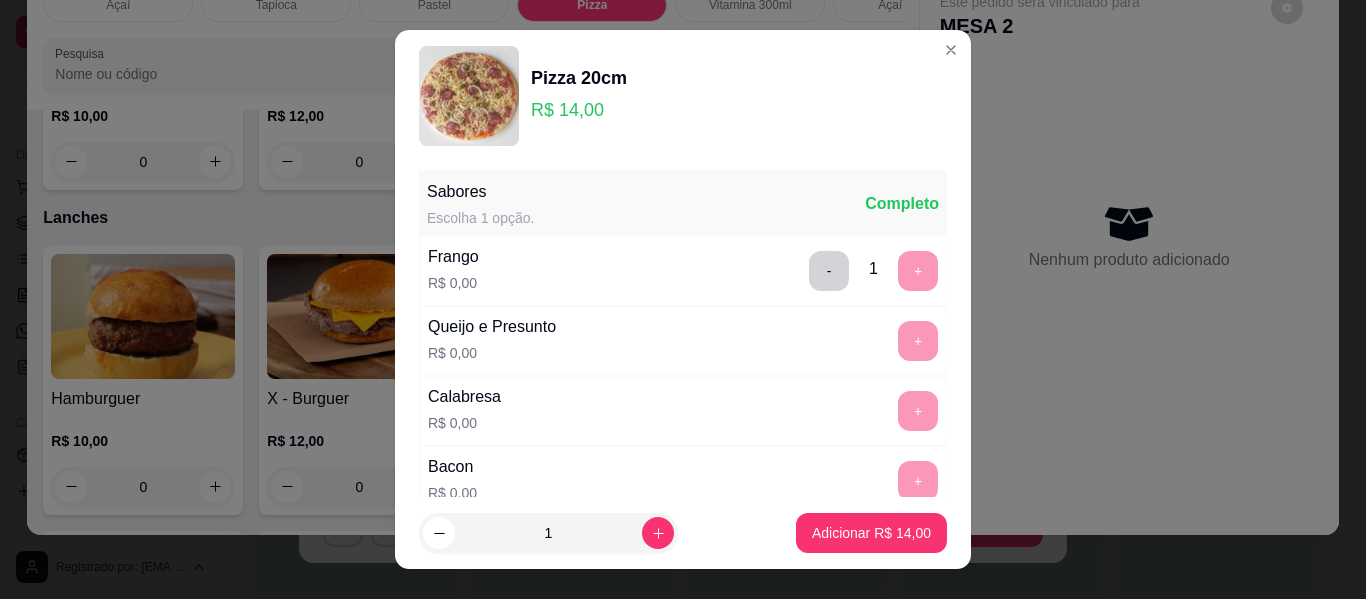 scroll, scrollTop: 34, scrollLeft: 0, axis: vertical 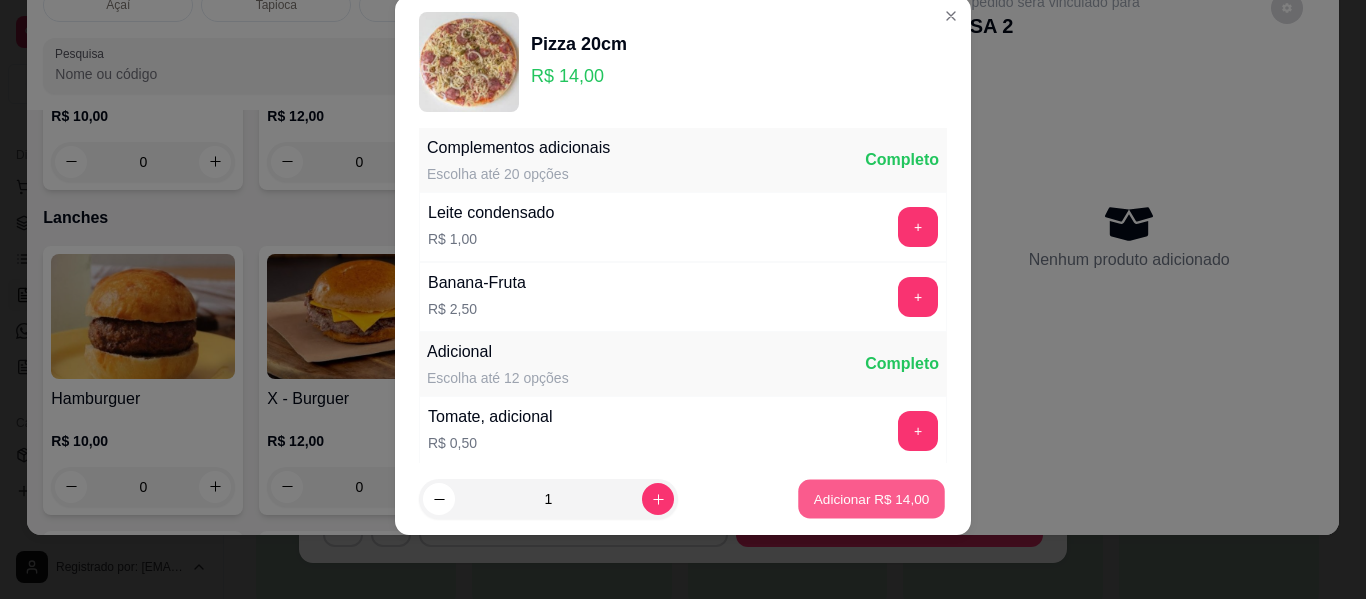 click on "Adicionar   R$ 14,00" at bounding box center (872, 498) 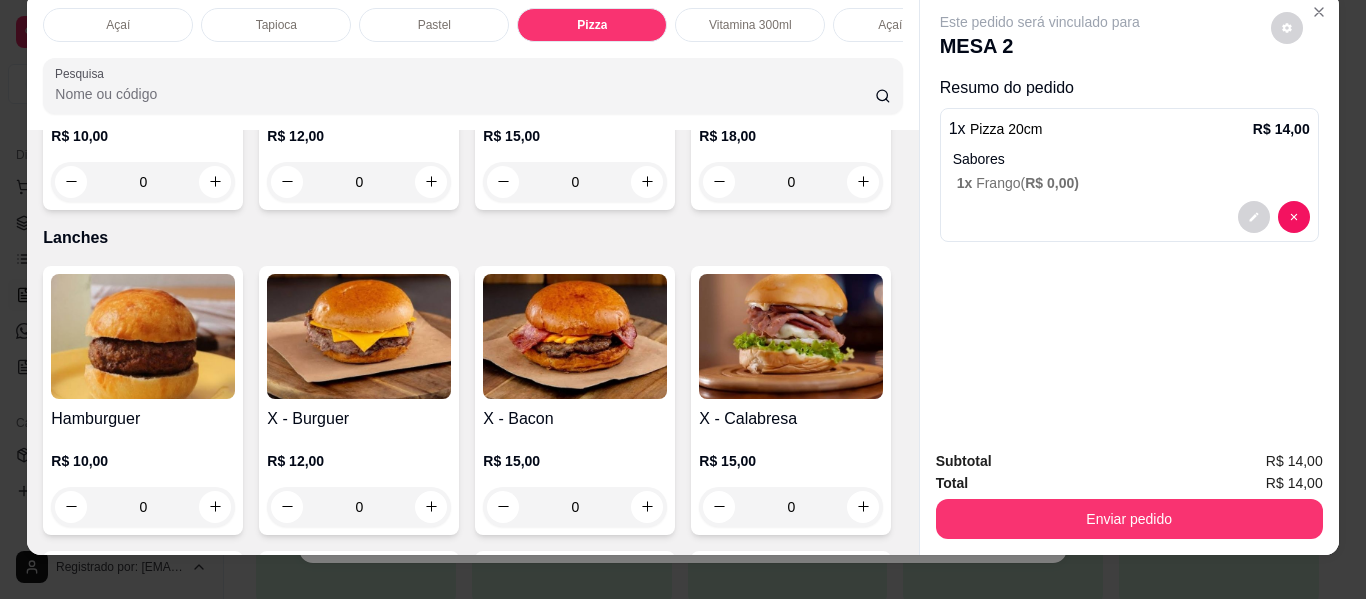 scroll, scrollTop: 0, scrollLeft: 0, axis: both 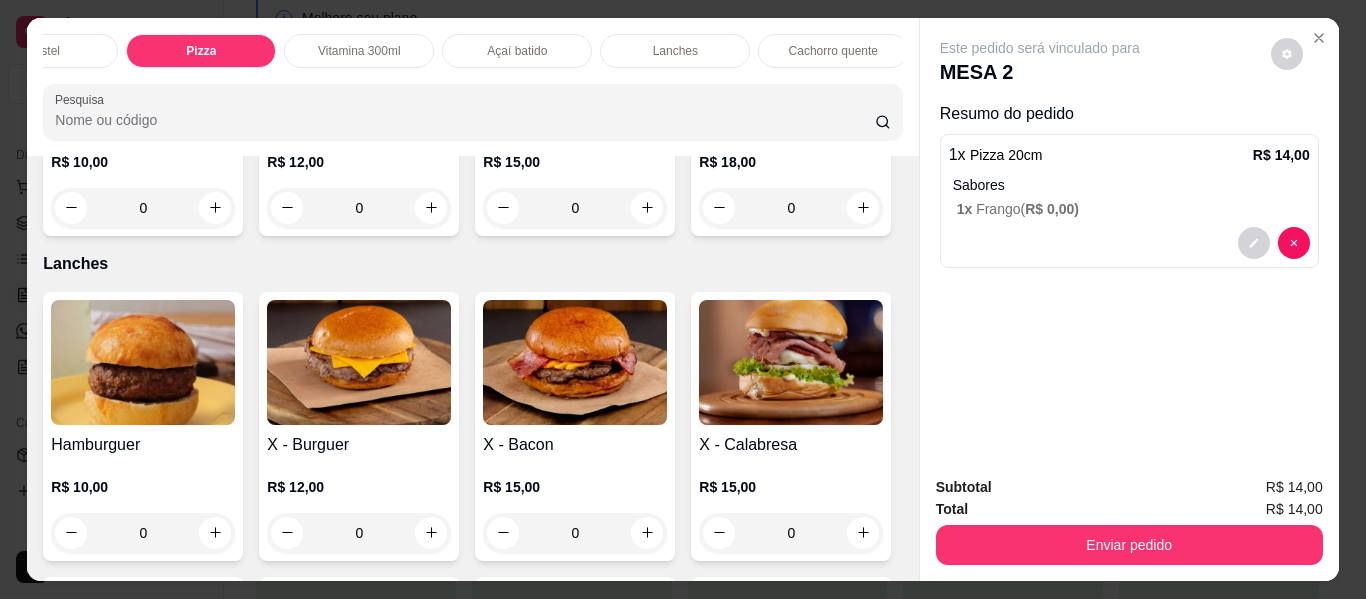 click on "Açaí batido" at bounding box center [517, 51] 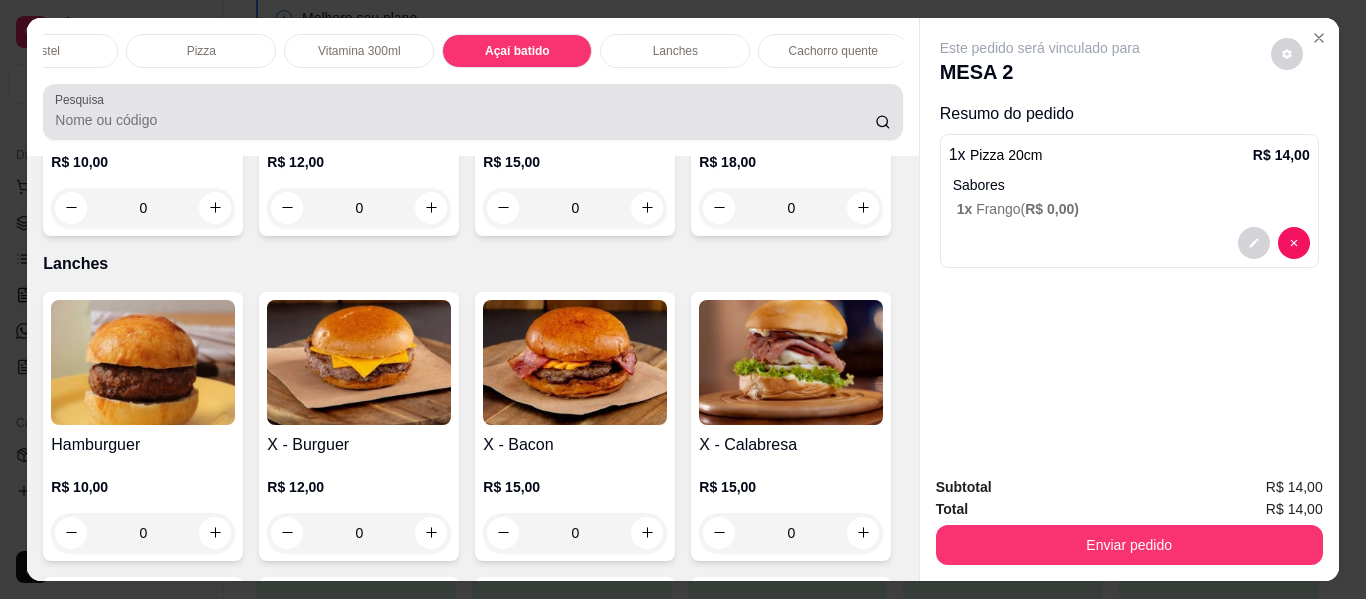 scroll, scrollTop: 2927, scrollLeft: 0, axis: vertical 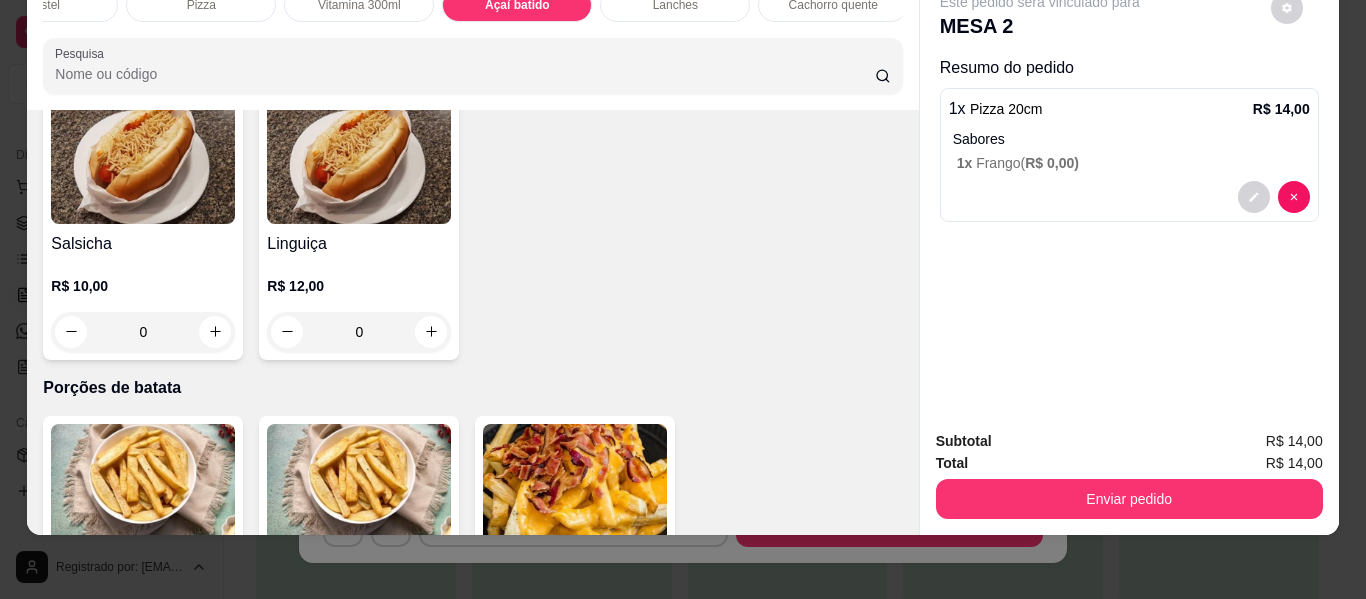click on "0" at bounding box center [791, -888] 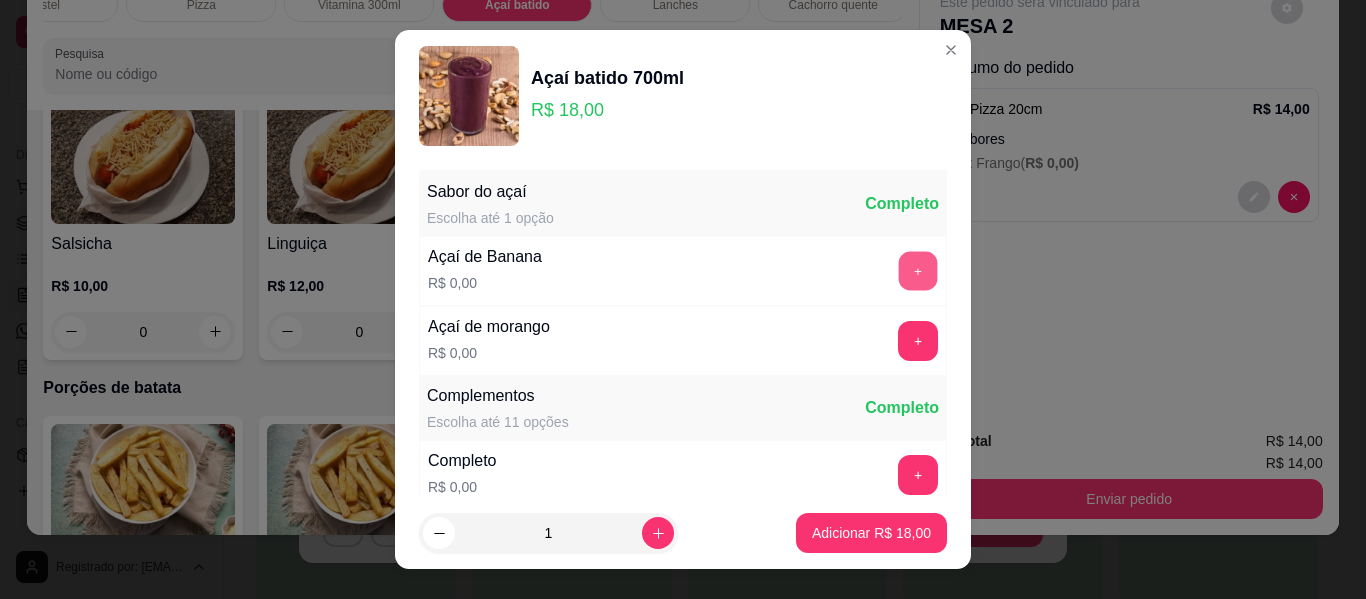 click on "+" at bounding box center [918, 271] 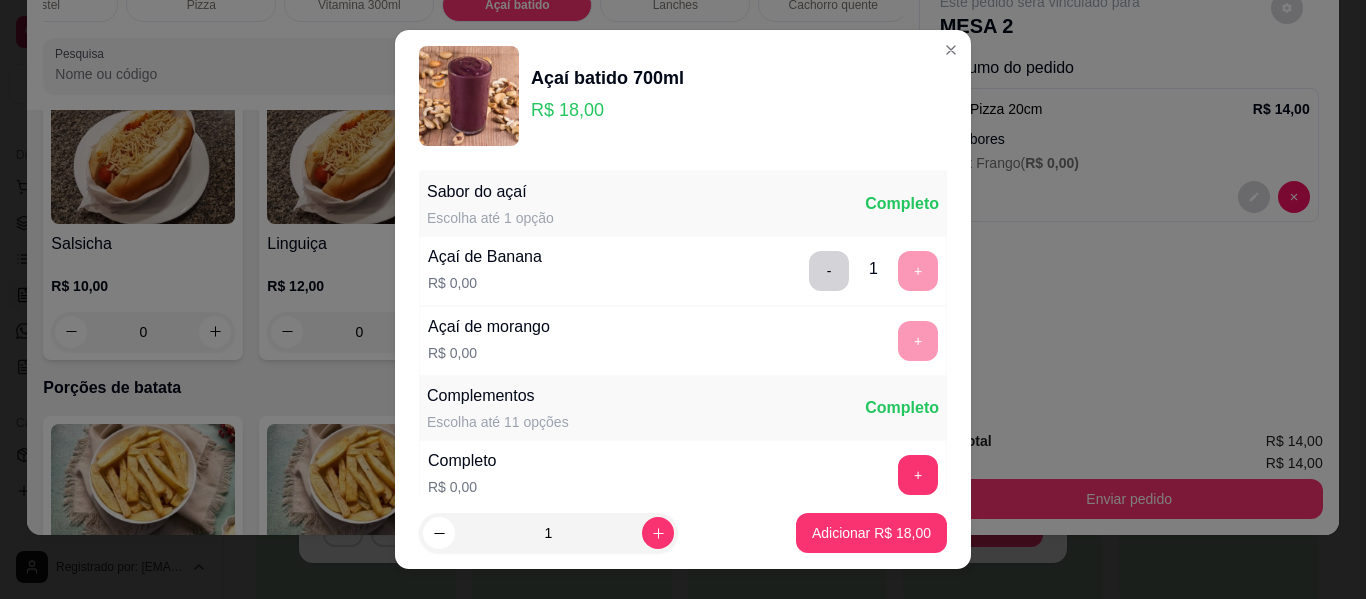 scroll, scrollTop: 34, scrollLeft: 0, axis: vertical 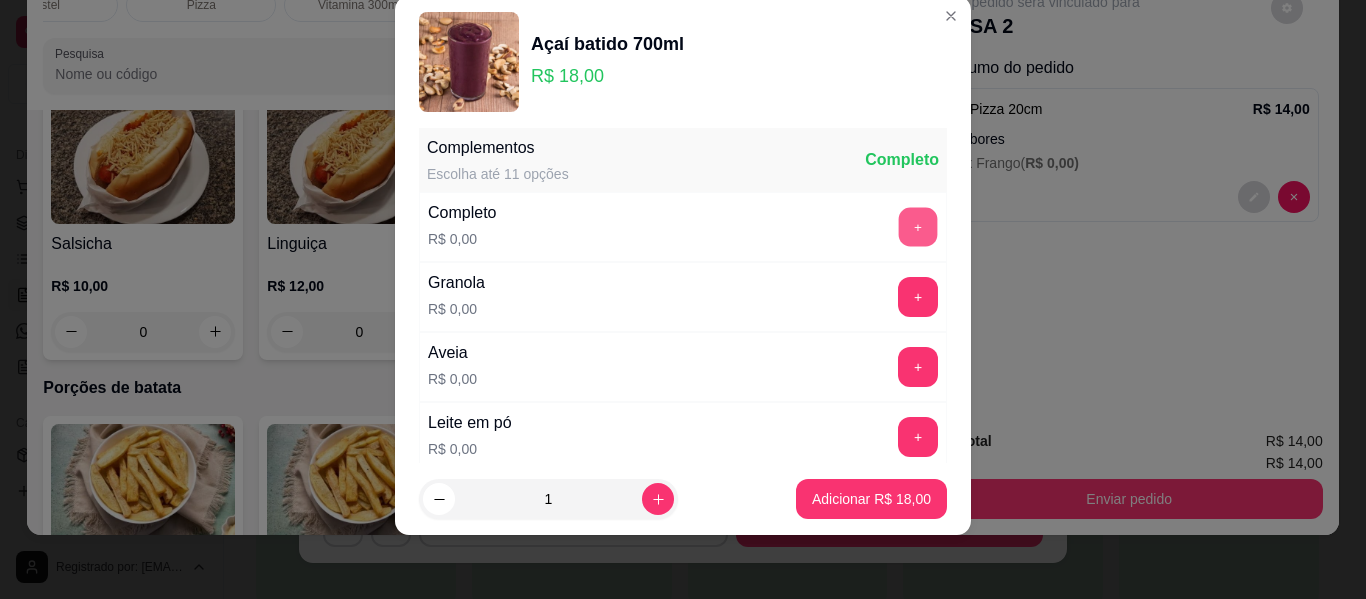 click on "+" at bounding box center [918, 227] 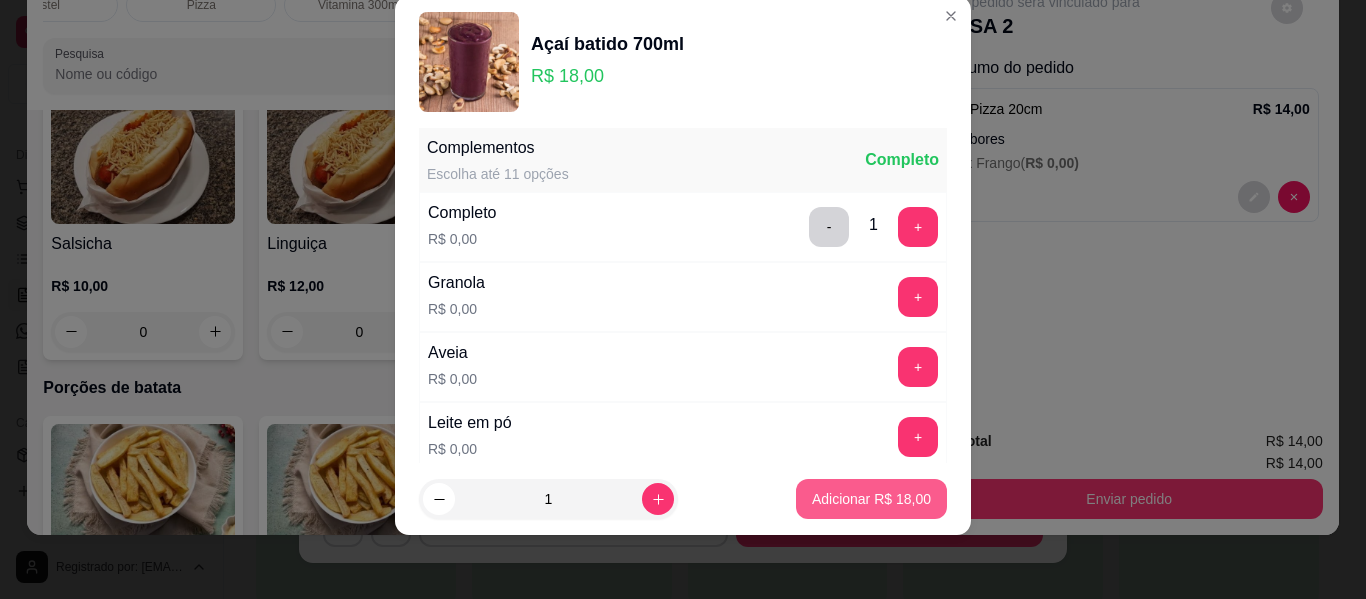 click on "Adicionar   R$ 18,00" at bounding box center [871, 499] 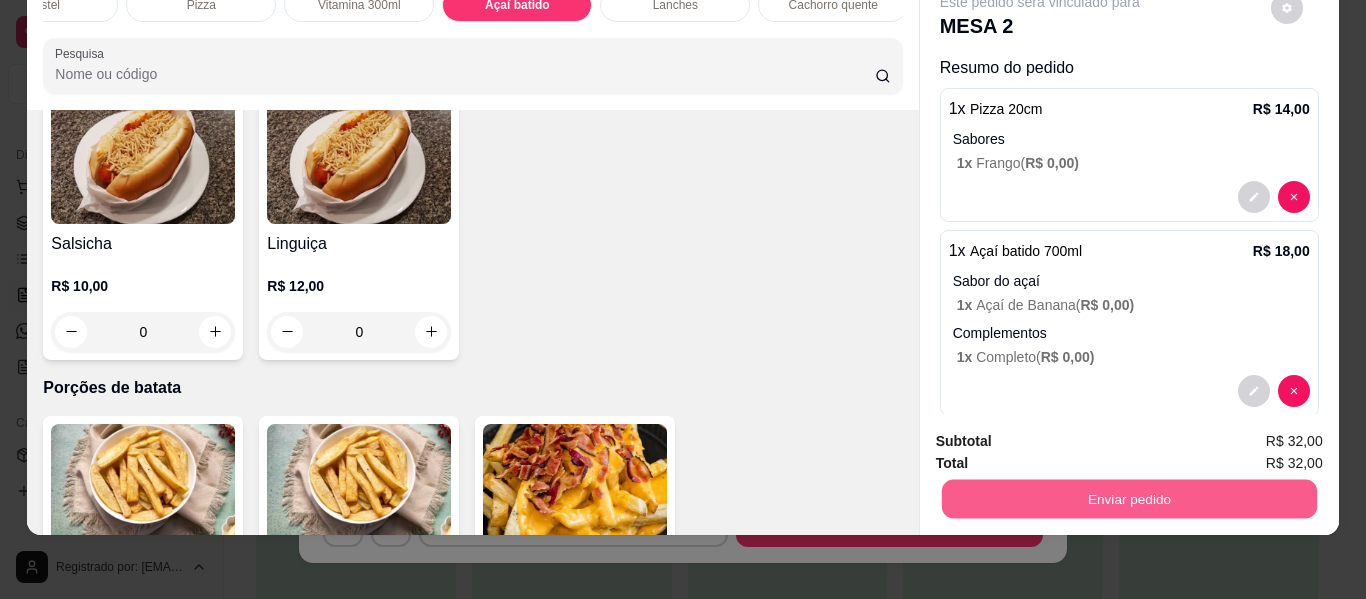 click on "Enviar pedido" at bounding box center [1128, 499] 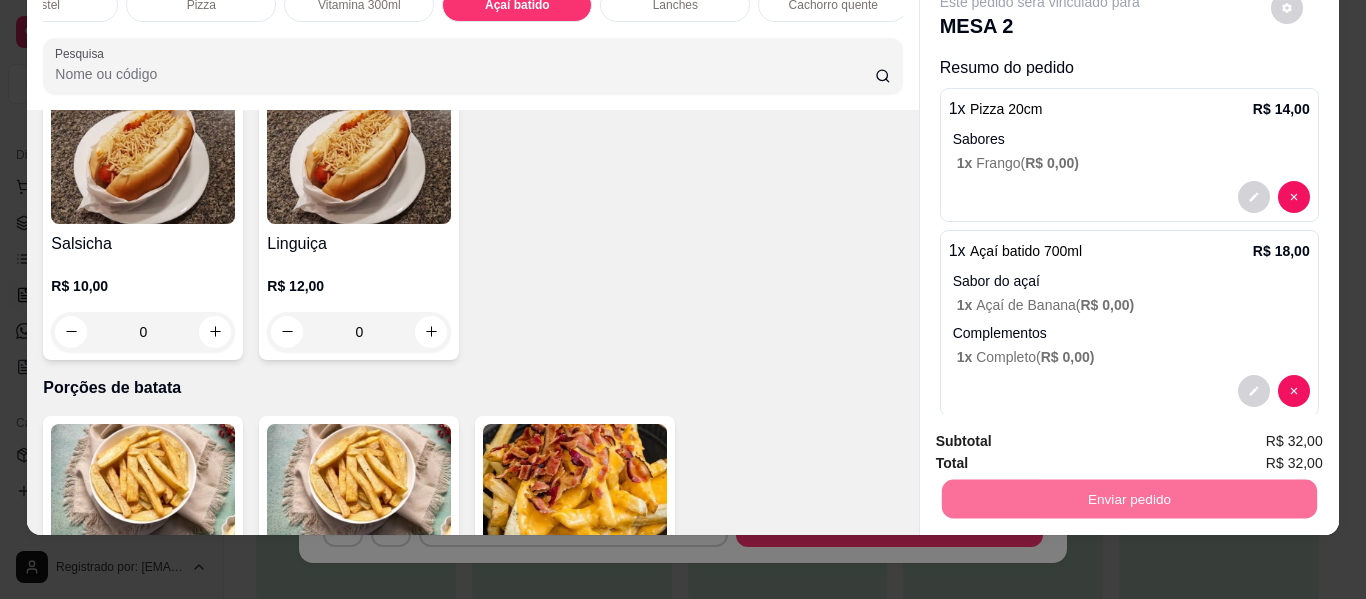 click on "Não registrar e enviar pedido" at bounding box center [1063, 433] 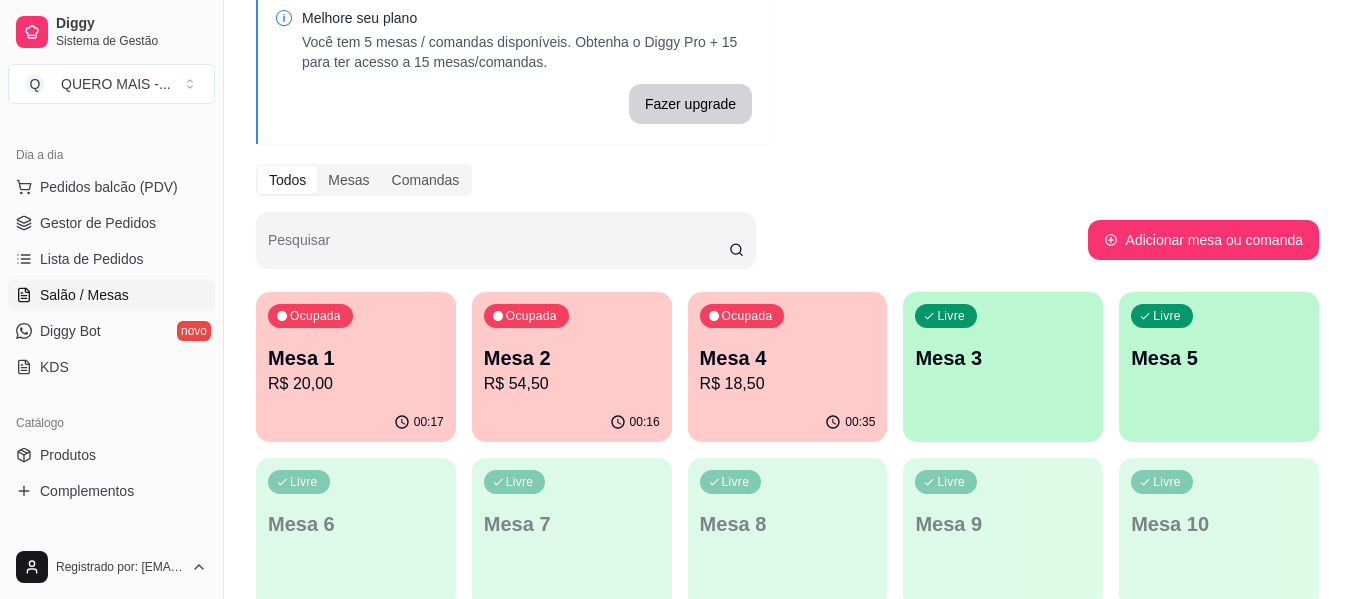 click on "Livre Mesa 3" at bounding box center (1003, 355) 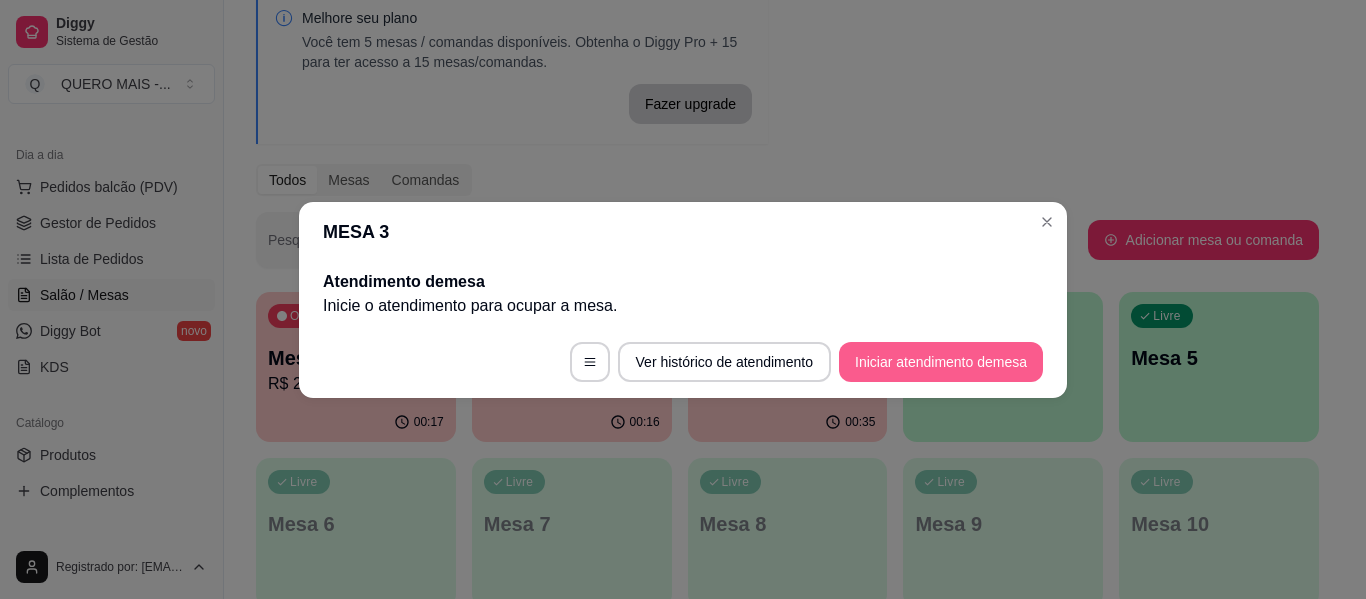 click on "Iniciar atendimento de  mesa" at bounding box center (941, 362) 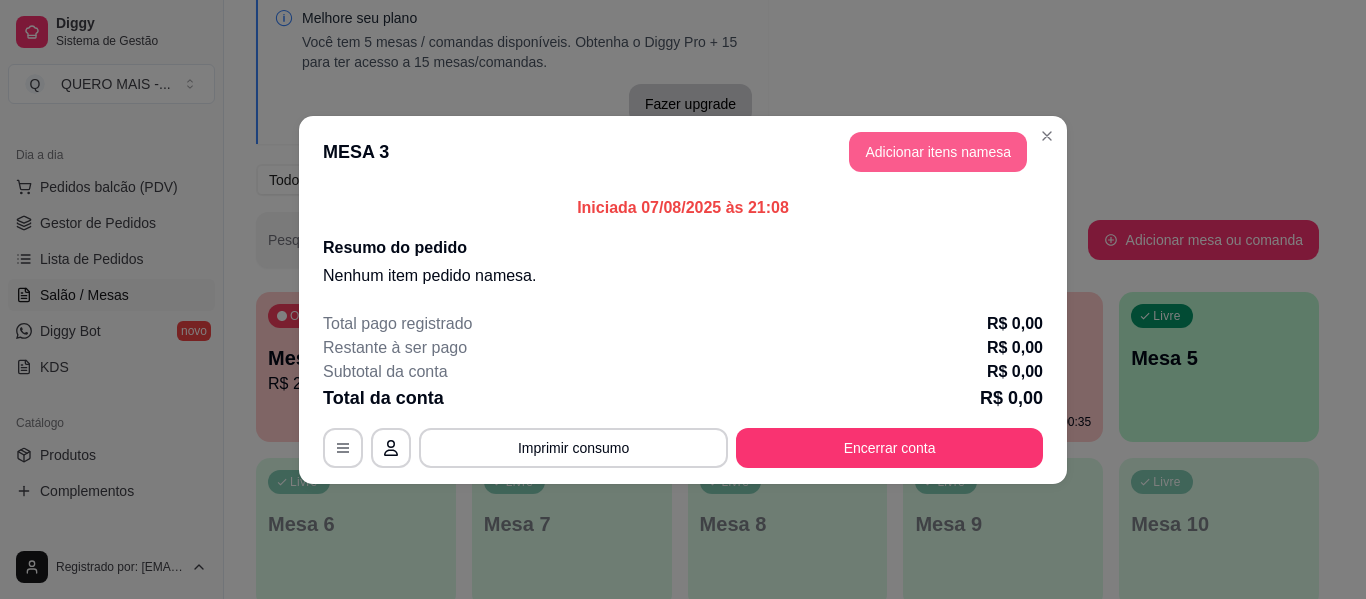 click on "Adicionar itens na  mesa" at bounding box center (938, 152) 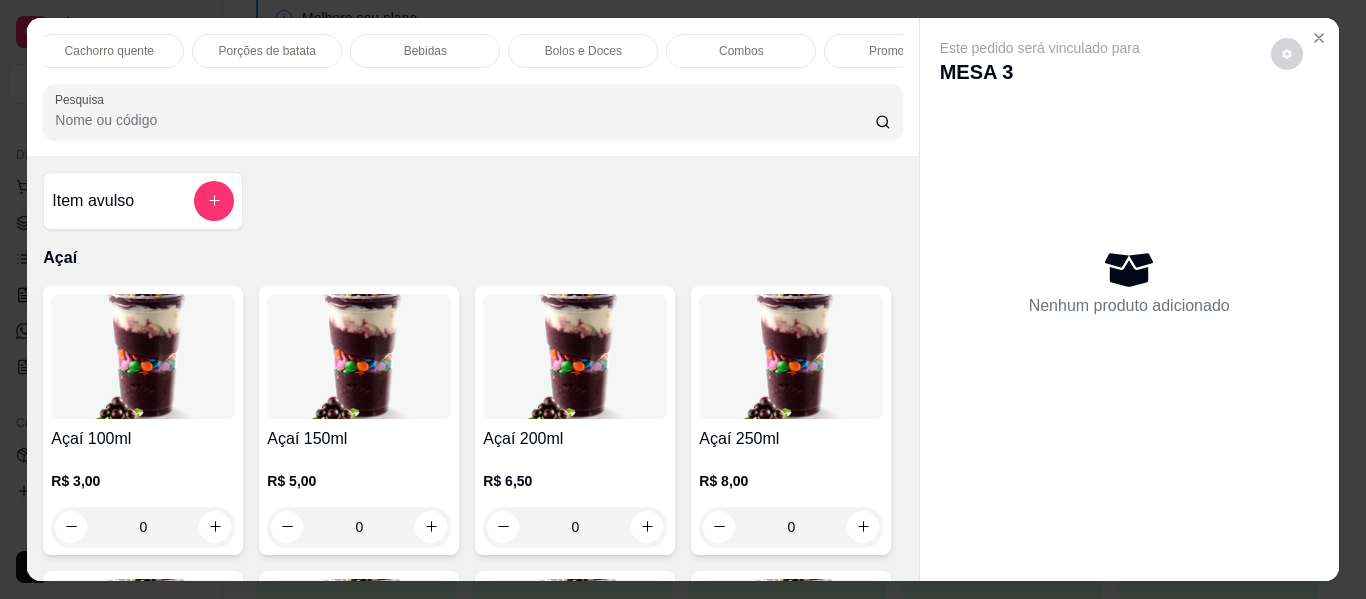 scroll, scrollTop: 0, scrollLeft: 1187, axis: horizontal 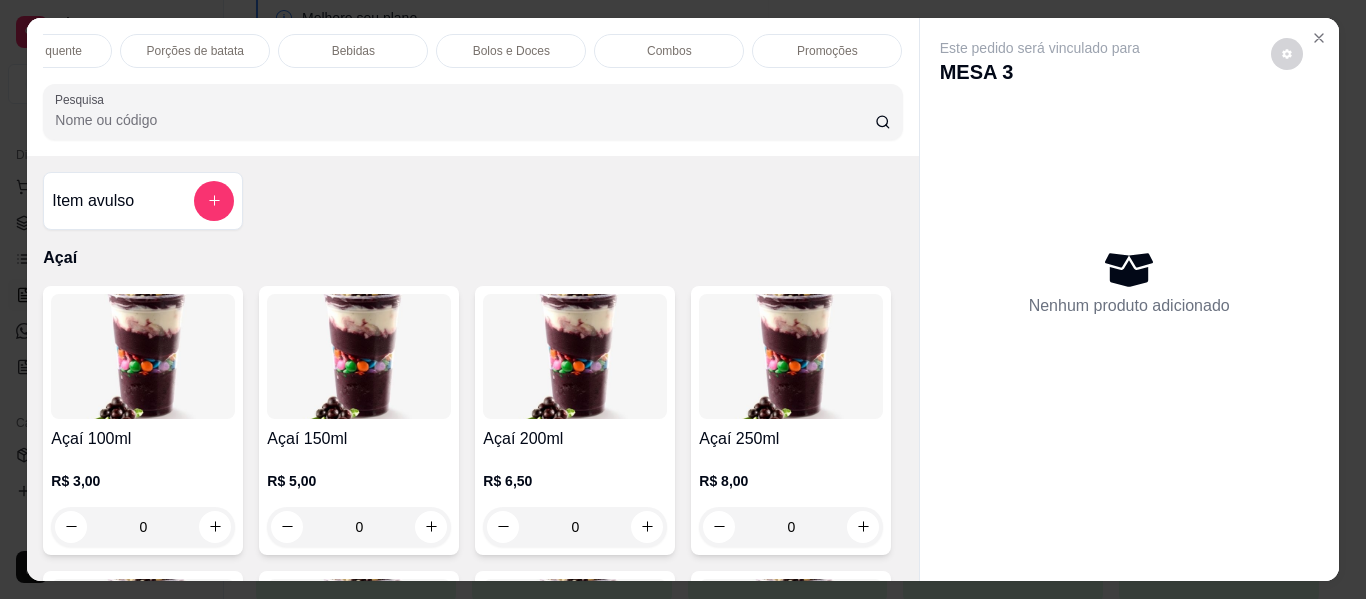 click on "Promoções" at bounding box center [827, 51] 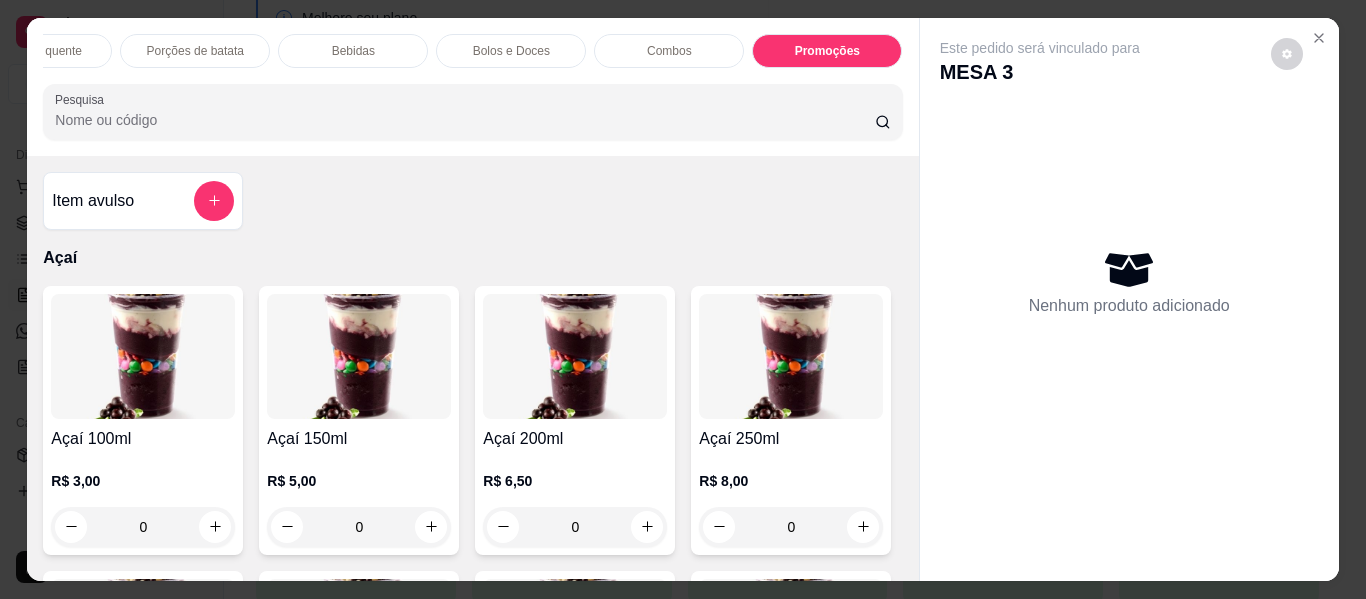 scroll, scrollTop: 7839, scrollLeft: 0, axis: vertical 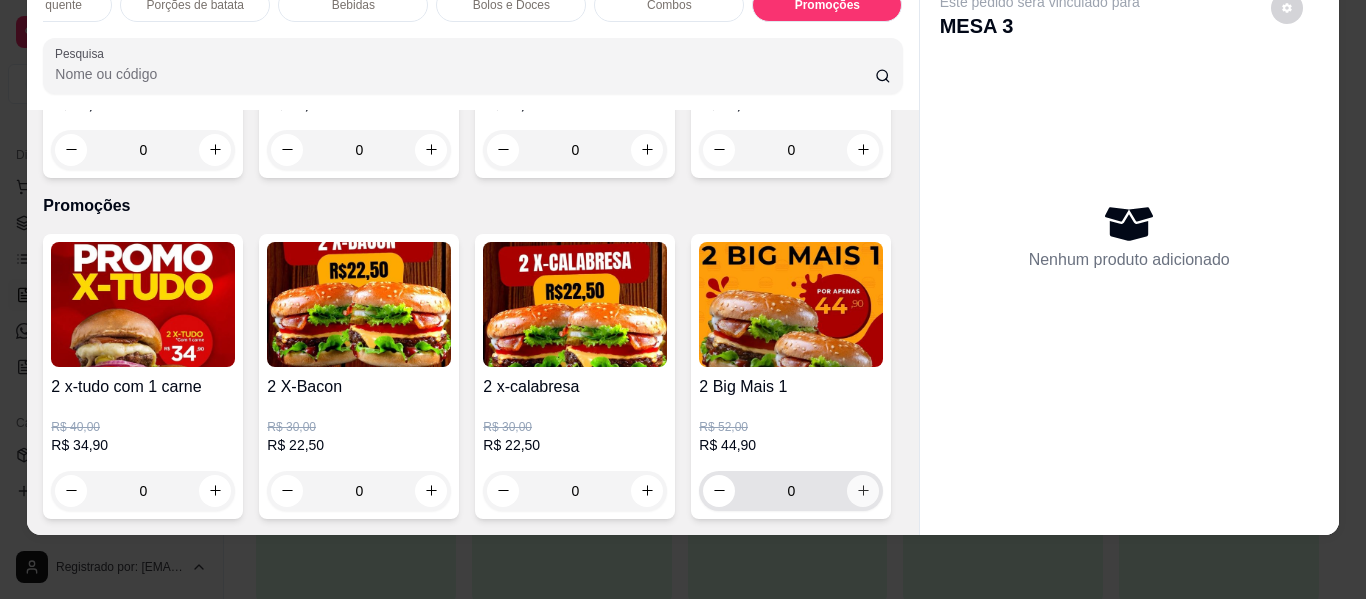 click 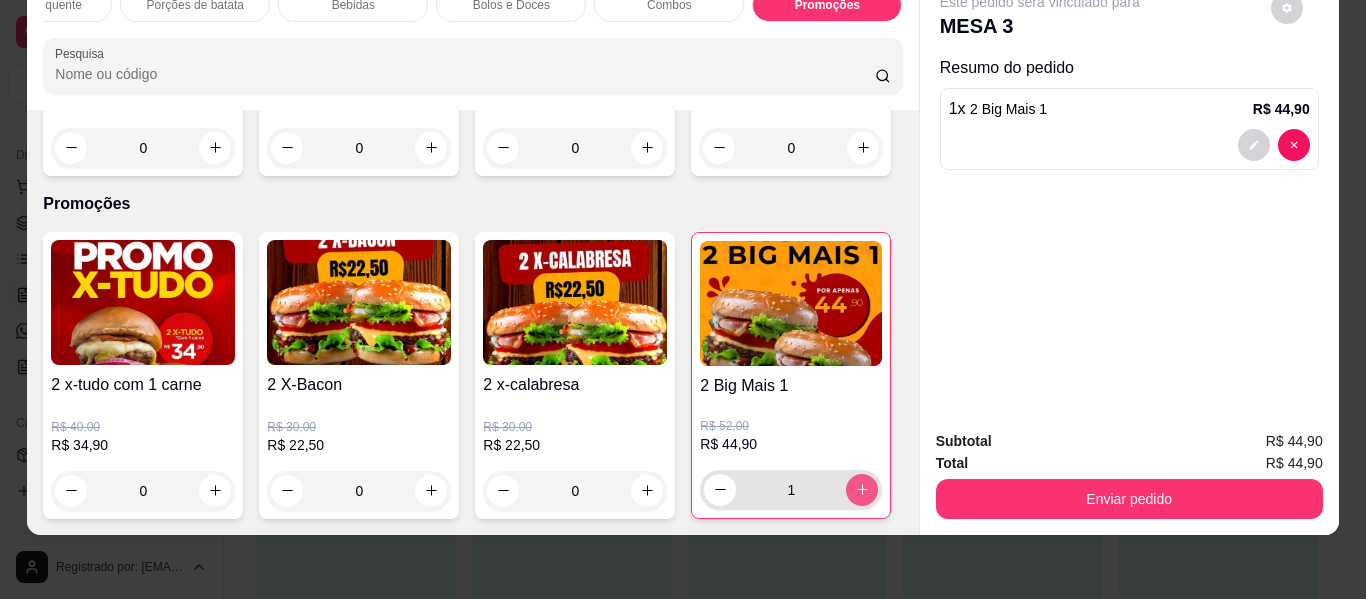 type on "1" 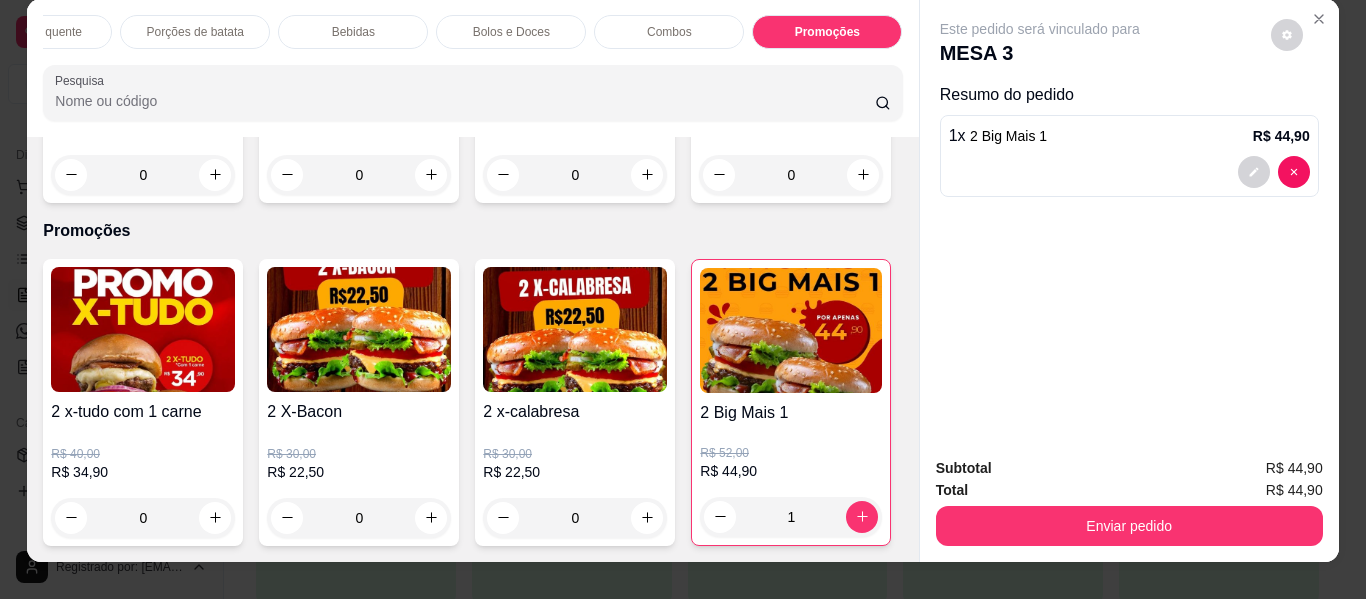 scroll, scrollTop: 0, scrollLeft: 0, axis: both 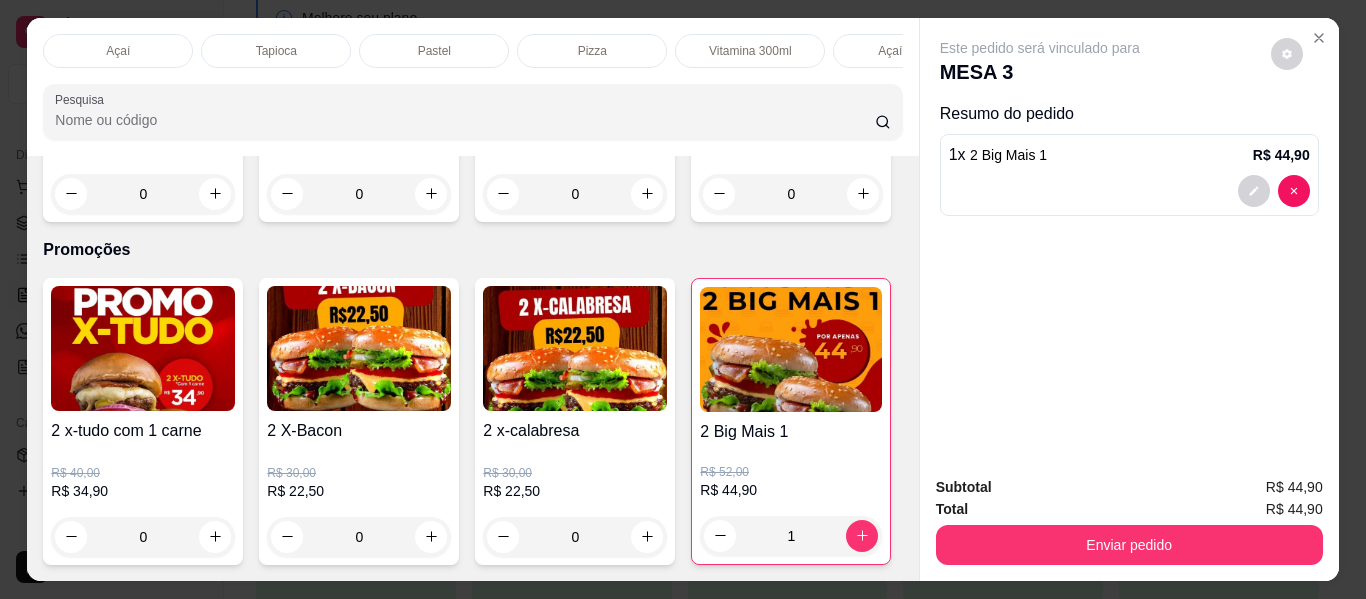 click on "Açaí" at bounding box center (118, 51) 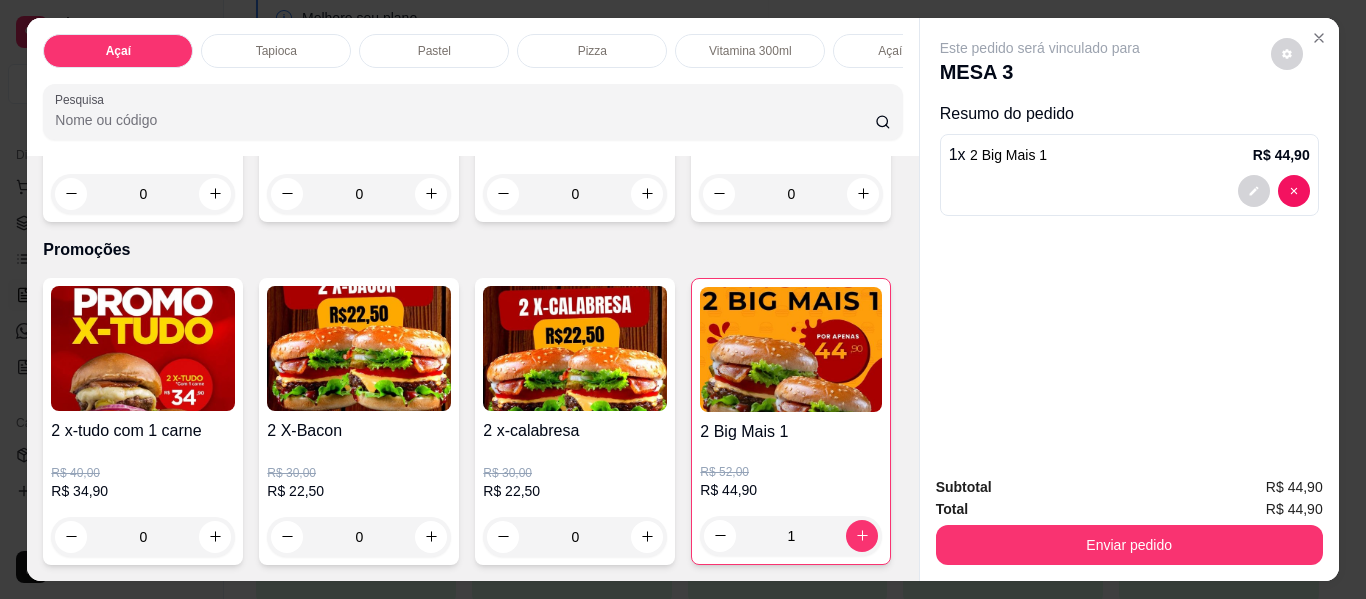 scroll, scrollTop: 90, scrollLeft: 0, axis: vertical 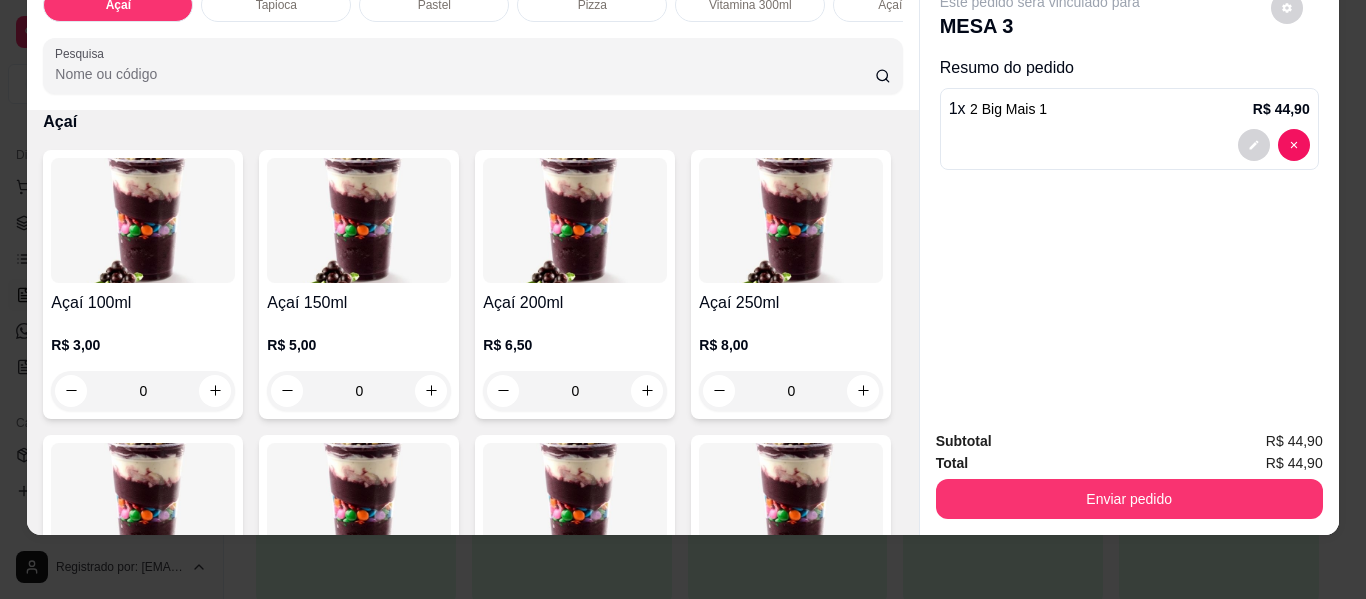 click on "0" at bounding box center [359, 391] 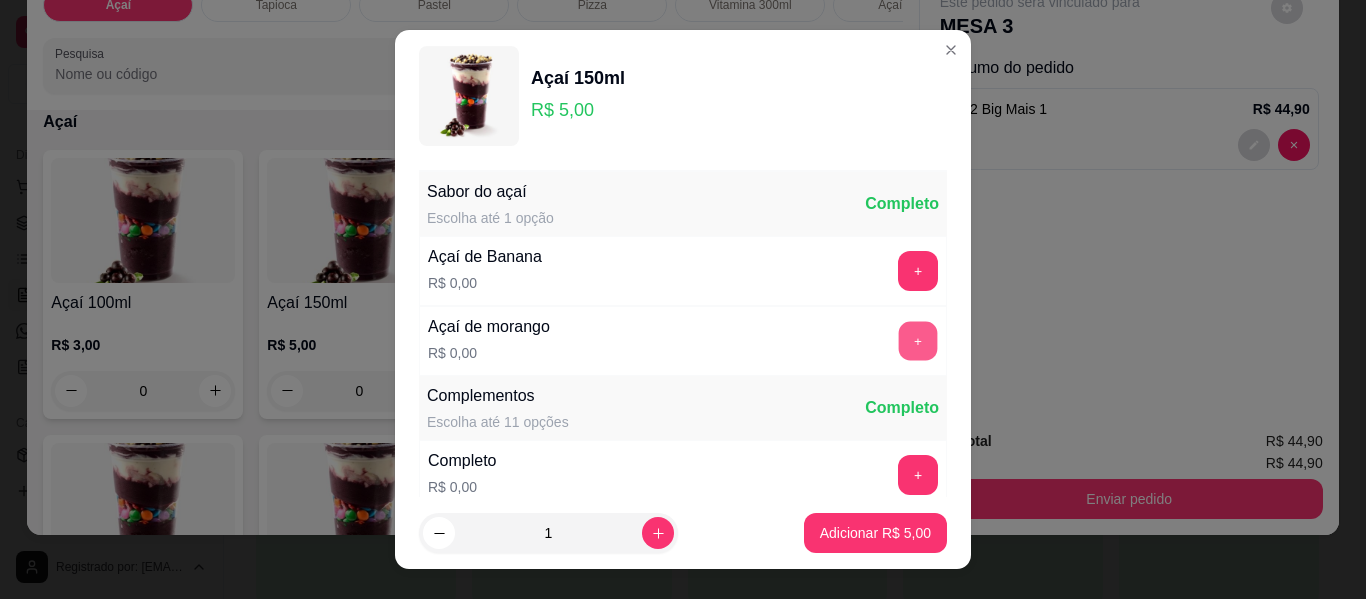 click on "+" at bounding box center (918, 341) 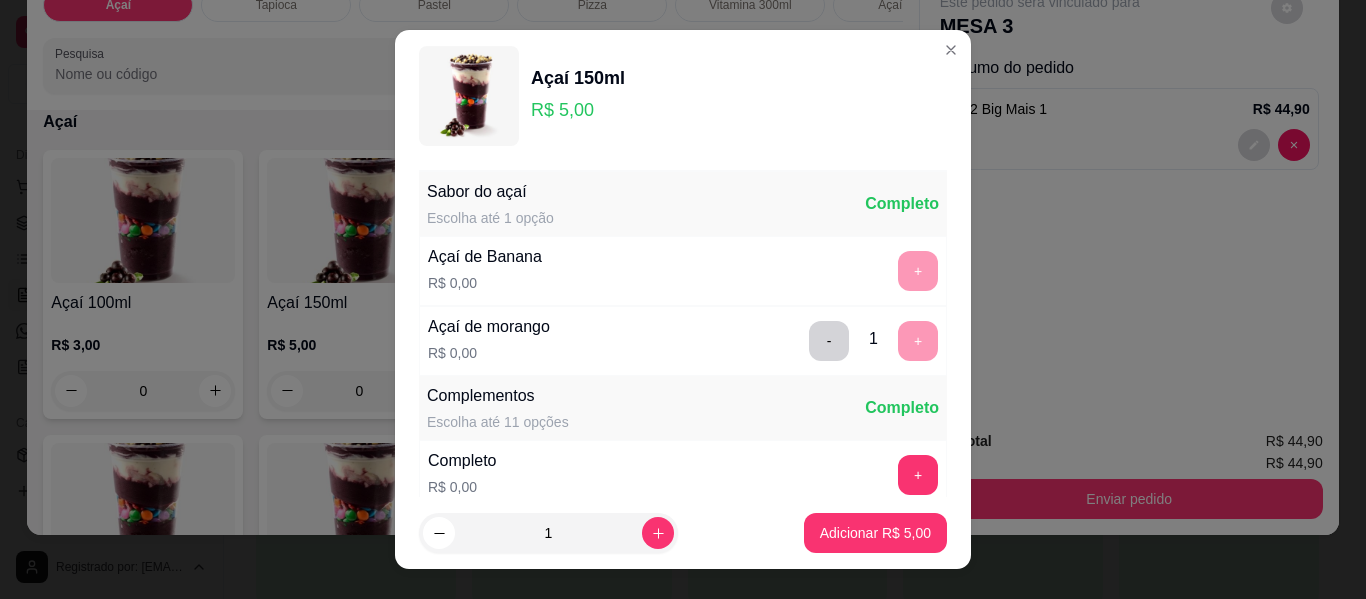 scroll, scrollTop: 34, scrollLeft: 0, axis: vertical 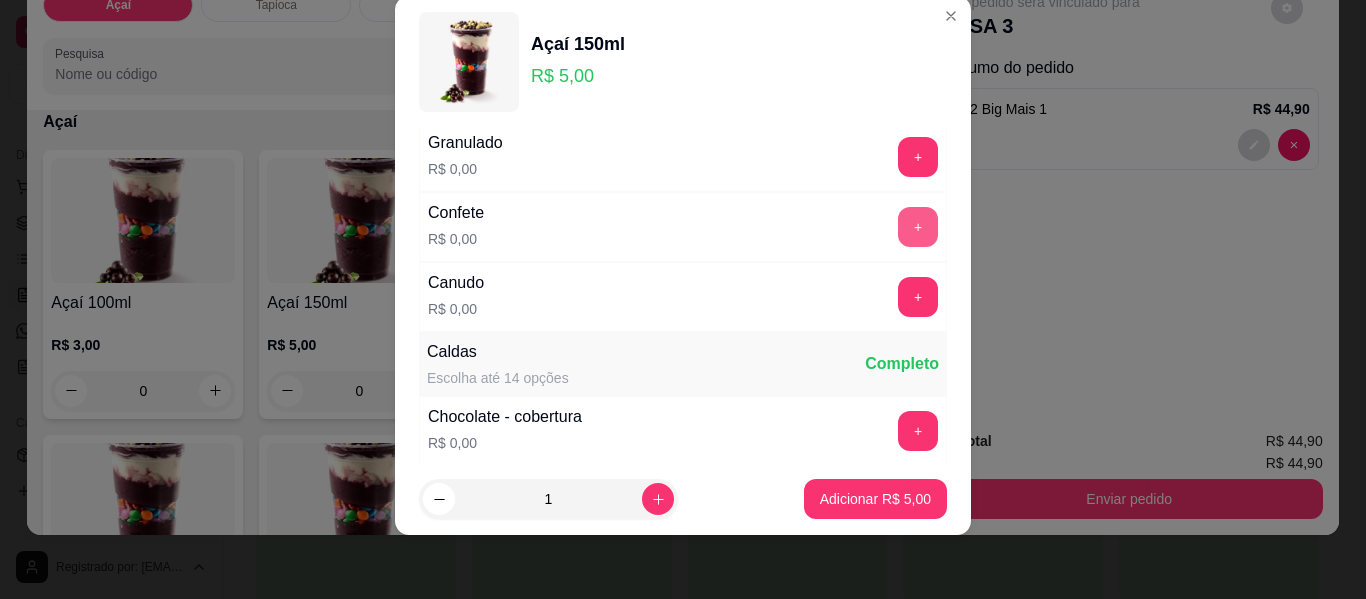 click on "+" at bounding box center (918, 227) 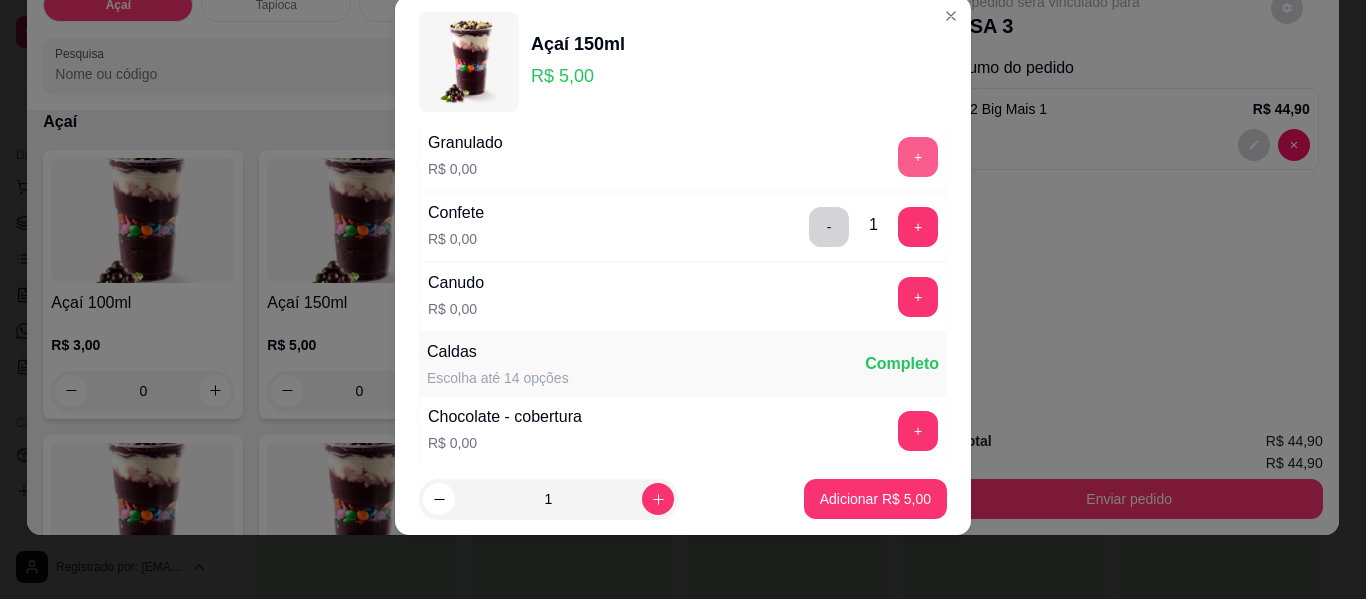 click on "+" at bounding box center [918, 157] 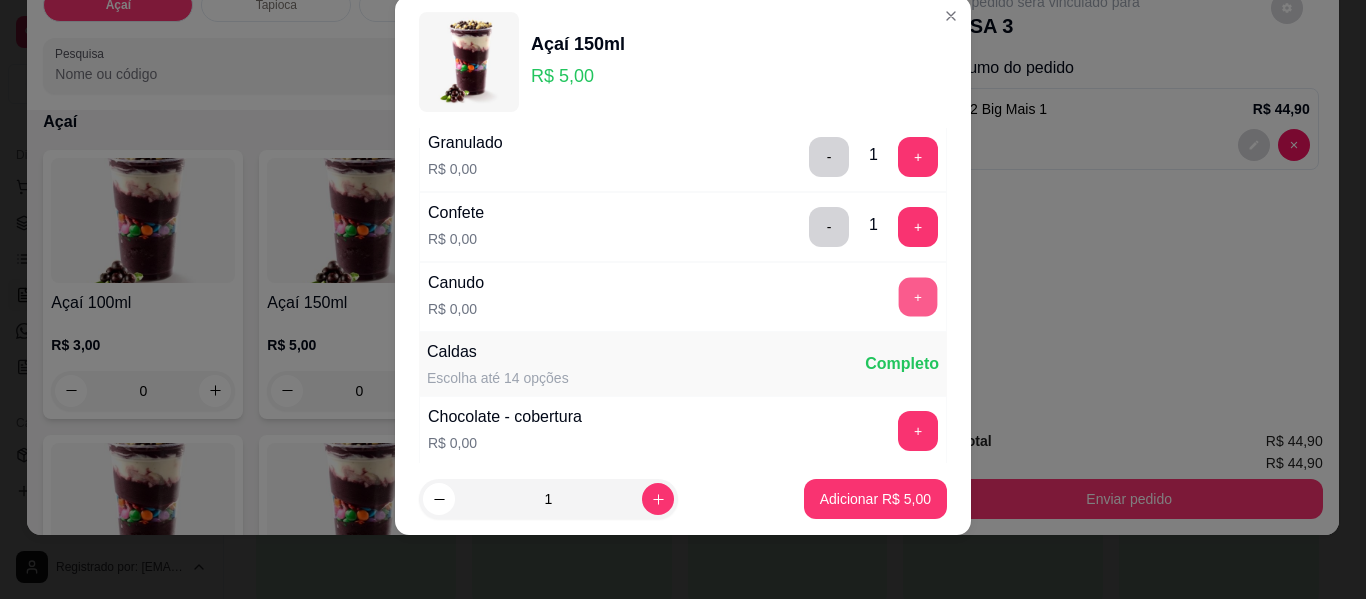 click on "+" at bounding box center [918, 297] 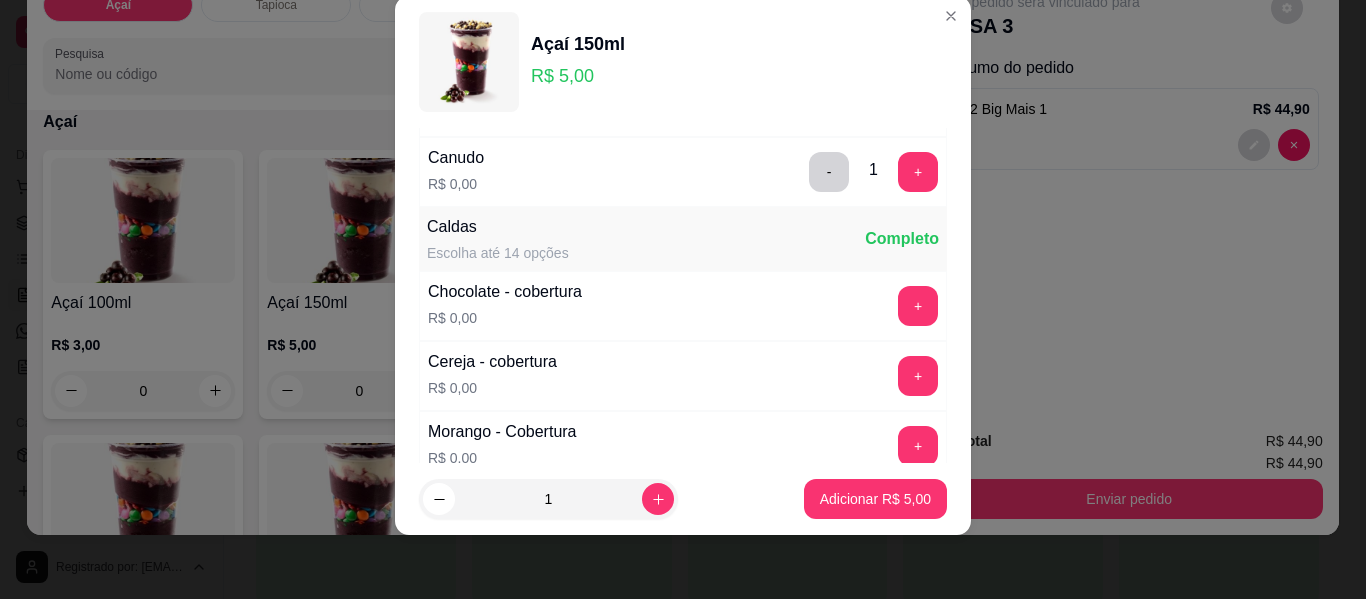 scroll, scrollTop: 1114, scrollLeft: 0, axis: vertical 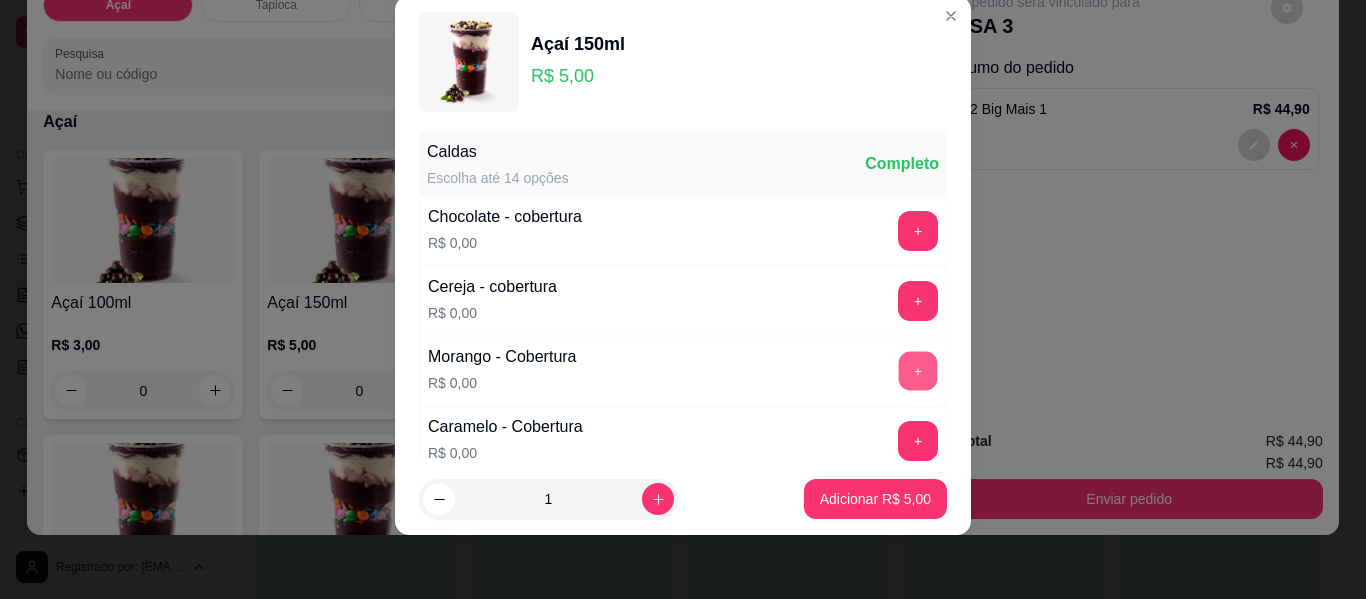 click on "+" at bounding box center [918, 371] 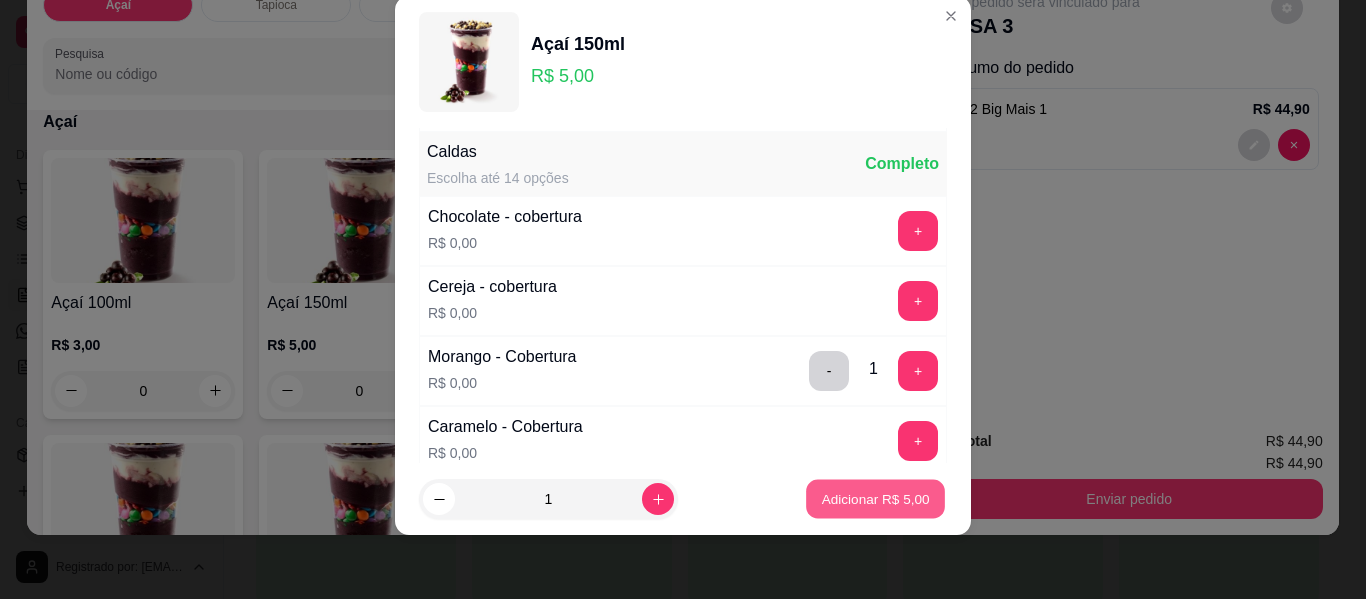 click on "Adicionar   R$ 5,00" at bounding box center [875, 498] 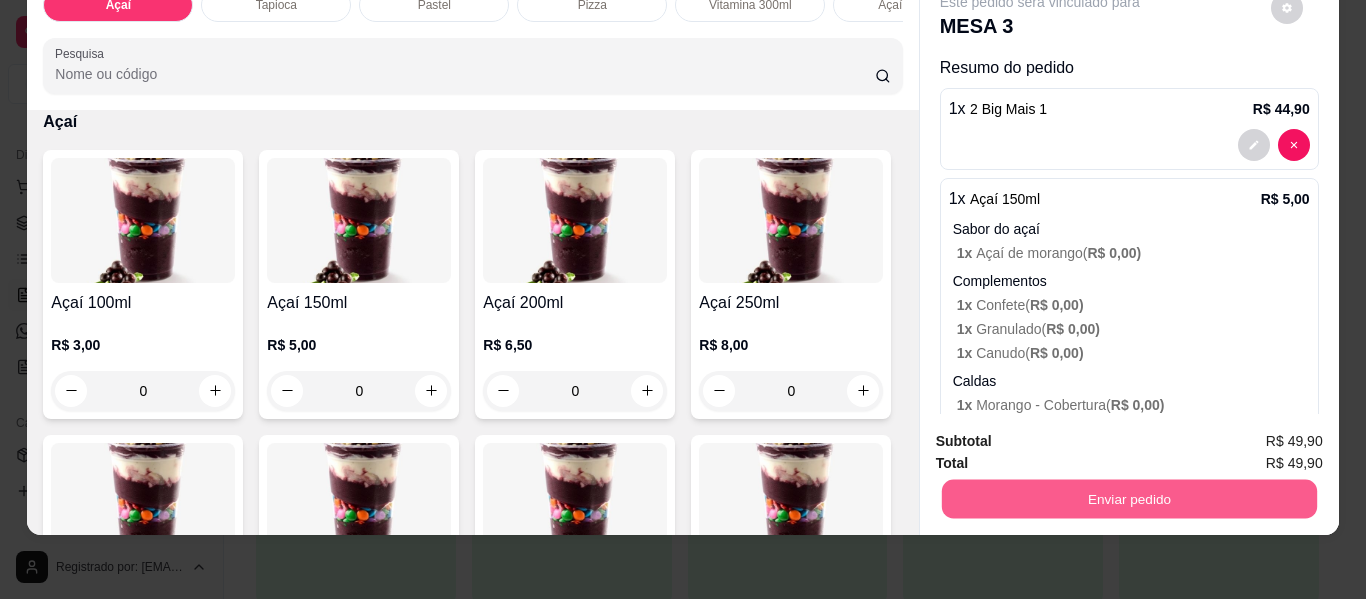 click on "Enviar pedido" at bounding box center (1128, 499) 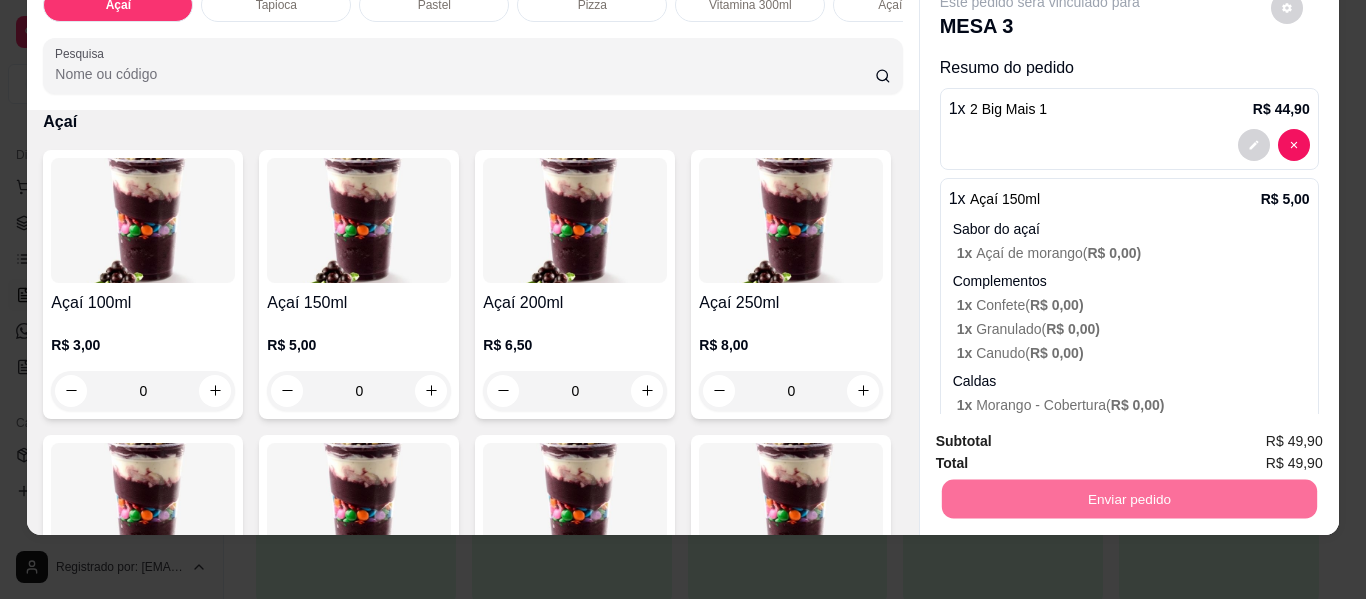 click on "Não registrar e enviar pedido" at bounding box center (1063, 434) 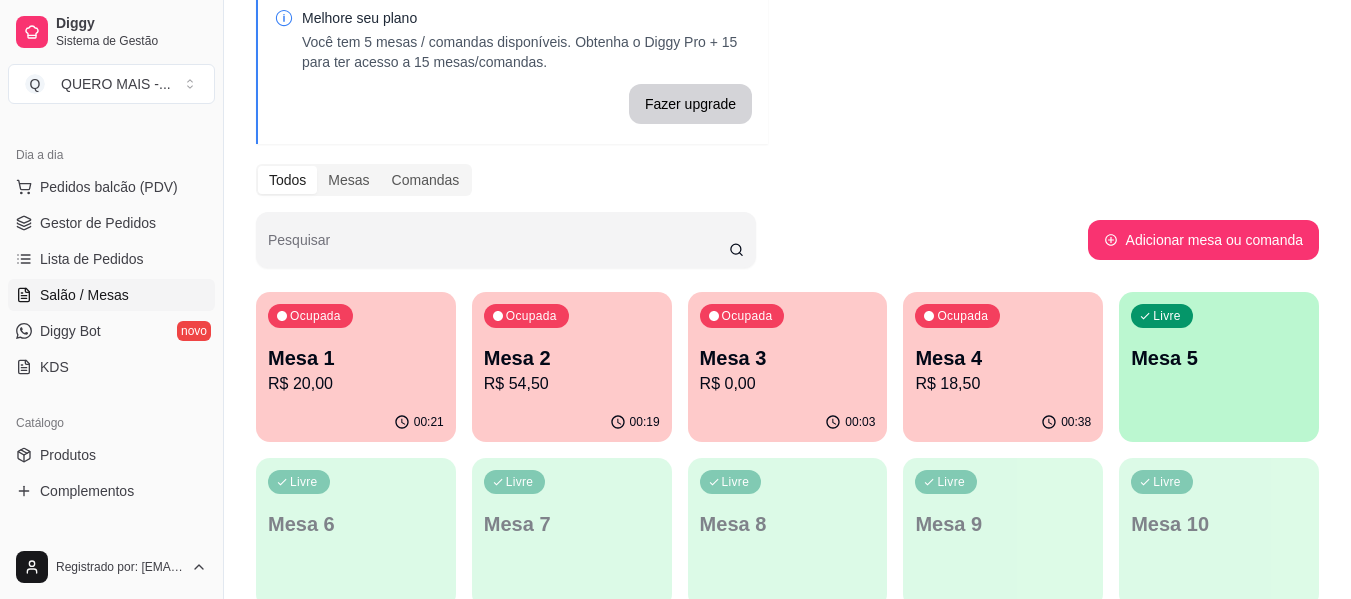 click on "R$ 20,00" at bounding box center (356, 384) 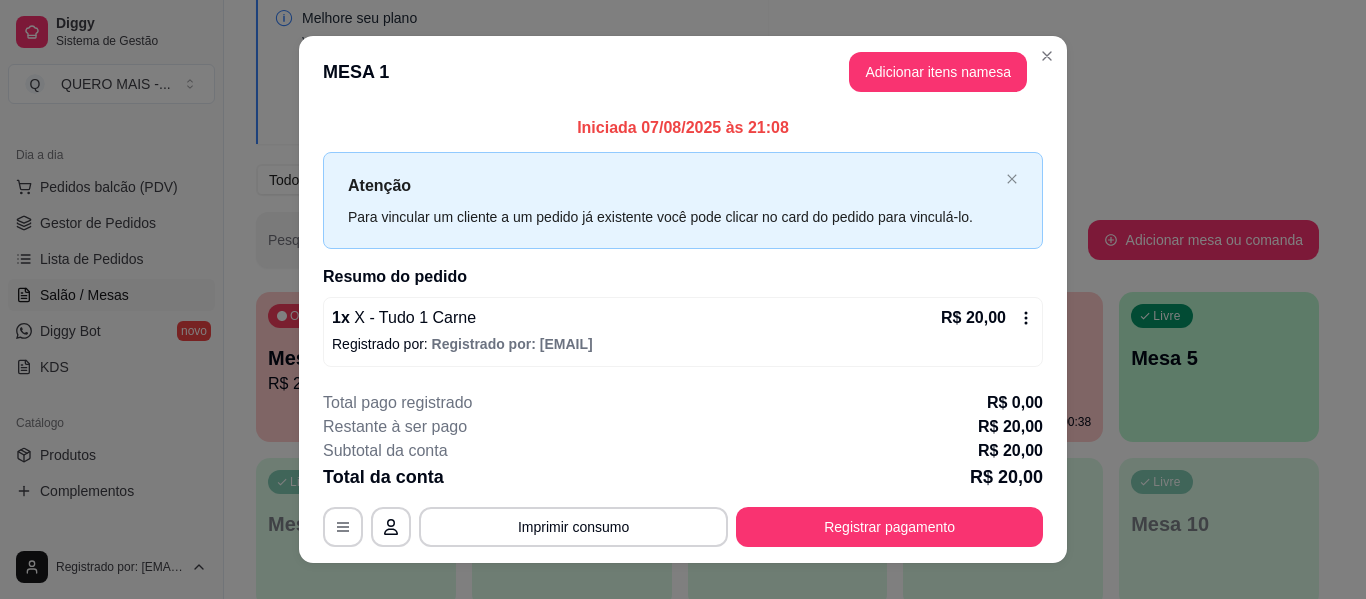 scroll, scrollTop: 28, scrollLeft: 0, axis: vertical 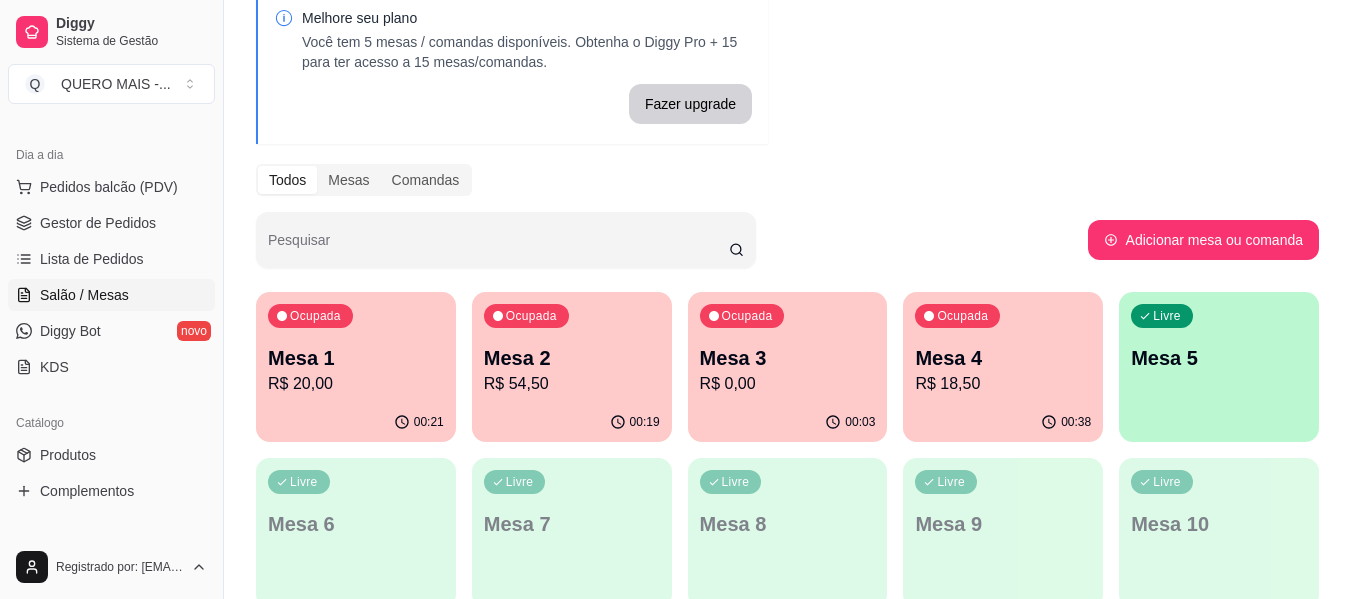 click on "Ocupada Mesa 2 R$ 54,50" at bounding box center [572, 347] 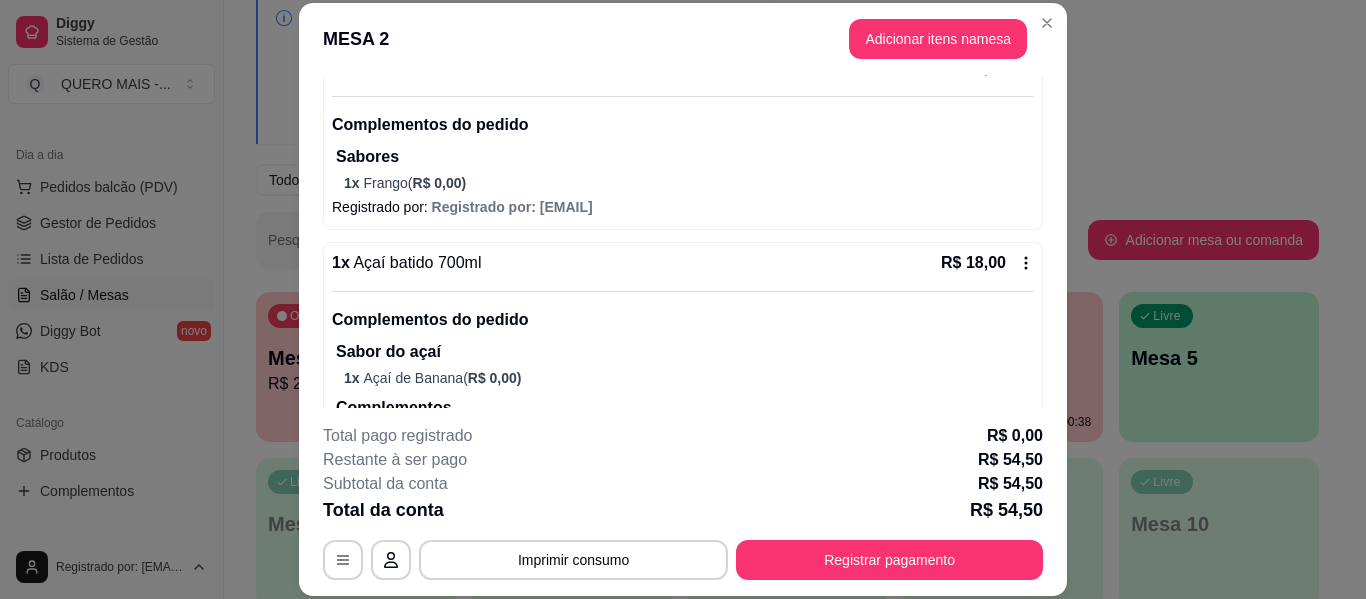 scroll, scrollTop: 300, scrollLeft: 0, axis: vertical 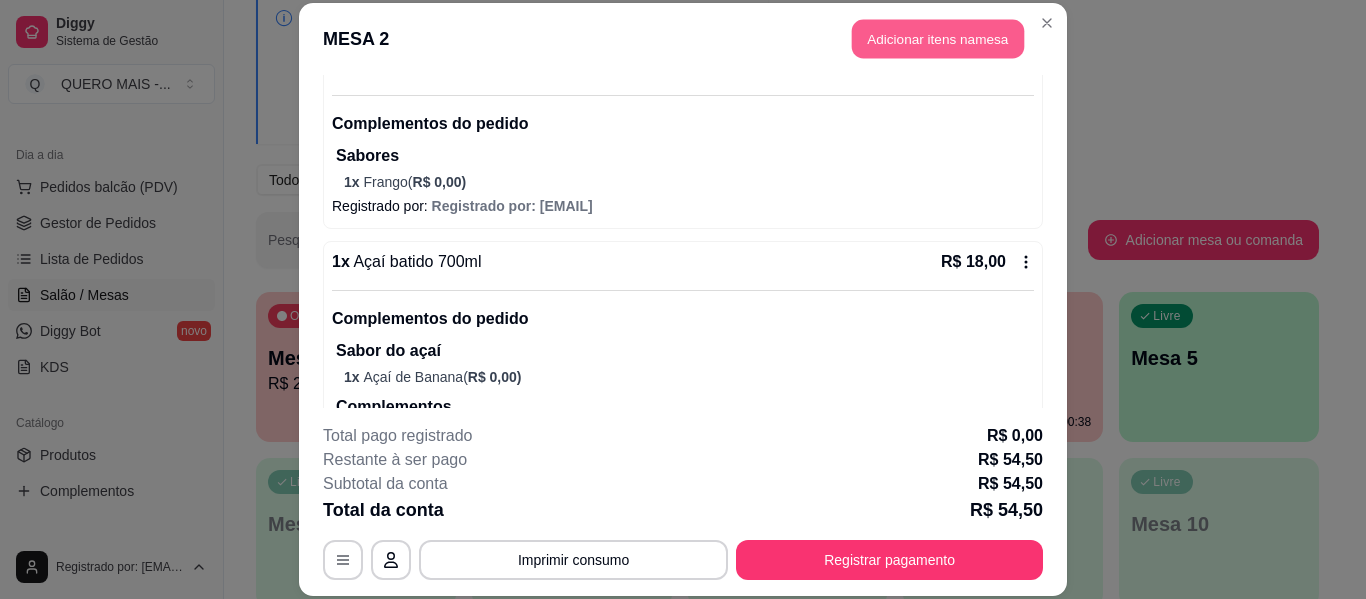 click on "Adicionar itens na  mesa" at bounding box center [938, 39] 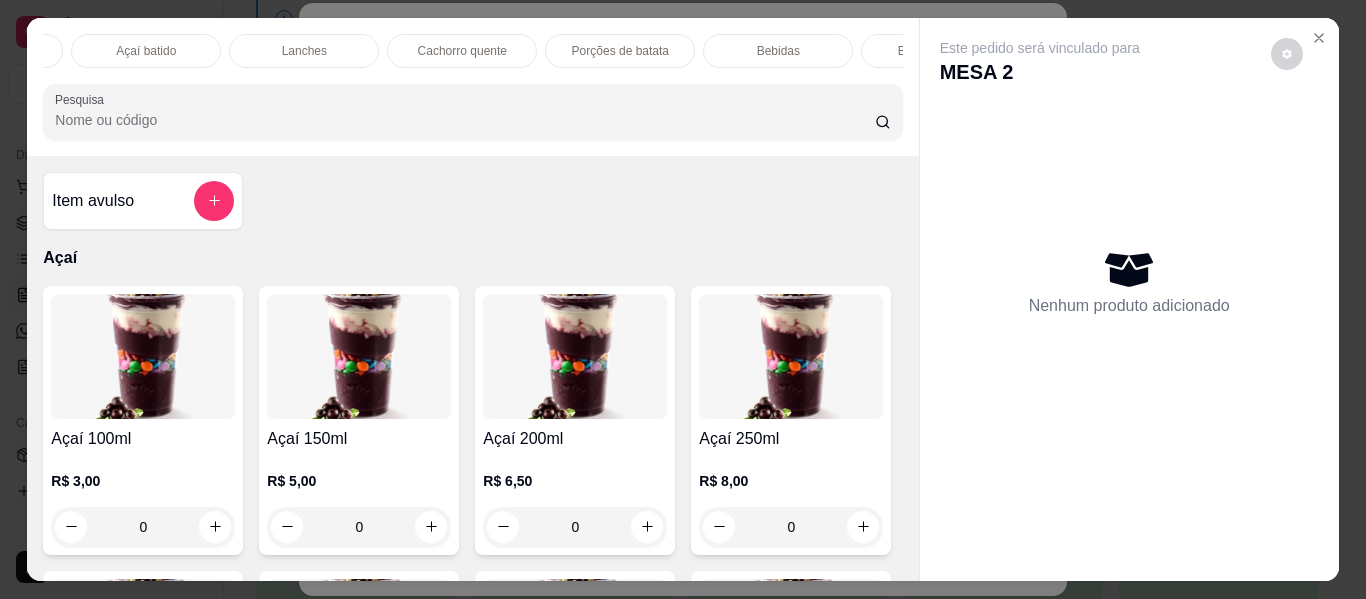 scroll, scrollTop: 0, scrollLeft: 778, axis: horizontal 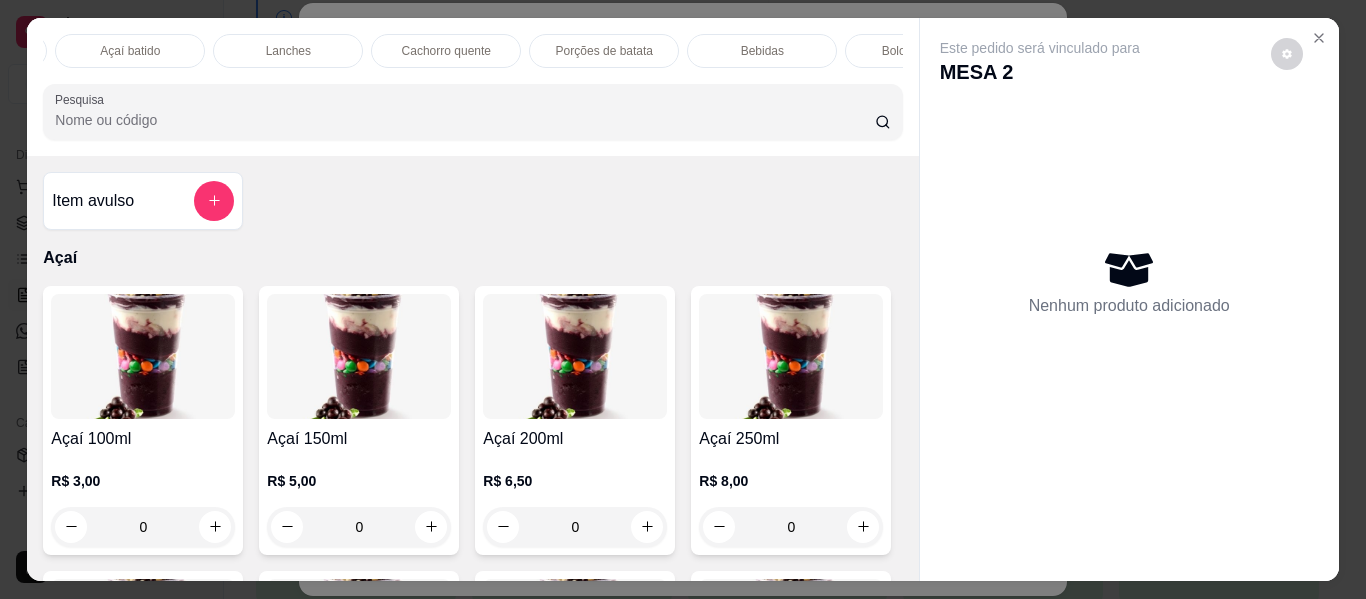 click on "Bebidas" at bounding box center [762, 51] 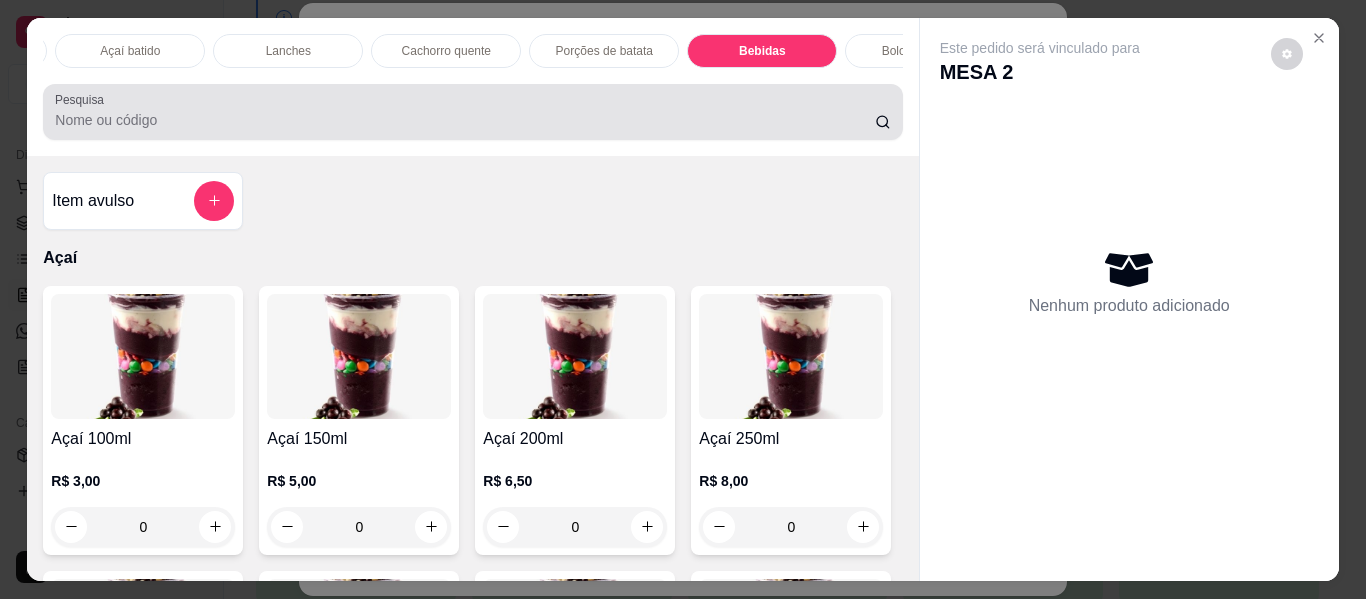 scroll, scrollTop: 5391, scrollLeft: 0, axis: vertical 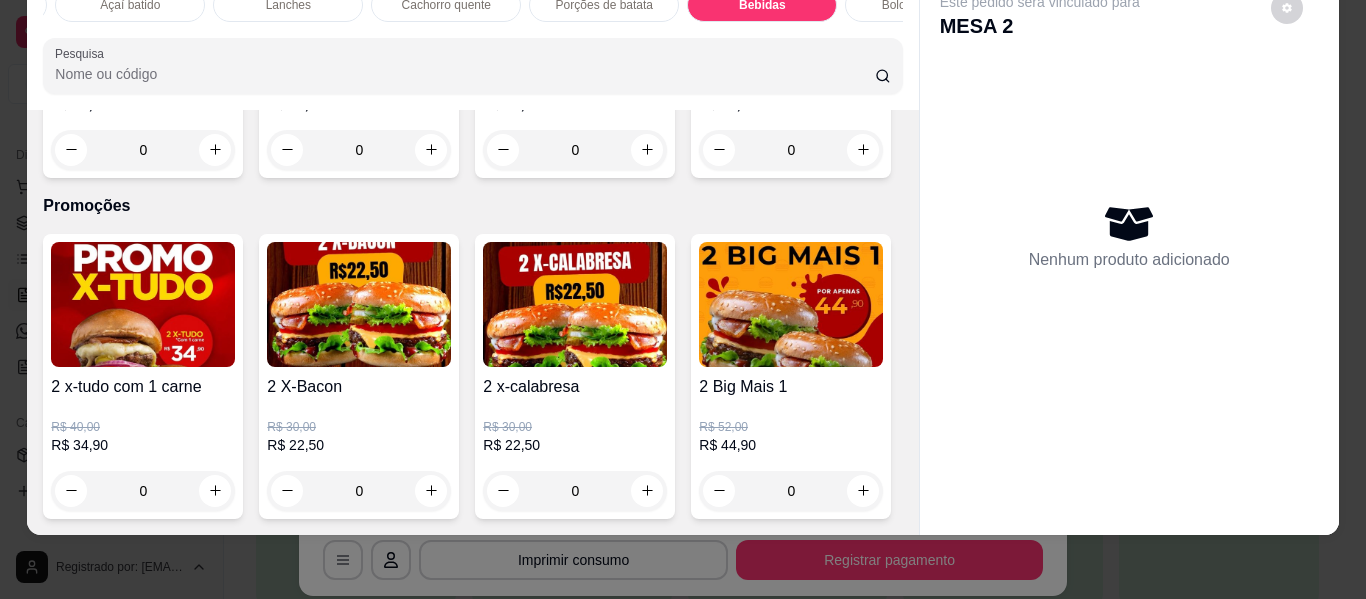 click at bounding box center [863, -1095] 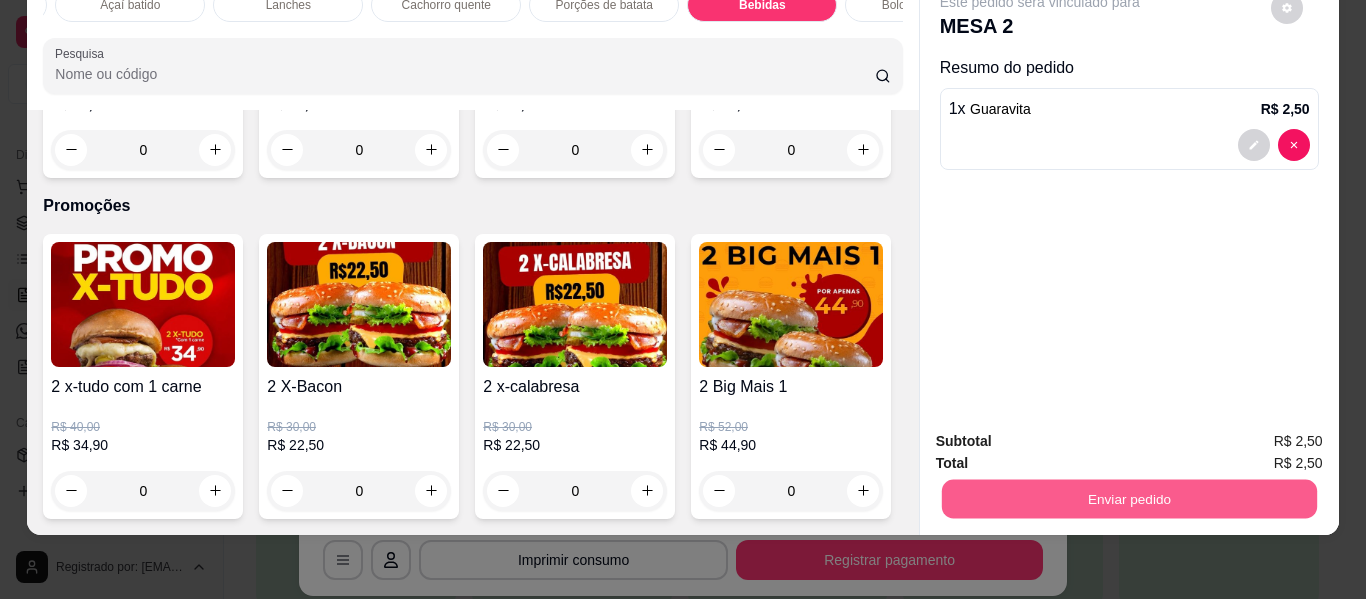 click on "Enviar pedido" at bounding box center [1128, 499] 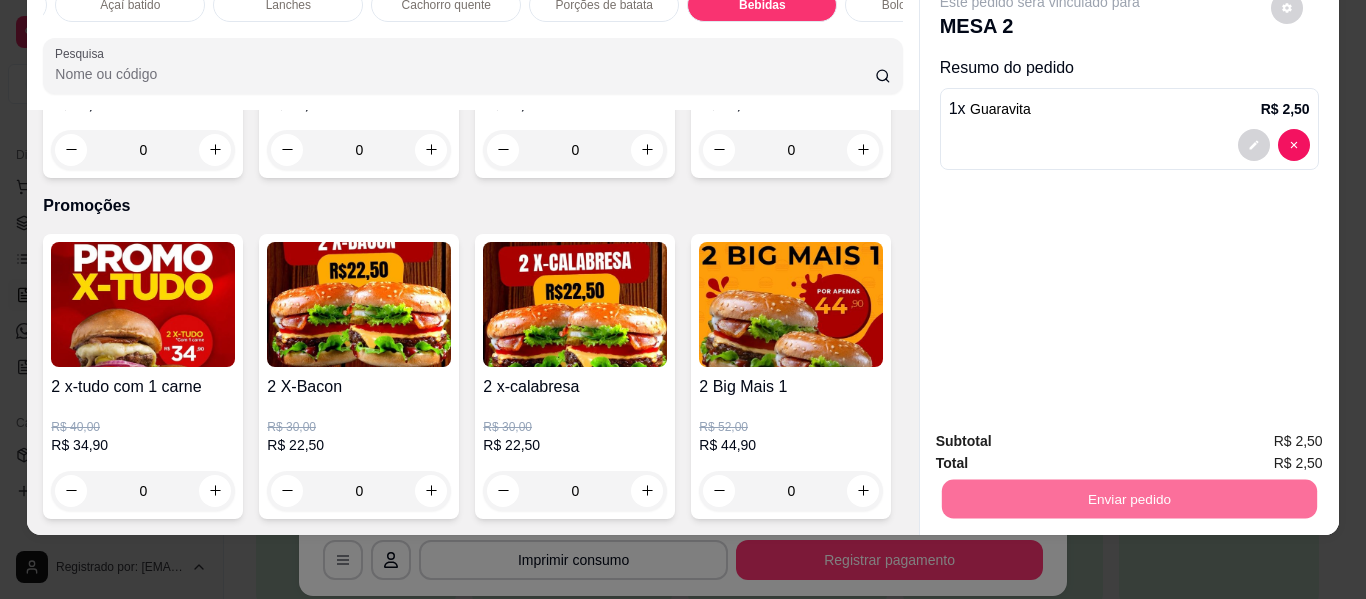 click on "Não registrar e enviar pedido" at bounding box center (1063, 433) 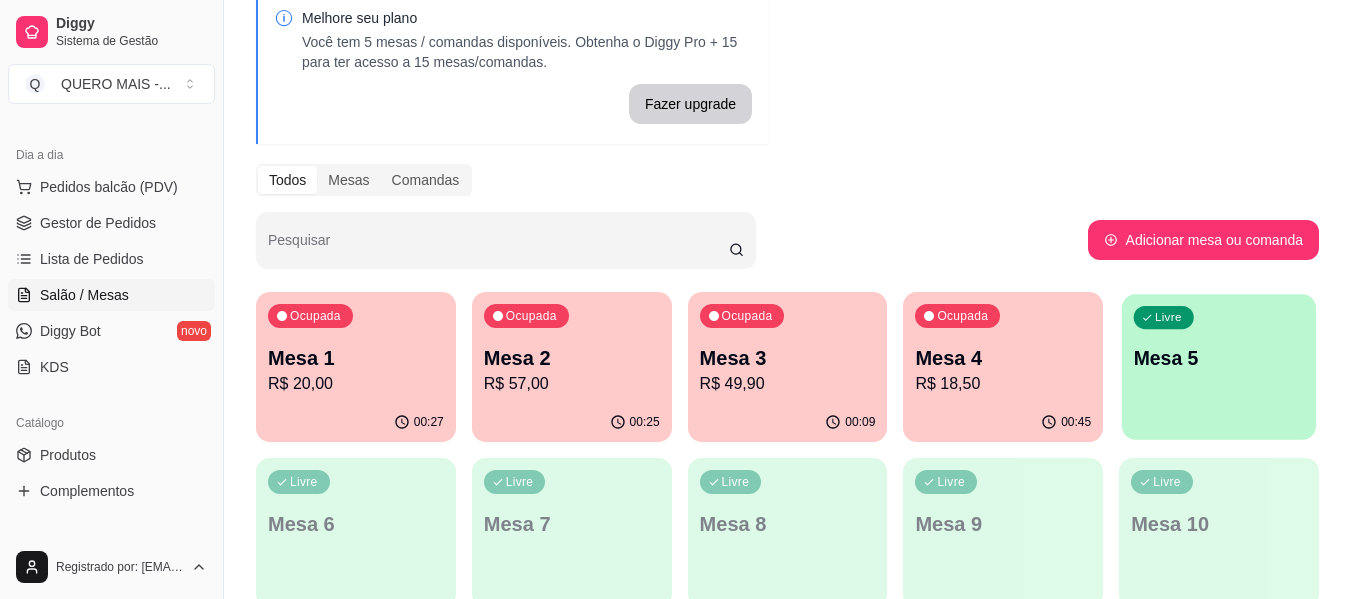 click on "Livre Mesa 5" at bounding box center (1219, 355) 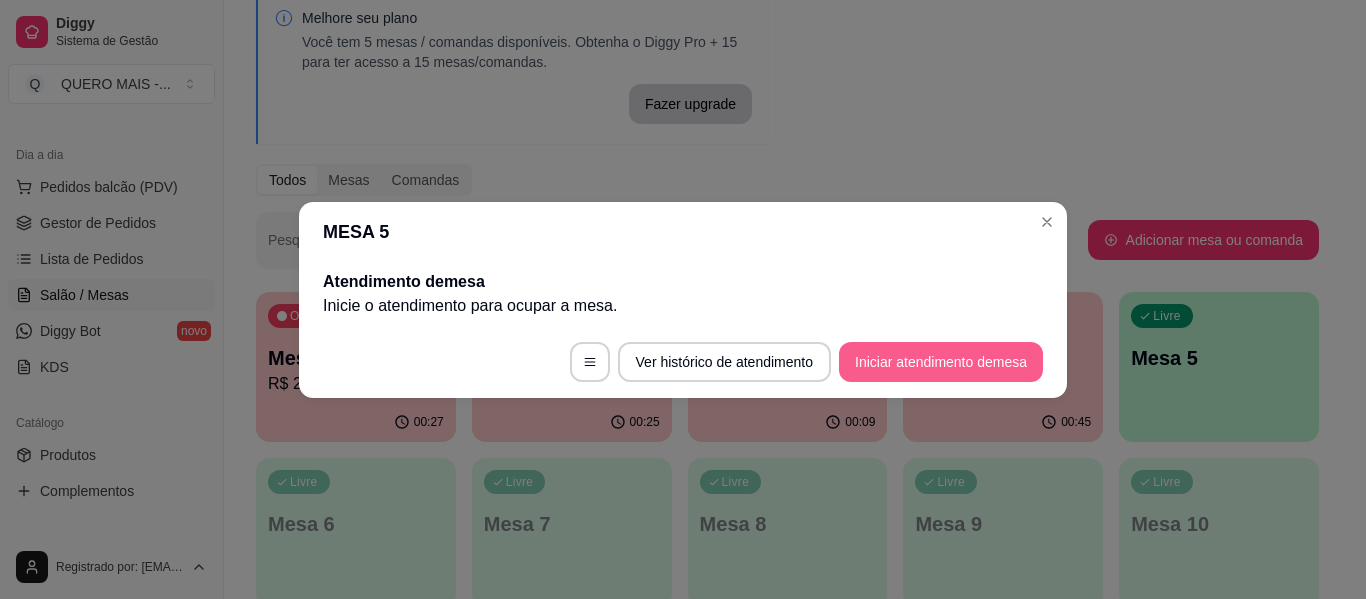 click on "Iniciar atendimento de  mesa" at bounding box center [941, 362] 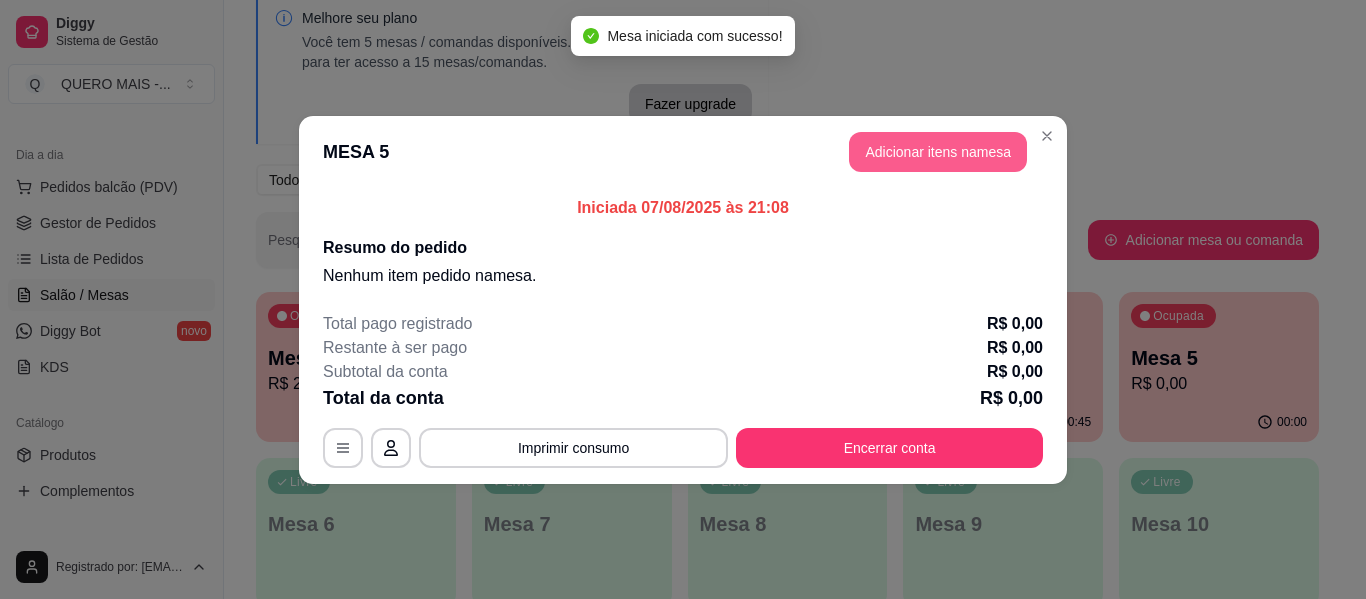 click on "Adicionar itens na  mesa" at bounding box center [938, 152] 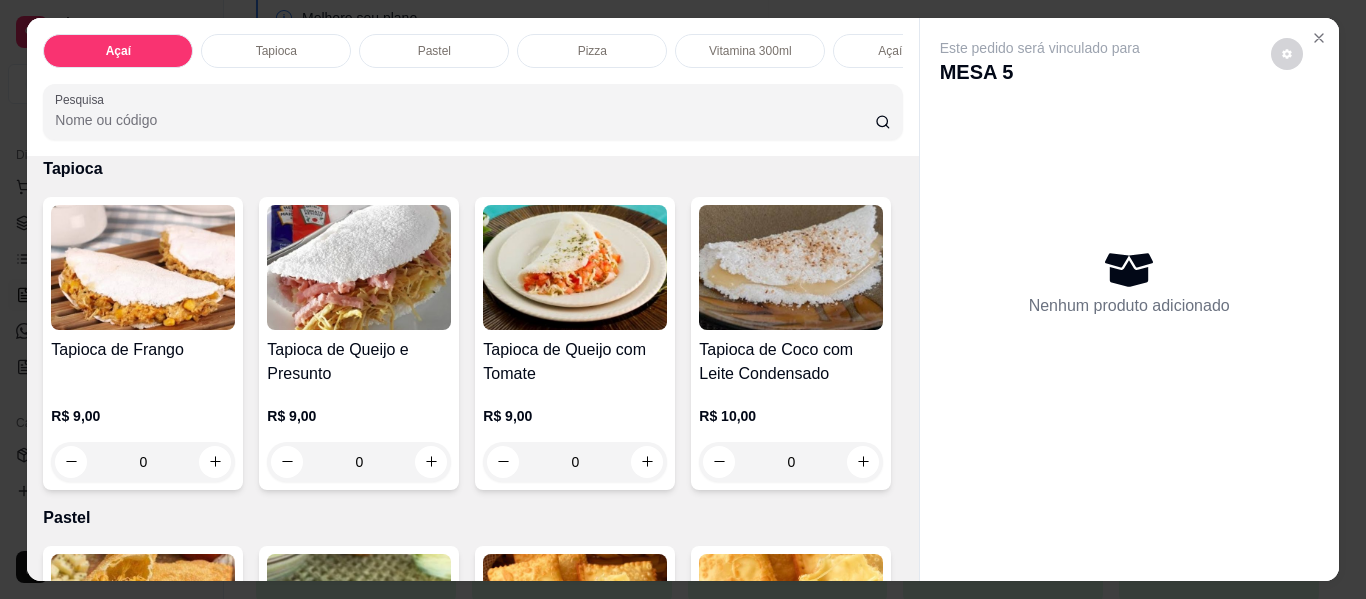 scroll, scrollTop: 700, scrollLeft: 0, axis: vertical 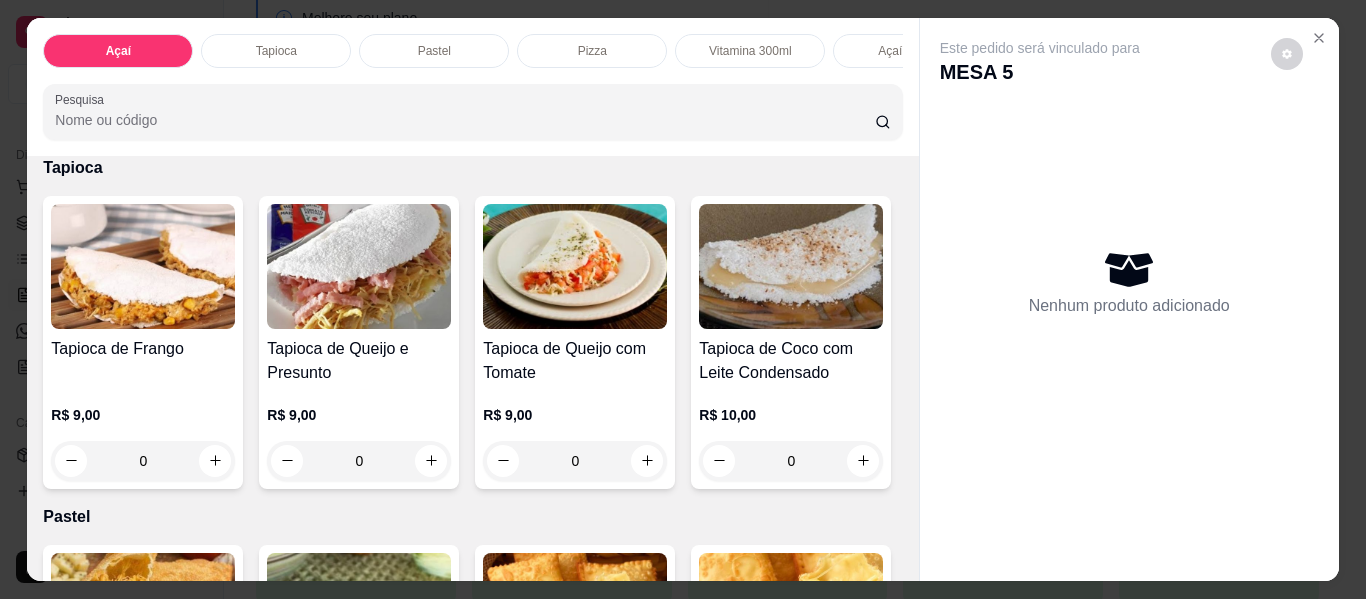 click on "0" at bounding box center [791, 112] 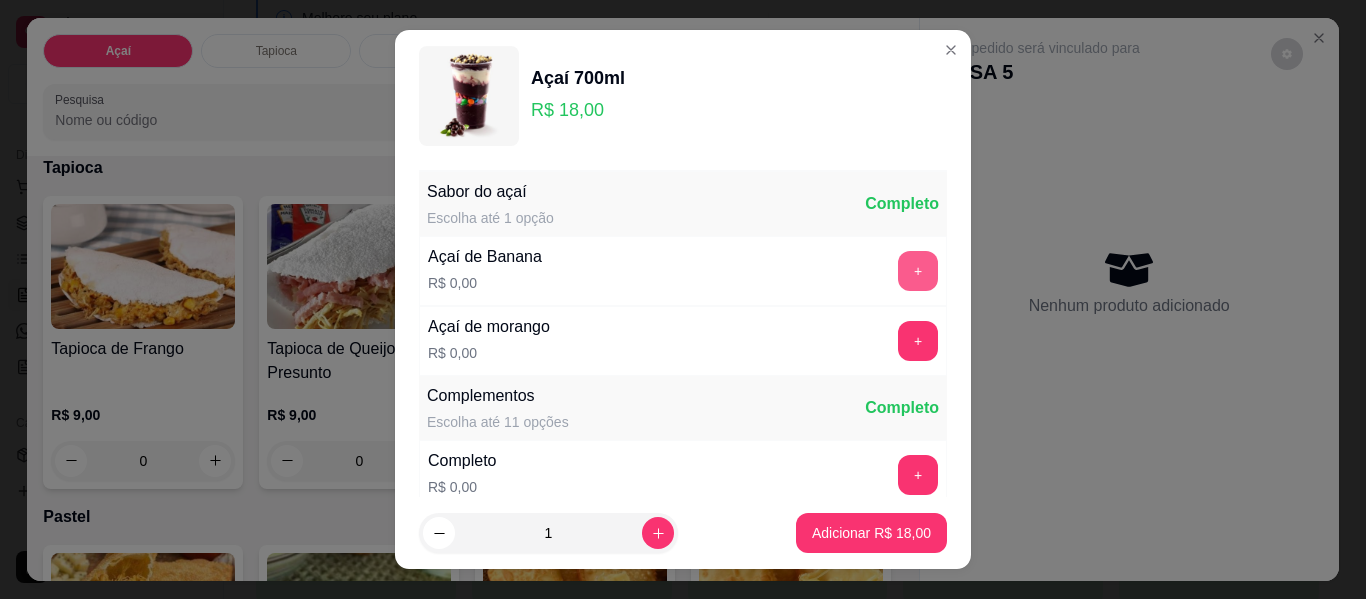 click on "+" at bounding box center (918, 271) 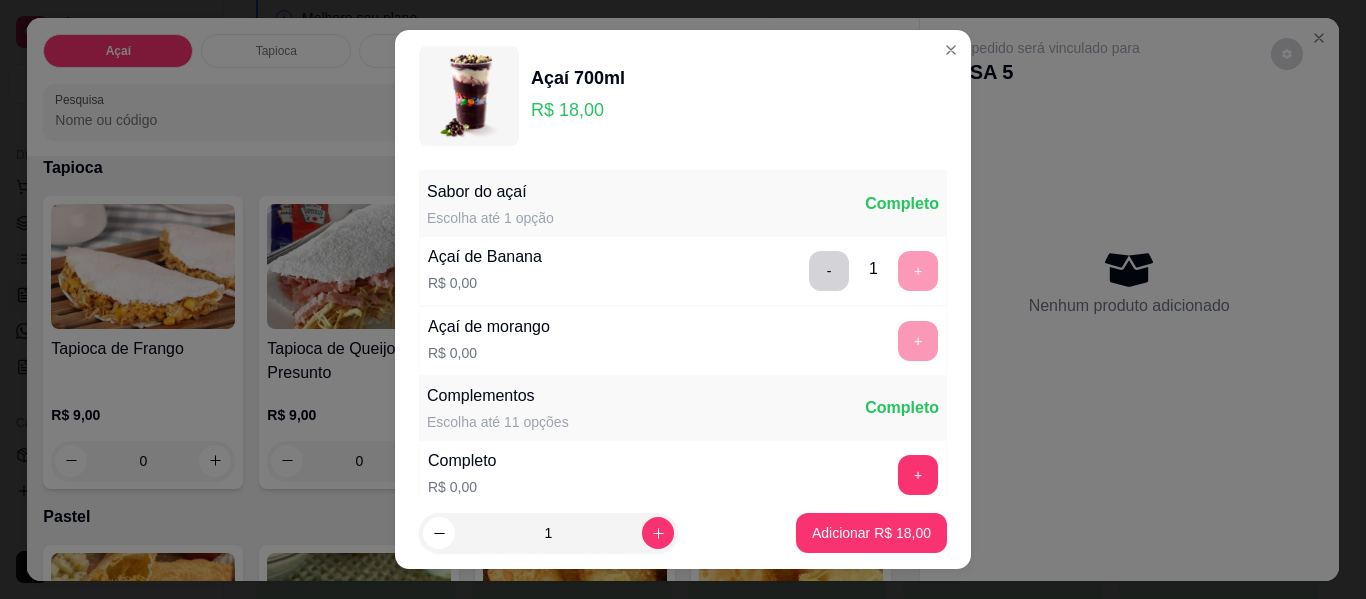 scroll, scrollTop: 33, scrollLeft: 0, axis: vertical 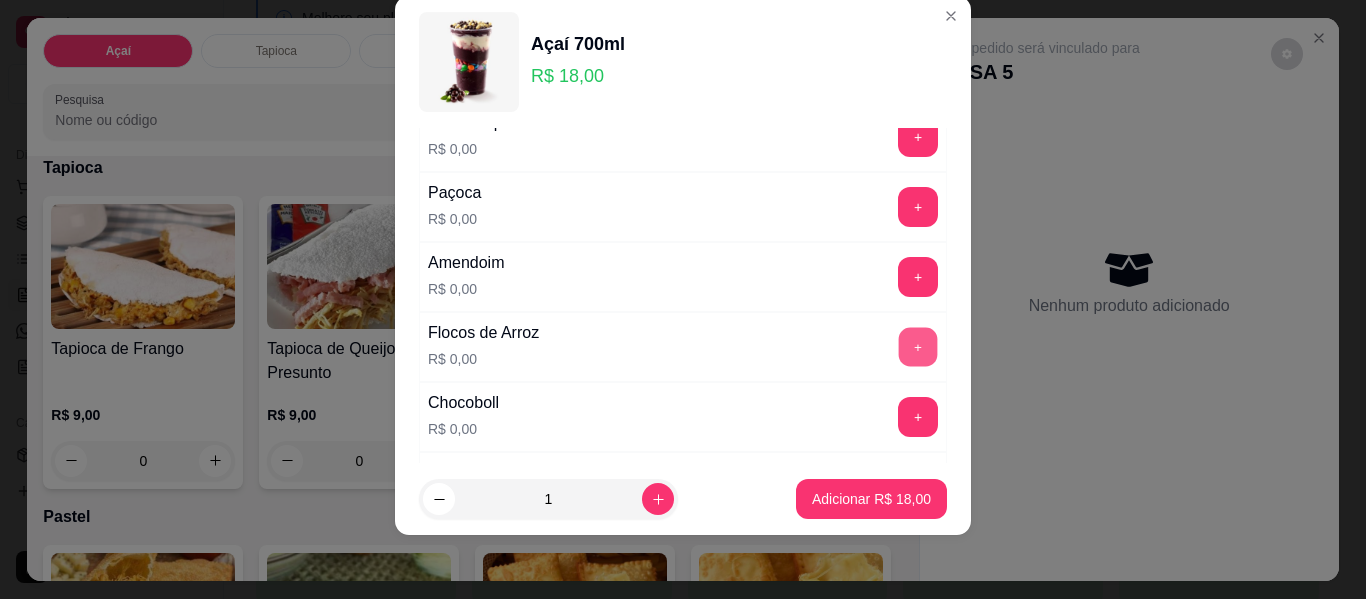 click on "+" at bounding box center [918, 347] 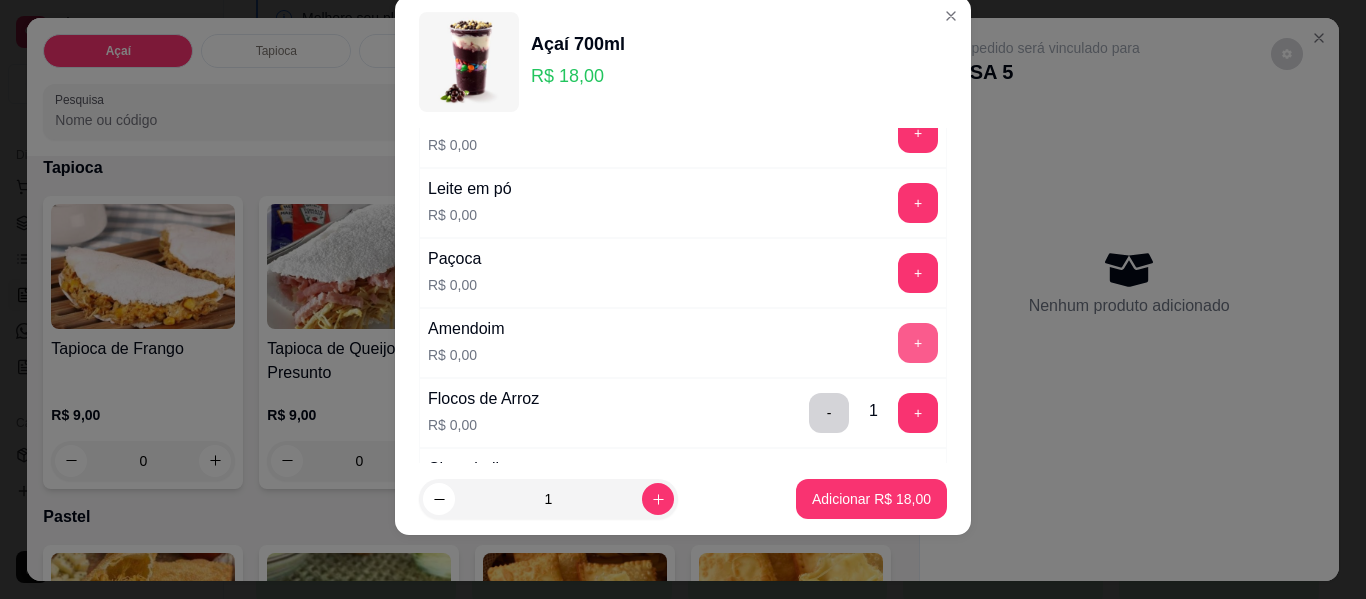 scroll, scrollTop: 414, scrollLeft: 0, axis: vertical 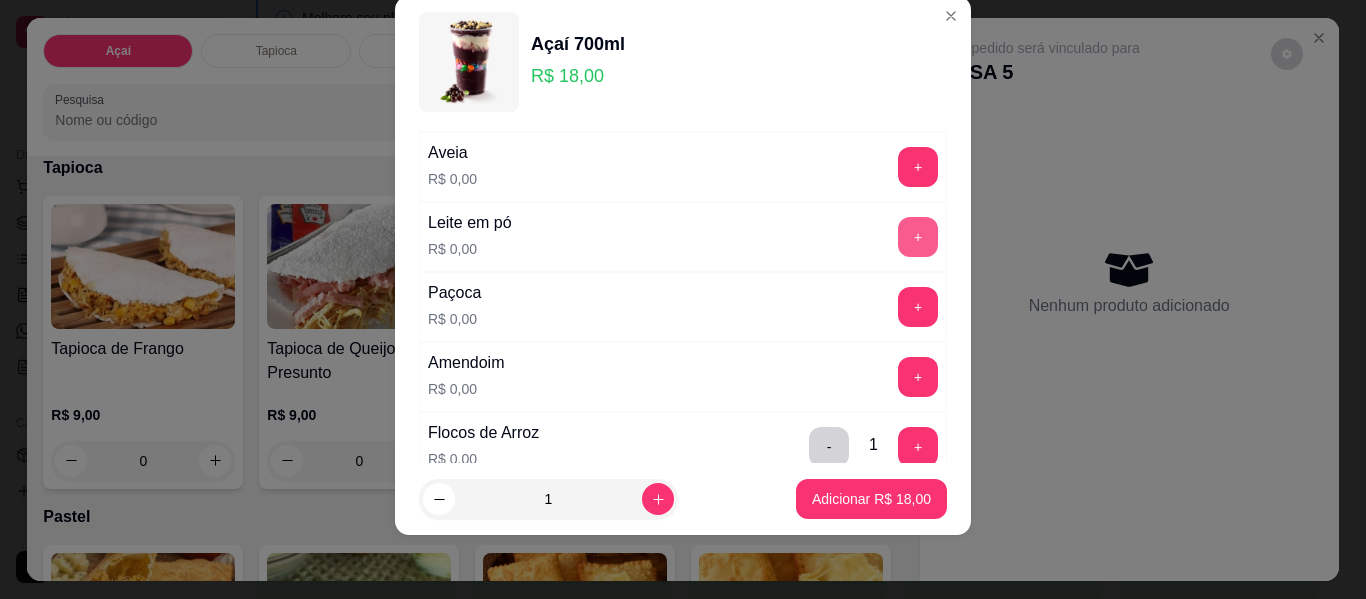 click on "+" at bounding box center [918, 237] 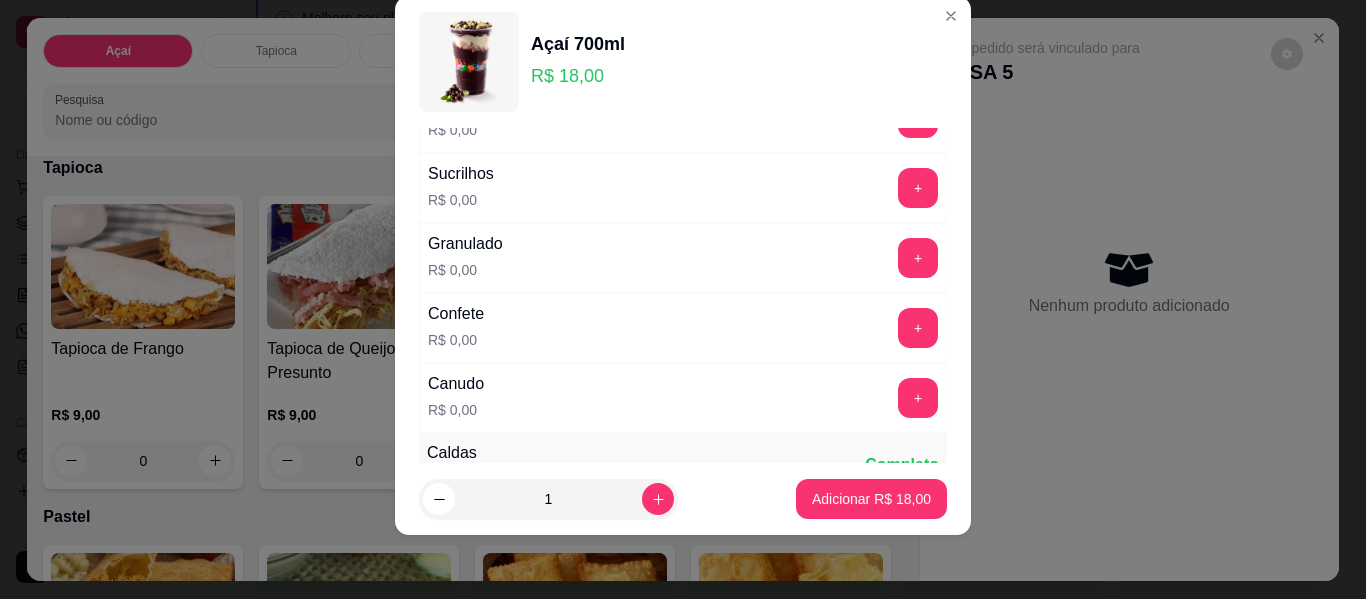 scroll, scrollTop: 814, scrollLeft: 0, axis: vertical 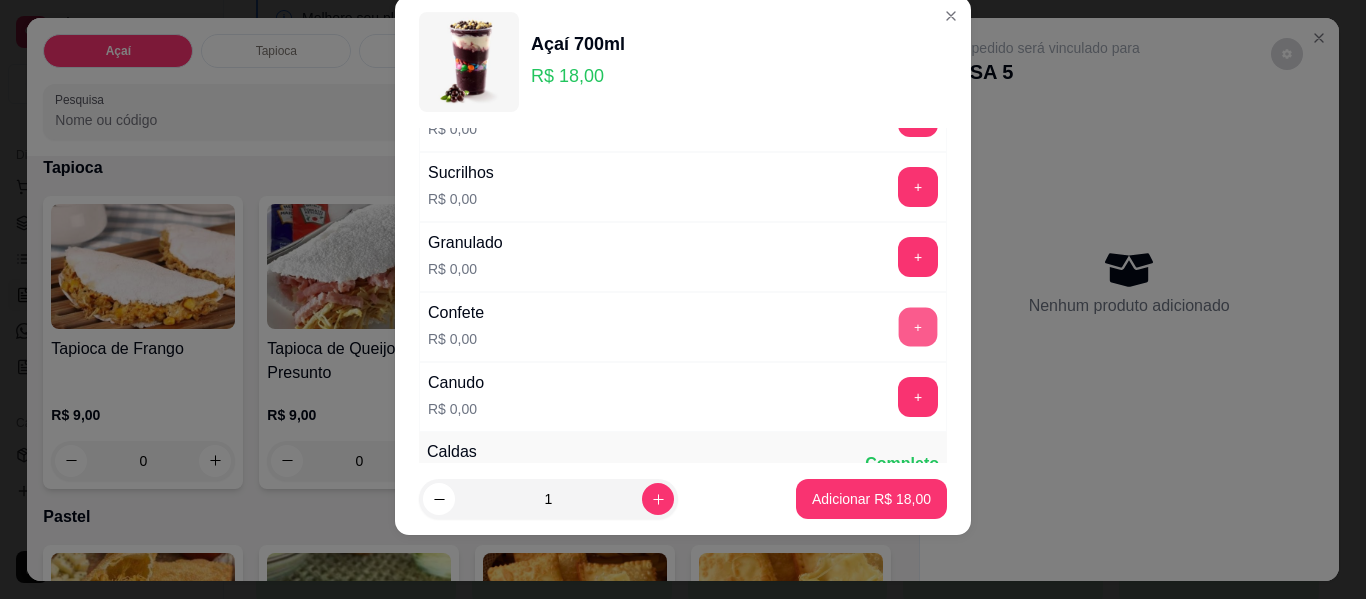 click on "+" at bounding box center (918, 327) 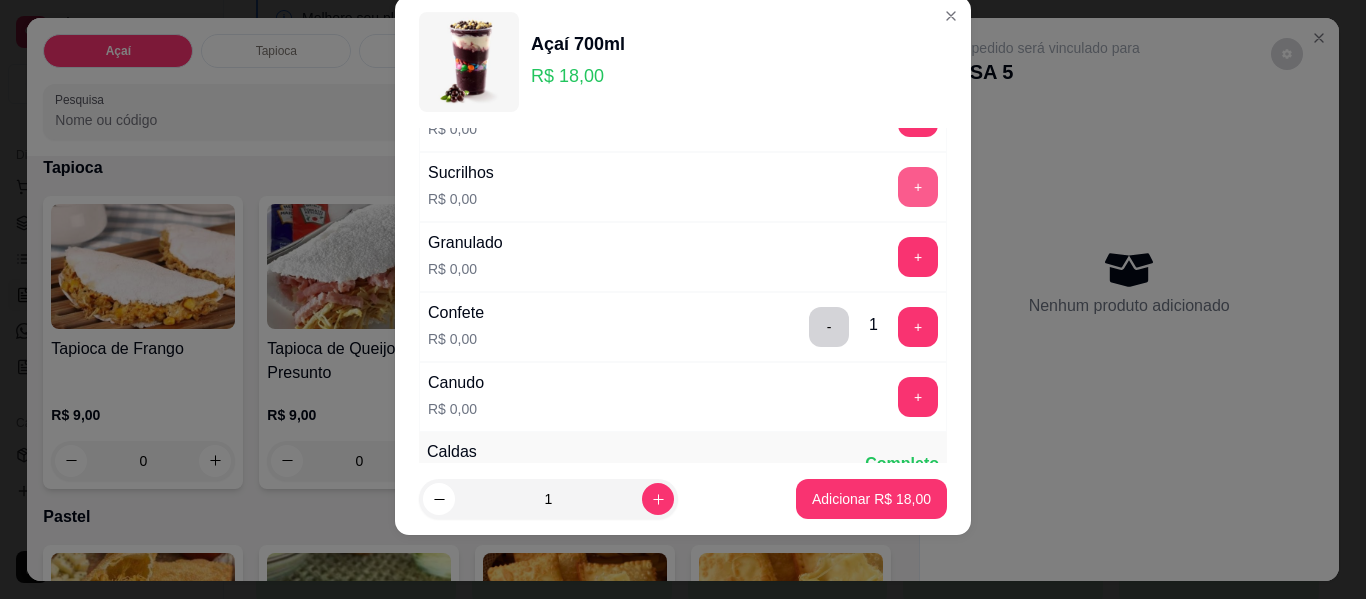 click on "+" at bounding box center (918, 187) 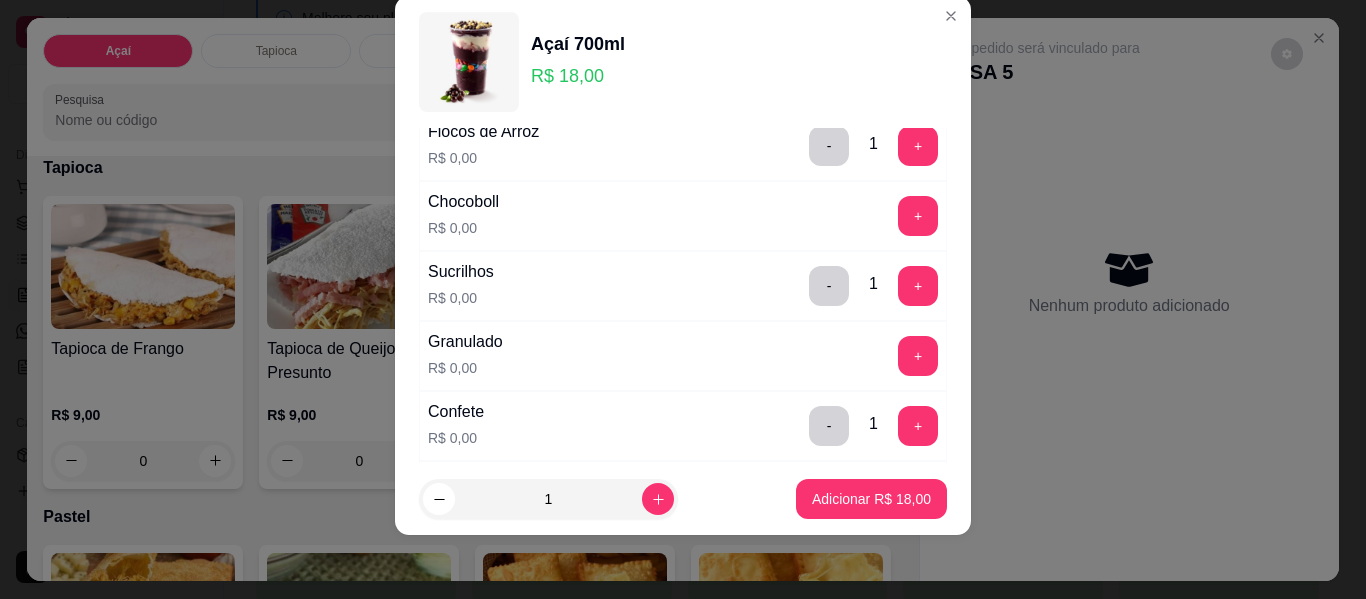 scroll, scrollTop: 714, scrollLeft: 0, axis: vertical 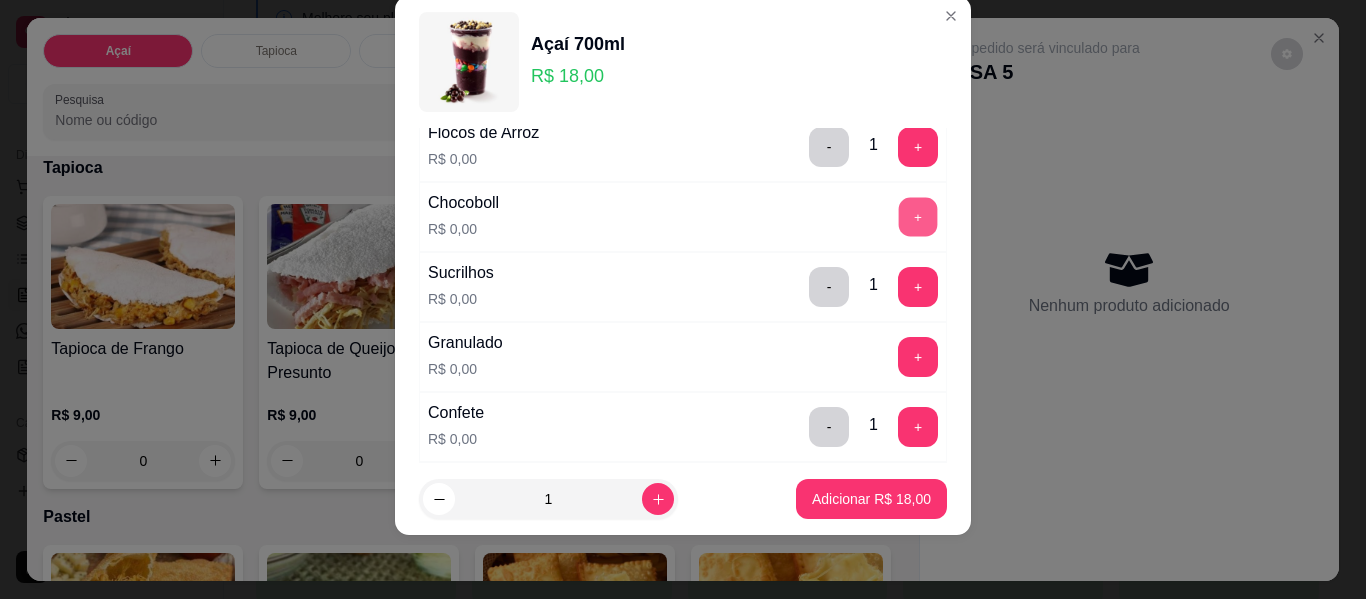 click on "+" at bounding box center [918, 217] 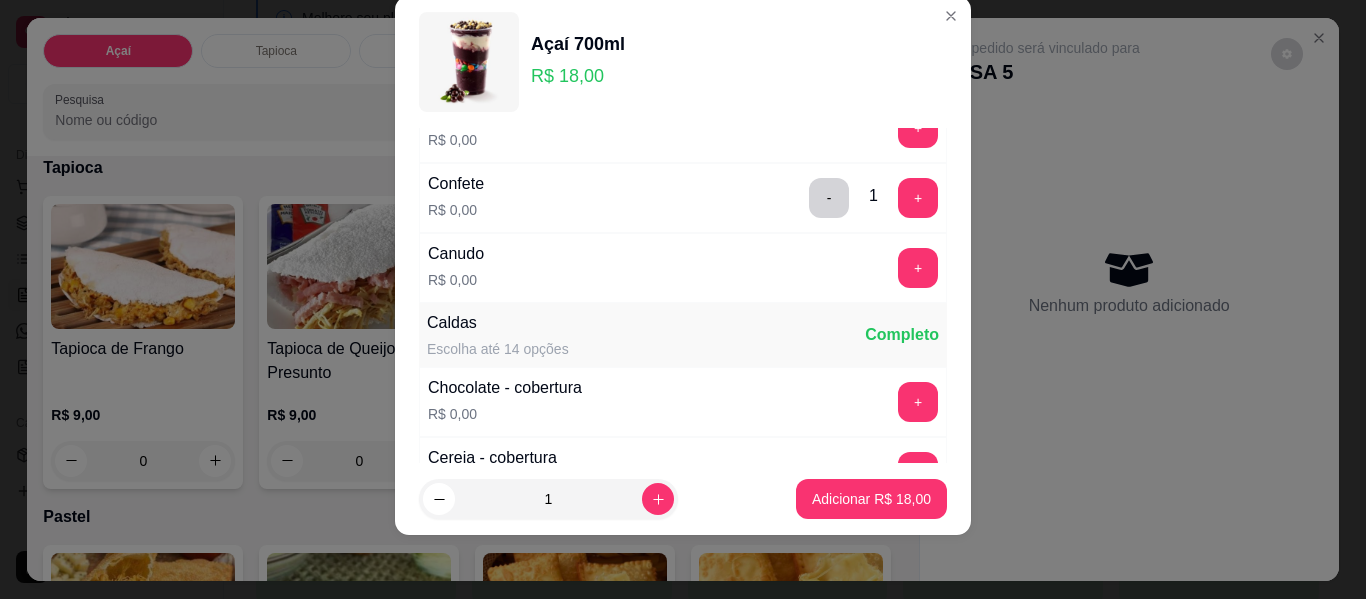 scroll, scrollTop: 1014, scrollLeft: 0, axis: vertical 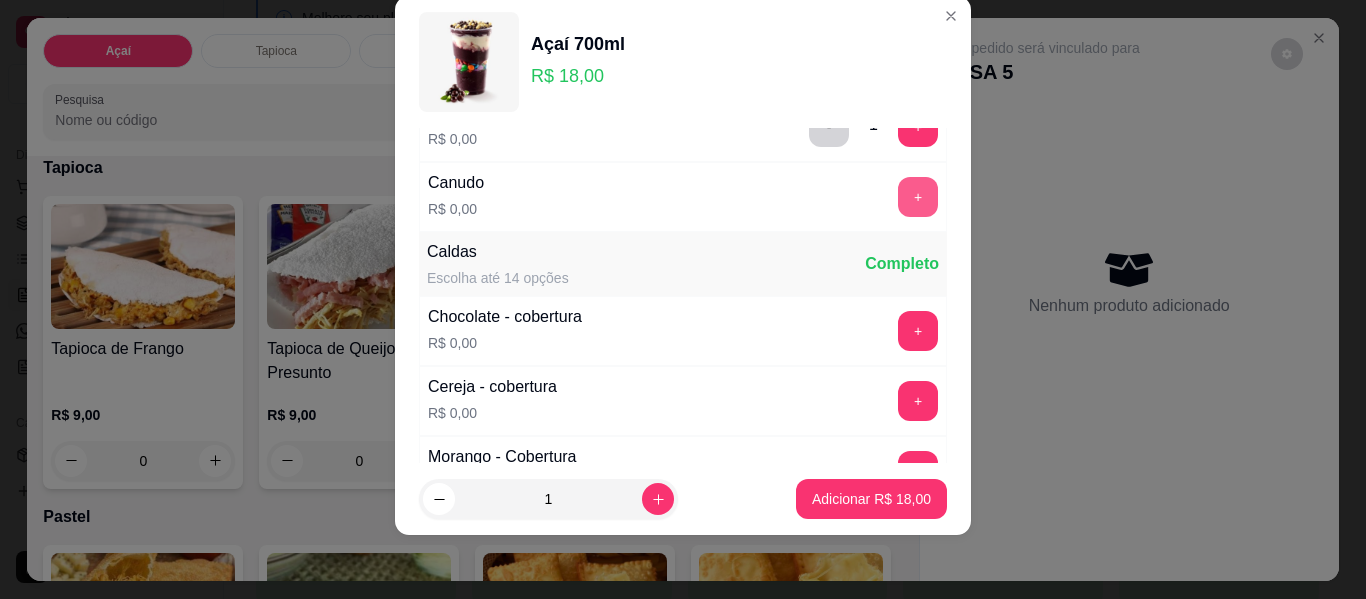 click on "+" at bounding box center [918, 197] 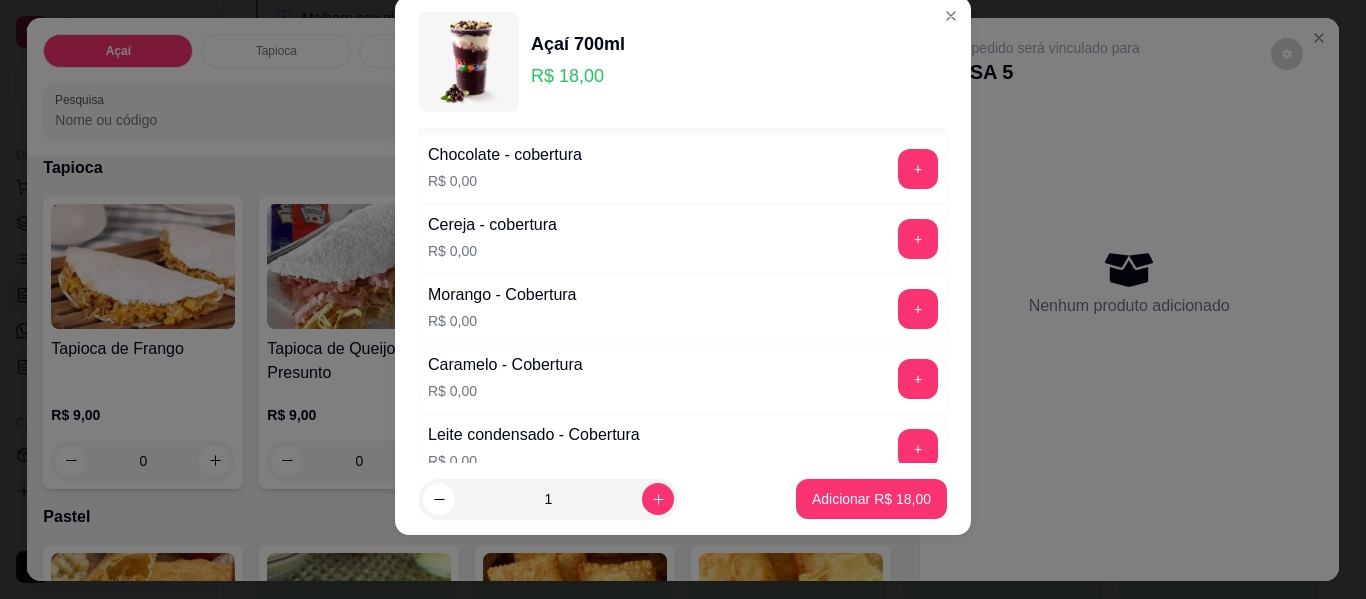 scroll, scrollTop: 1214, scrollLeft: 0, axis: vertical 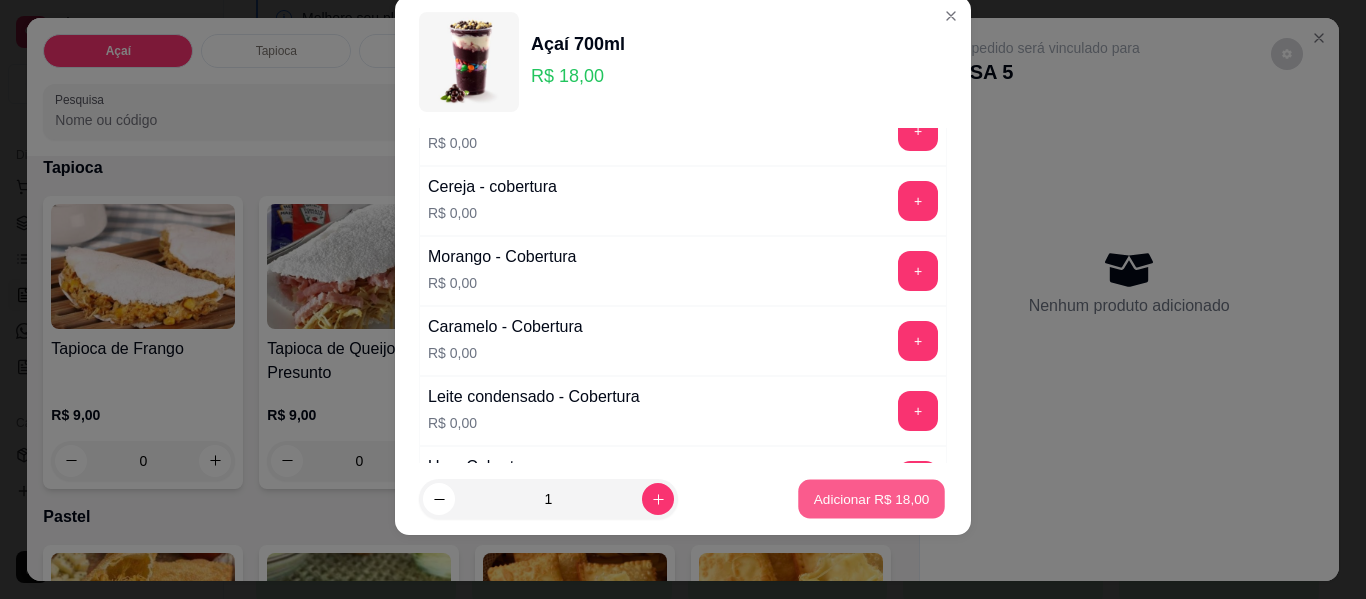 click on "Adicionar   R$ 18,00" at bounding box center (872, 498) 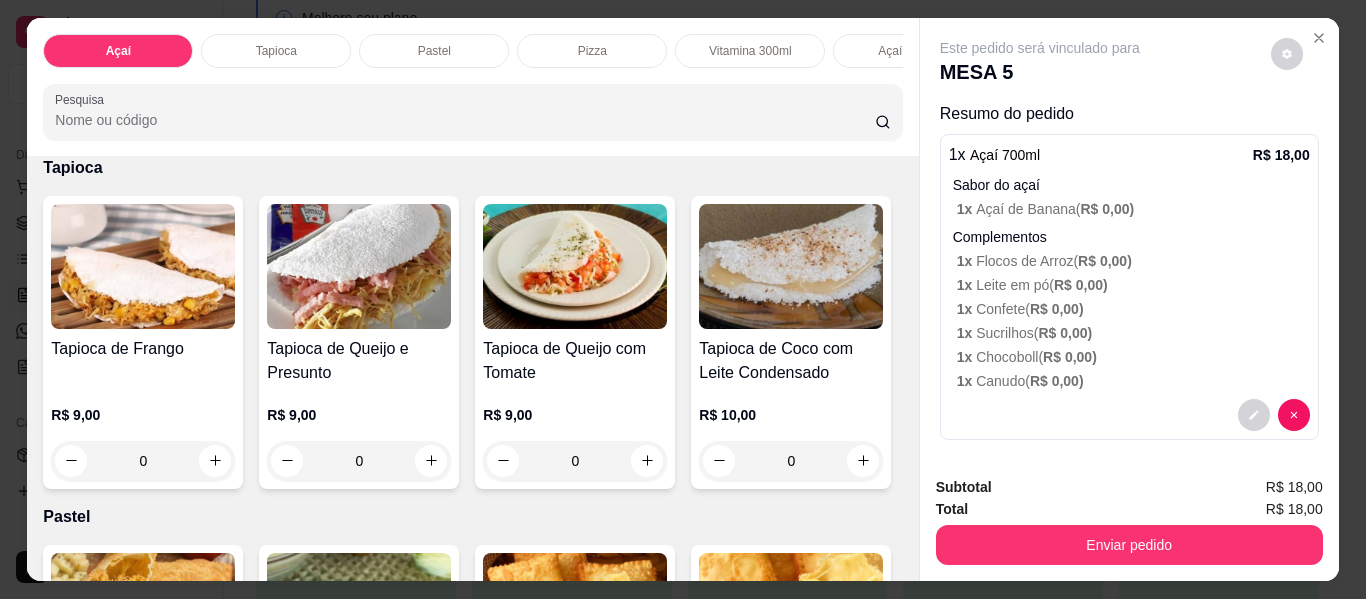 click on "0" at bounding box center [791, 112] 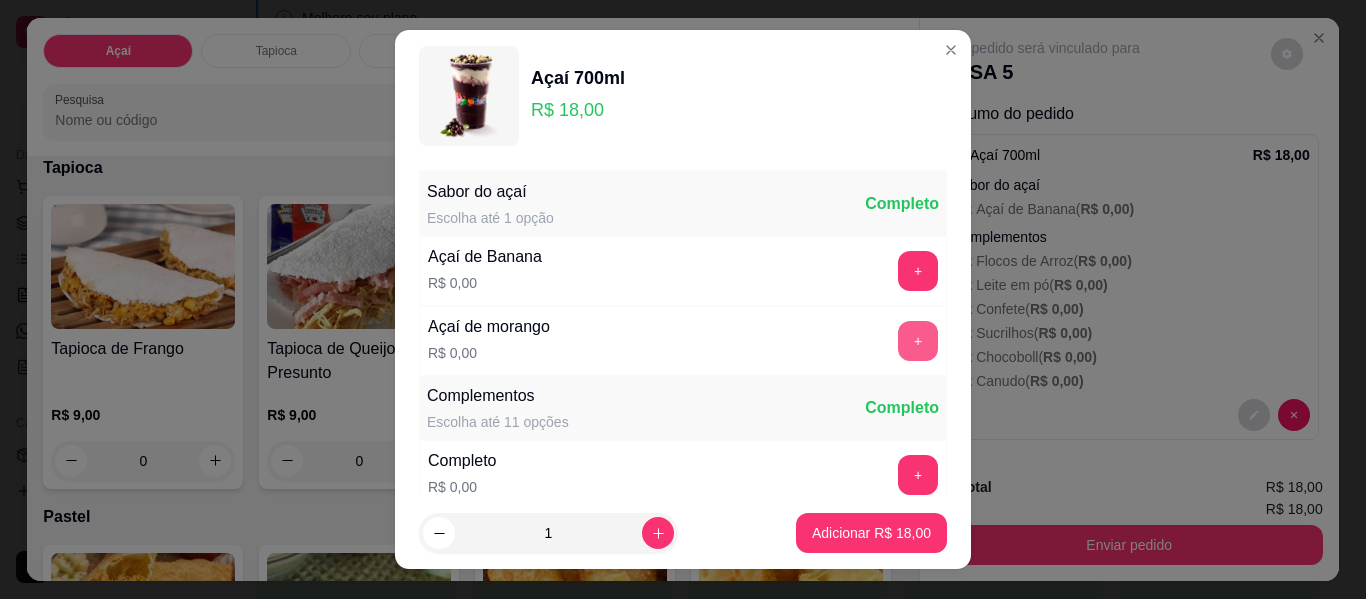 click on "+" at bounding box center [918, 341] 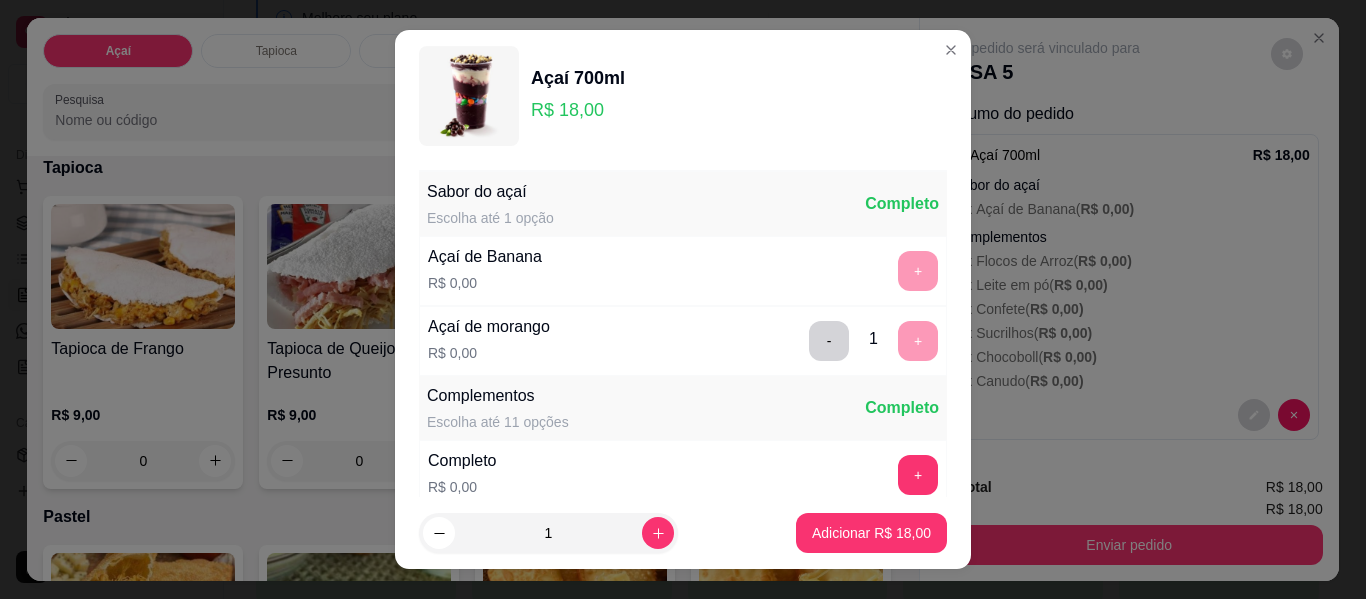 scroll, scrollTop: 34, scrollLeft: 0, axis: vertical 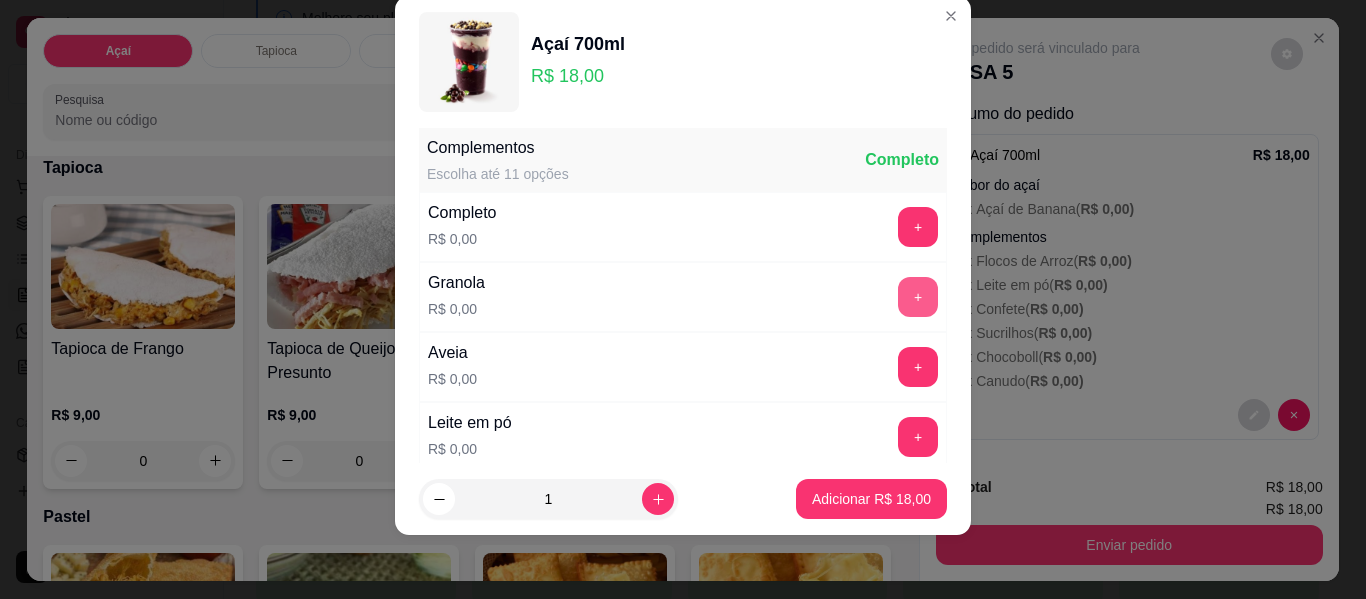 click on "+" at bounding box center (918, 297) 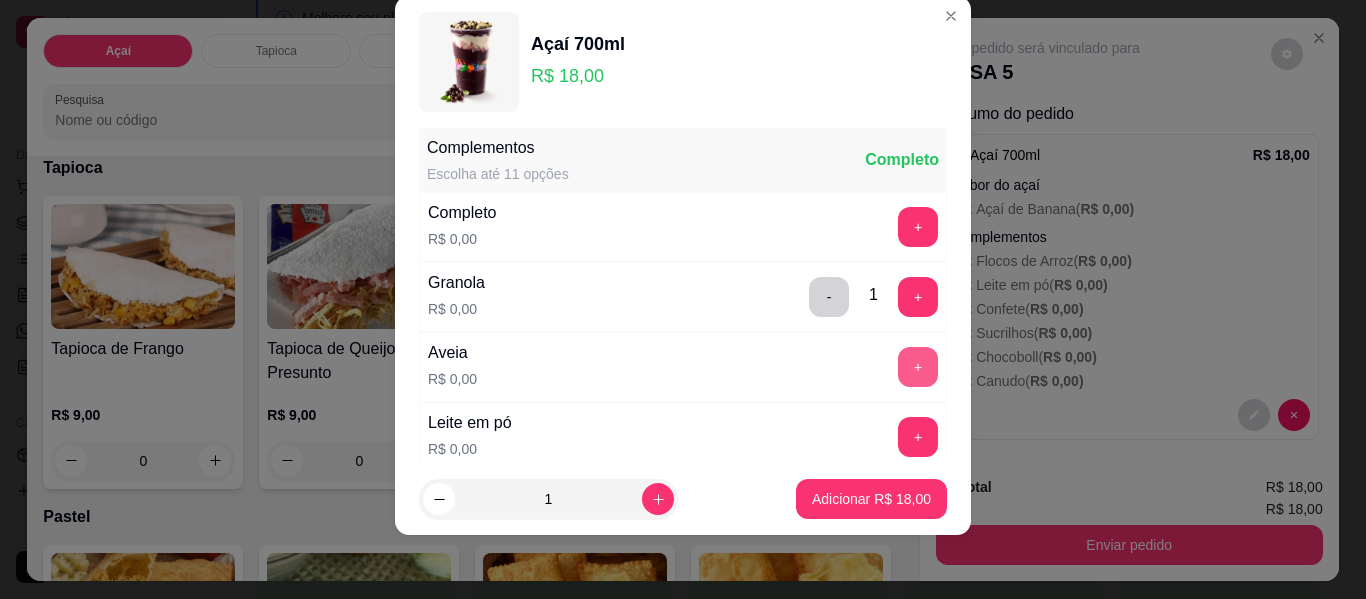 click on "+" at bounding box center [918, 367] 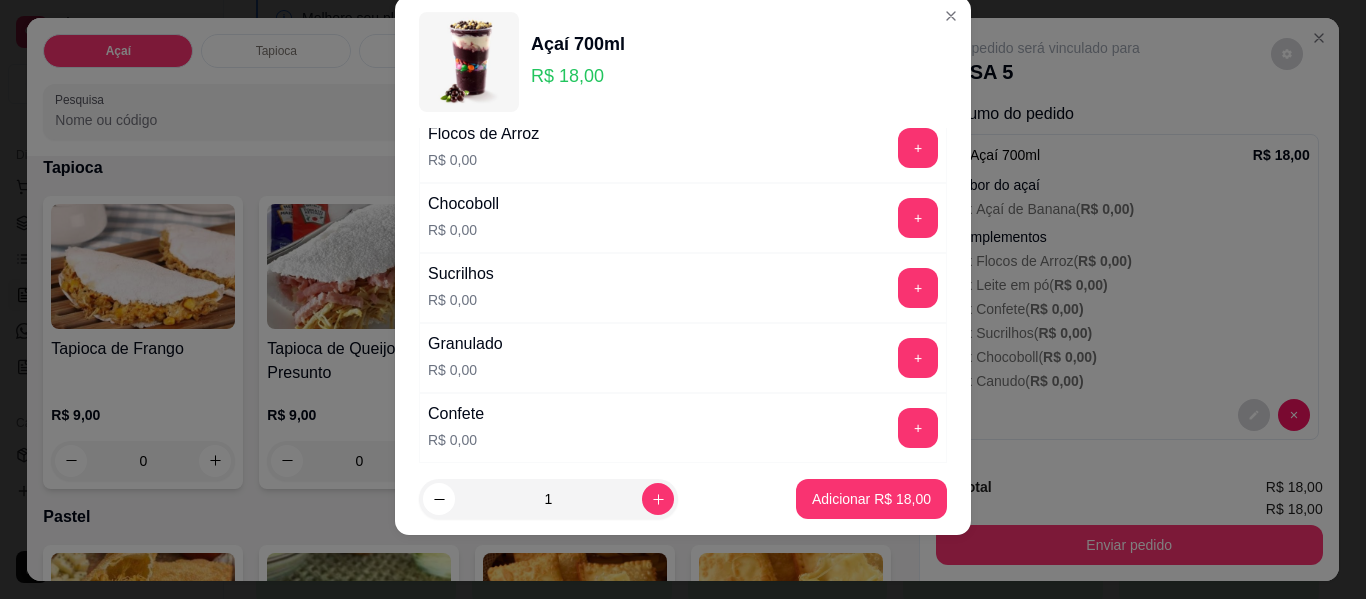 scroll, scrollTop: 714, scrollLeft: 0, axis: vertical 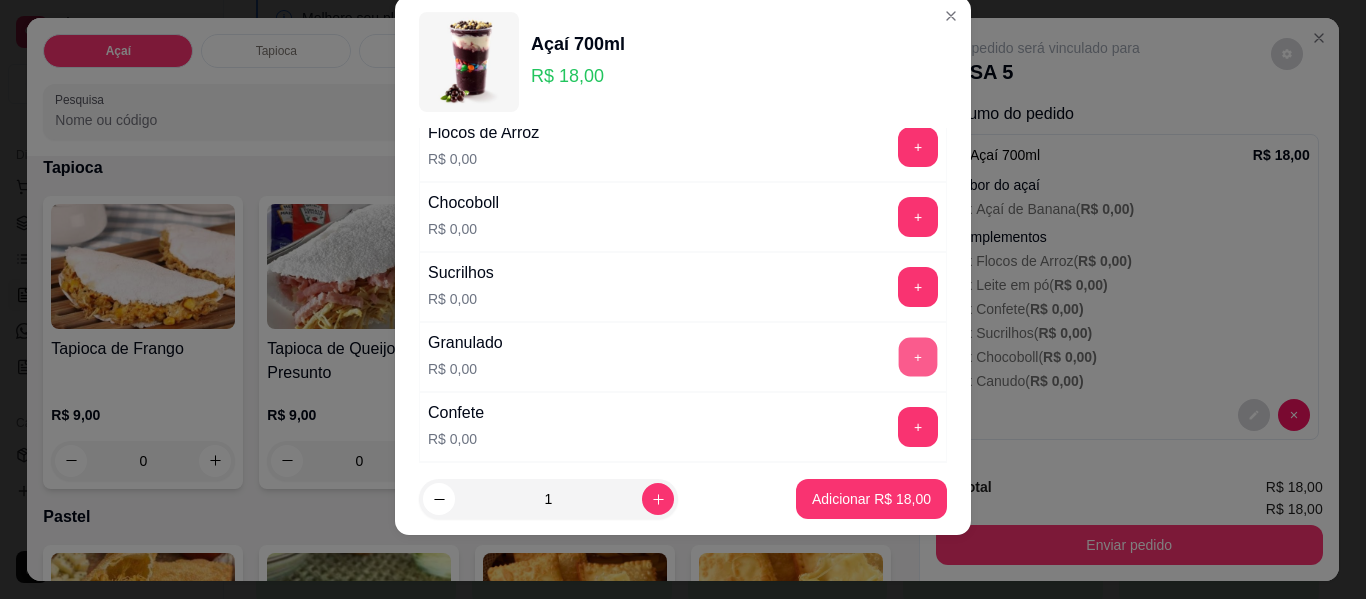 click on "+" at bounding box center [918, 357] 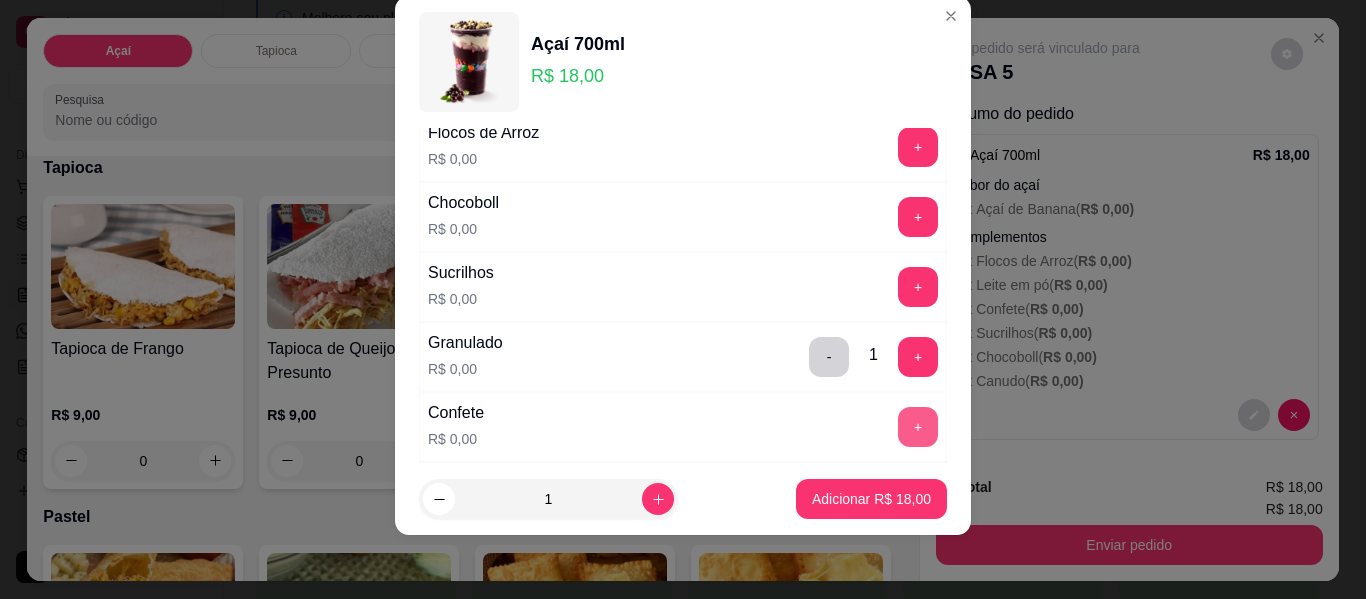 click on "+" at bounding box center (918, 427) 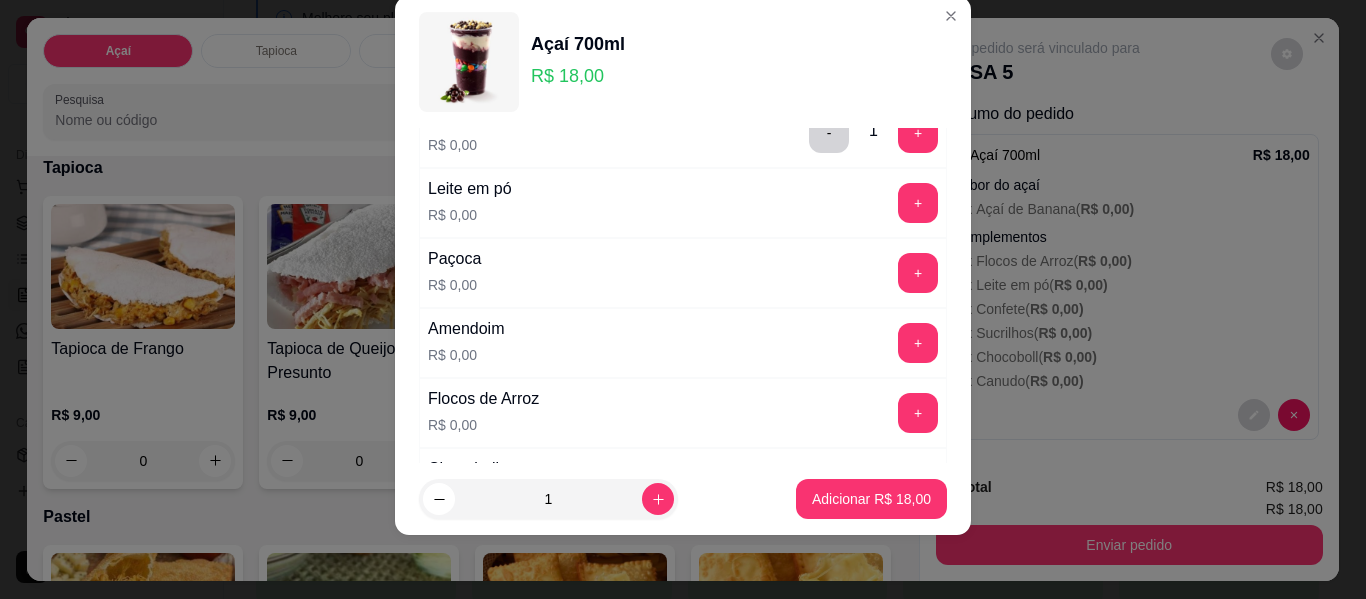 scroll, scrollTop: 414, scrollLeft: 0, axis: vertical 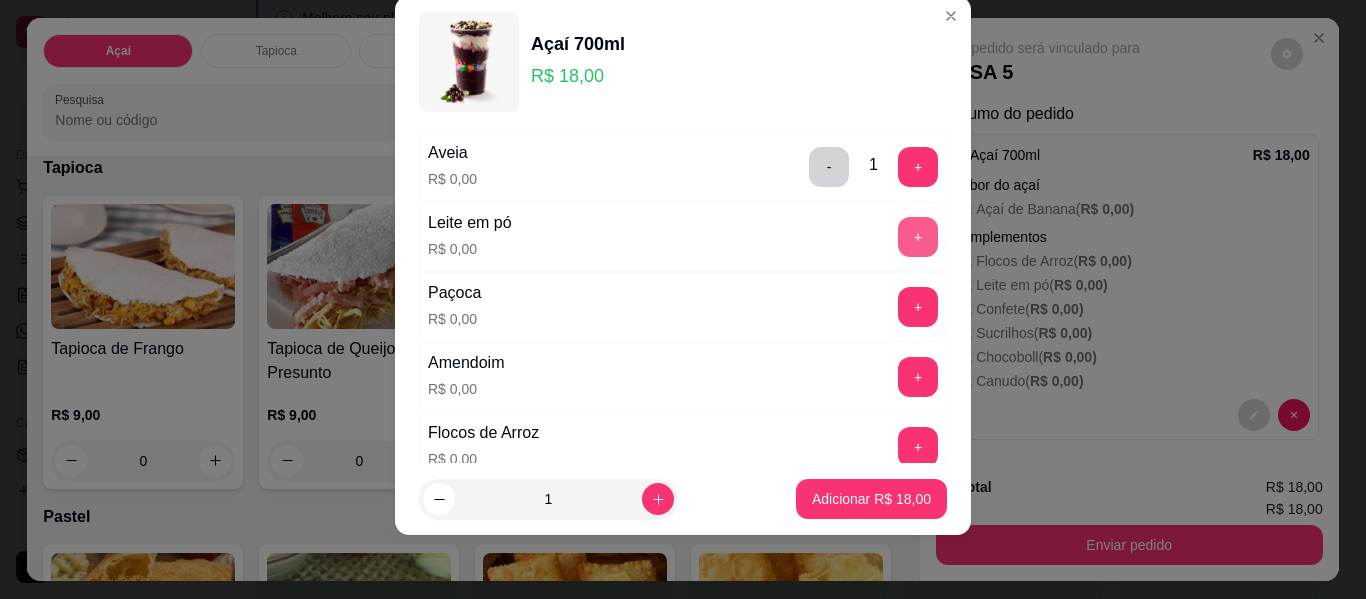 click on "+" at bounding box center [918, 237] 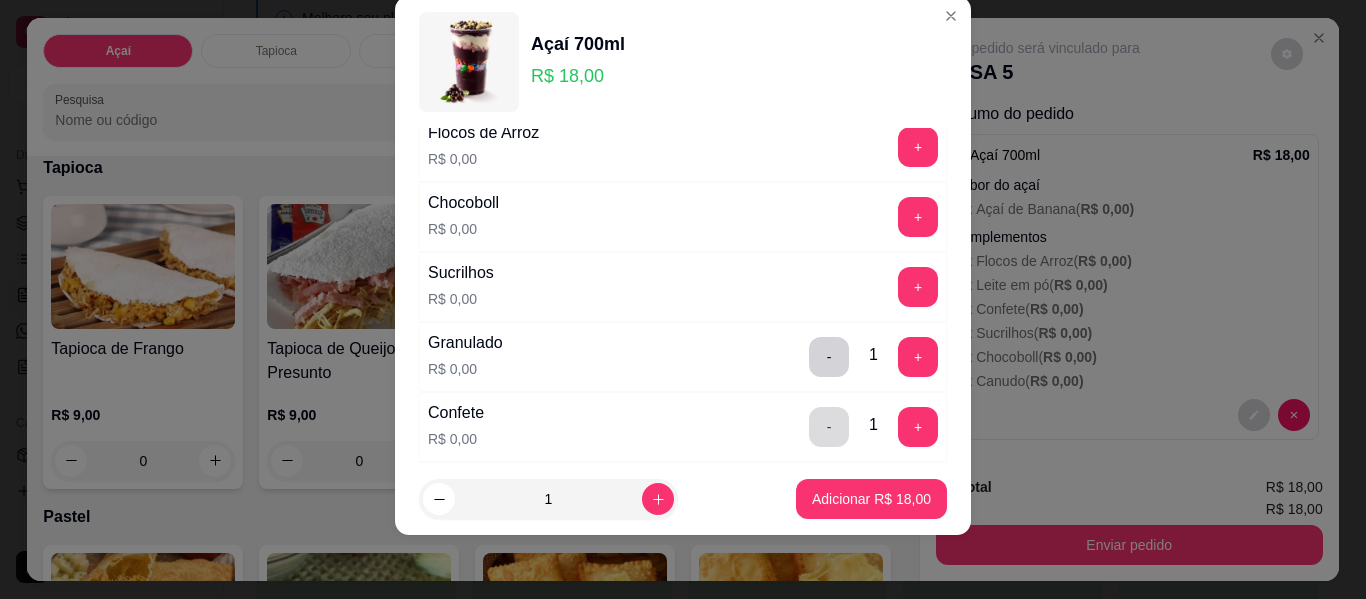 scroll, scrollTop: 1014, scrollLeft: 0, axis: vertical 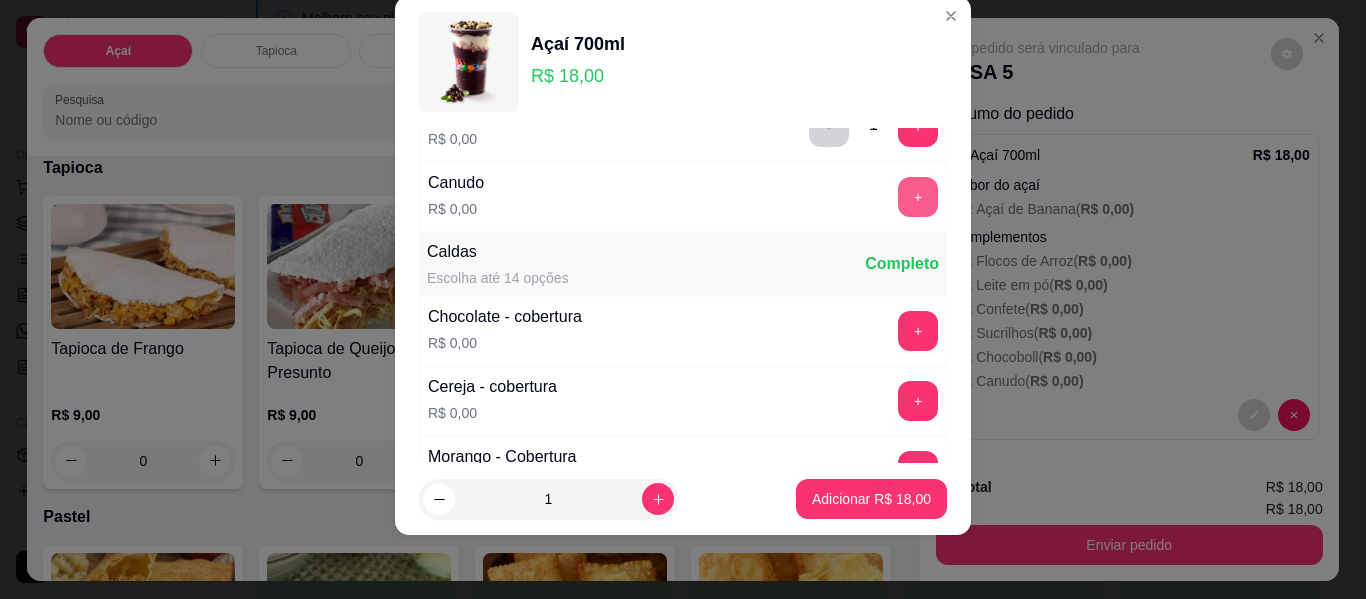 click on "+" at bounding box center (918, 197) 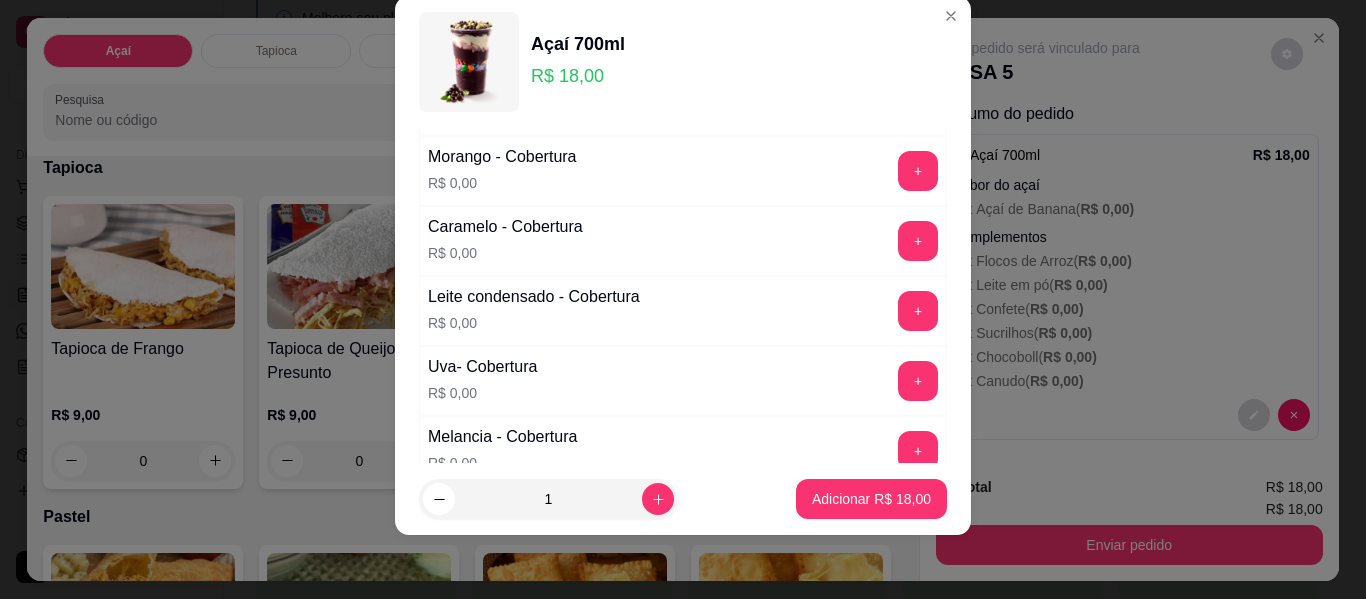 scroll, scrollTop: 1414, scrollLeft: 0, axis: vertical 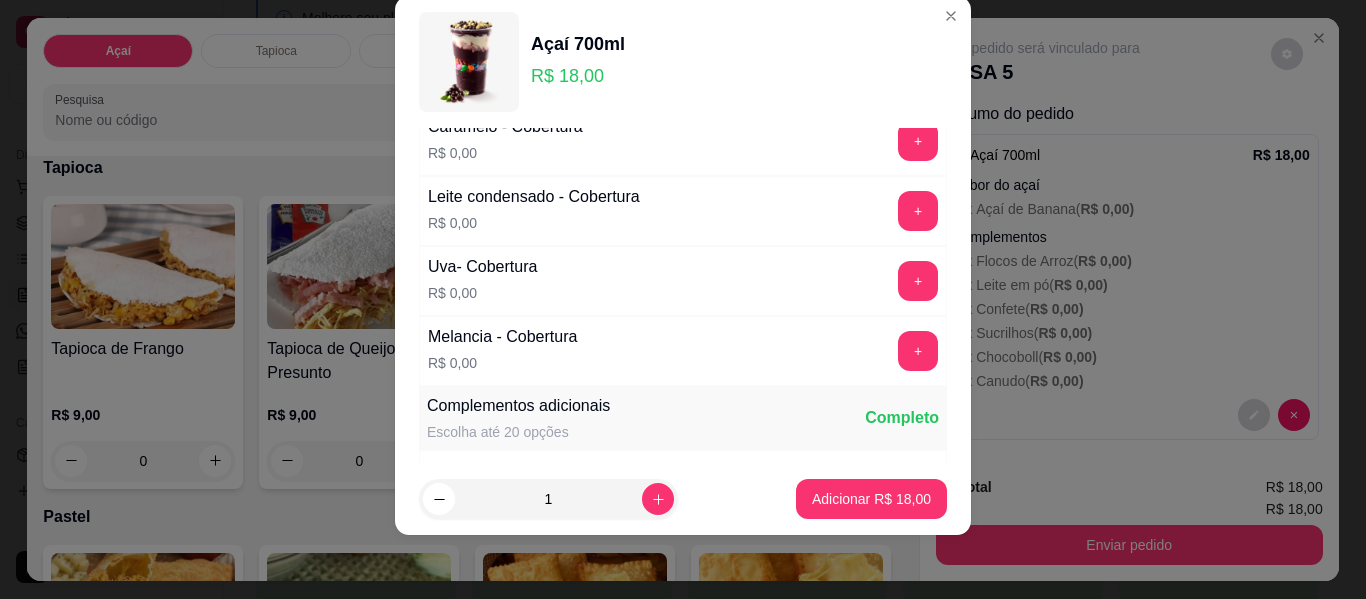 click on "+" at bounding box center (918, 351) 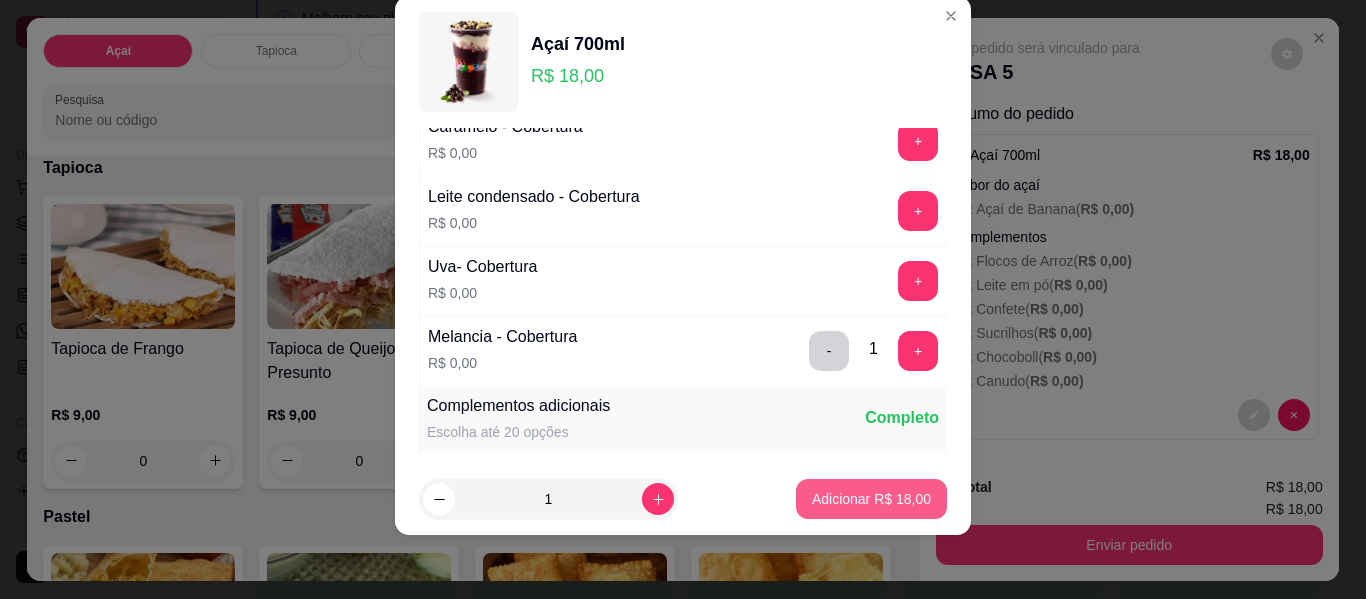 click on "Adicionar   R$ 18,00" at bounding box center [871, 499] 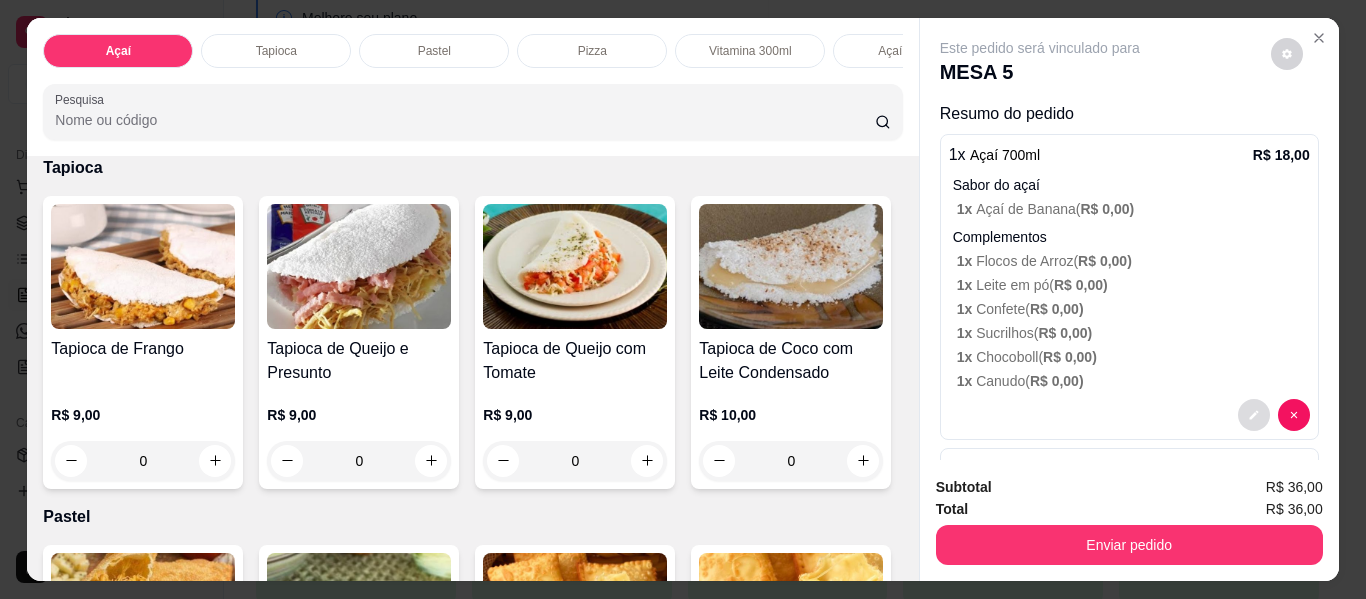 click 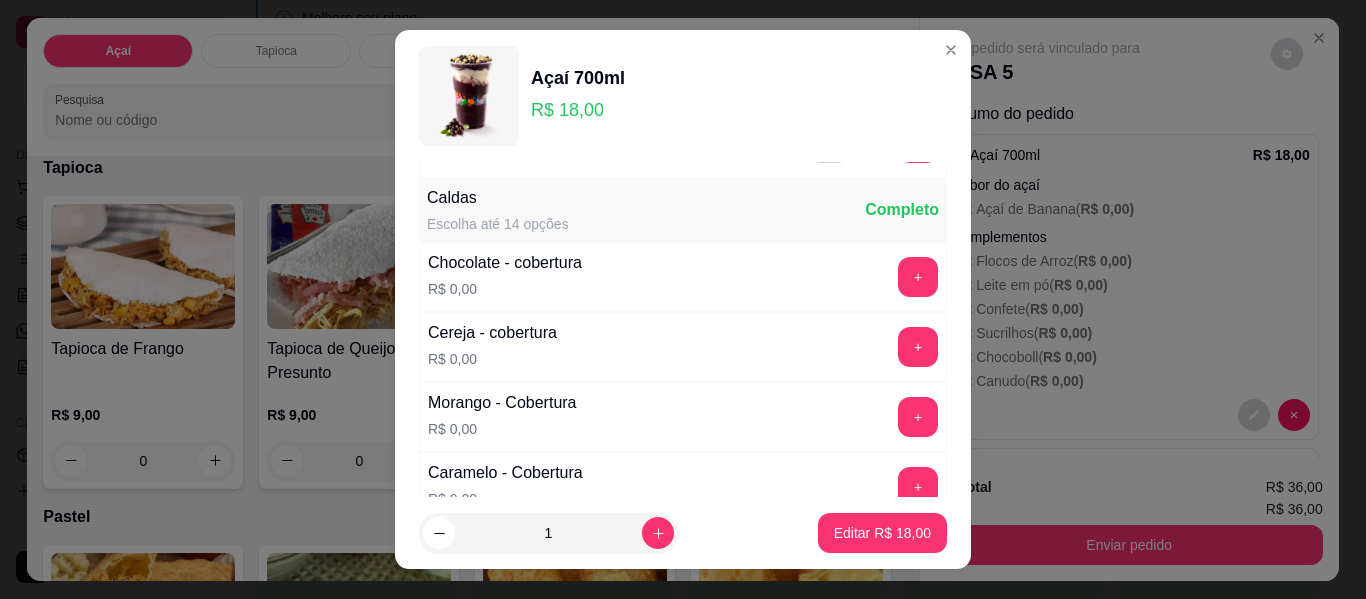 scroll, scrollTop: 1300, scrollLeft: 0, axis: vertical 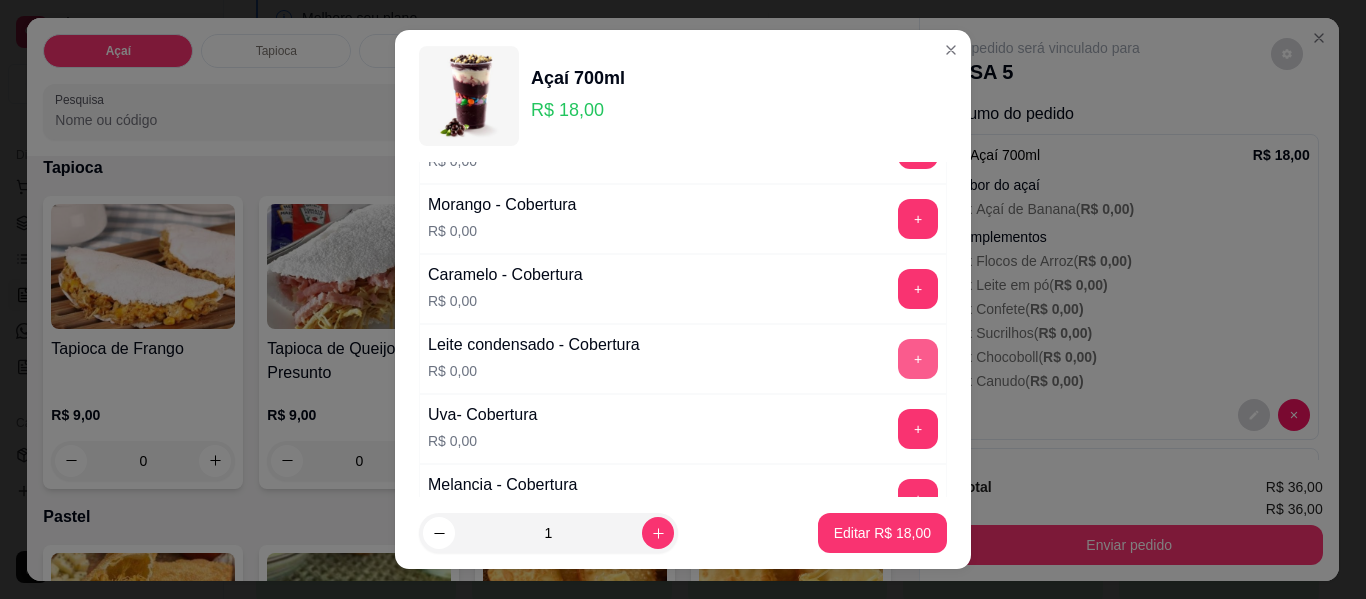 click on "+" at bounding box center (918, 359) 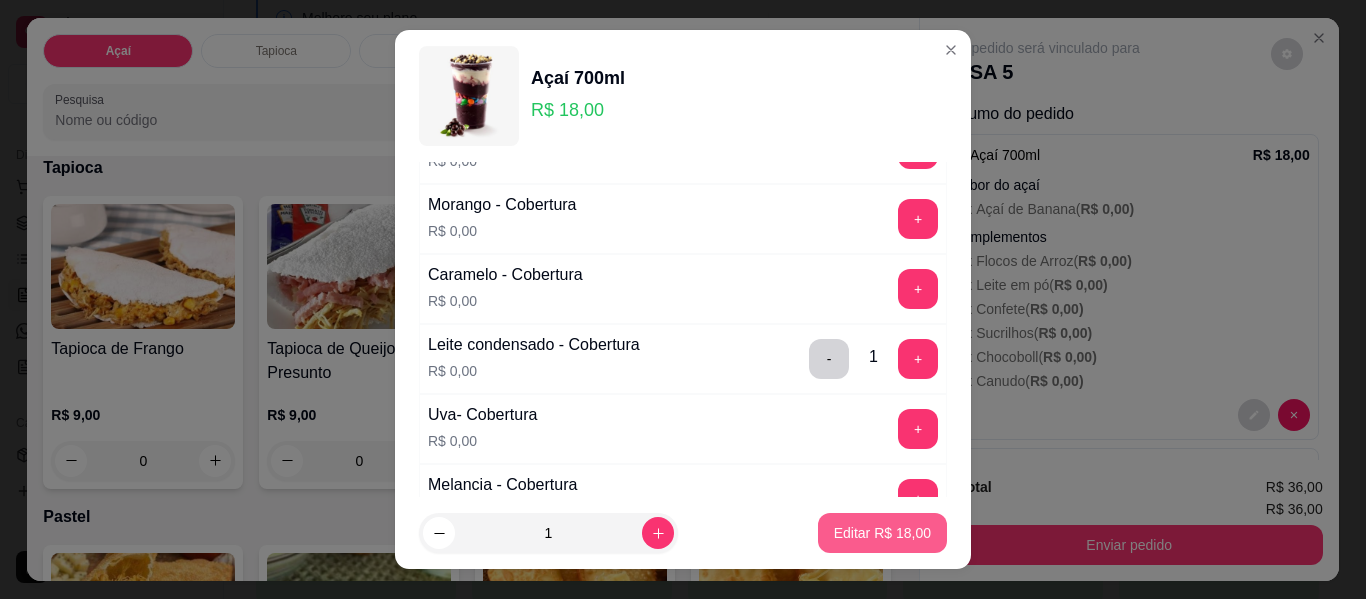 click on "Editar   R$ 18,00" at bounding box center (882, 533) 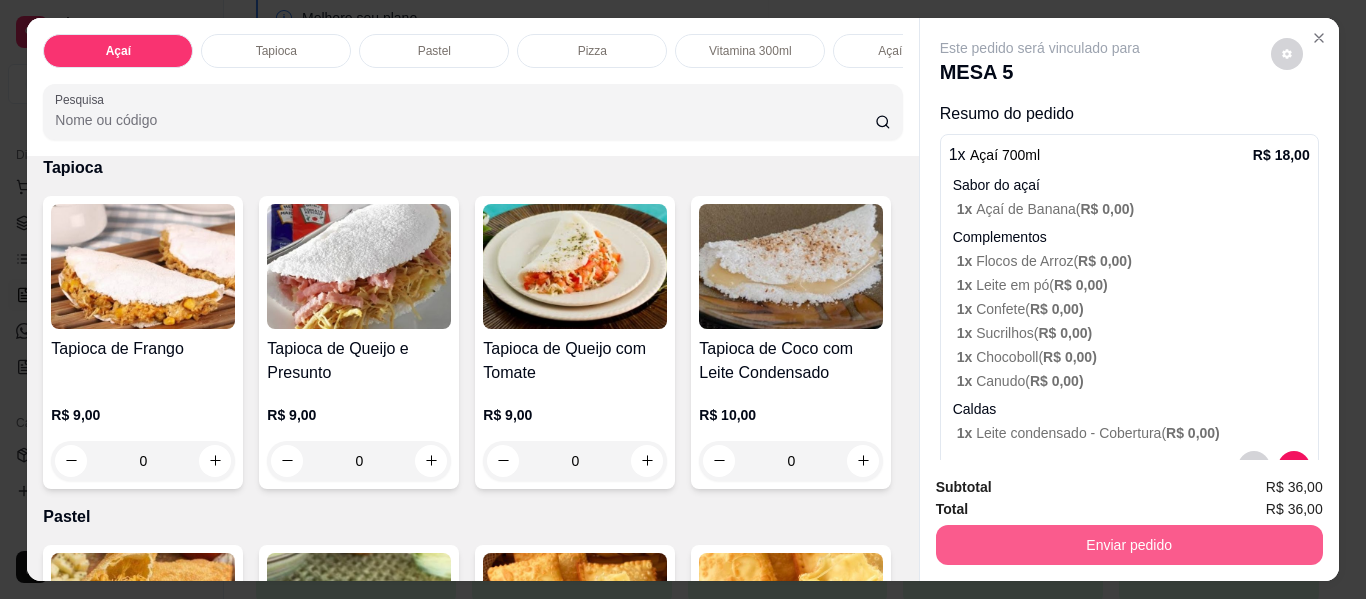 click on "Enviar pedido" at bounding box center [1129, 545] 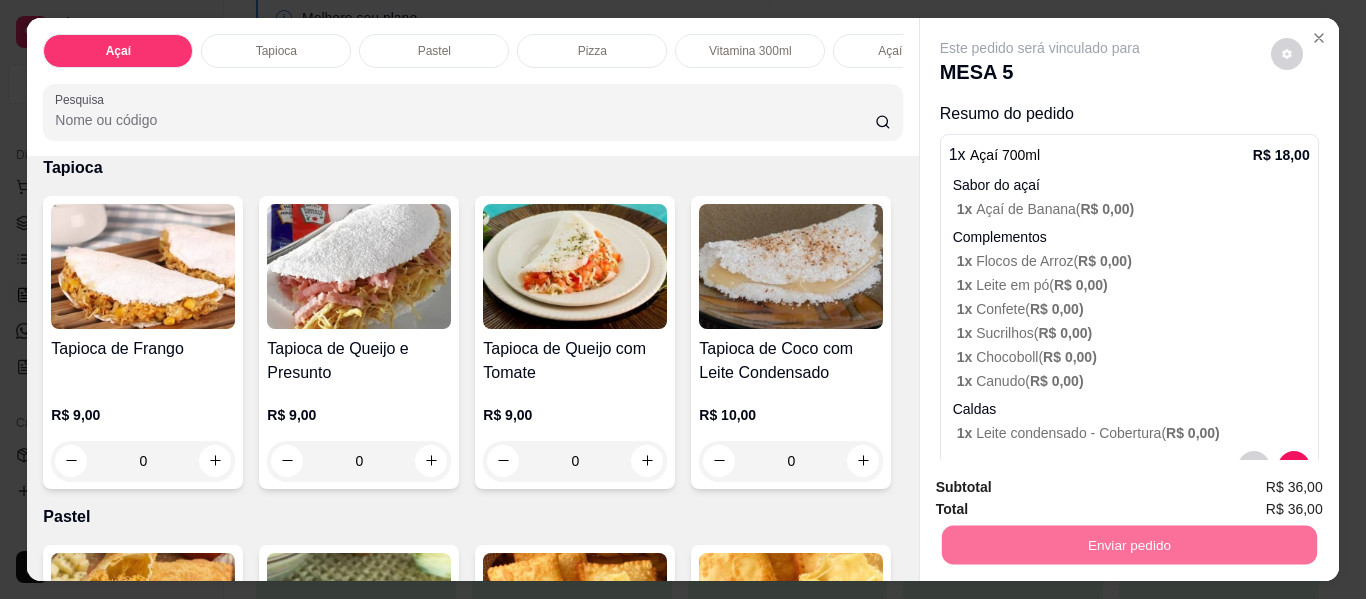 click on "Não registrar e enviar pedido" at bounding box center [1063, 488] 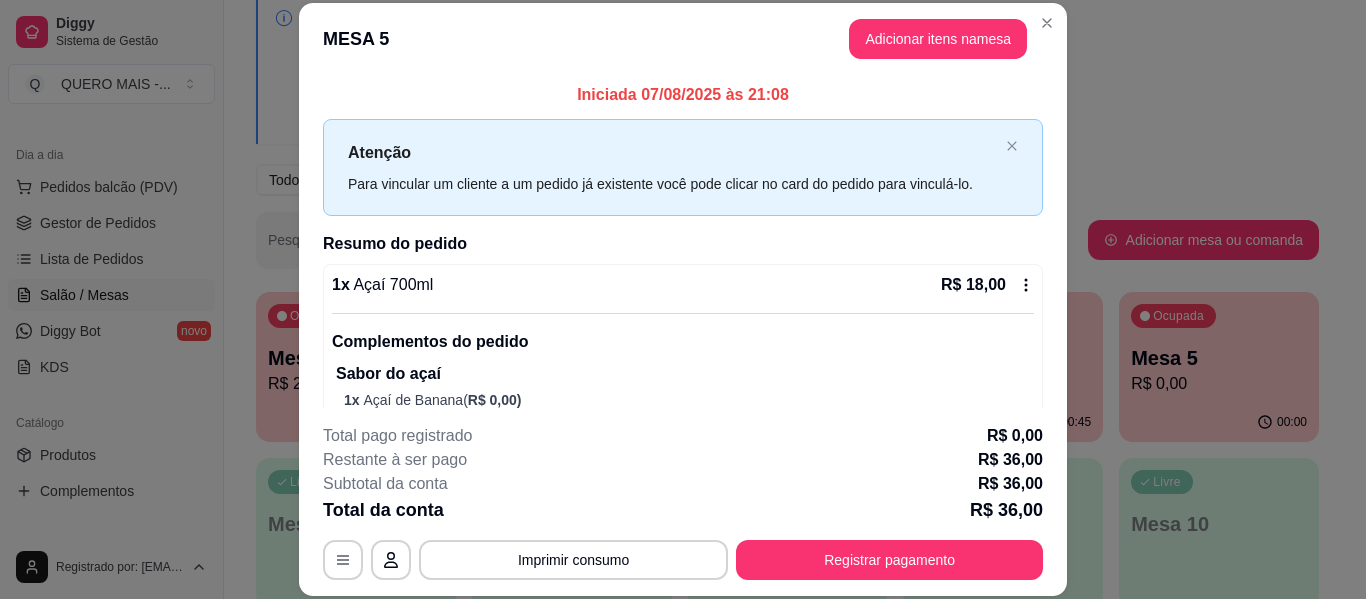 drag, startPoint x: 1023, startPoint y: 485, endPoint x: 925, endPoint y: 646, distance: 188.48077 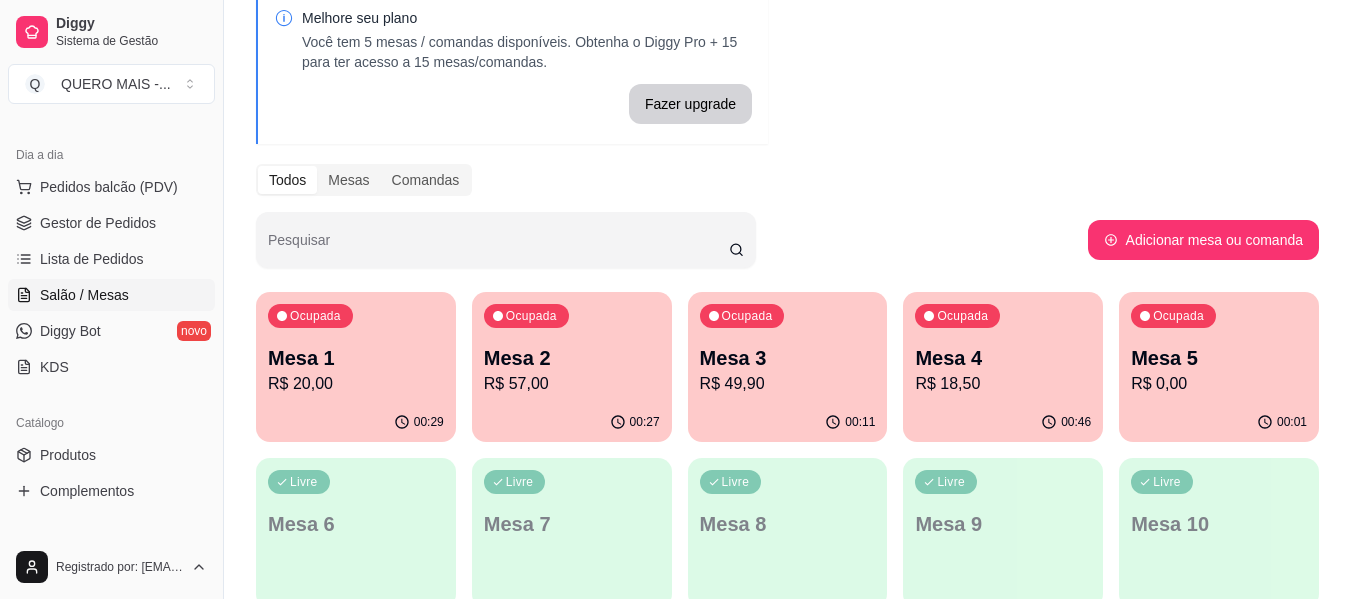 click on "Melhore seu plano
Você tem 5 mesas / comandas disponíveis. Obtenha o Diggy Pro + 15 para ter acesso a 15 mesas/comandas. Fazer upgrade Todos Mesas Comandas Pesquisar Adicionar mesa ou comanda Ocupada Mesa 1 R$ 20,00 00:29 Ocupada Mesa 2 R$ 57,00 00:27 Ocupada Mesa 3 R$ 49,90 00:11 Ocupada Mesa 4 R$ 18,50 00:46 Ocupada Mesa 5 R$ 0,00 00:01 Livre Mesa 6 Livre Mesa 7 Livre Mesa 8 Livre Mesa 9 Livre Mesa 10 Livre Mesa 11 Livre Mesa 12 Livre Mesa 13 Livre Mesa 14 Livre Mesa 15" at bounding box center [787, 387] 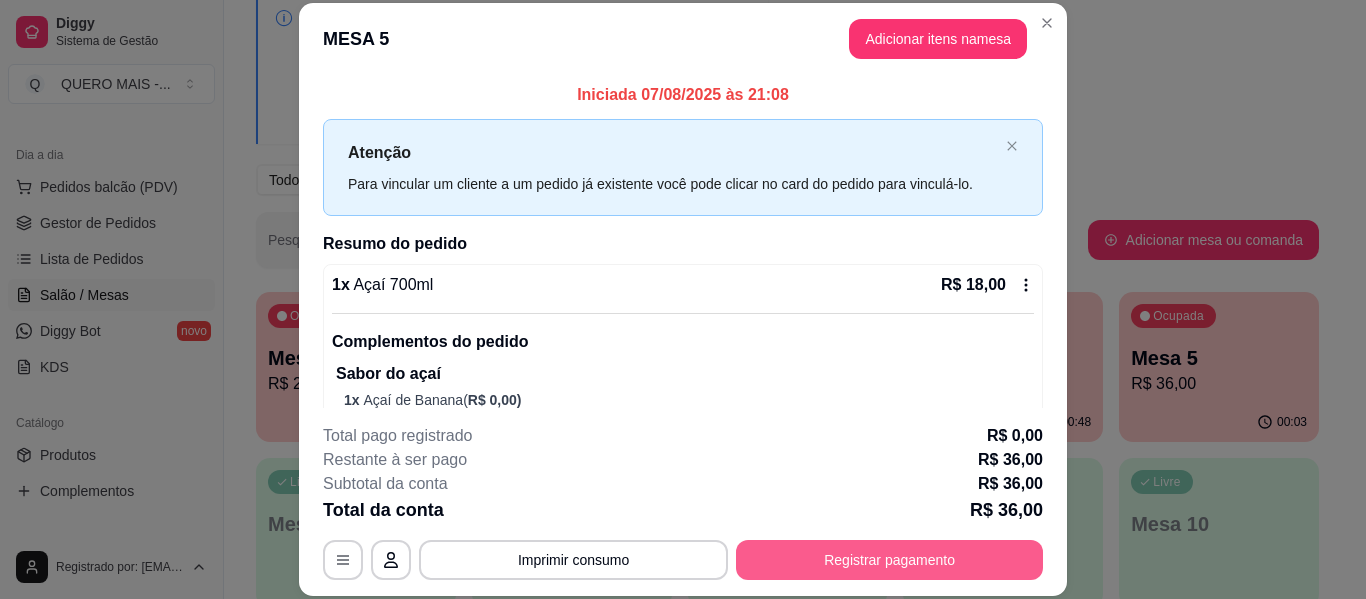 click on "Registrar pagamento" at bounding box center [889, 560] 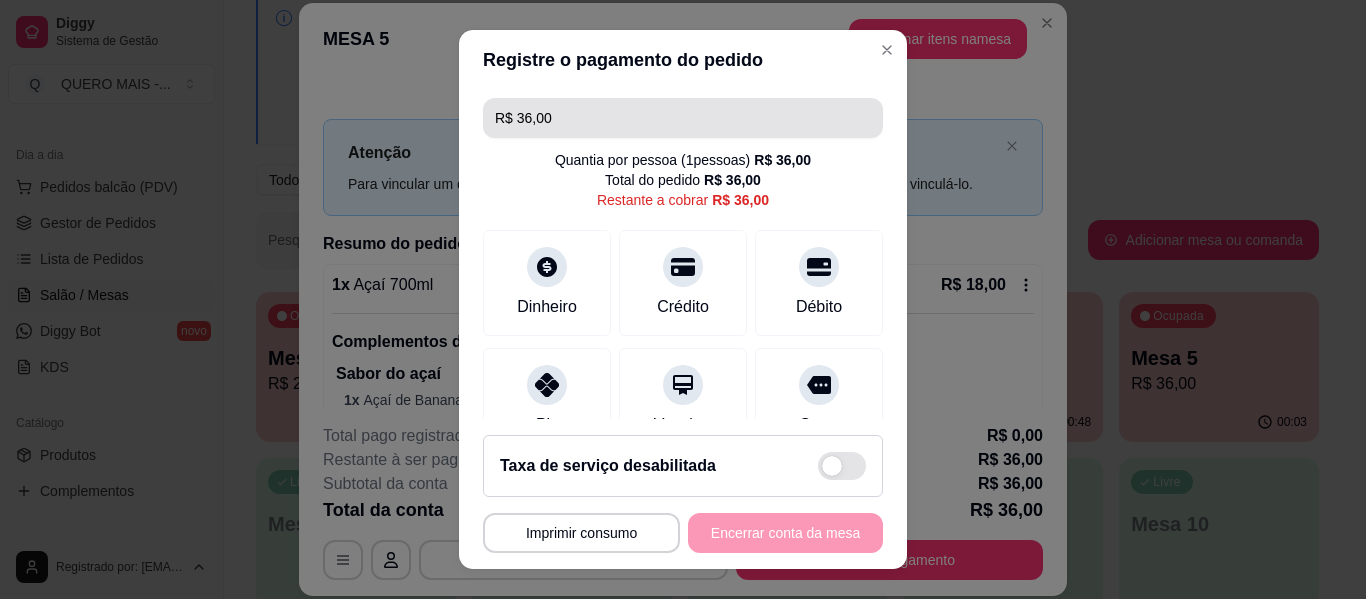 click on "R$ 36,00" at bounding box center [683, 118] 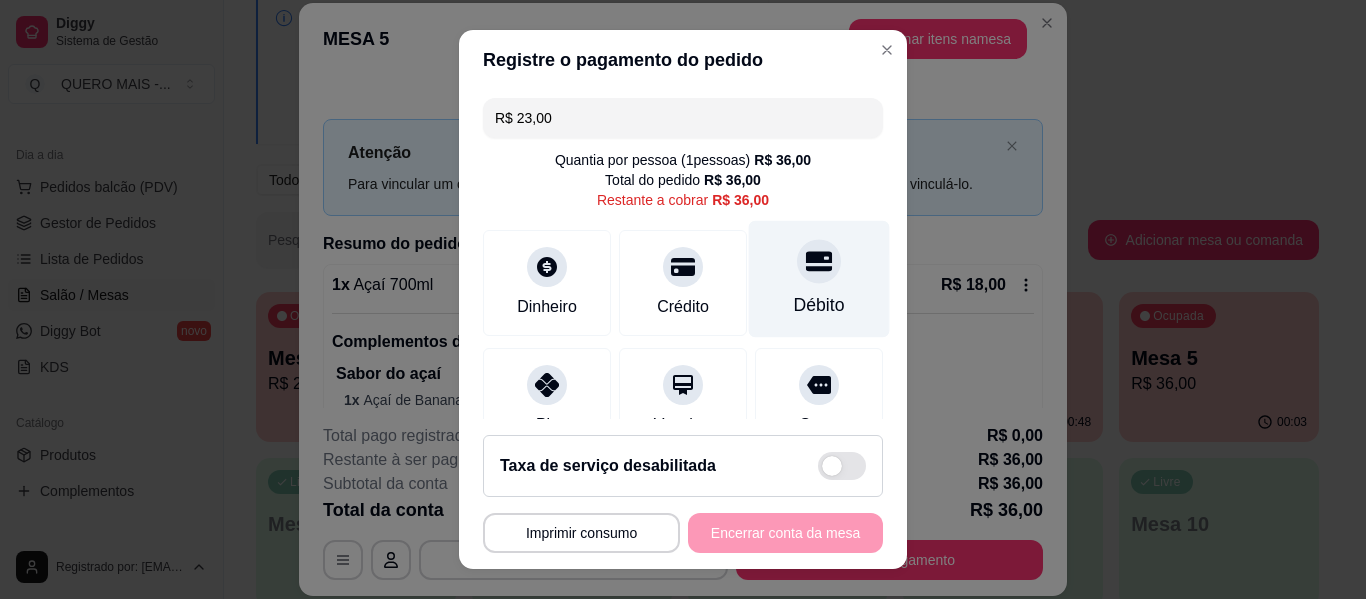 click on "Débito" at bounding box center (819, 305) 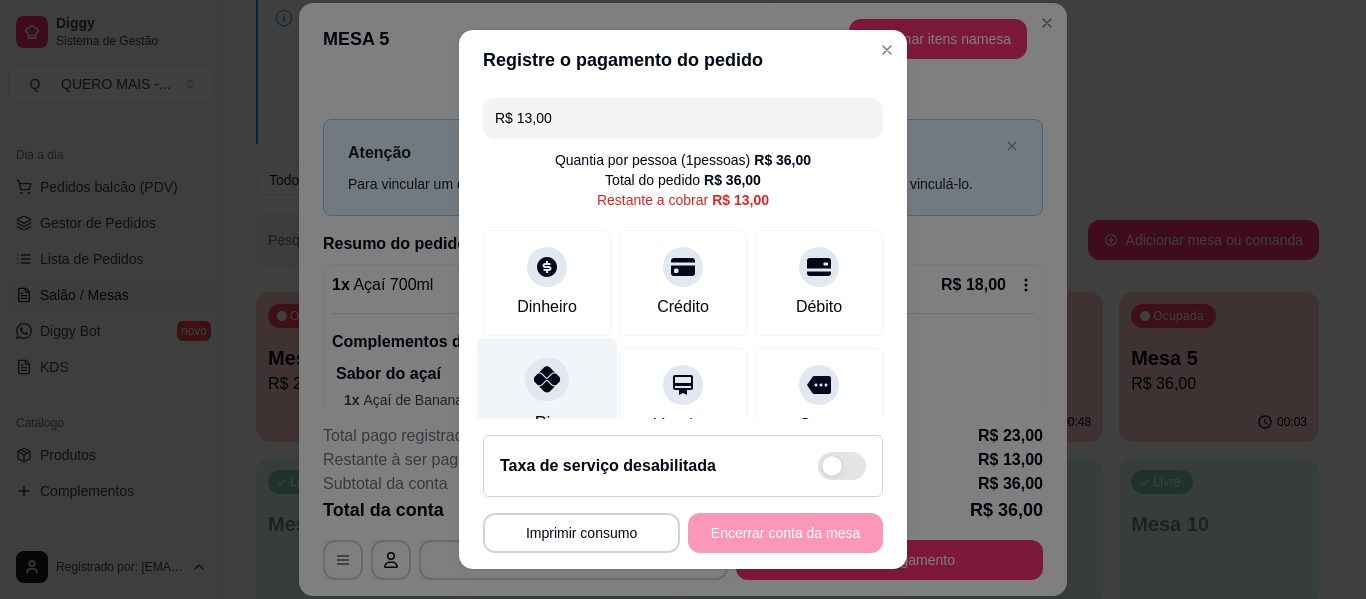click 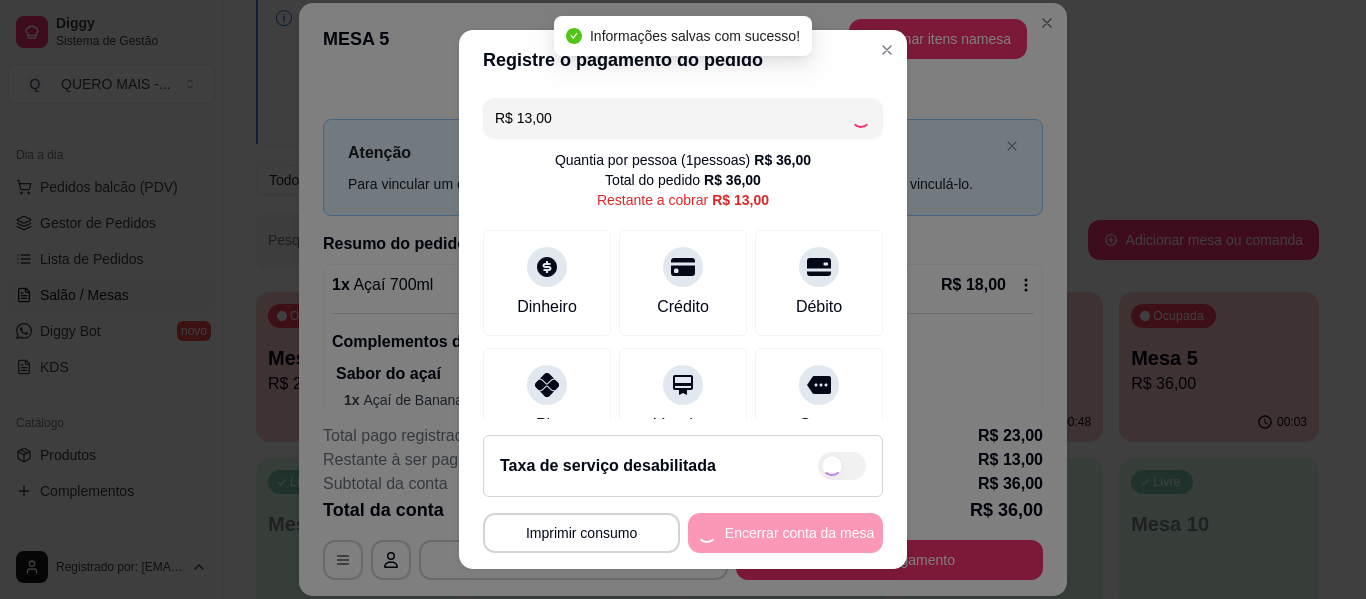 type on "R$ 0,00" 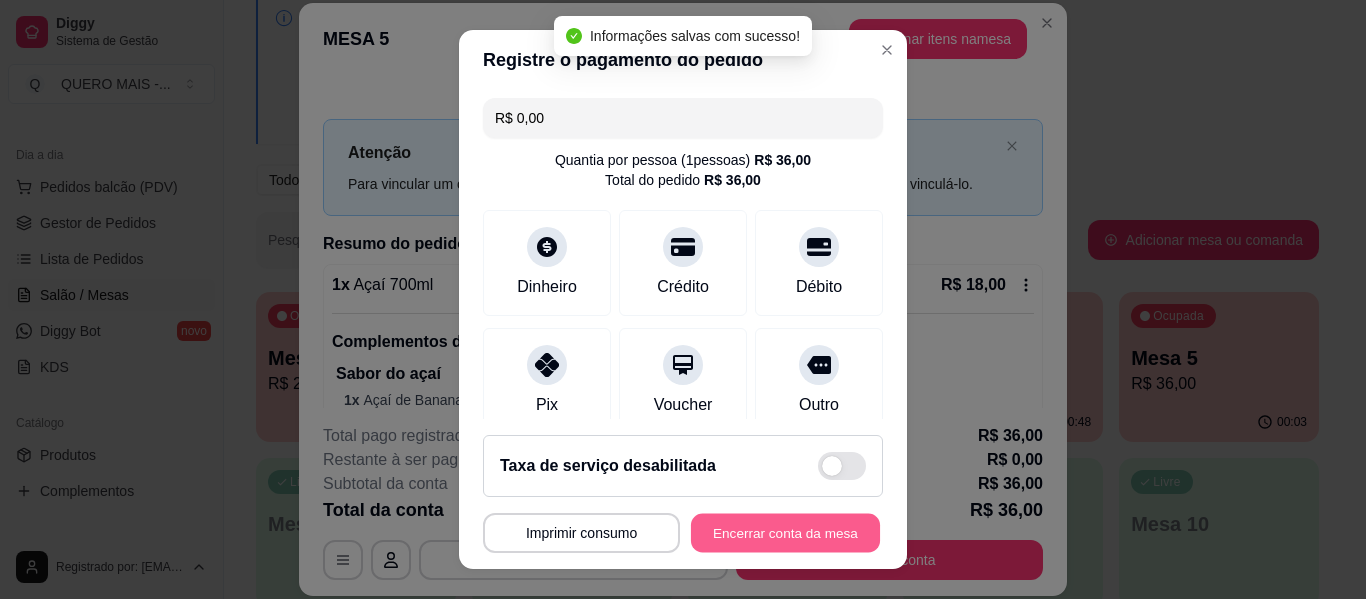 click on "Encerrar conta da mesa" at bounding box center (785, 533) 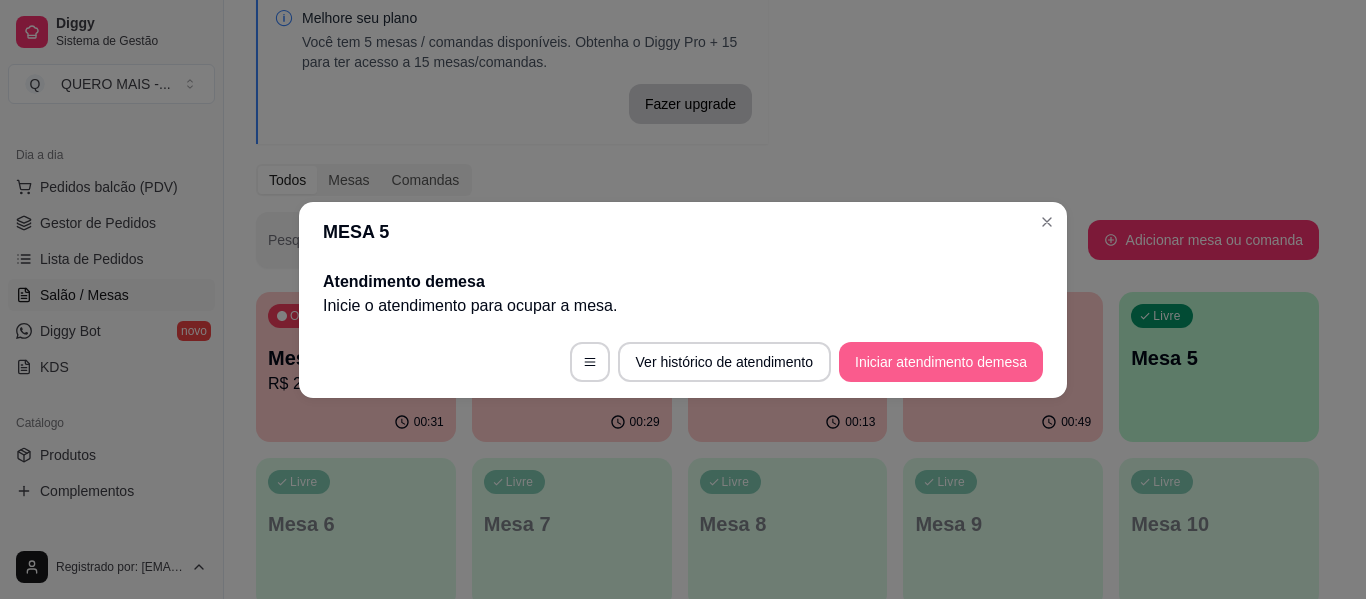 click on "Iniciar atendimento de  mesa" at bounding box center [941, 362] 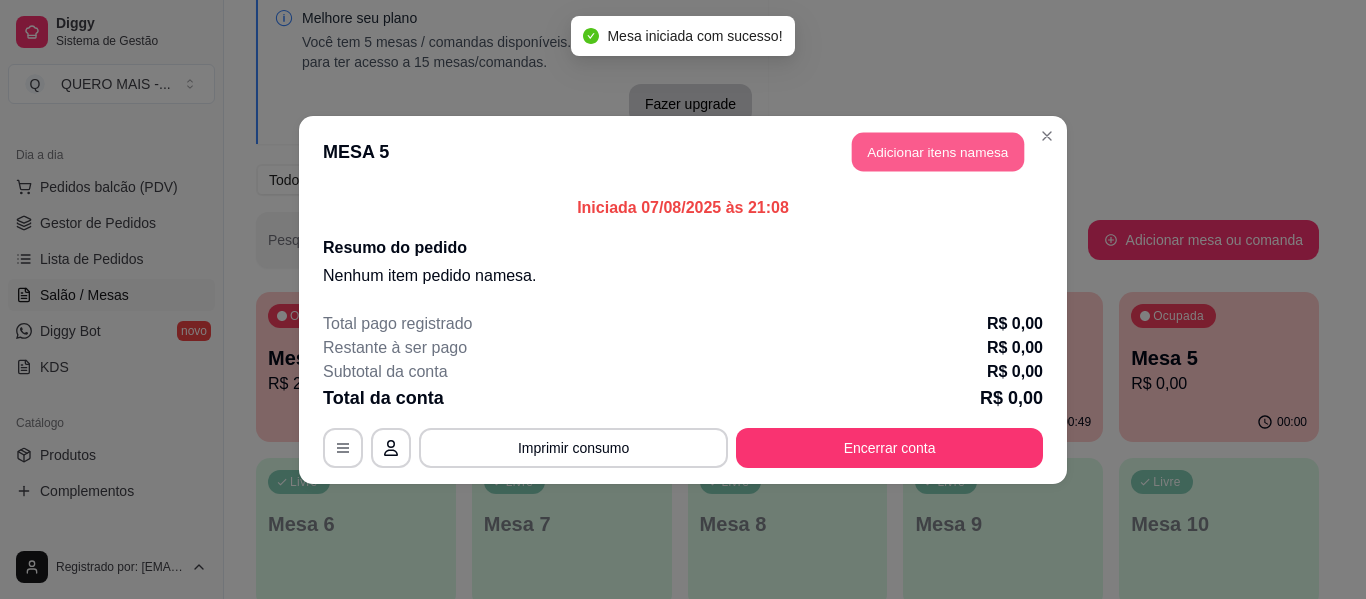click on "Adicionar itens na  mesa" at bounding box center [938, 151] 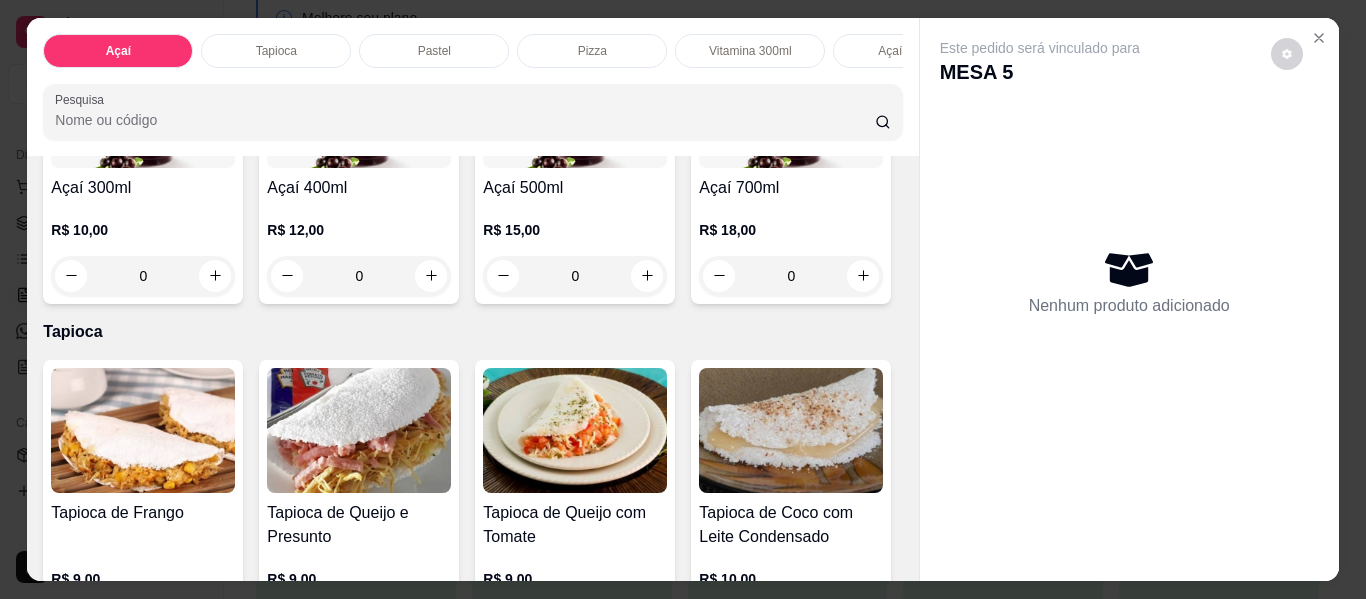 scroll, scrollTop: 600, scrollLeft: 0, axis: vertical 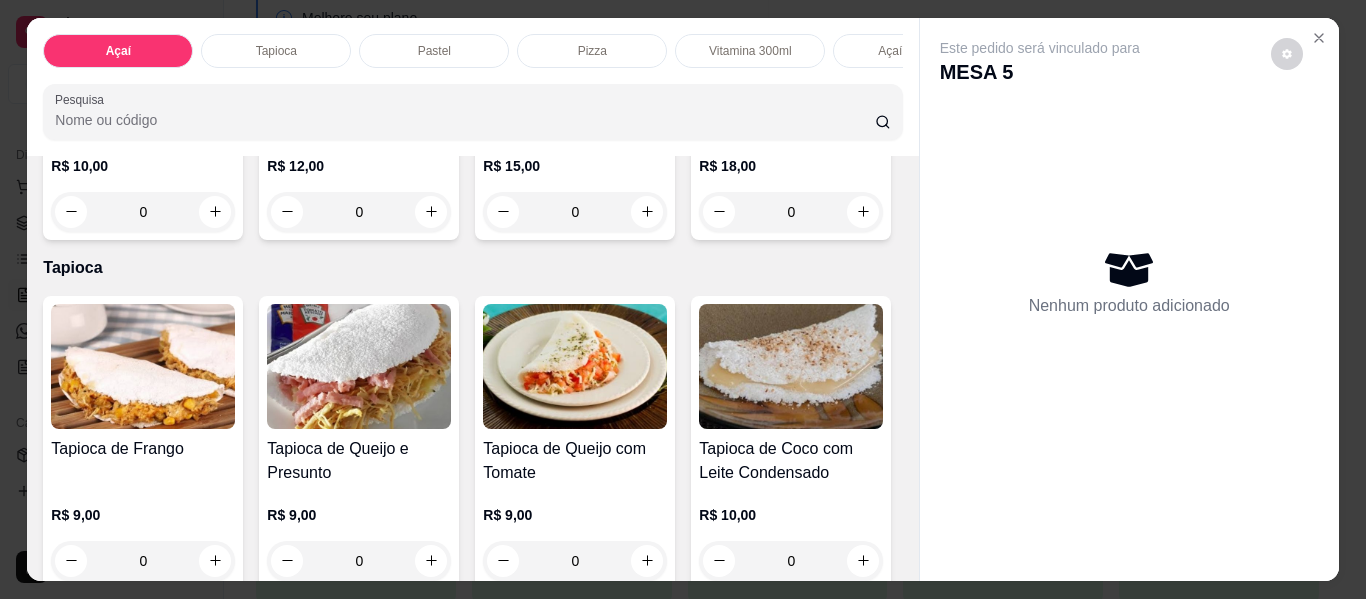 click on "0" at bounding box center [791, 212] 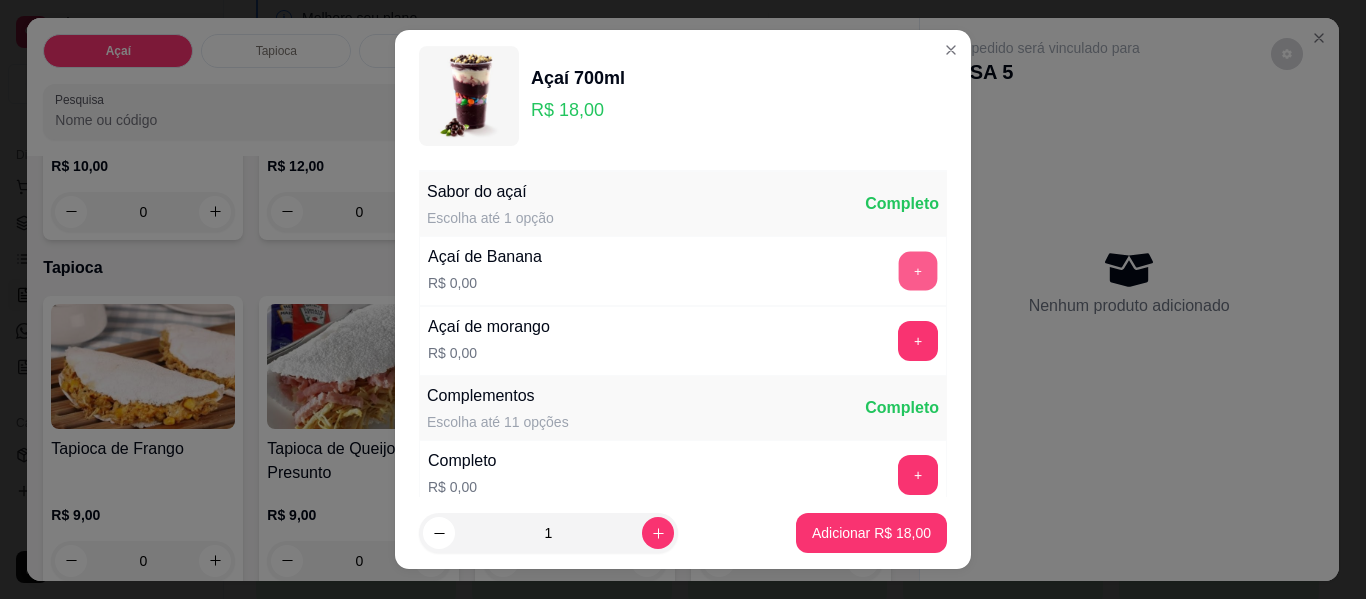 click on "+" at bounding box center [918, 271] 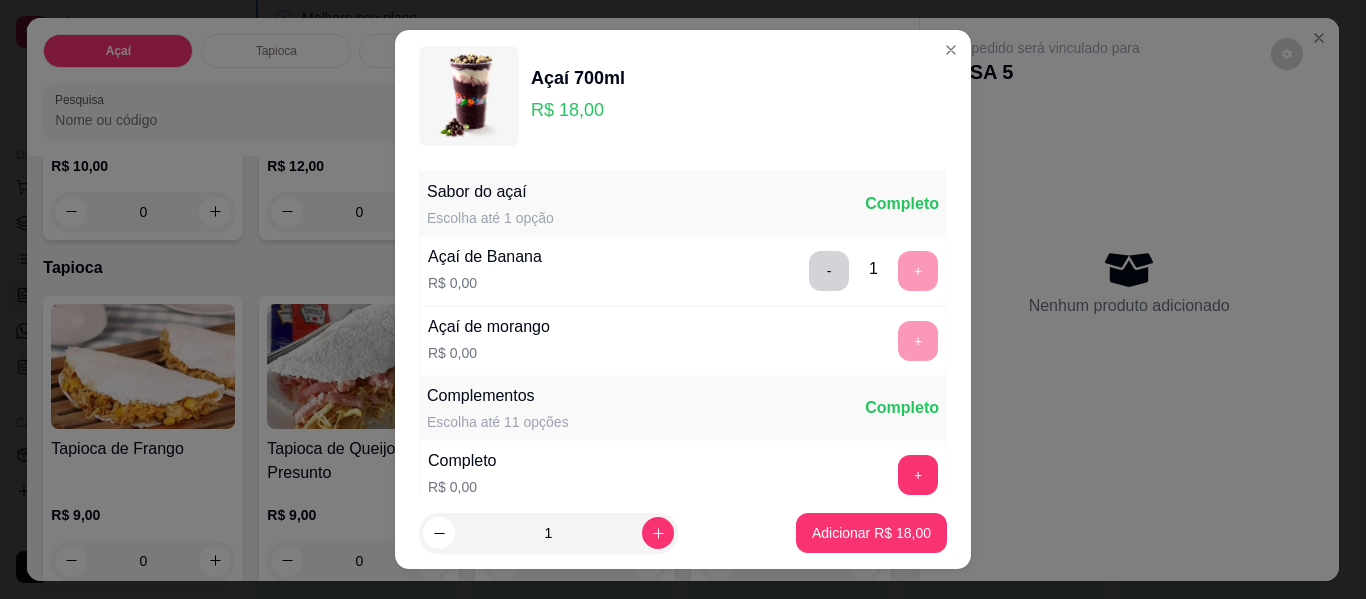 scroll, scrollTop: 34, scrollLeft: 0, axis: vertical 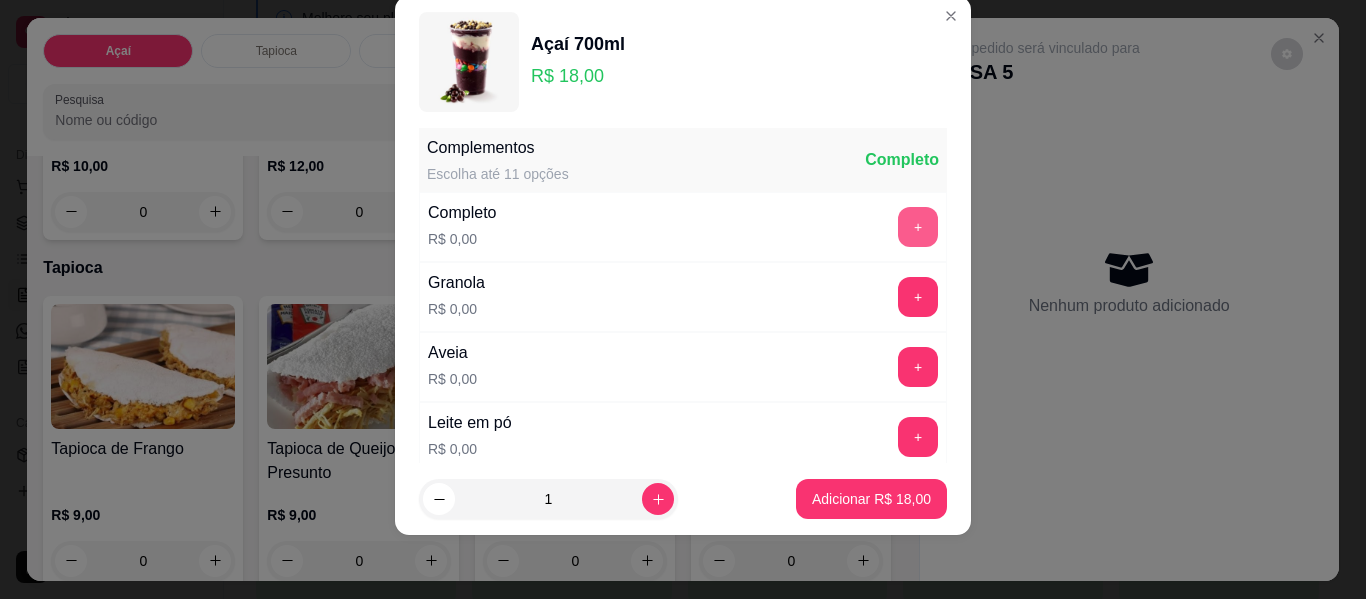 click on "+" at bounding box center [918, 227] 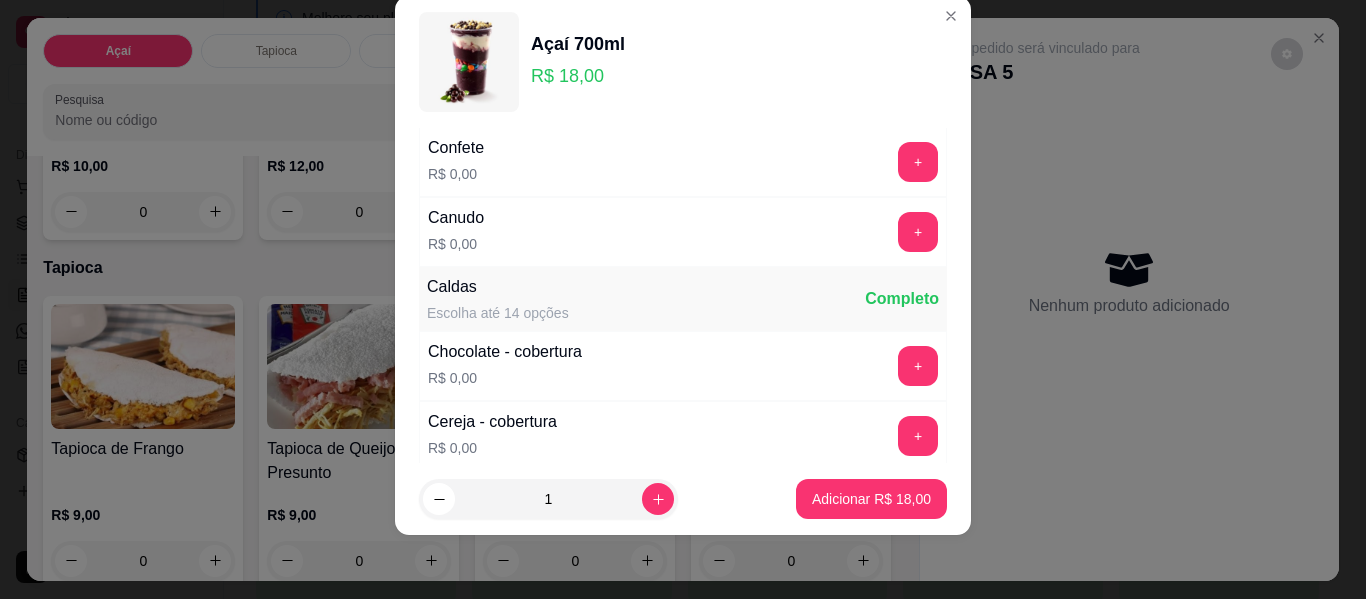 scroll, scrollTop: 1014, scrollLeft: 0, axis: vertical 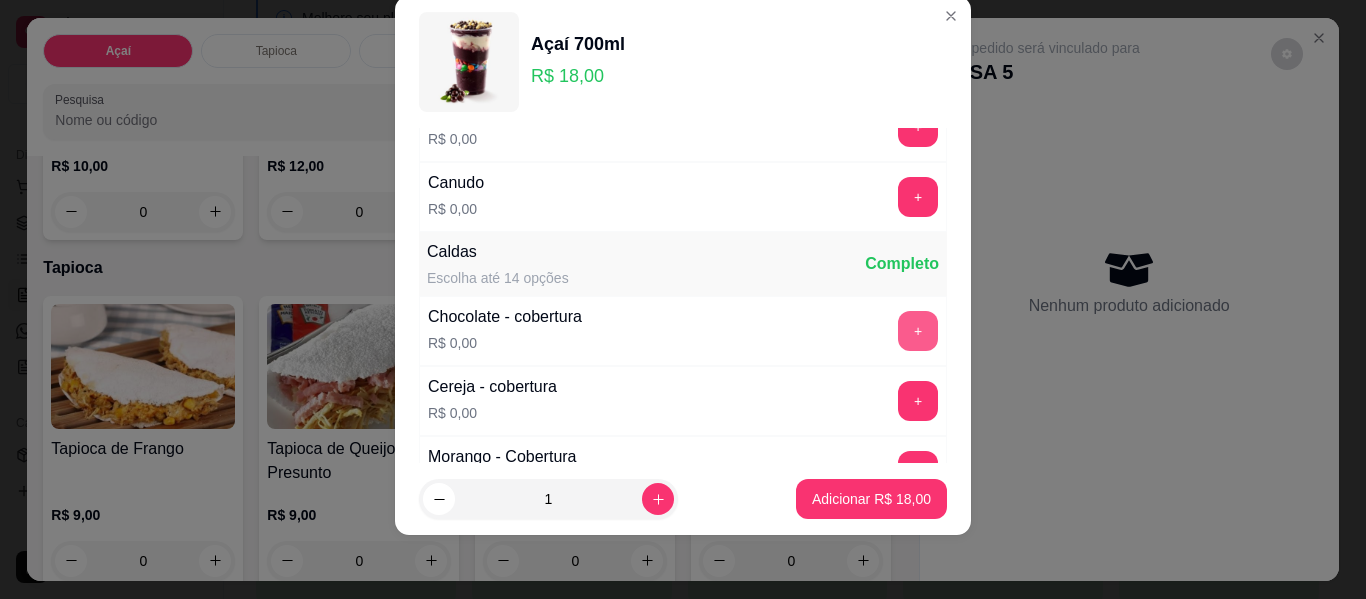 click on "+" at bounding box center (918, 331) 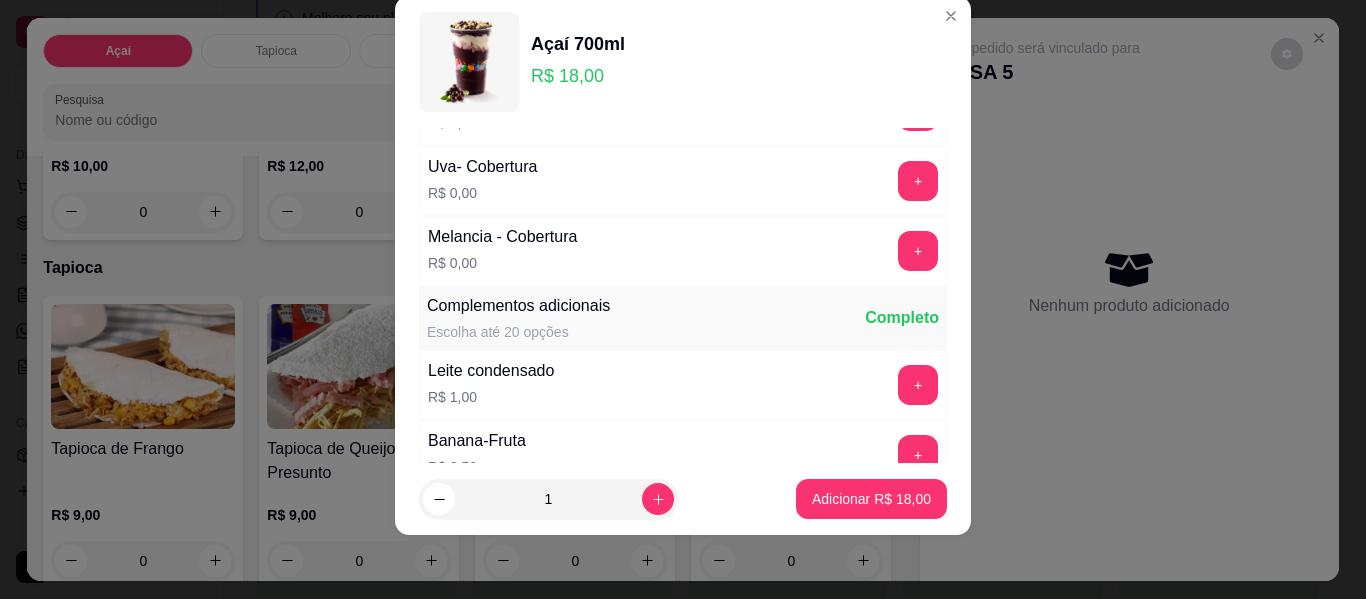 scroll, scrollTop: 1691, scrollLeft: 0, axis: vertical 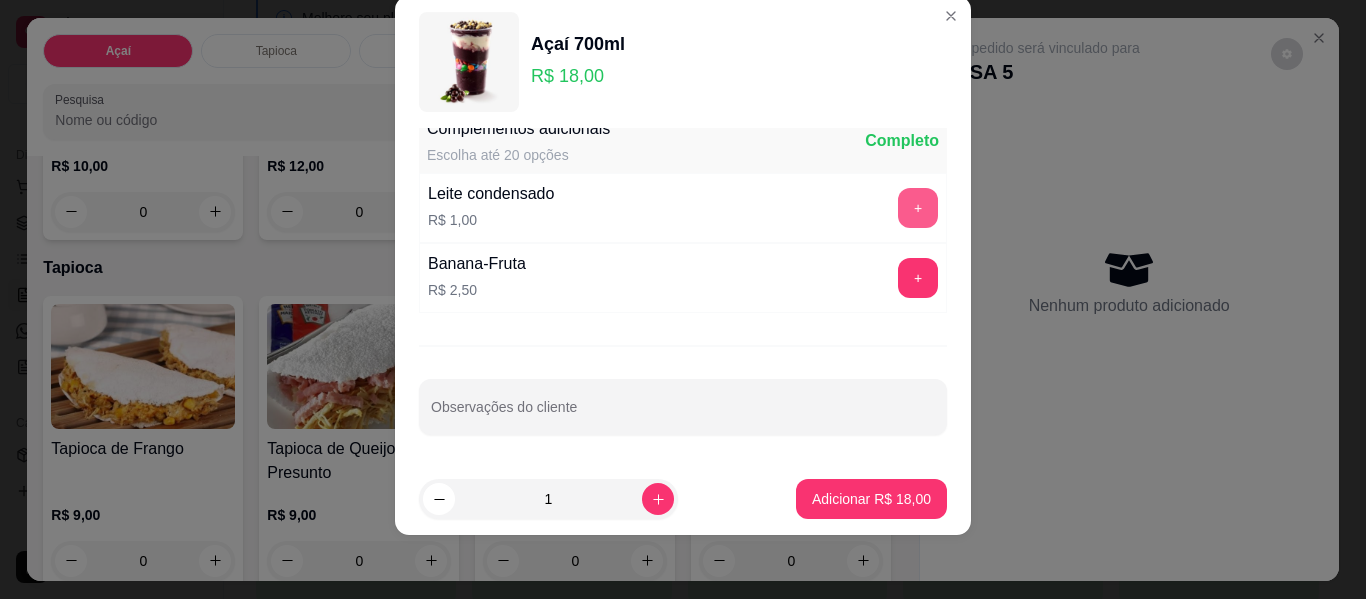 click on "+" at bounding box center [918, 208] 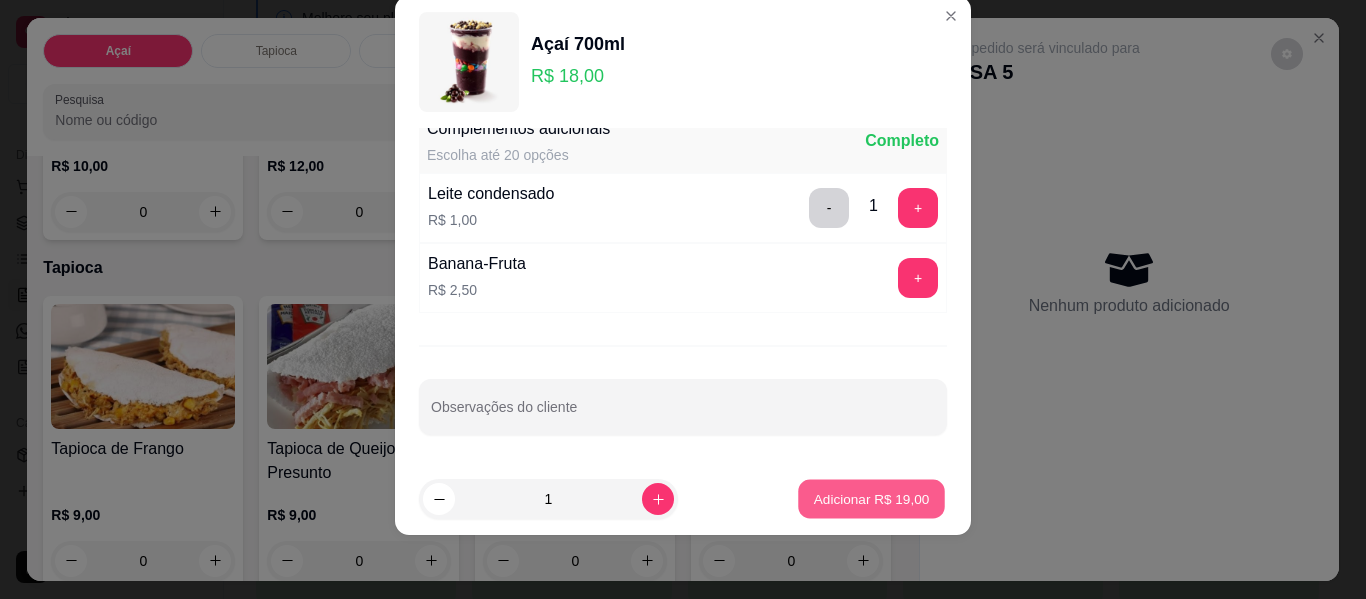 click on "Adicionar   R$ 19,00" at bounding box center (871, 499) 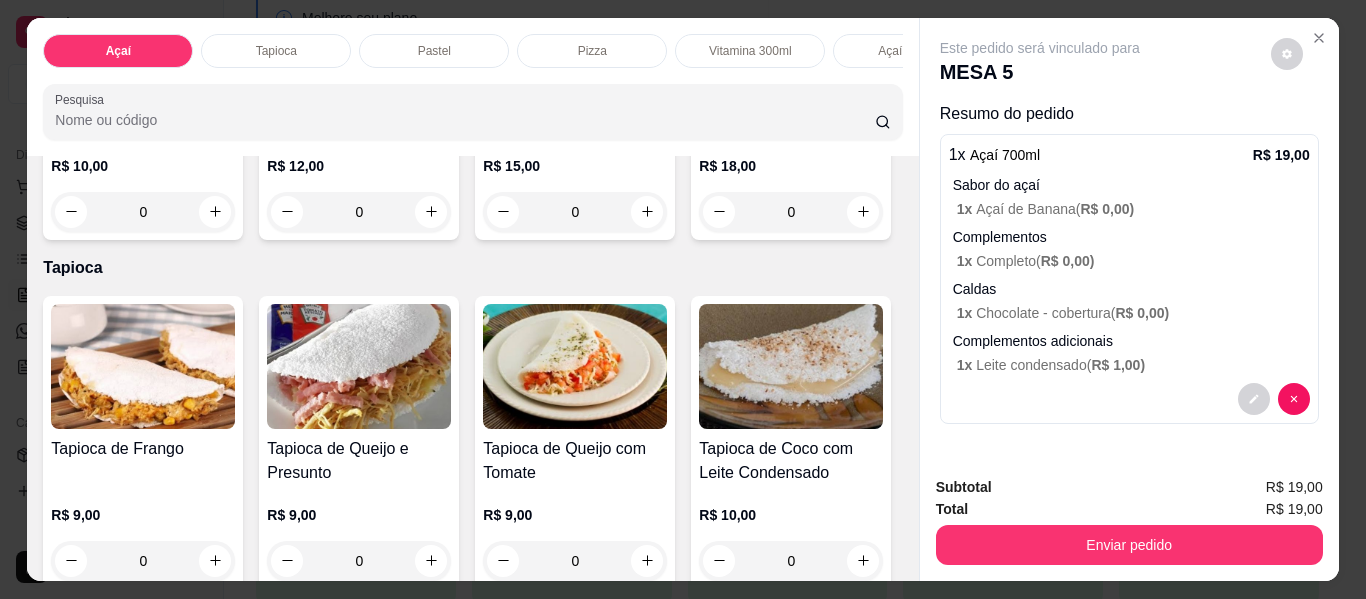 scroll, scrollTop: 0, scrollLeft: 0, axis: both 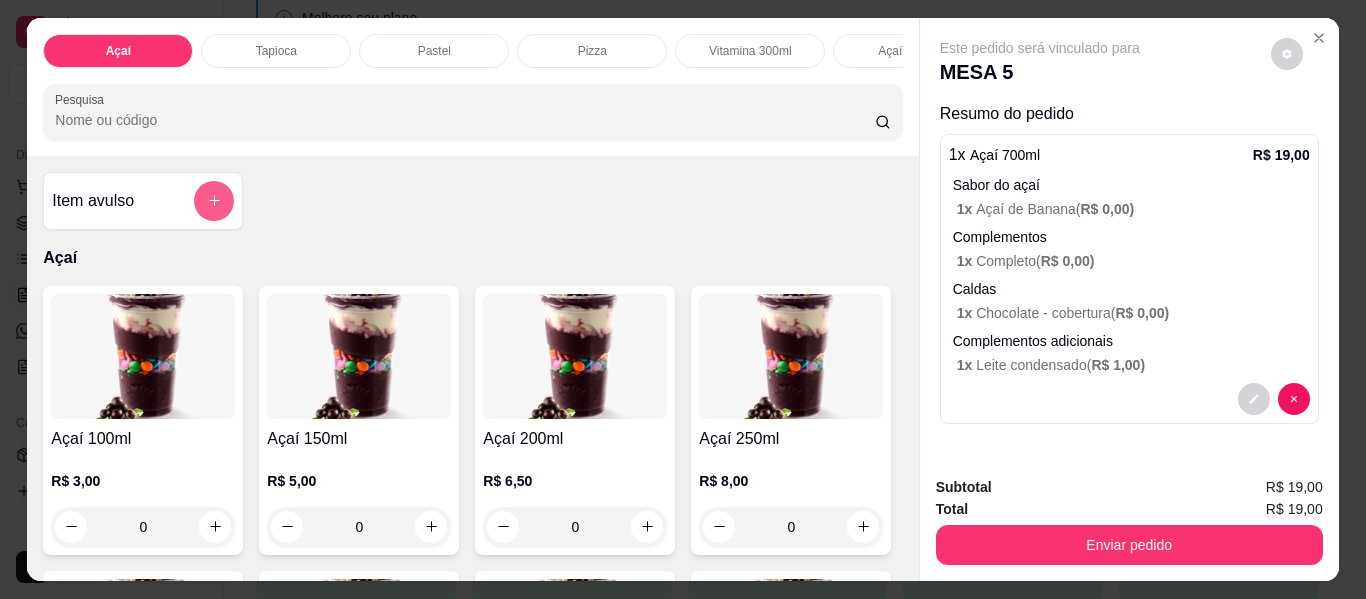 click 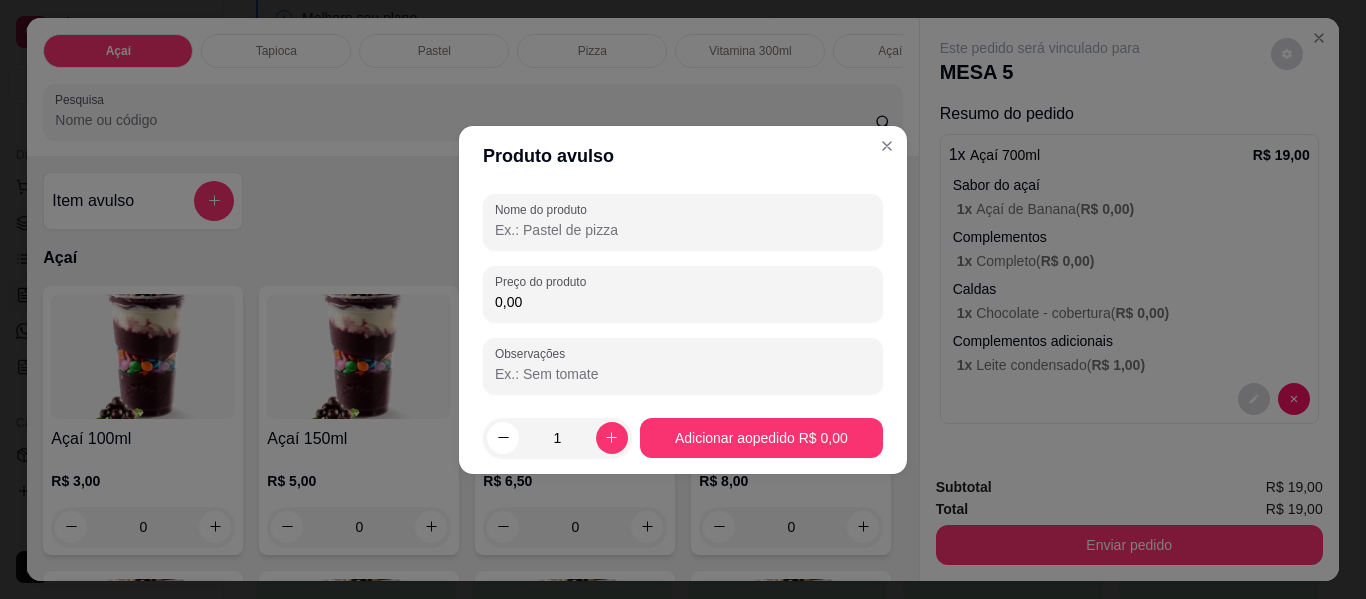 click on "Nome do produto" at bounding box center (683, 230) 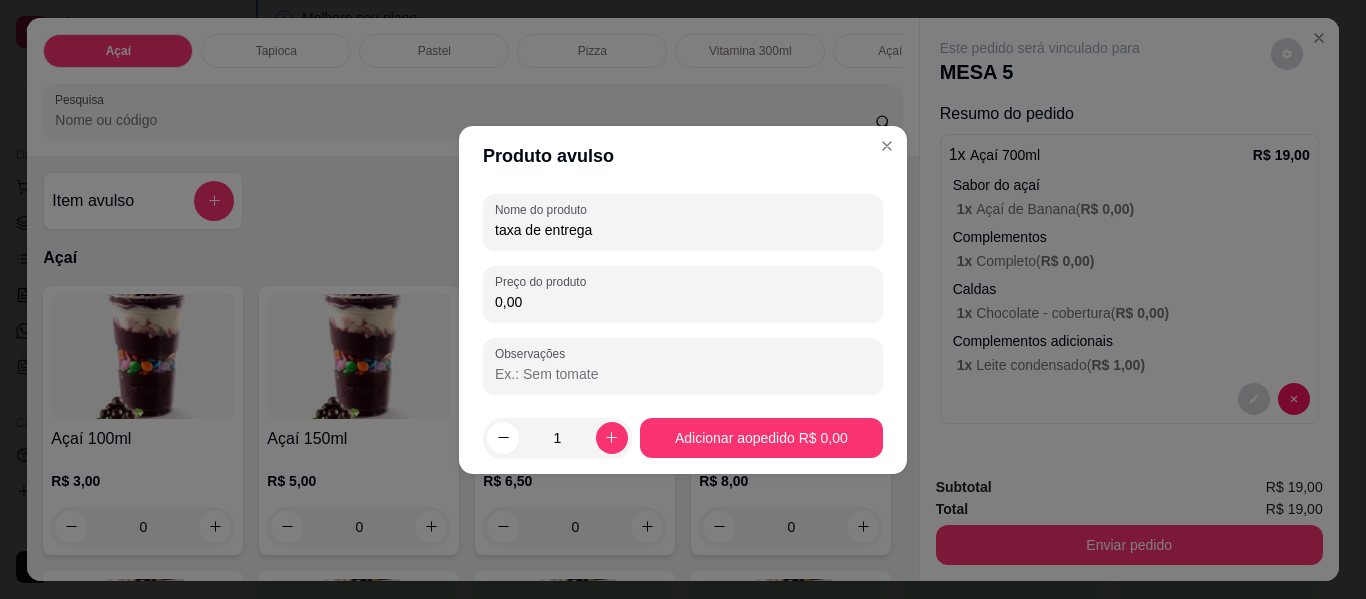 type on "taxa de entrega" 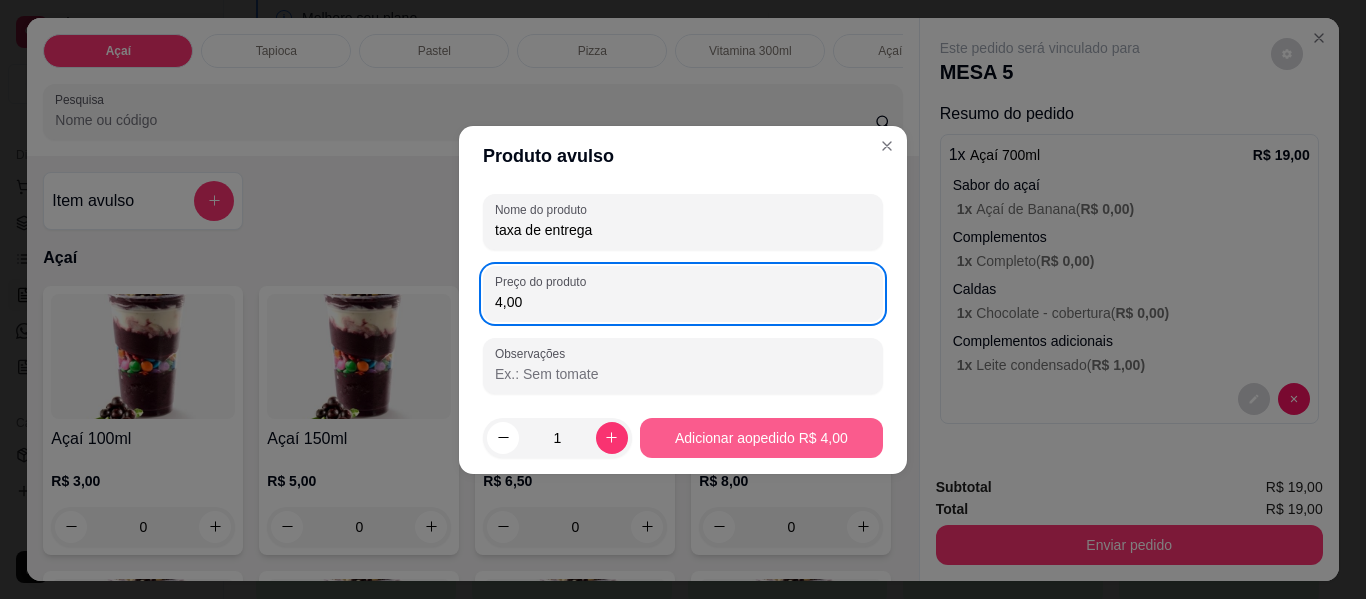 type on "4,00" 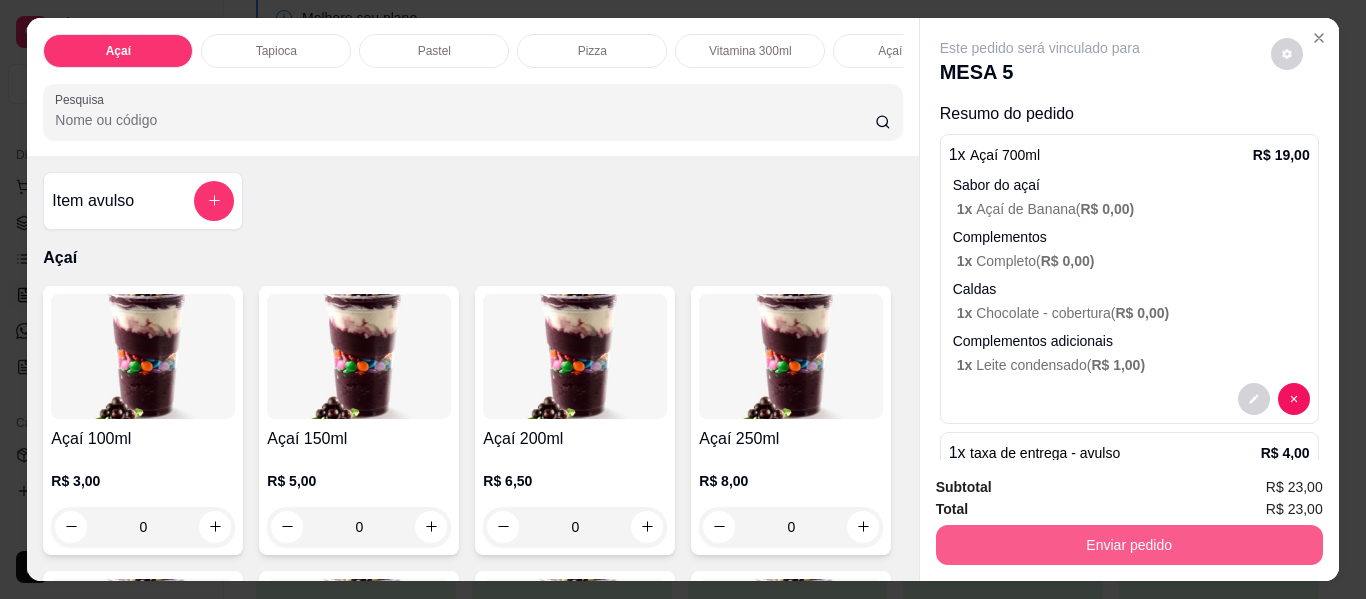 click on "Enviar pedido" at bounding box center (1129, 545) 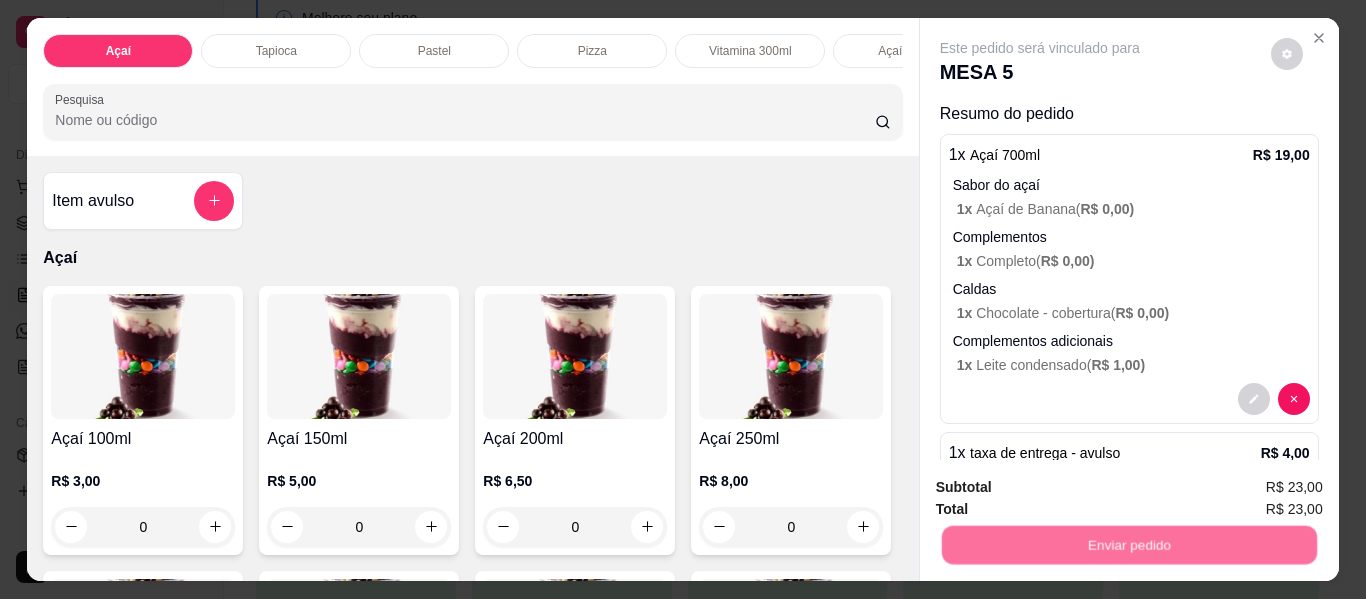 click on "Não registrar e enviar pedido" at bounding box center (1063, 488) 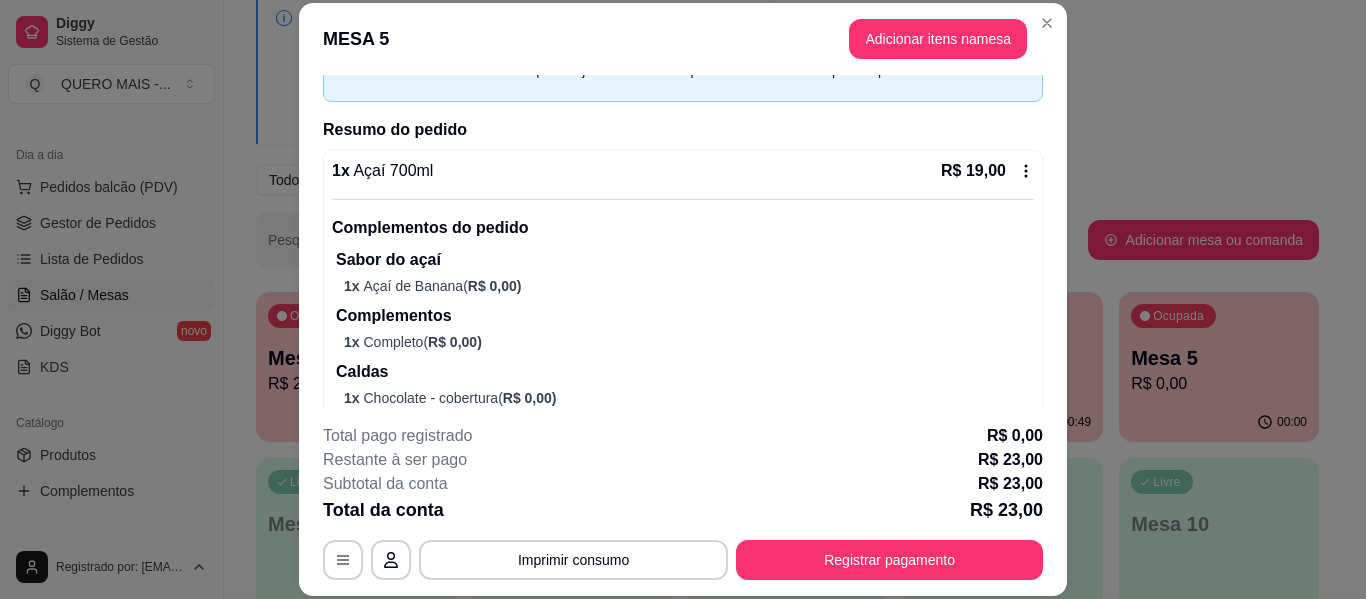 scroll, scrollTop: 200, scrollLeft: 0, axis: vertical 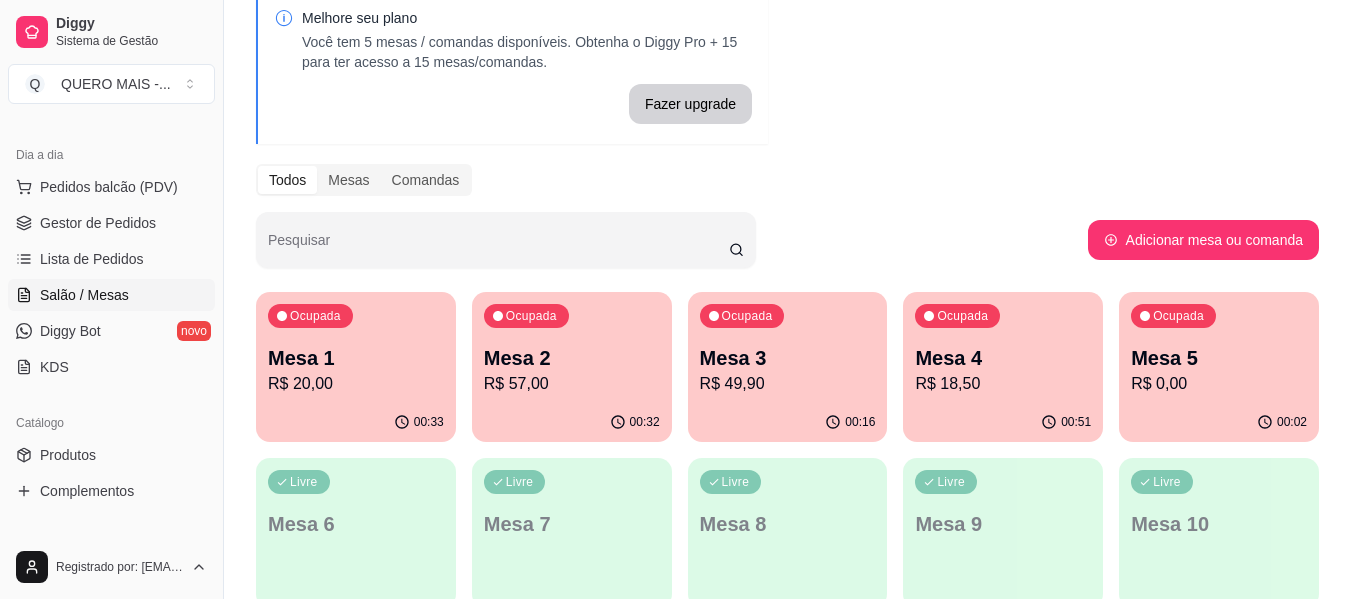 click on "00:33" at bounding box center [356, 422] 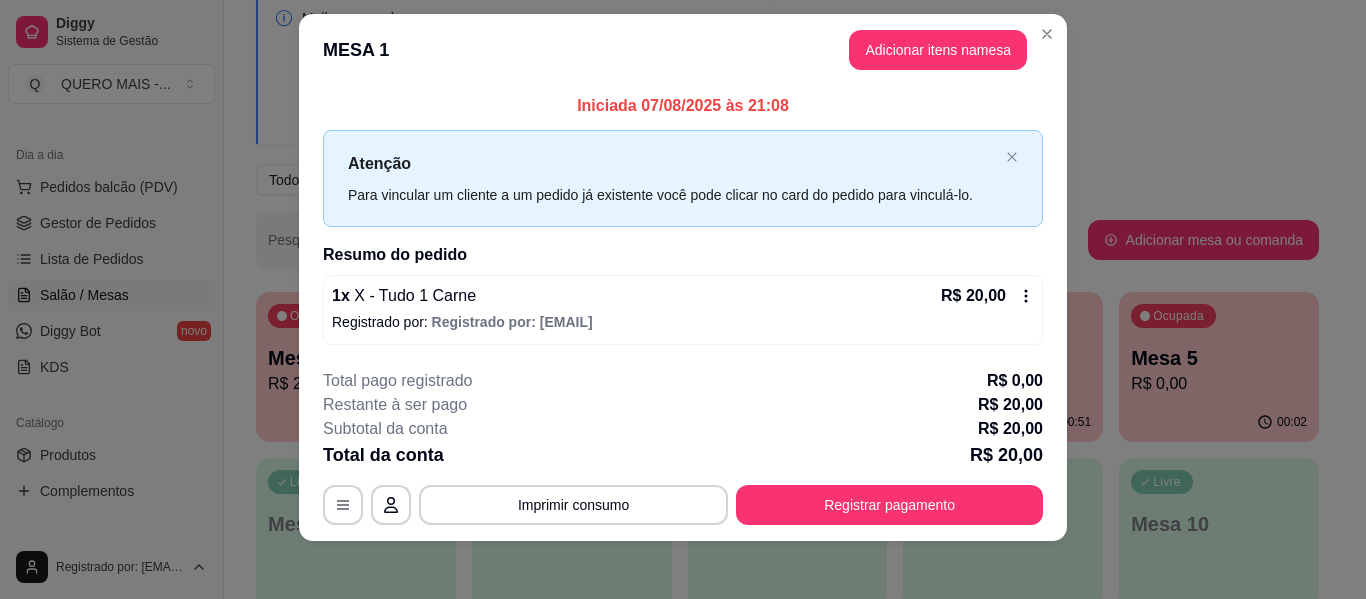 scroll, scrollTop: 28, scrollLeft: 0, axis: vertical 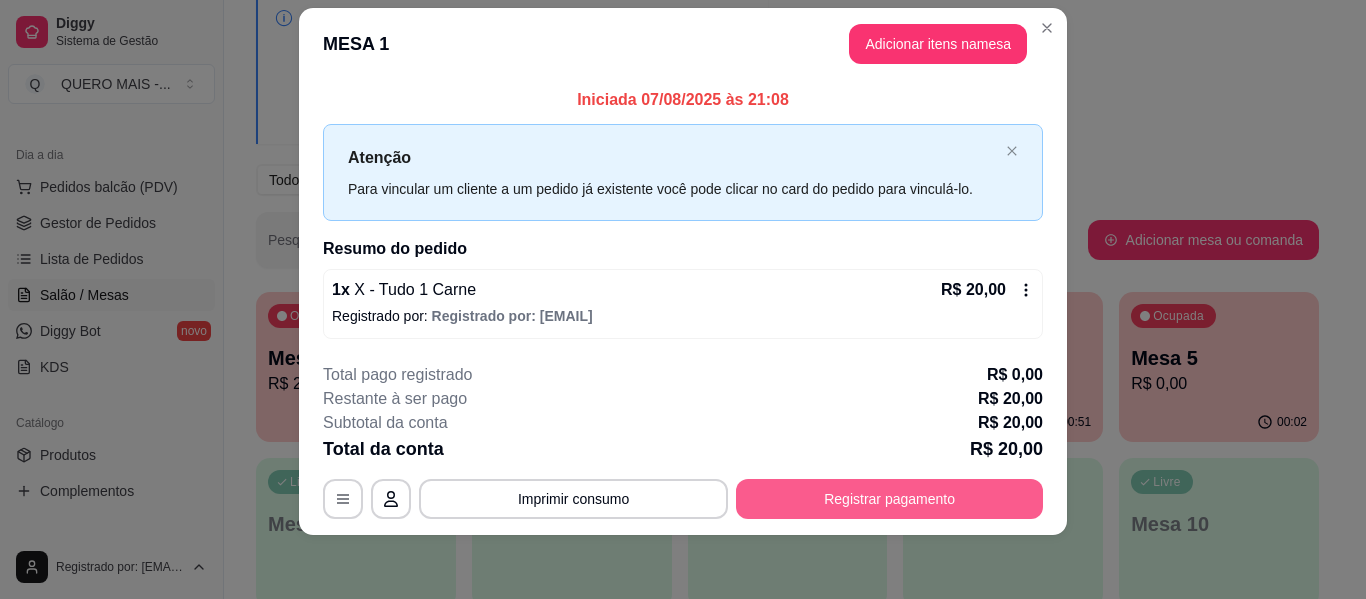 click on "Registrar pagamento" at bounding box center [889, 499] 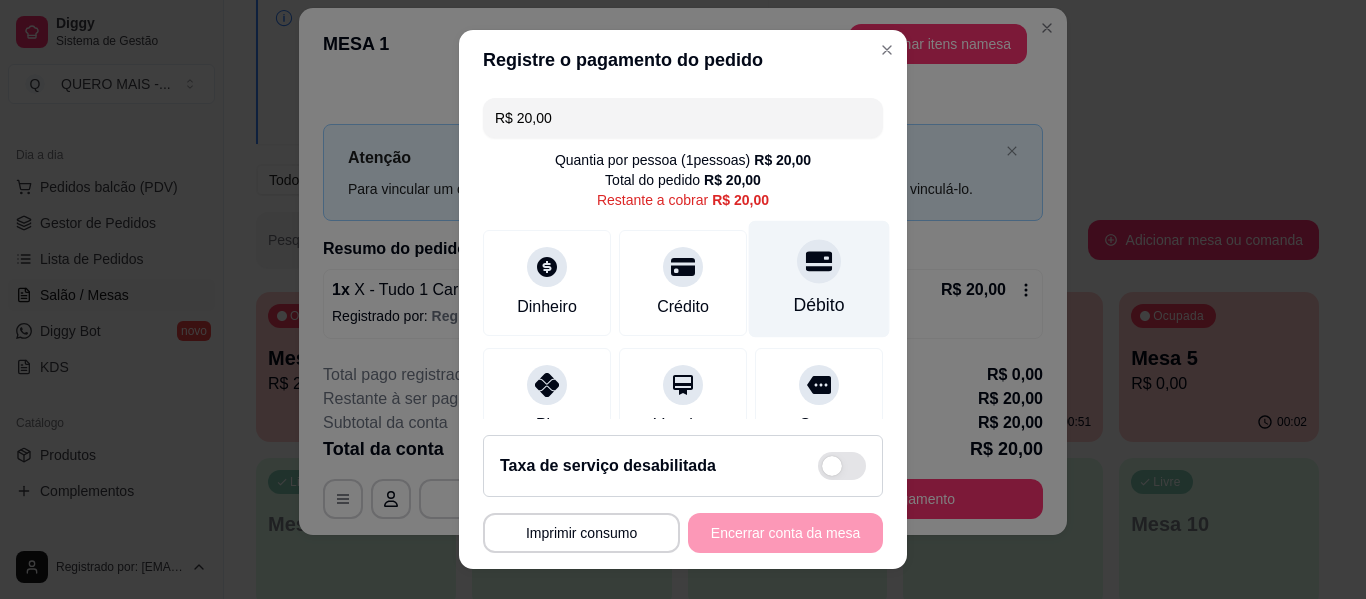 click 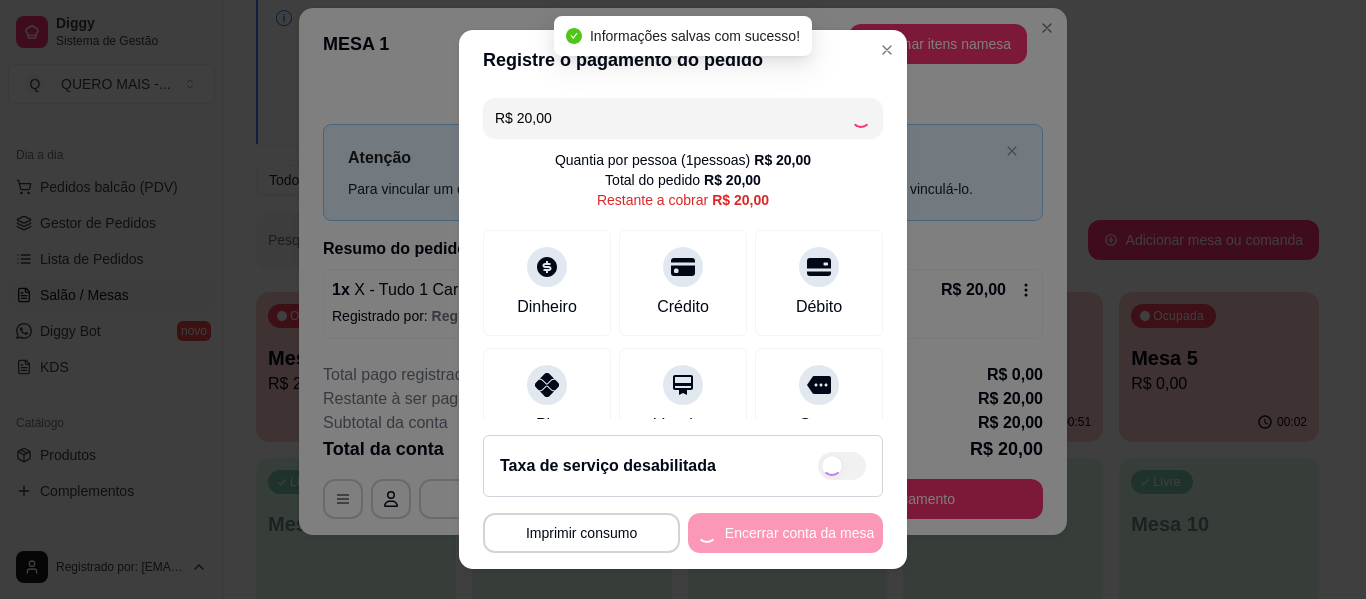 type on "R$ 0,00" 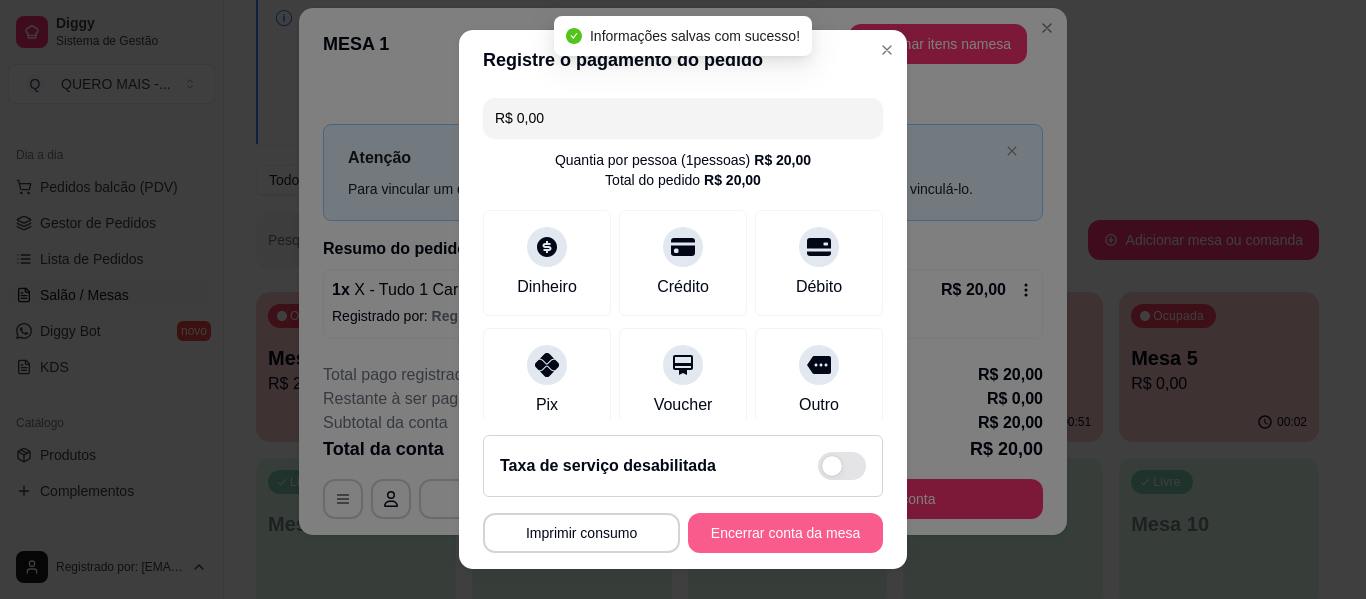 click on "Encerrar conta da mesa" at bounding box center (785, 533) 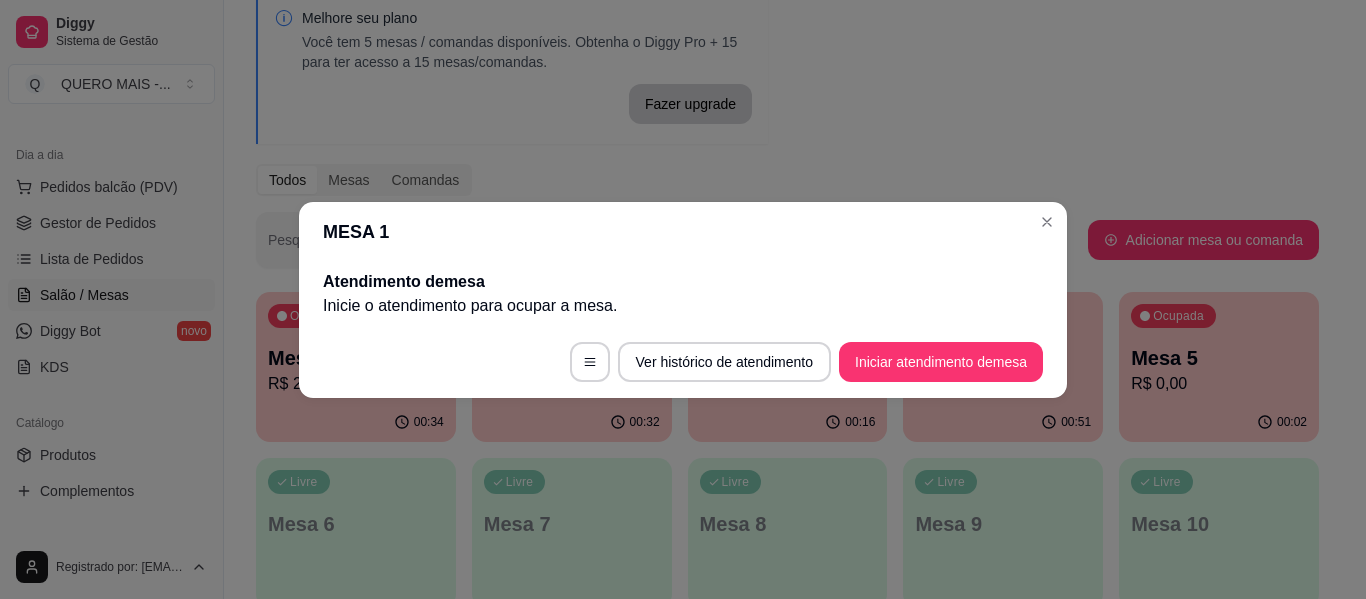 scroll, scrollTop: 0, scrollLeft: 0, axis: both 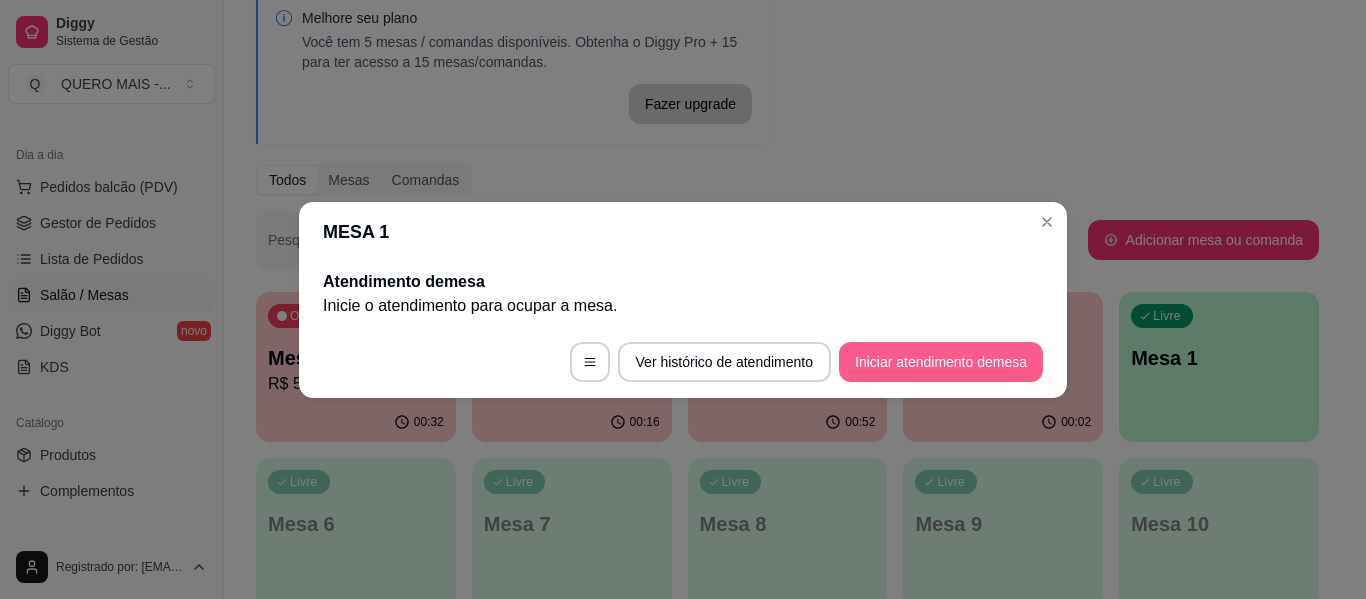 click on "Iniciar atendimento de  mesa" at bounding box center (941, 362) 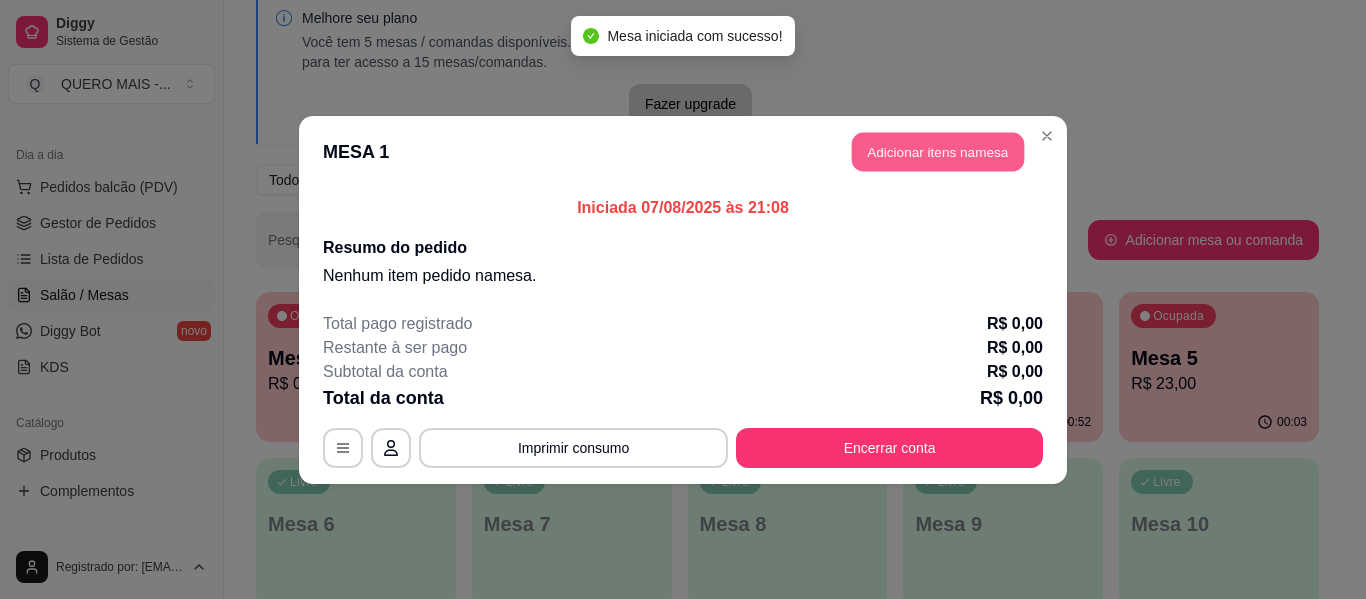 click on "Adicionar itens na  mesa" at bounding box center (938, 151) 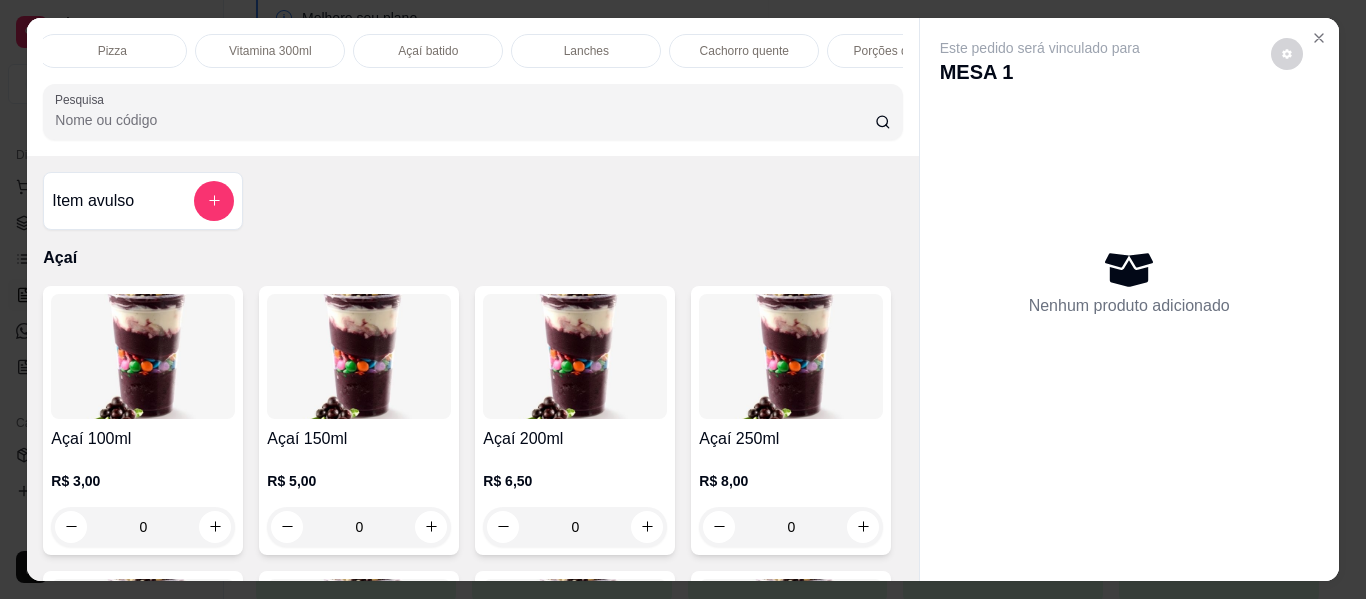 scroll, scrollTop: 0, scrollLeft: 485, axis: horizontal 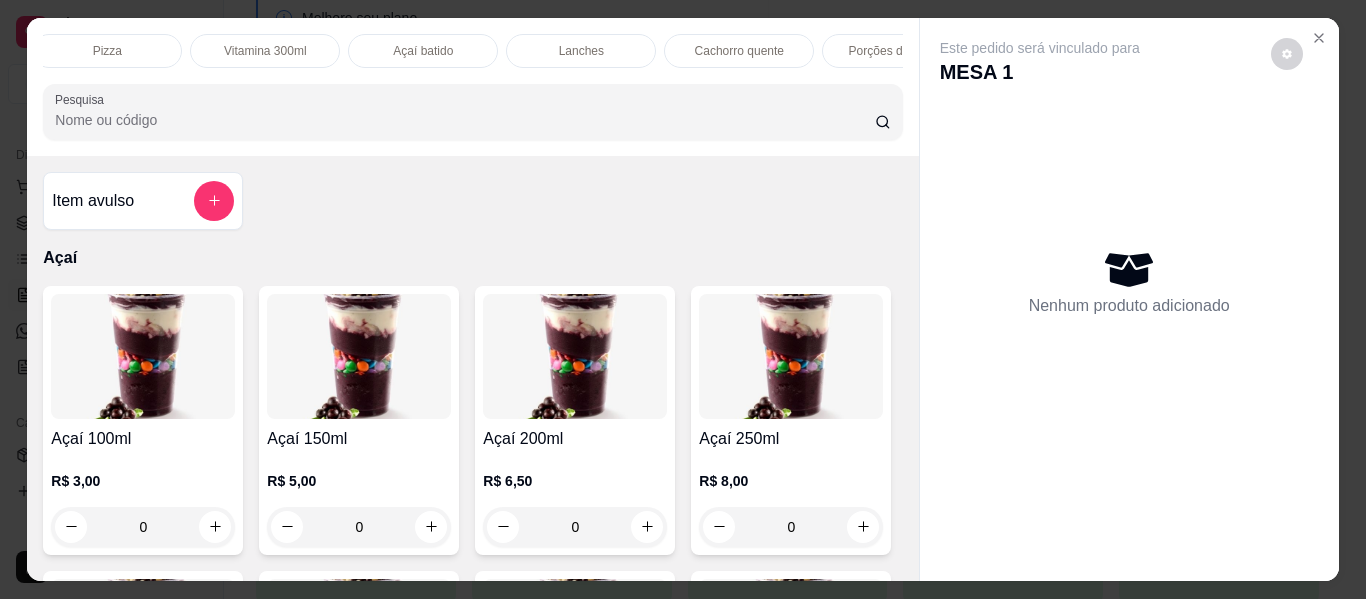 click on "Lanches" at bounding box center [581, 51] 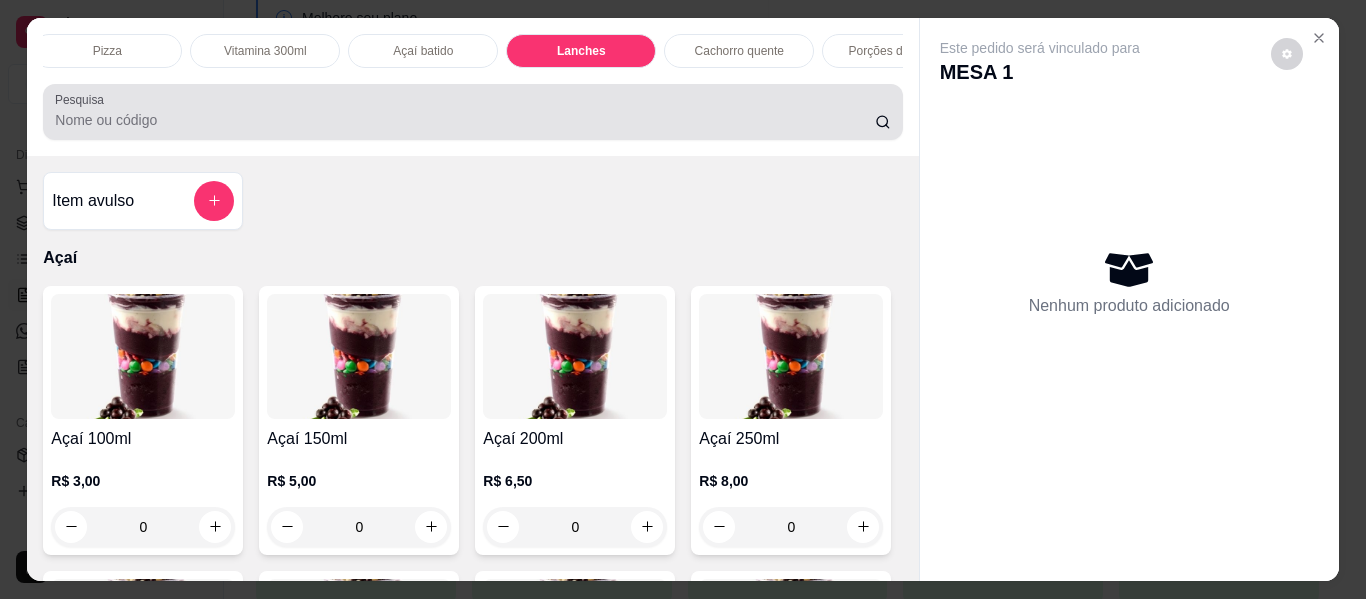 scroll, scrollTop: 3537, scrollLeft: 0, axis: vertical 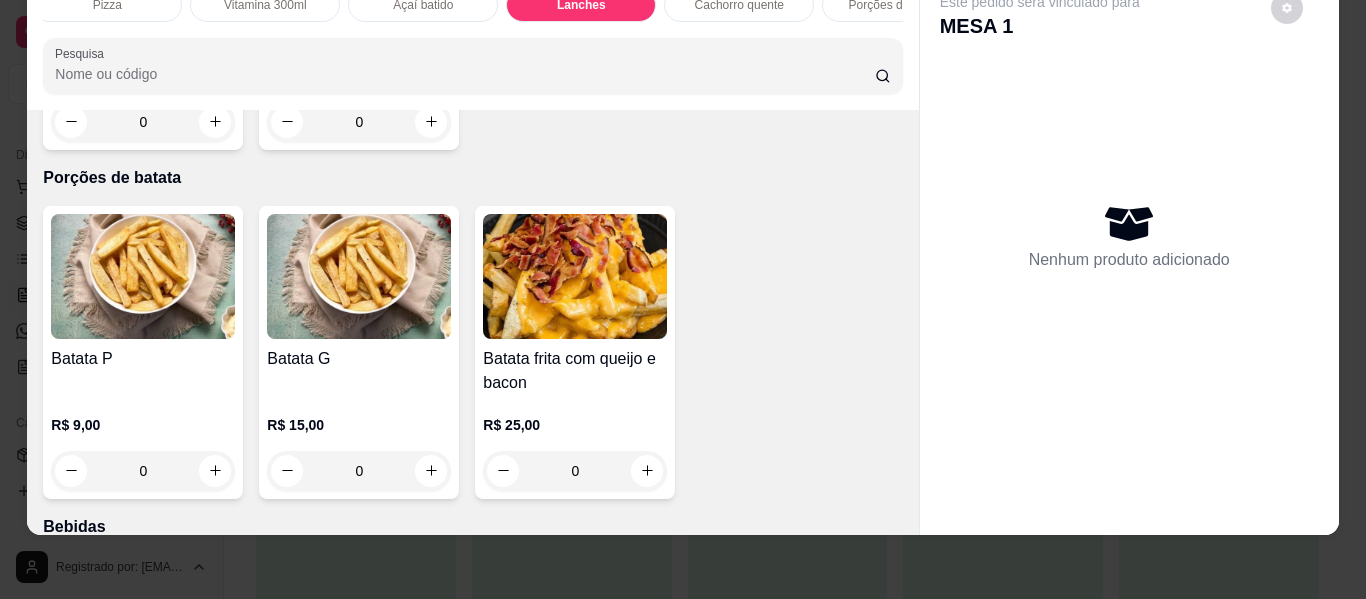 click on "0" at bounding box center [359, -773] 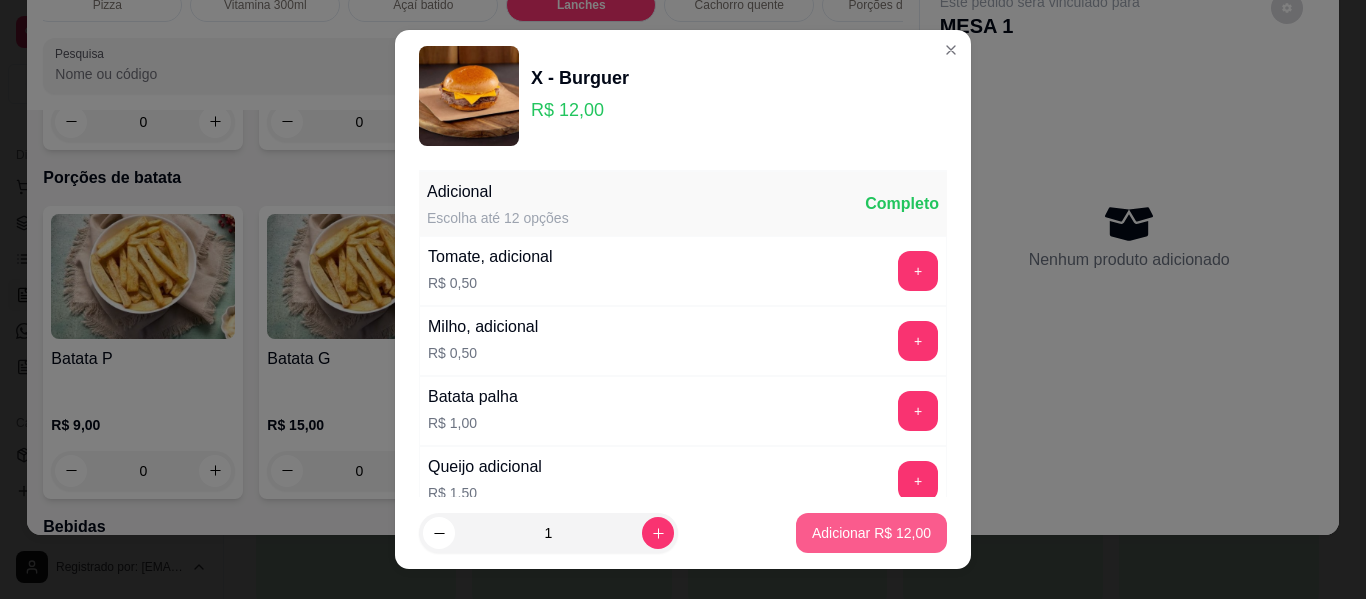 click on "Adicionar   R$ 12,00" at bounding box center [871, 533] 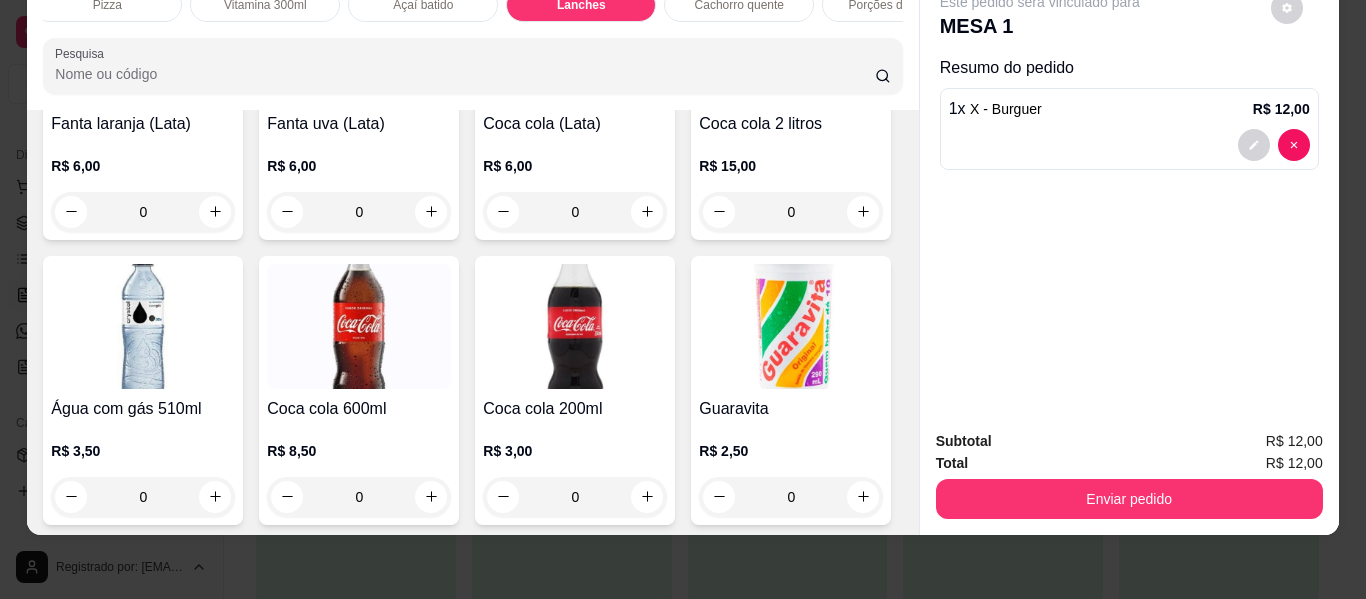 scroll, scrollTop: 4837, scrollLeft: 0, axis: vertical 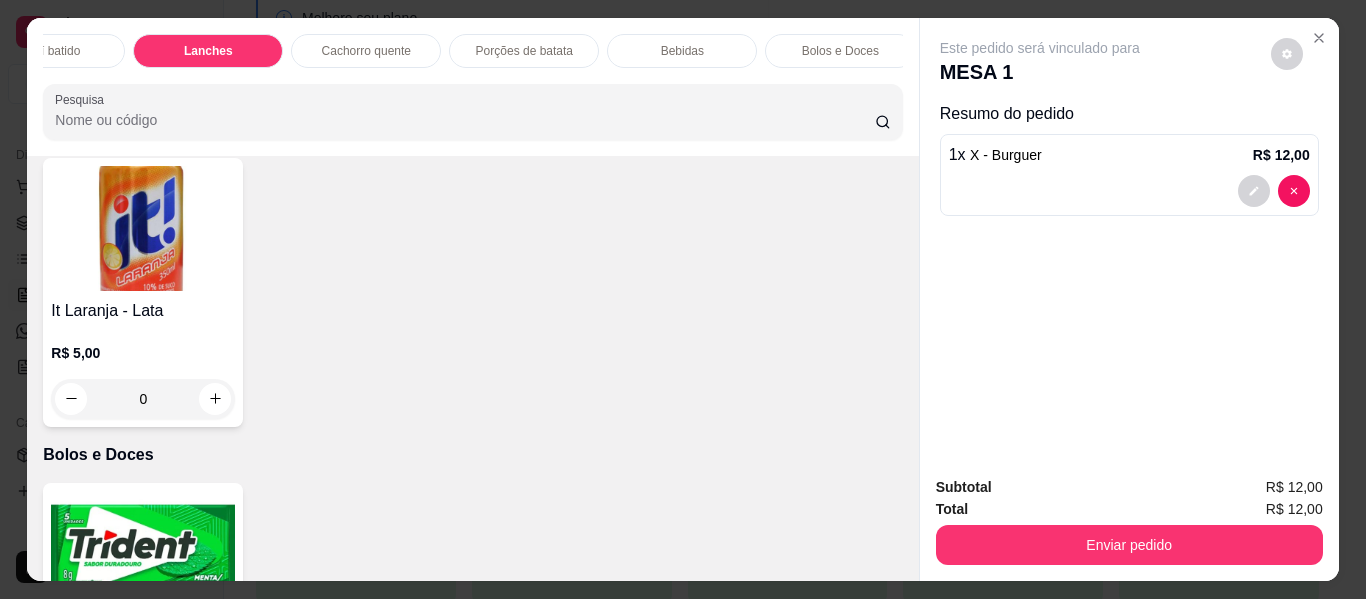 click on "Bebidas" at bounding box center [682, 51] 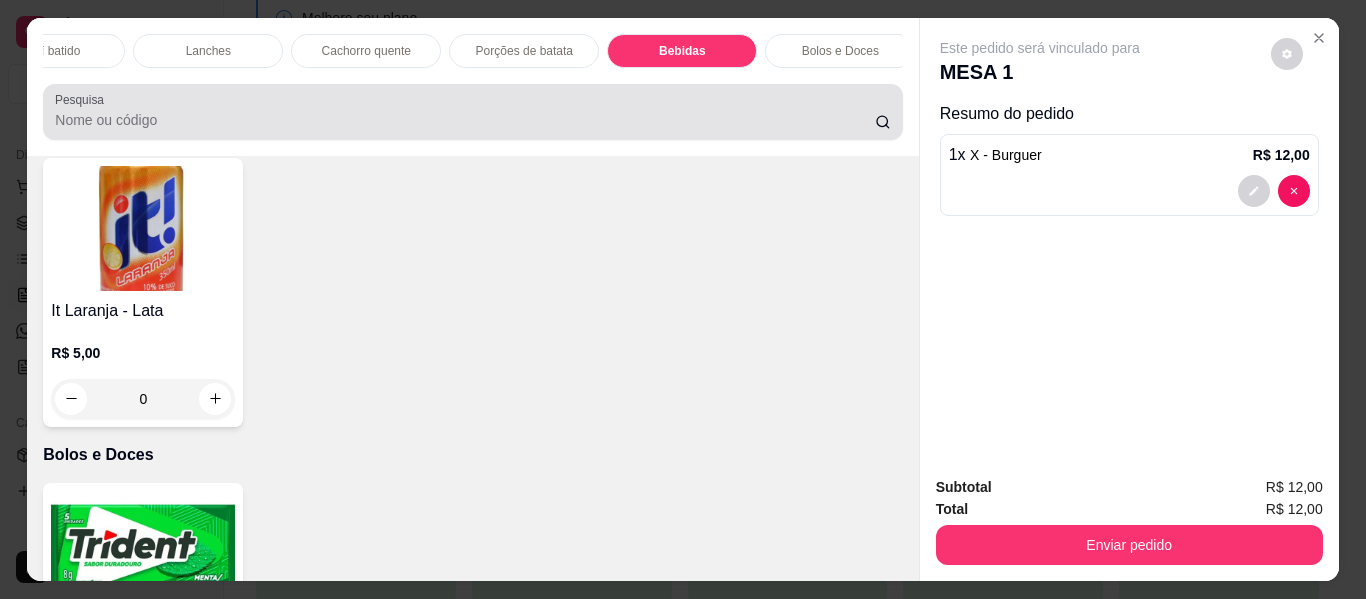 scroll, scrollTop: 5393, scrollLeft: 0, axis: vertical 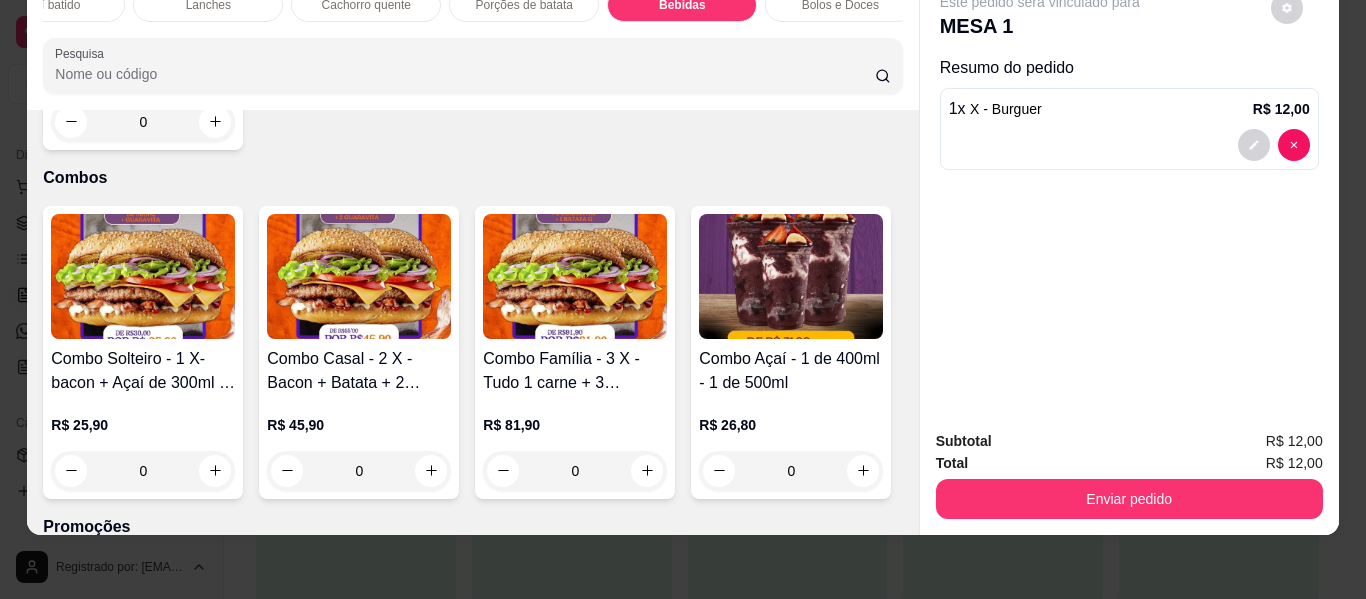 click at bounding box center [647, -1058] 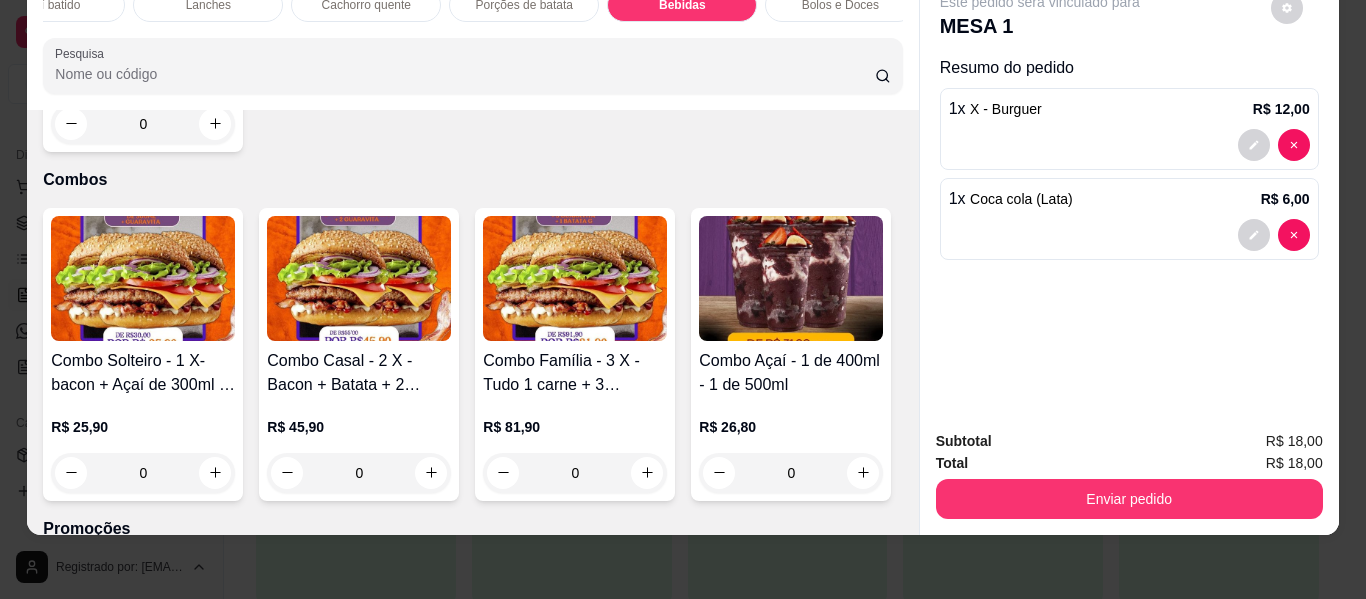 type on "1" 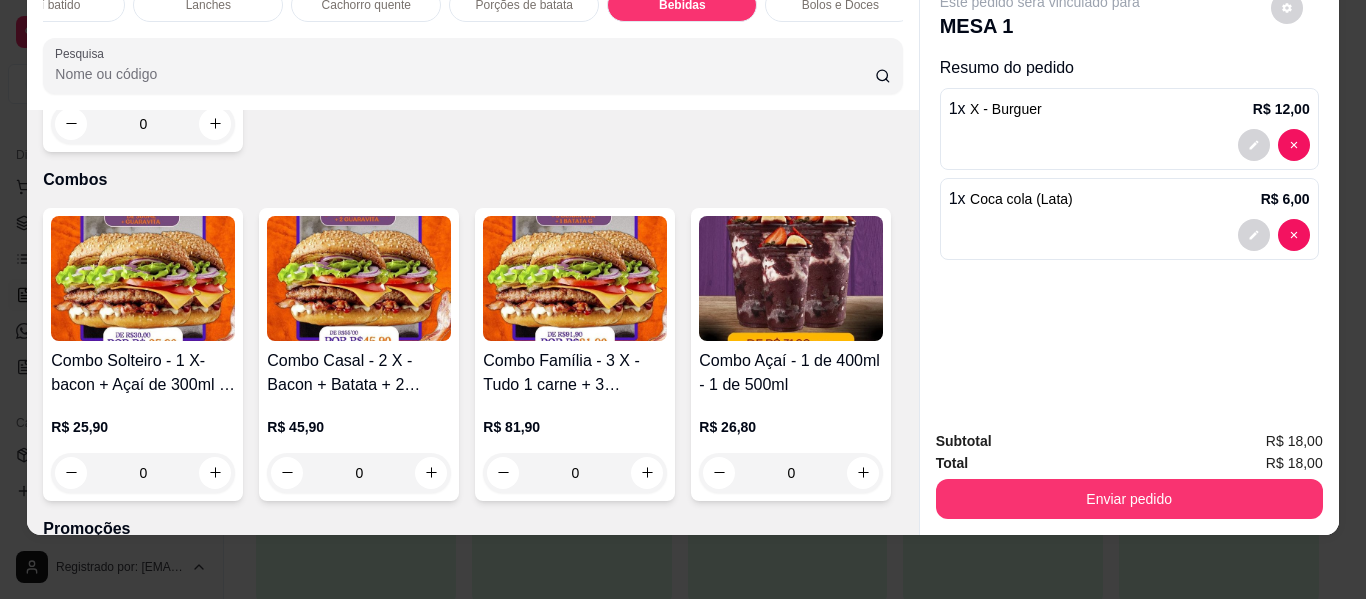 scroll, scrollTop: 0, scrollLeft: 0, axis: both 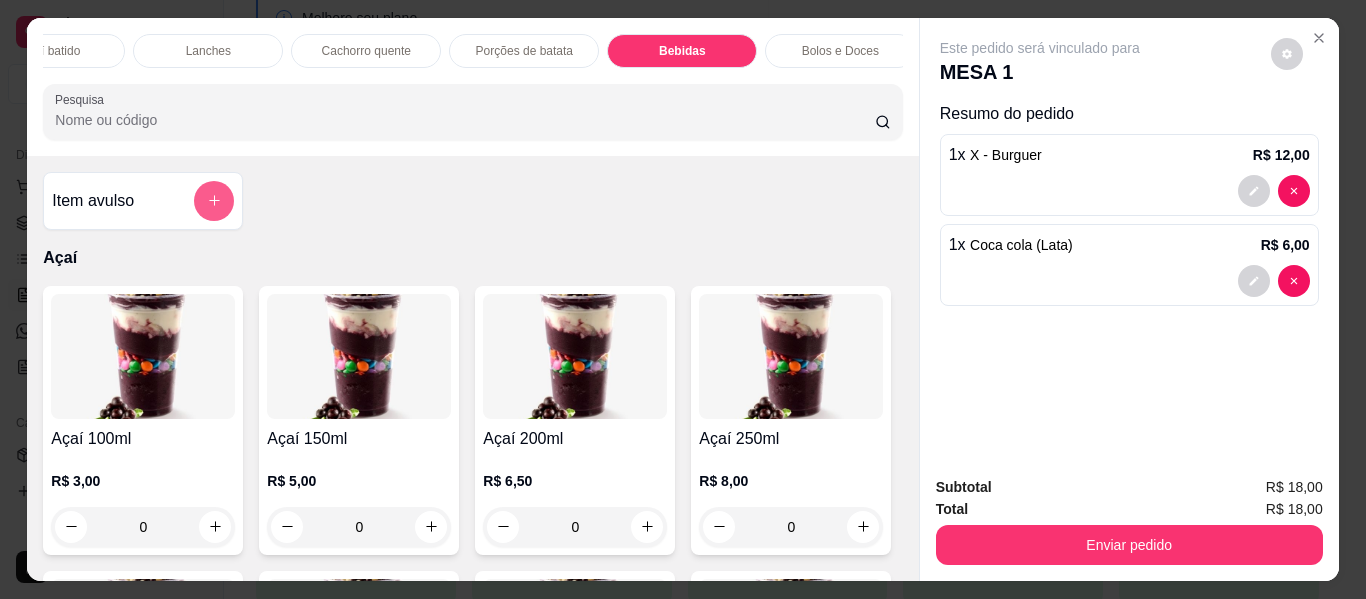 click 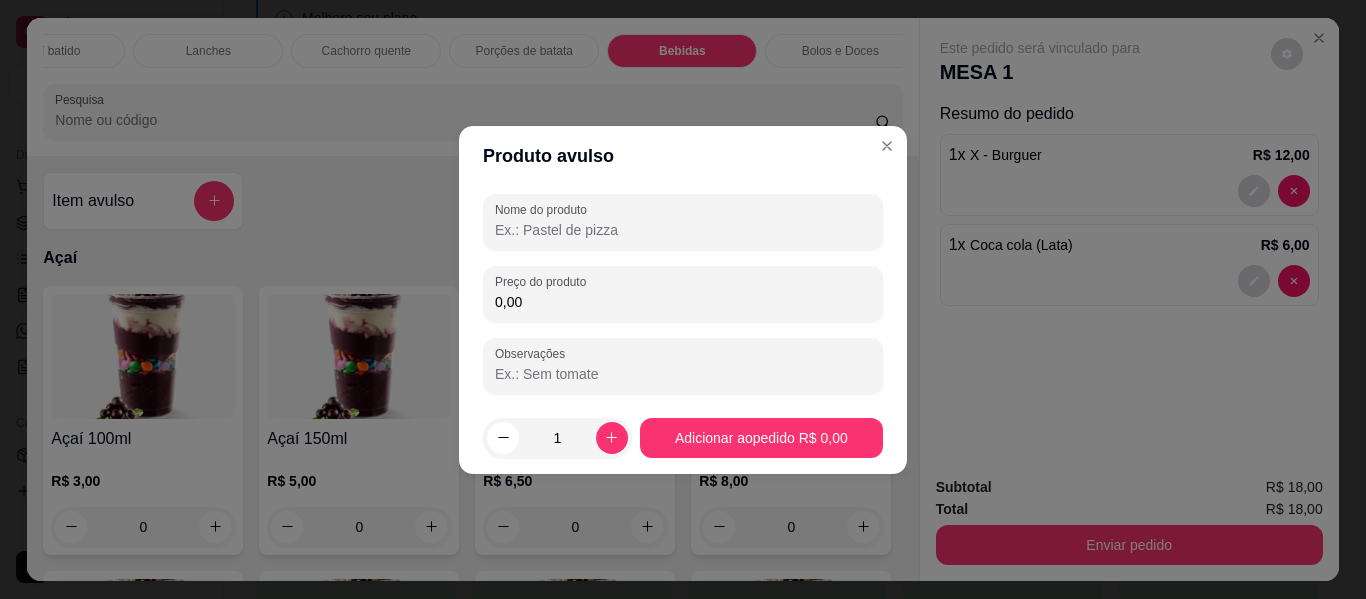 click on "Nome do produto" at bounding box center [683, 230] 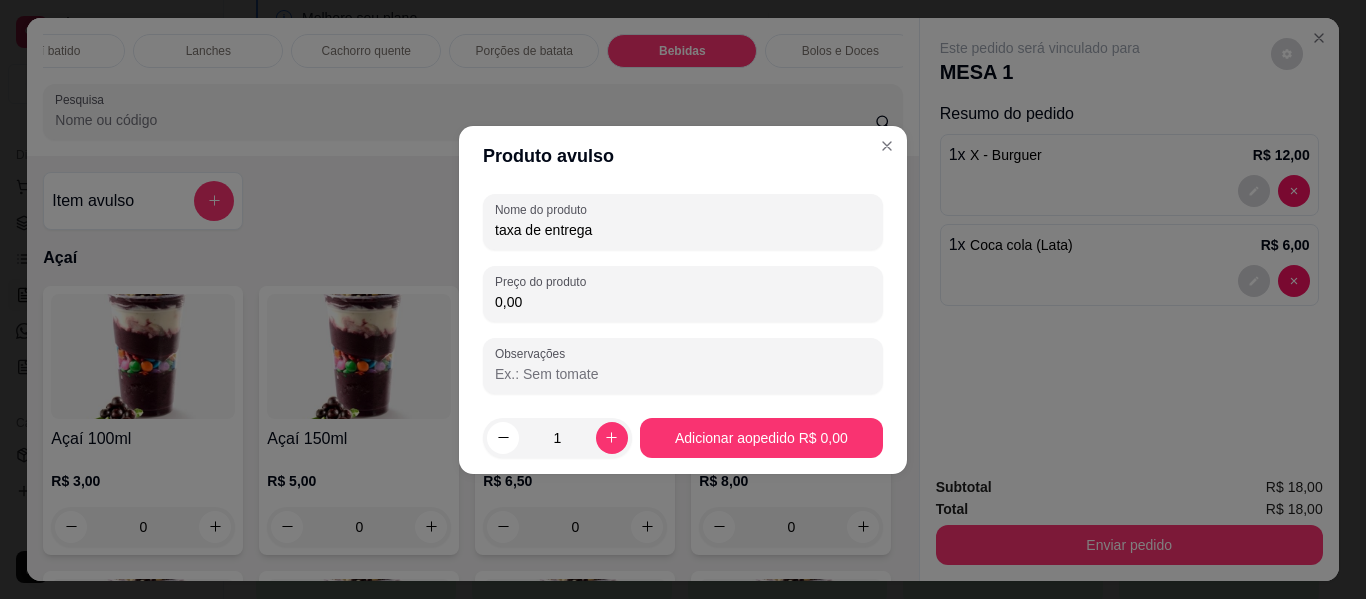 type on "taxa de entrega" 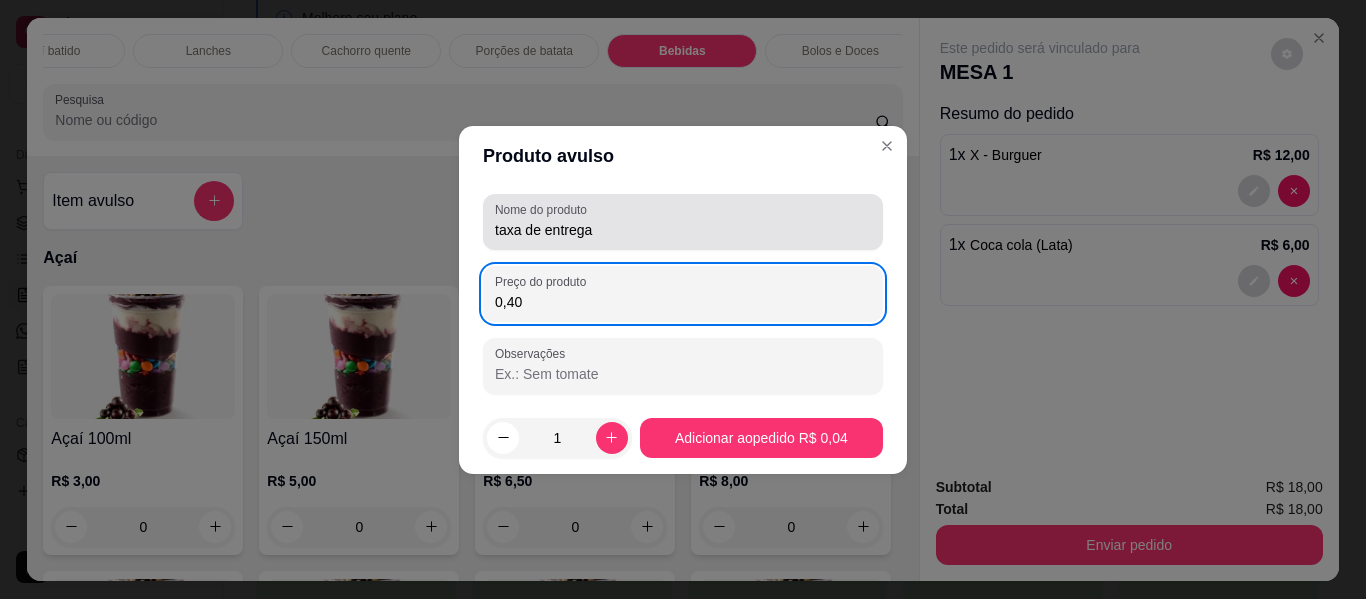 type on "4,00" 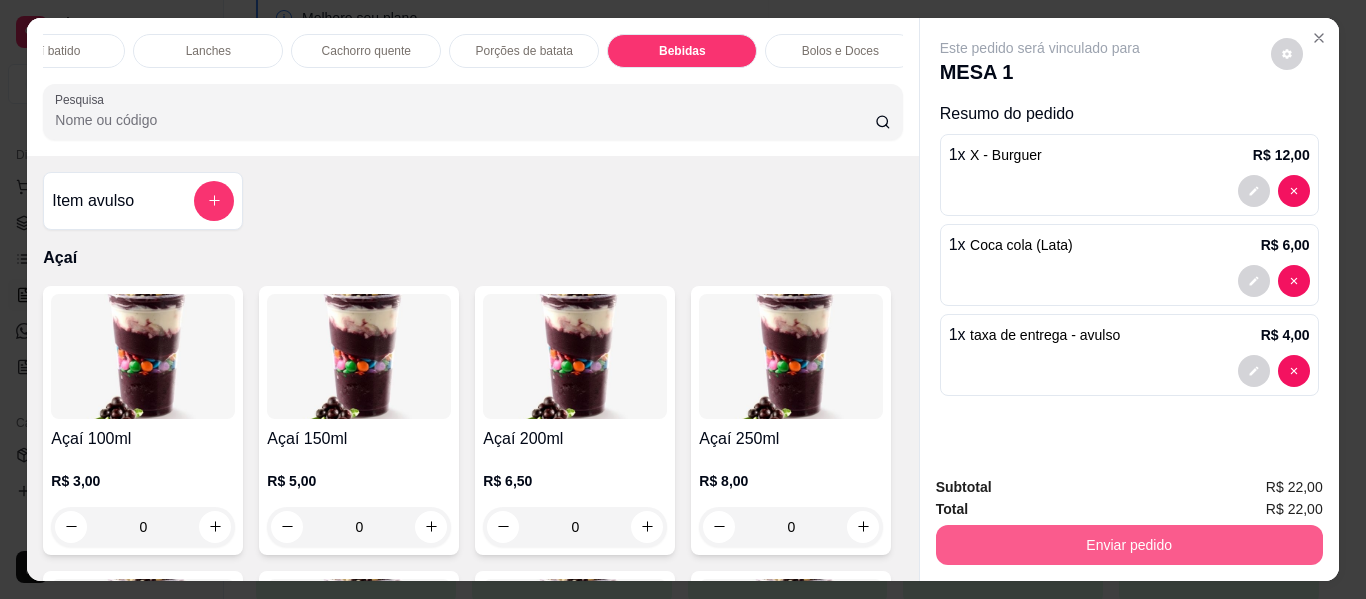 click on "Enviar pedido" at bounding box center [1129, 545] 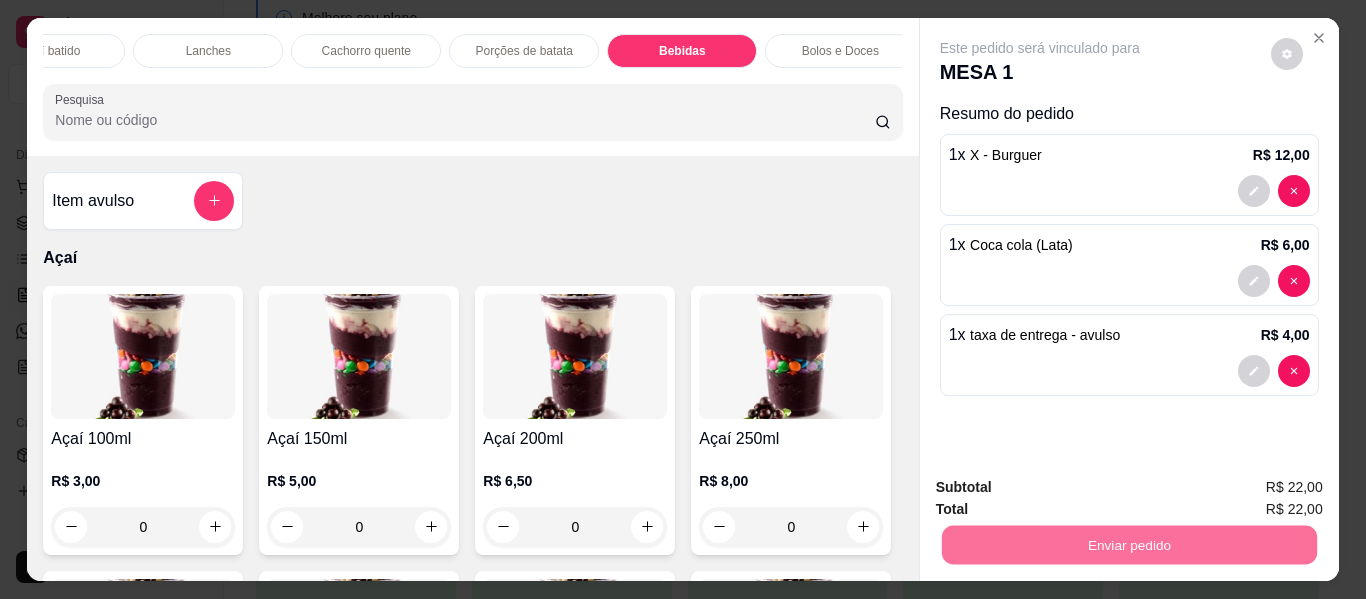 click on "Não registrar e enviar pedido" at bounding box center (1063, 487) 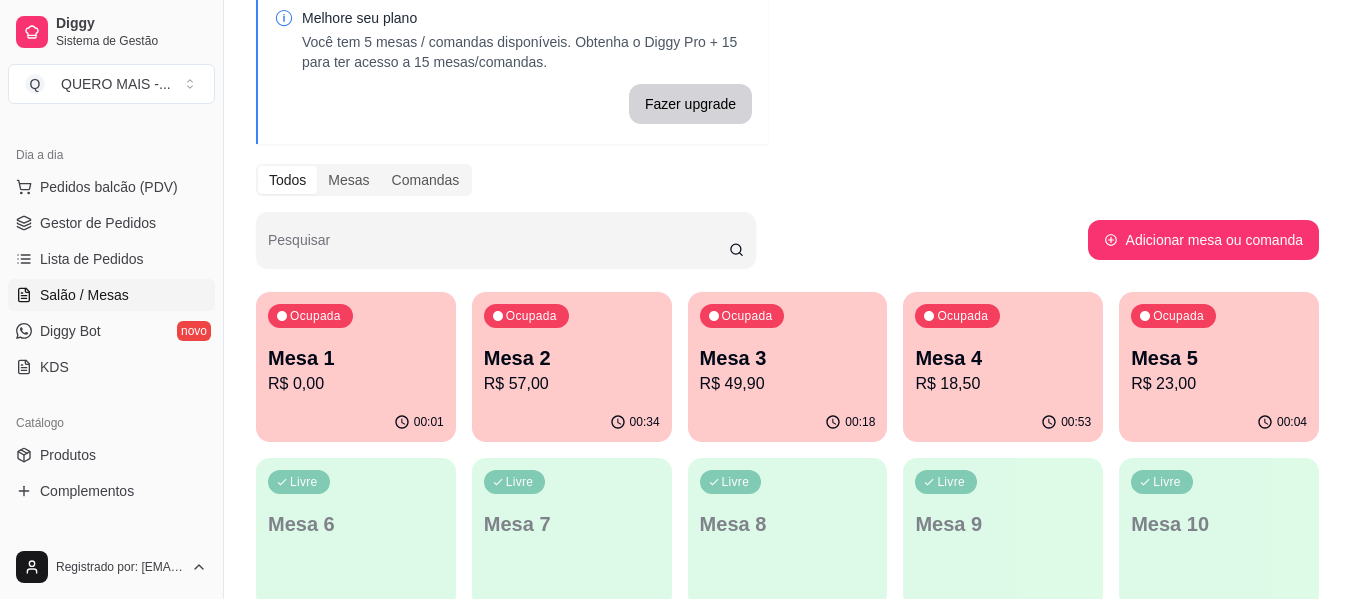 click on "R$ 57,00" at bounding box center [572, 384] 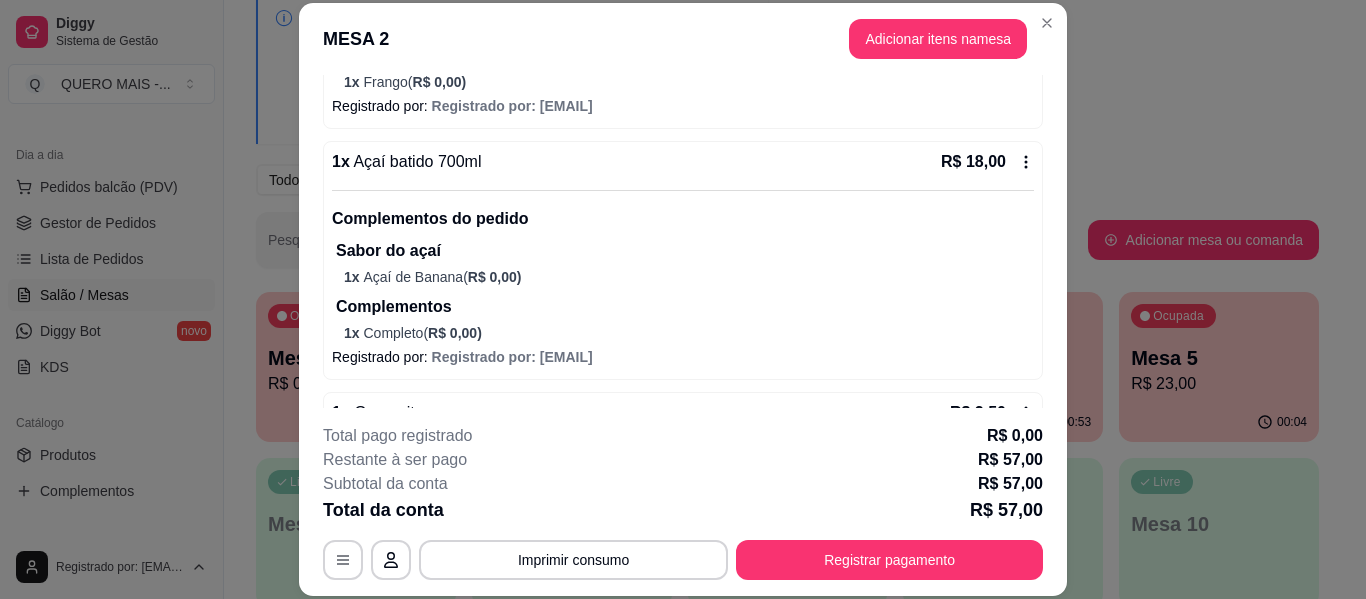 scroll, scrollTop: 462, scrollLeft: 0, axis: vertical 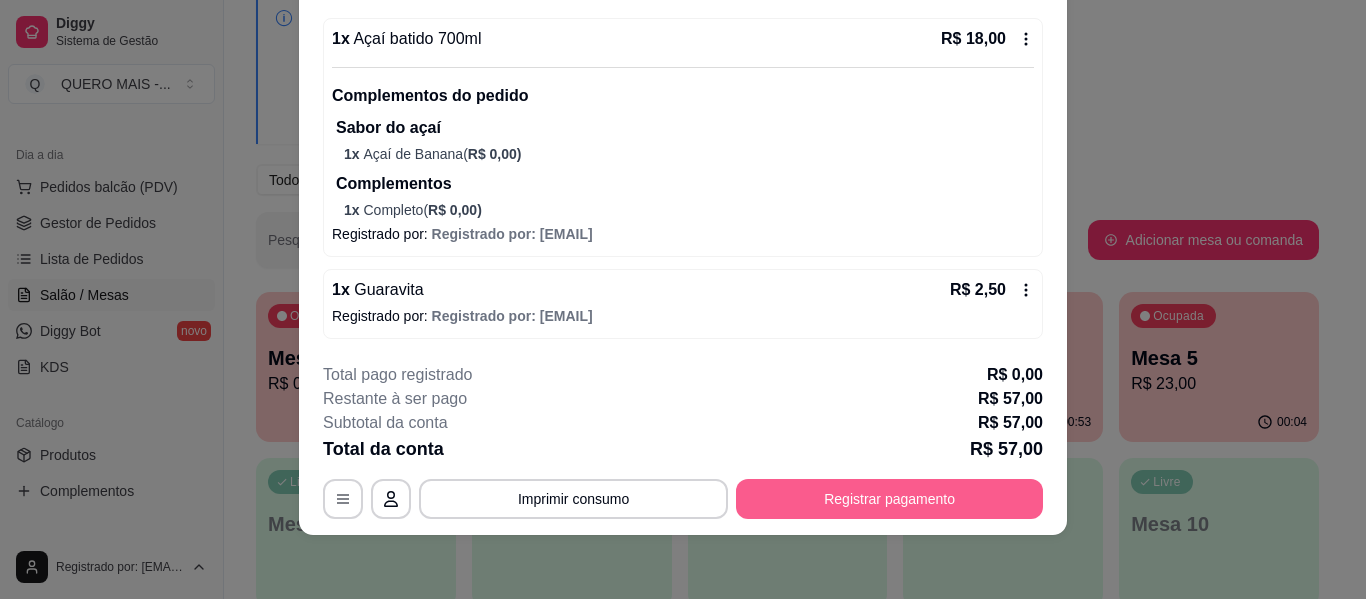 click on "Registrar pagamento" at bounding box center [889, 499] 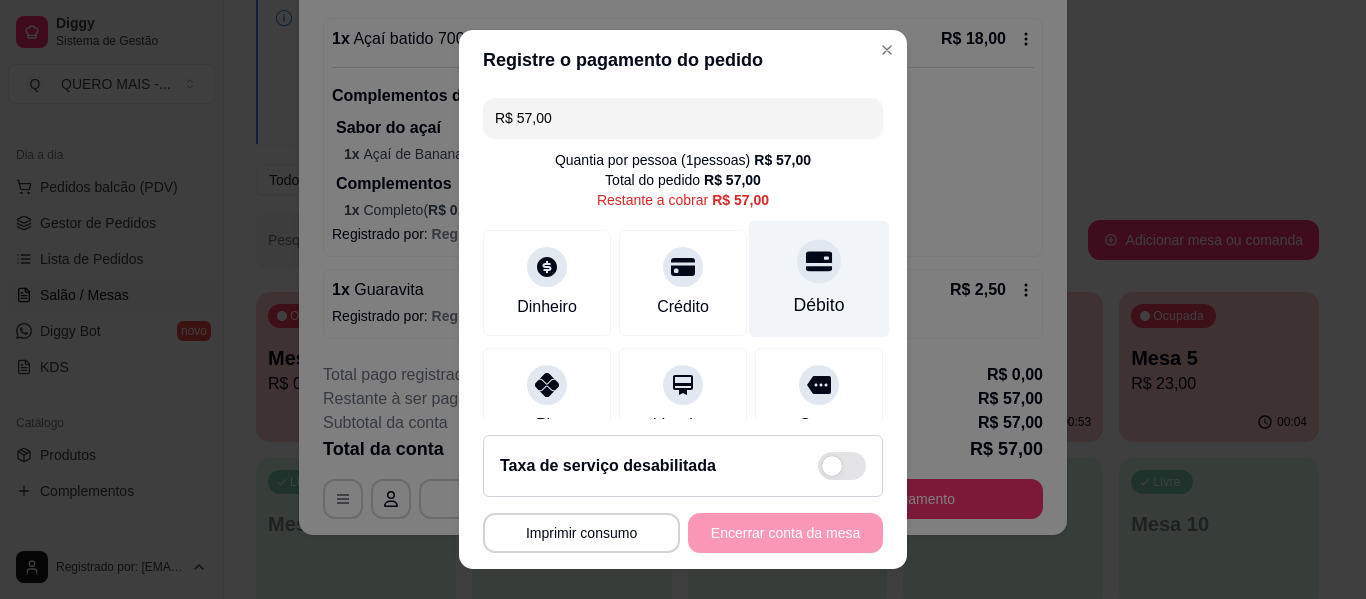 click on "Débito" at bounding box center (819, 279) 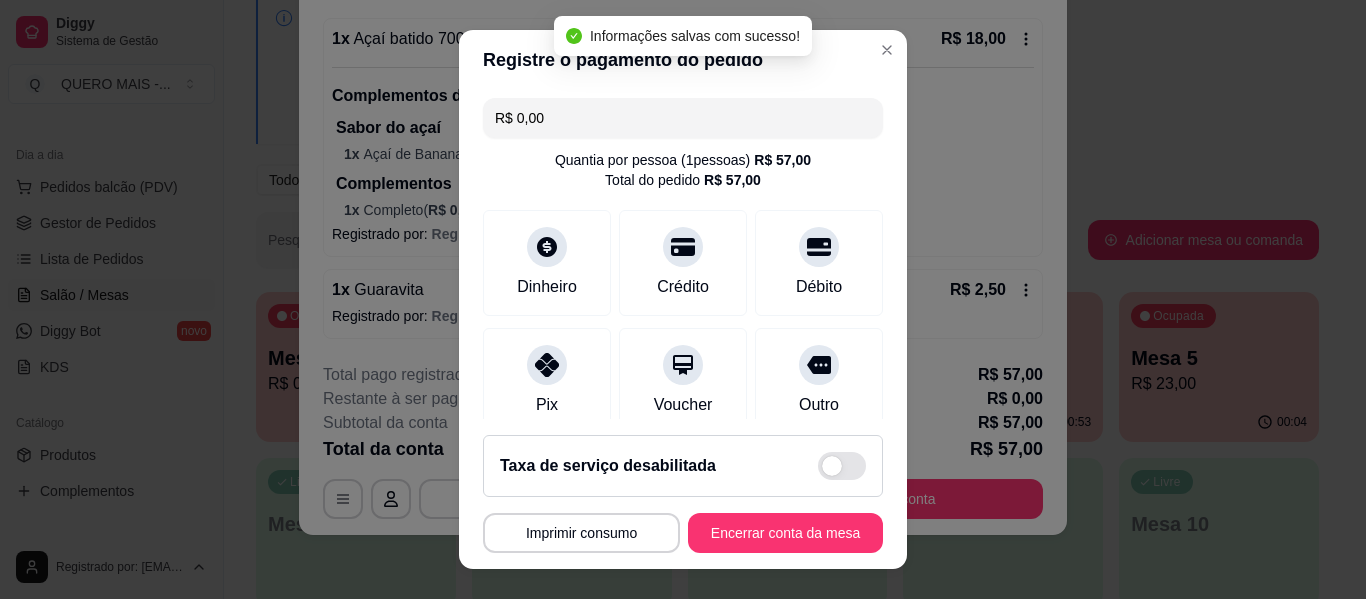type on "R$ 0,00" 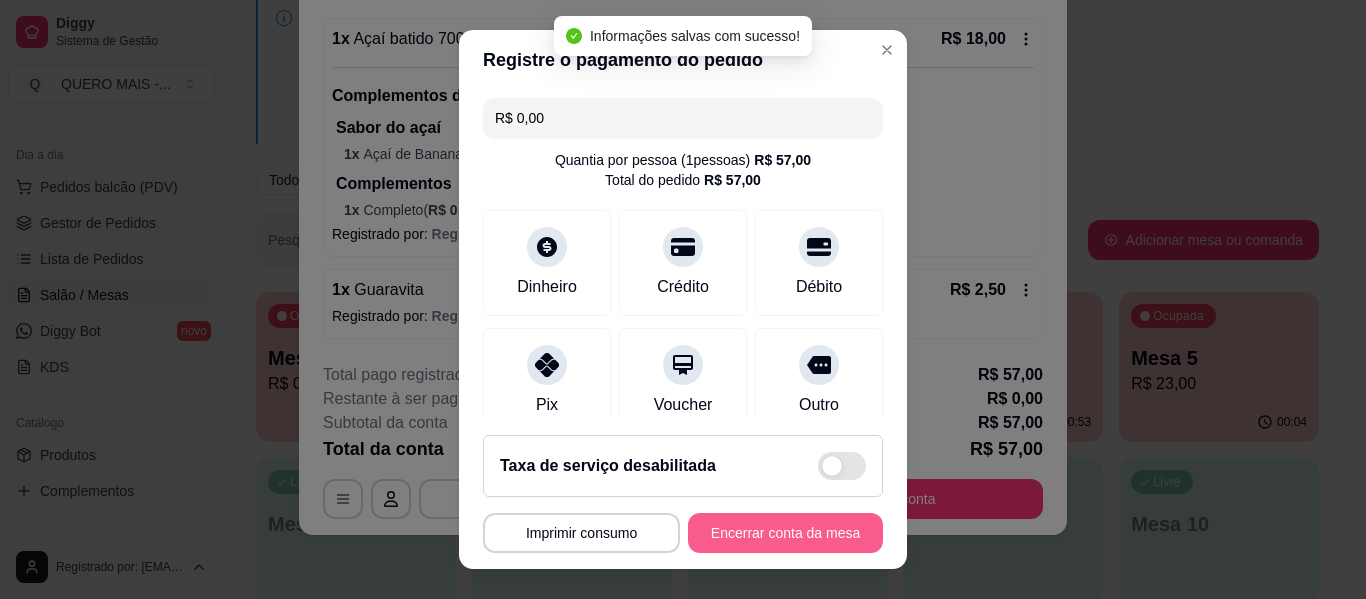 click on "Encerrar conta da mesa" at bounding box center (785, 533) 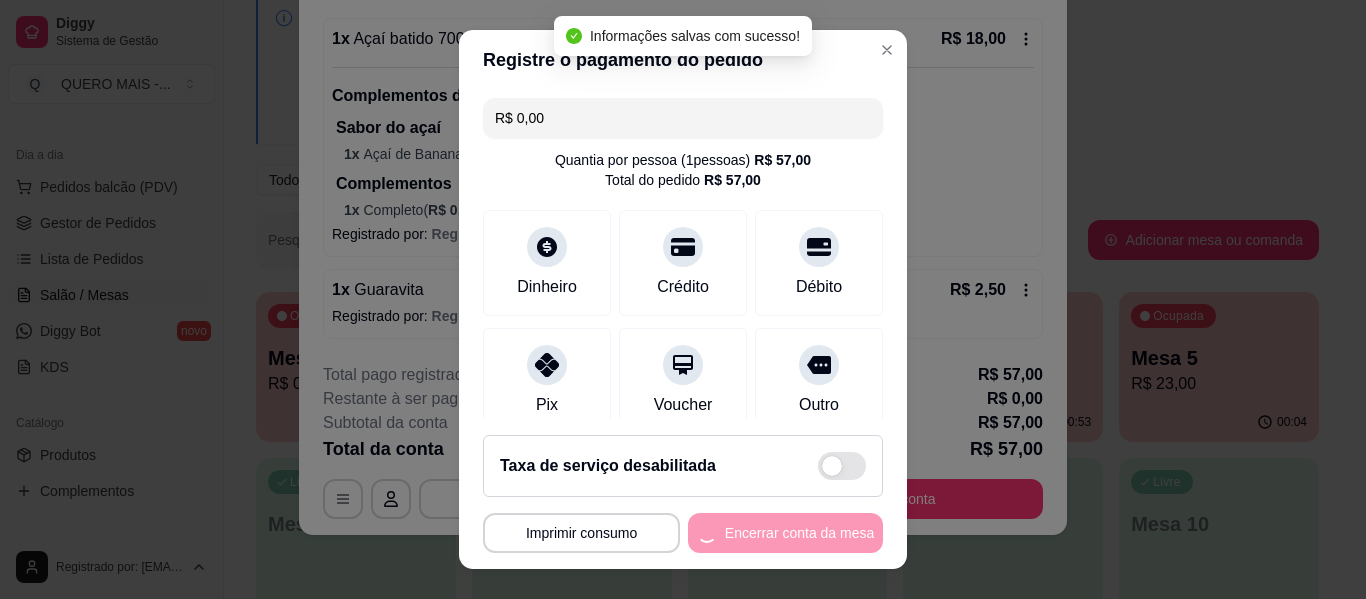 scroll, scrollTop: 0, scrollLeft: 0, axis: both 